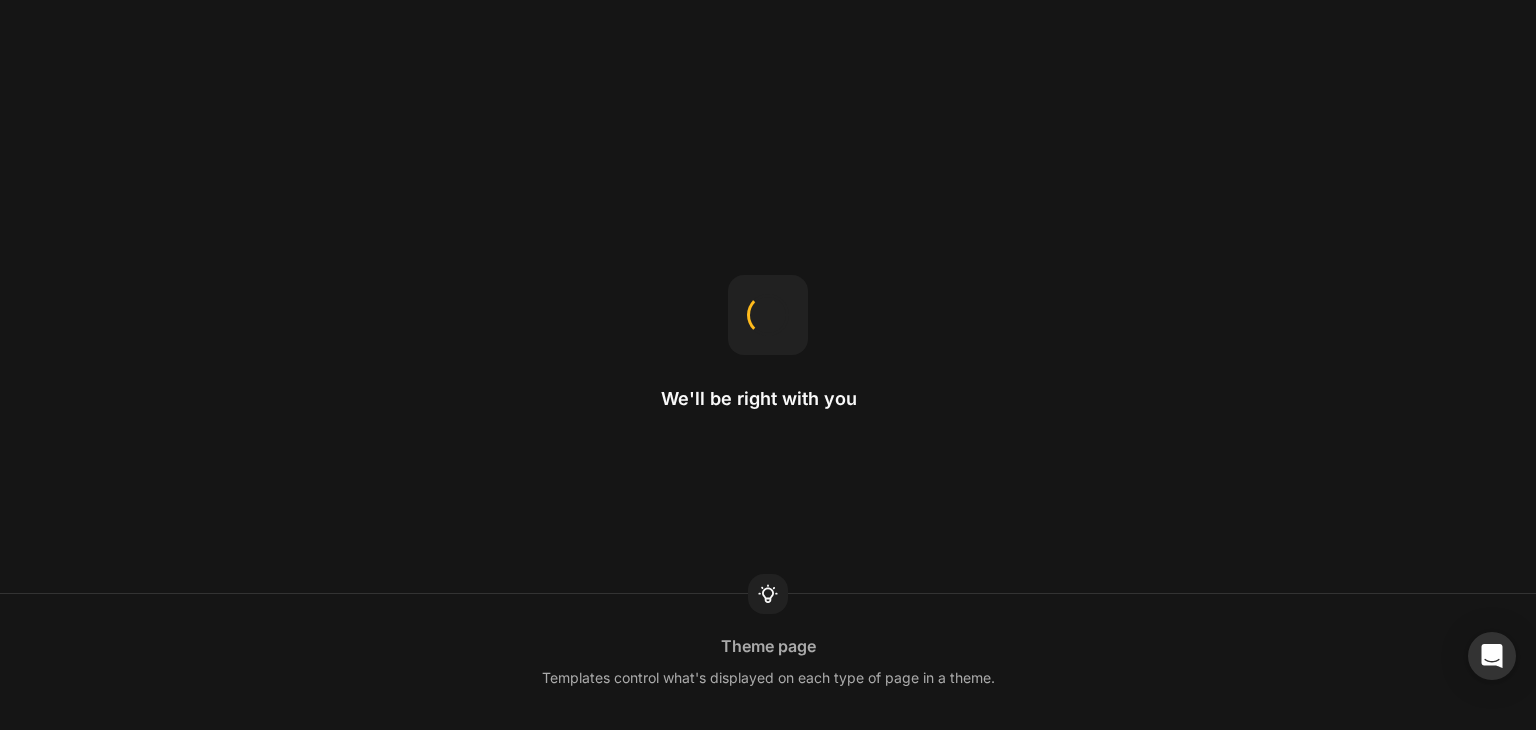 scroll, scrollTop: 0, scrollLeft: 0, axis: both 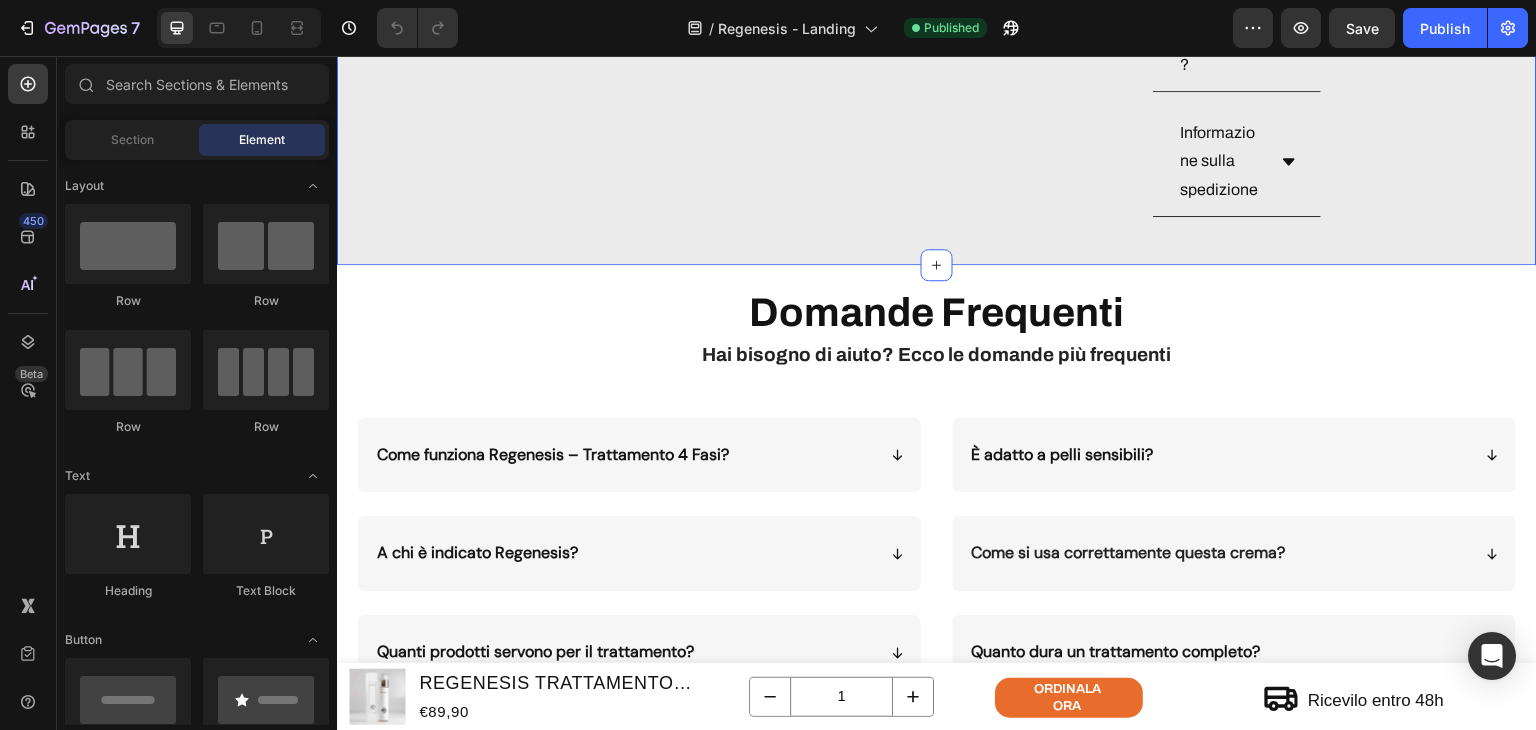 click on "Product Images REGENESIS TRATTAMENTO SKINCARE 4 FASI - CURA DELLA PELLE COMPLETA Product Title Icon Icon Icon Icon Icon Icon List 4,3/5 Text Block Row Rughe visibilmente ridotte in 30 giorni Formula dermatologicamente testata Un solo prodotto, 4 azioni mirate Pelle più giovane e luminosa Item List €89,90 Product Price Product Price Text Block Row ORDINALA ORA Add to Cart
Icon Garanzia 30 giorni Heading Row
Icon Spedizione rapida Heading Row Row Row Product
Product Images REGENESIS TRATTAMENTO SKINCARE 4 FASI - CURA DELLA PELLE COMPLETA Product Title Icon Icon Icon Icon Icon Icon List 4,3/5 Text Block Row Rughe visibilmente ridotte in 30 giorni Formula   dermatologicamente testata Un solo prodotto, 4 azioni mirate Pelle più giovane e luminosa Item List €89,90 Product Price Product Price No compare price Product Price Row ORDINALA ORA Add to Cart
Icon Garanzia 30 giorni Heading Row
Icon rapida" at bounding box center (937, -306) 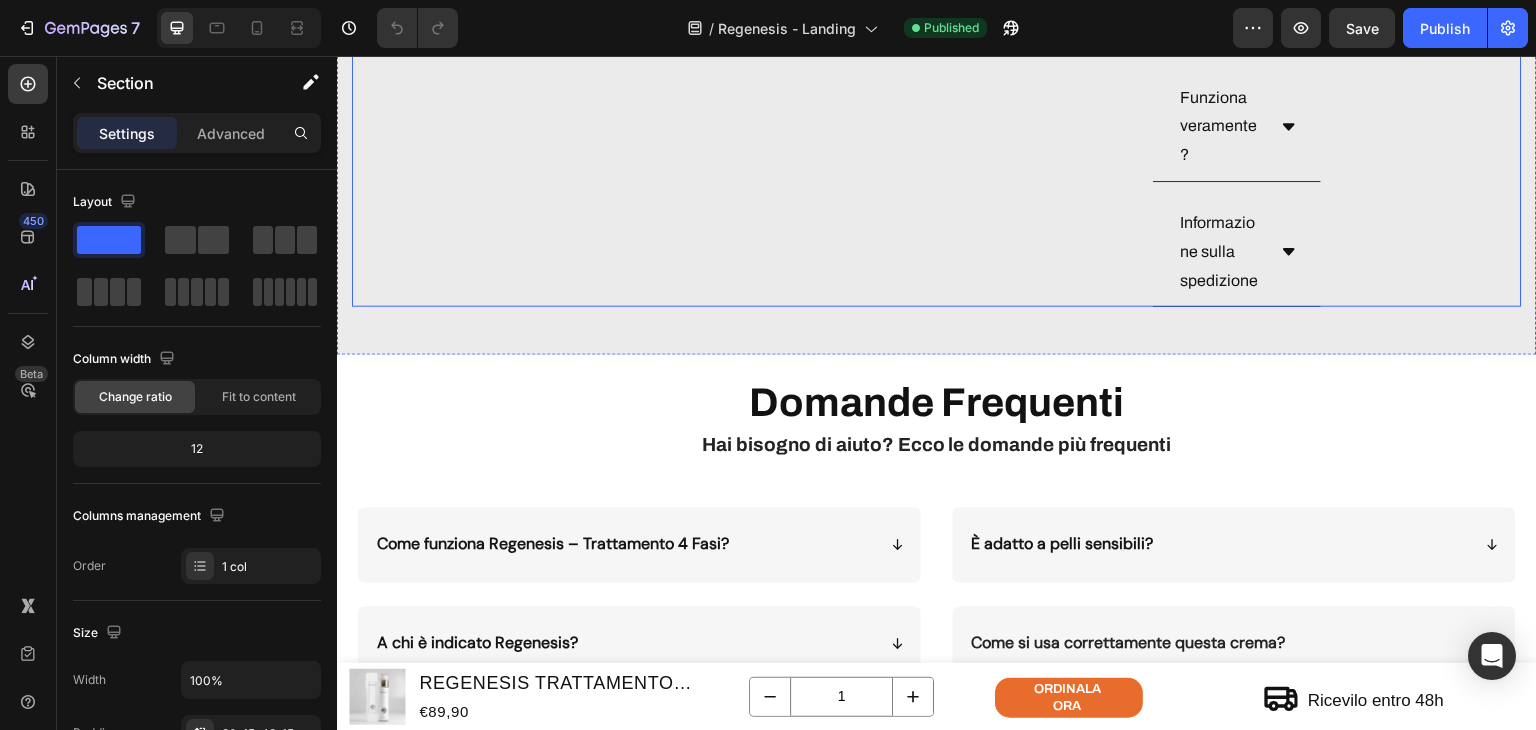scroll, scrollTop: 3416, scrollLeft: 0, axis: vertical 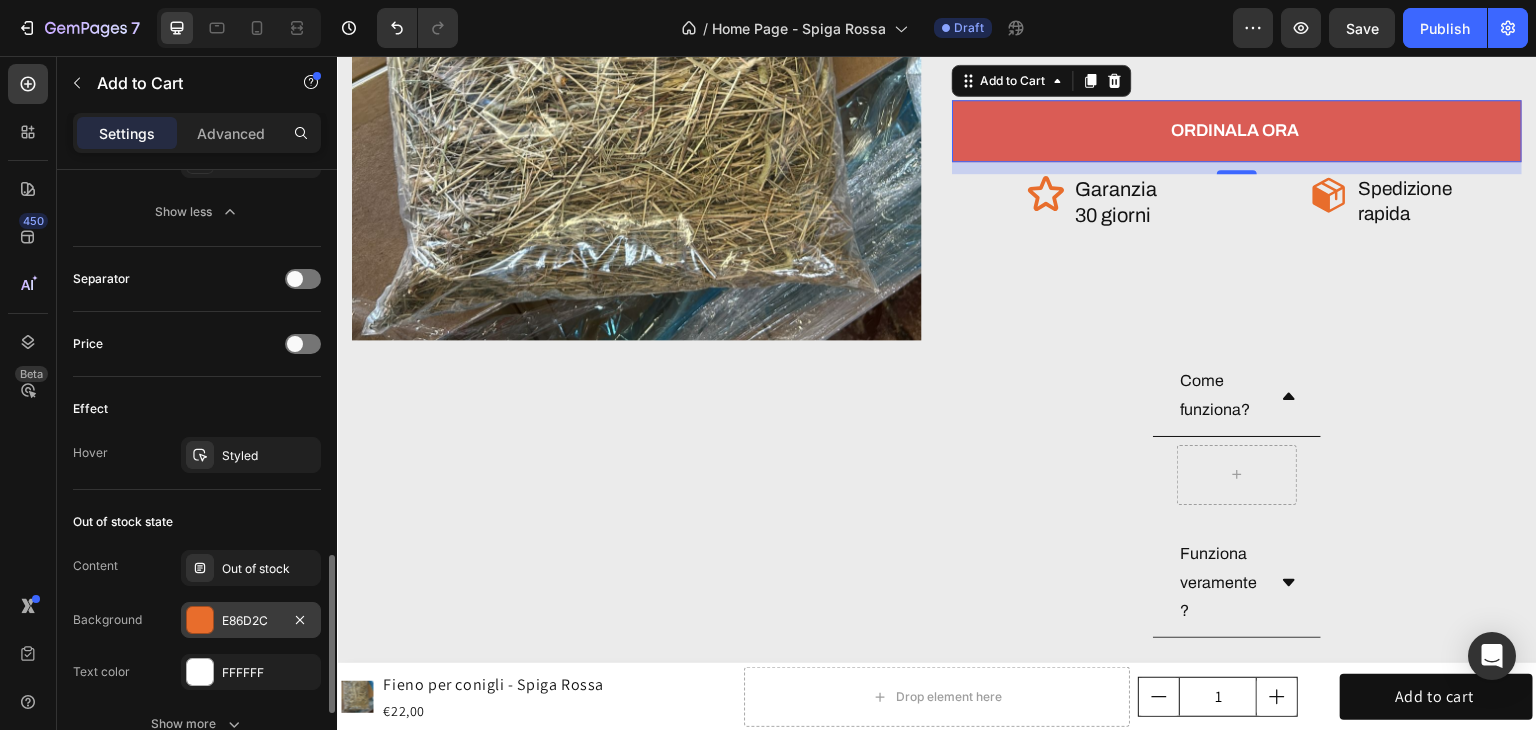 click on "E86D2C" at bounding box center [251, 621] 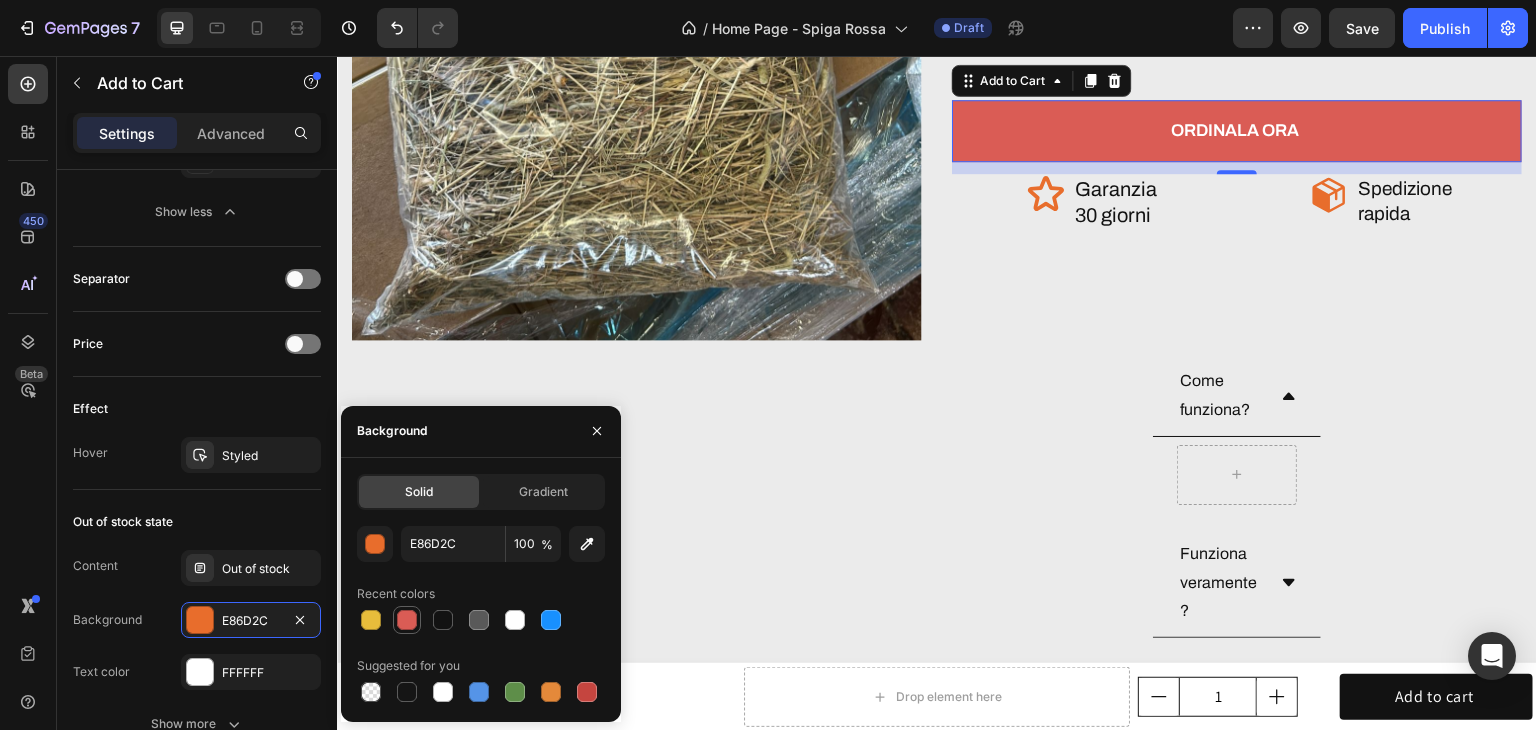 click at bounding box center [407, 620] 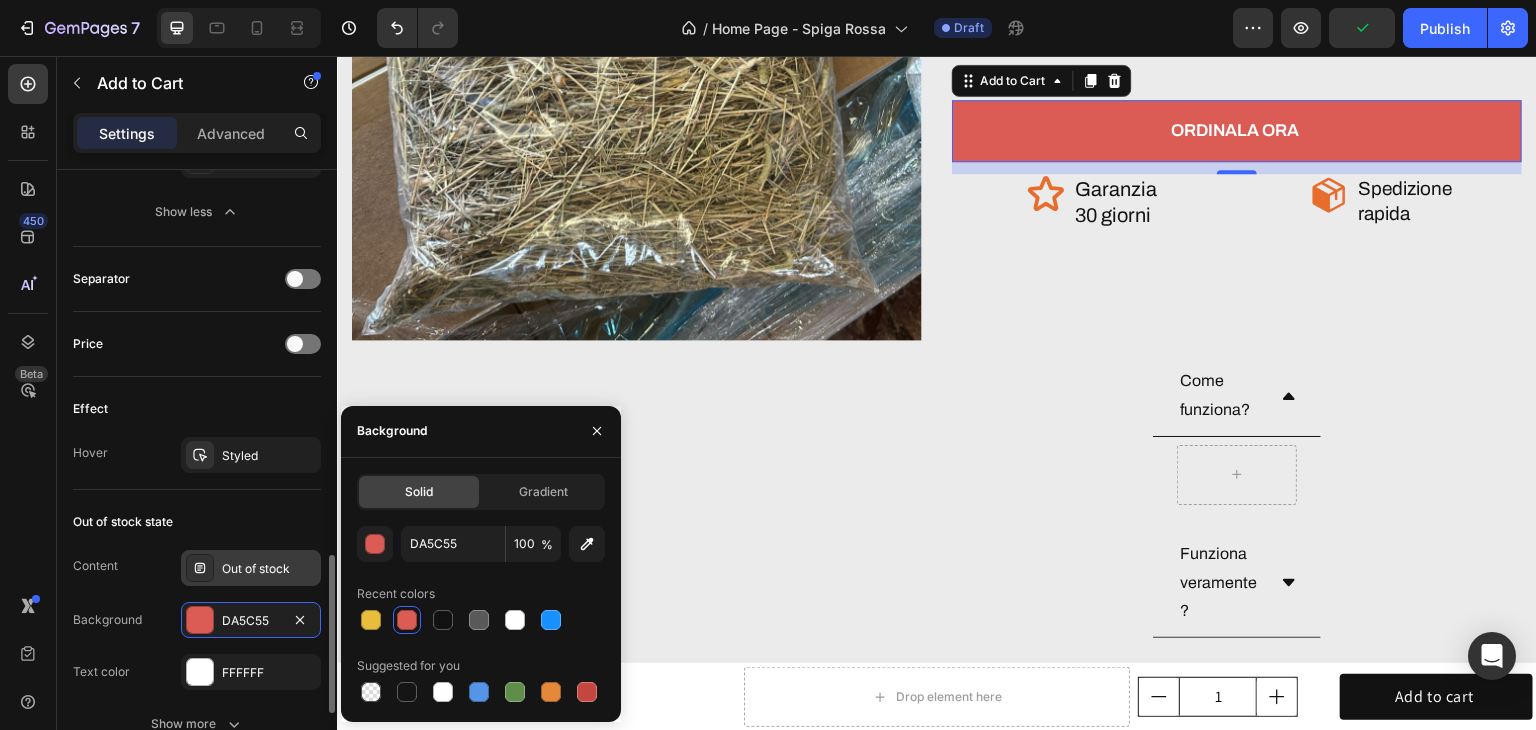 scroll, scrollTop: 1700, scrollLeft: 0, axis: vertical 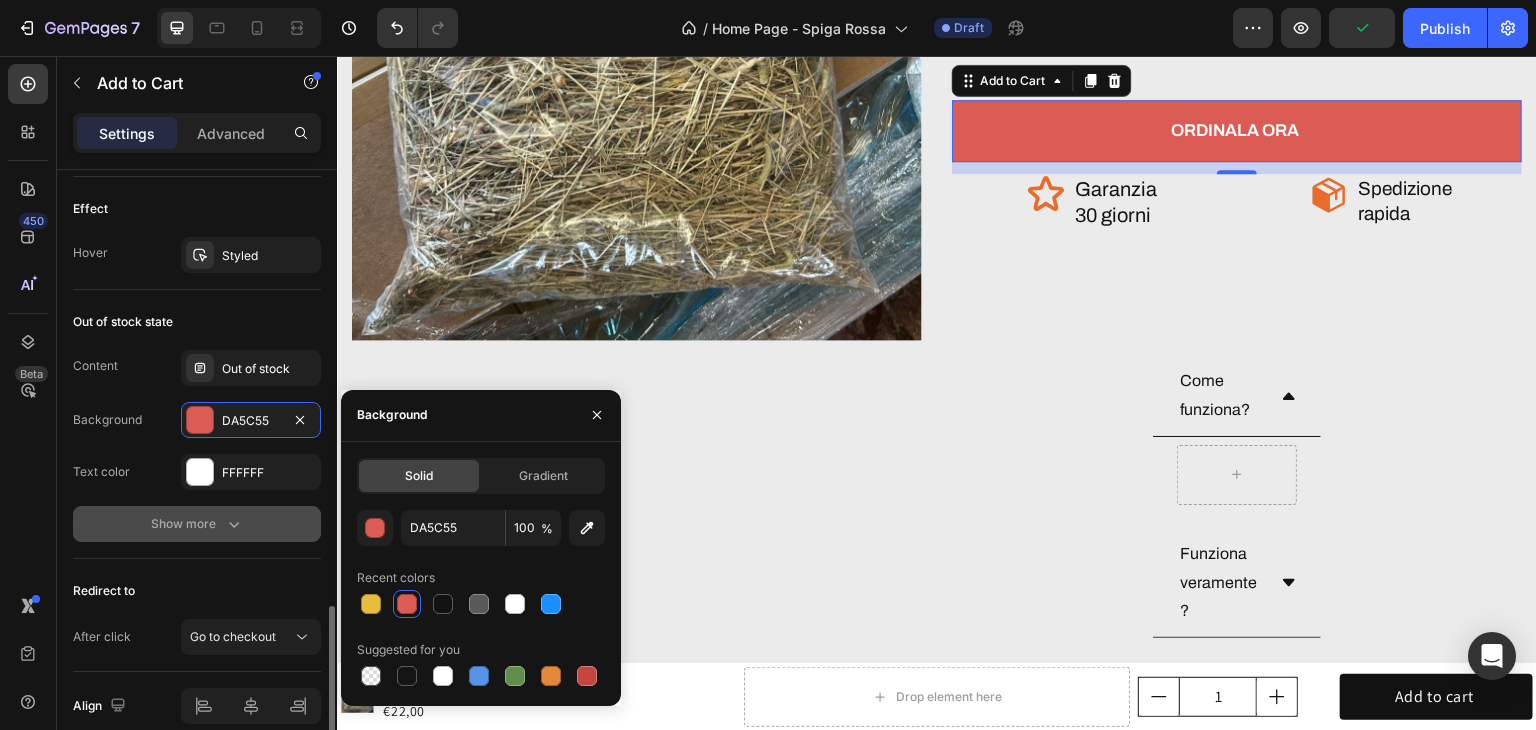 click 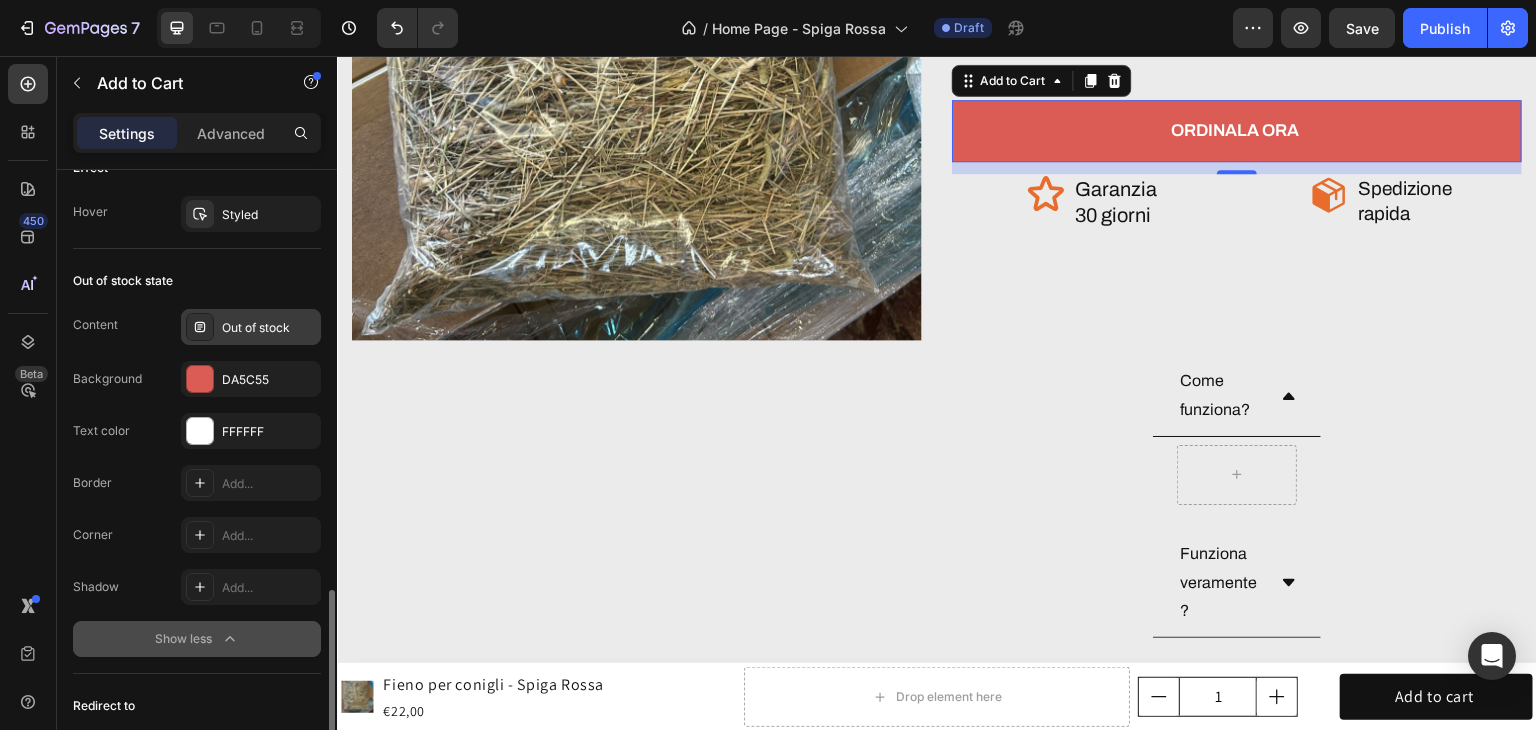 scroll, scrollTop: 1441, scrollLeft: 0, axis: vertical 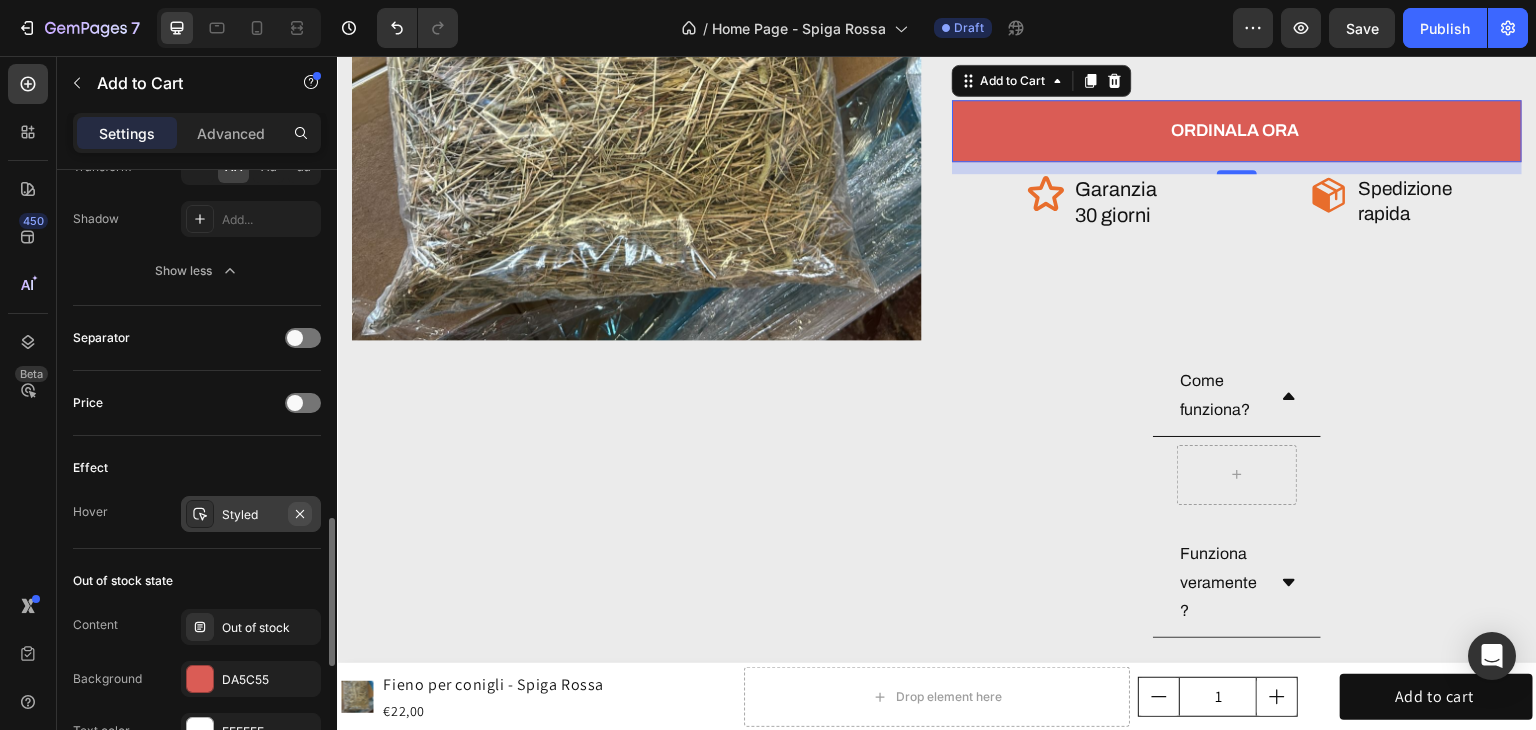 click 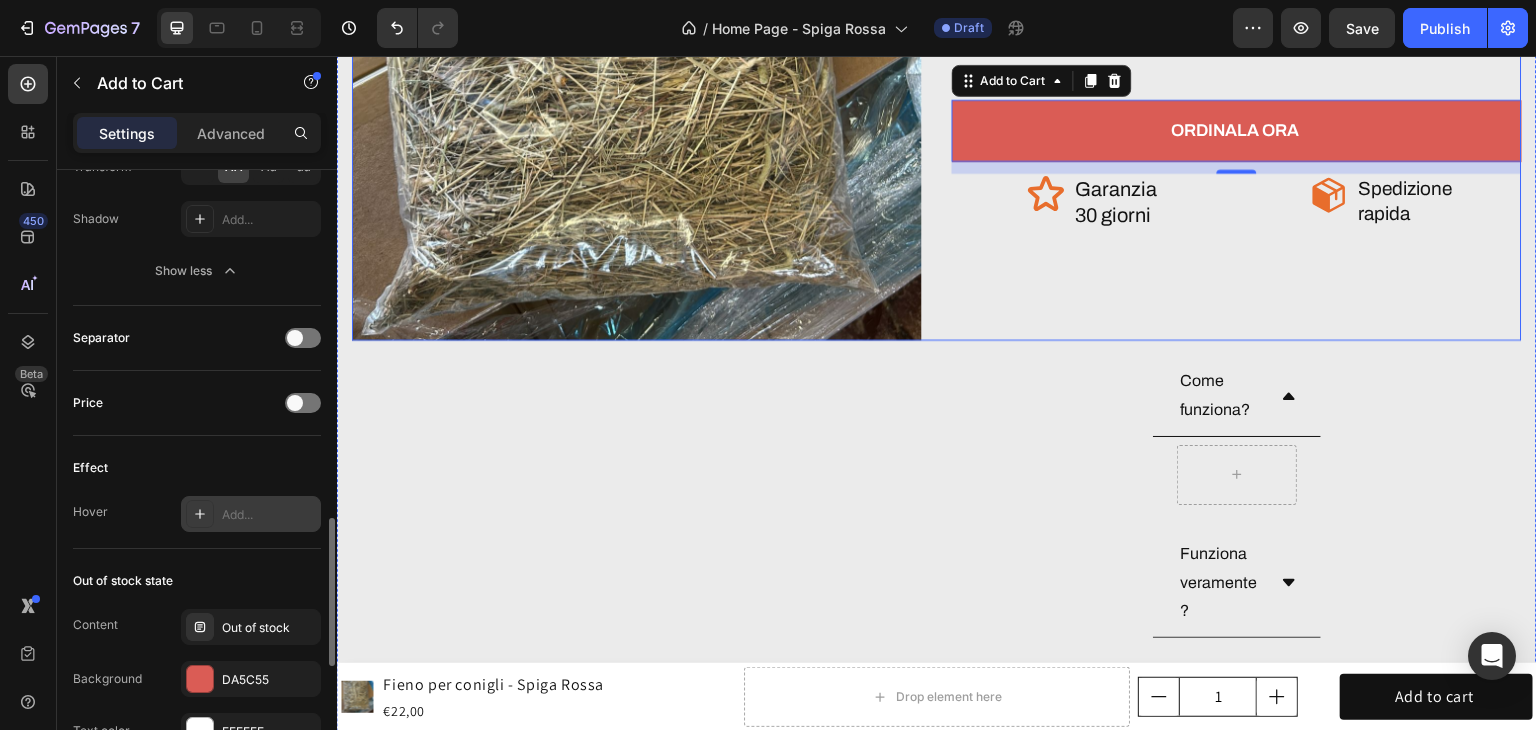click on "Fieno per conigli - Spiga Rossa Product Title Icon Icon Icon Icon Icon Icon List 4,3/5 Text Block Row 100% naturale, raccolto a mano e senza trattamenti Essiccato al sole sui Colli Bolognesi Confezionato con cura per mantenere freschezza e profumo Item List €22,00 Product Price Product Price Text Block Row ORDINALA ORA Add to Cart   12
Icon Garanzia 30 giorni Heading Row
Icon Spedizione rapida Heading Row Row Row" at bounding box center (1237, 56) 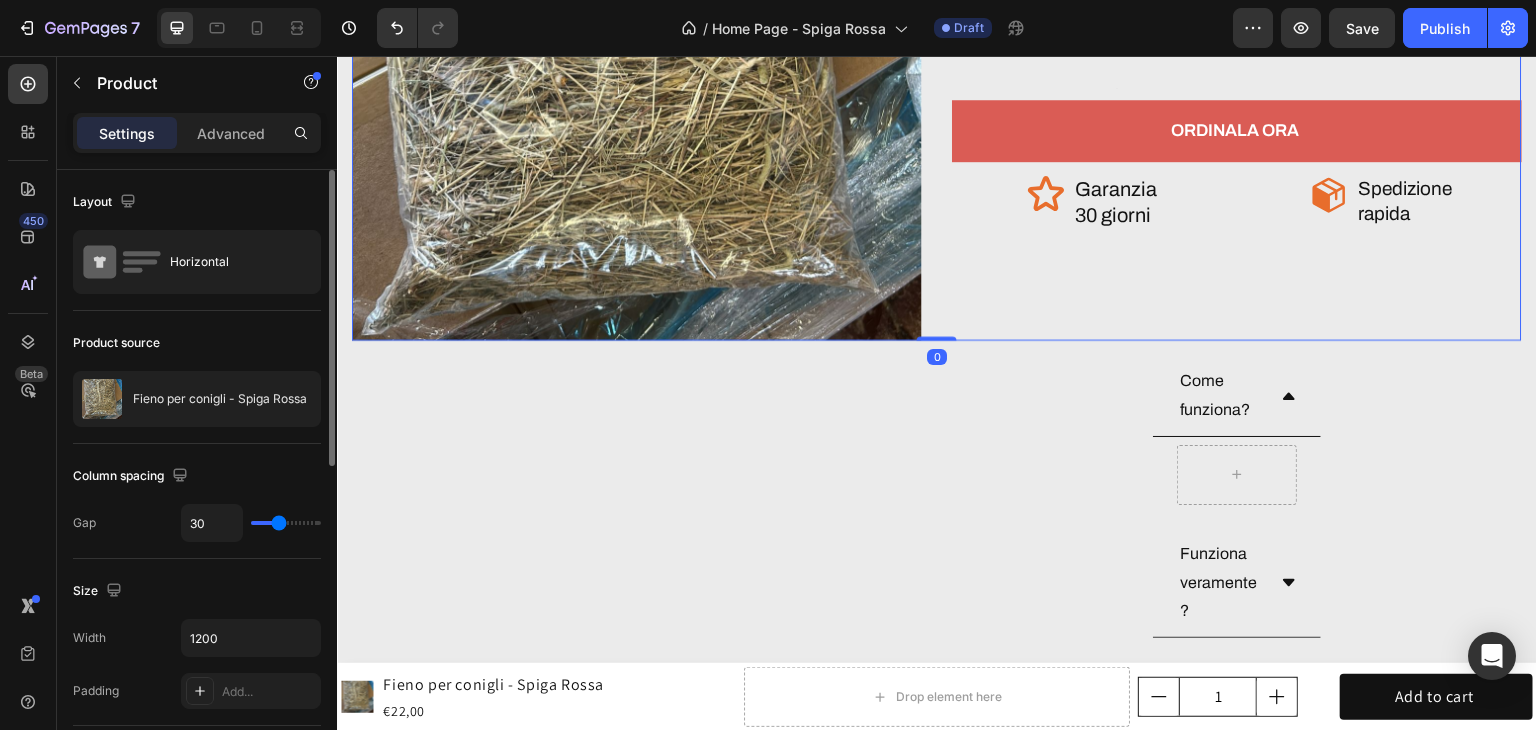 scroll, scrollTop: 500, scrollLeft: 0, axis: vertical 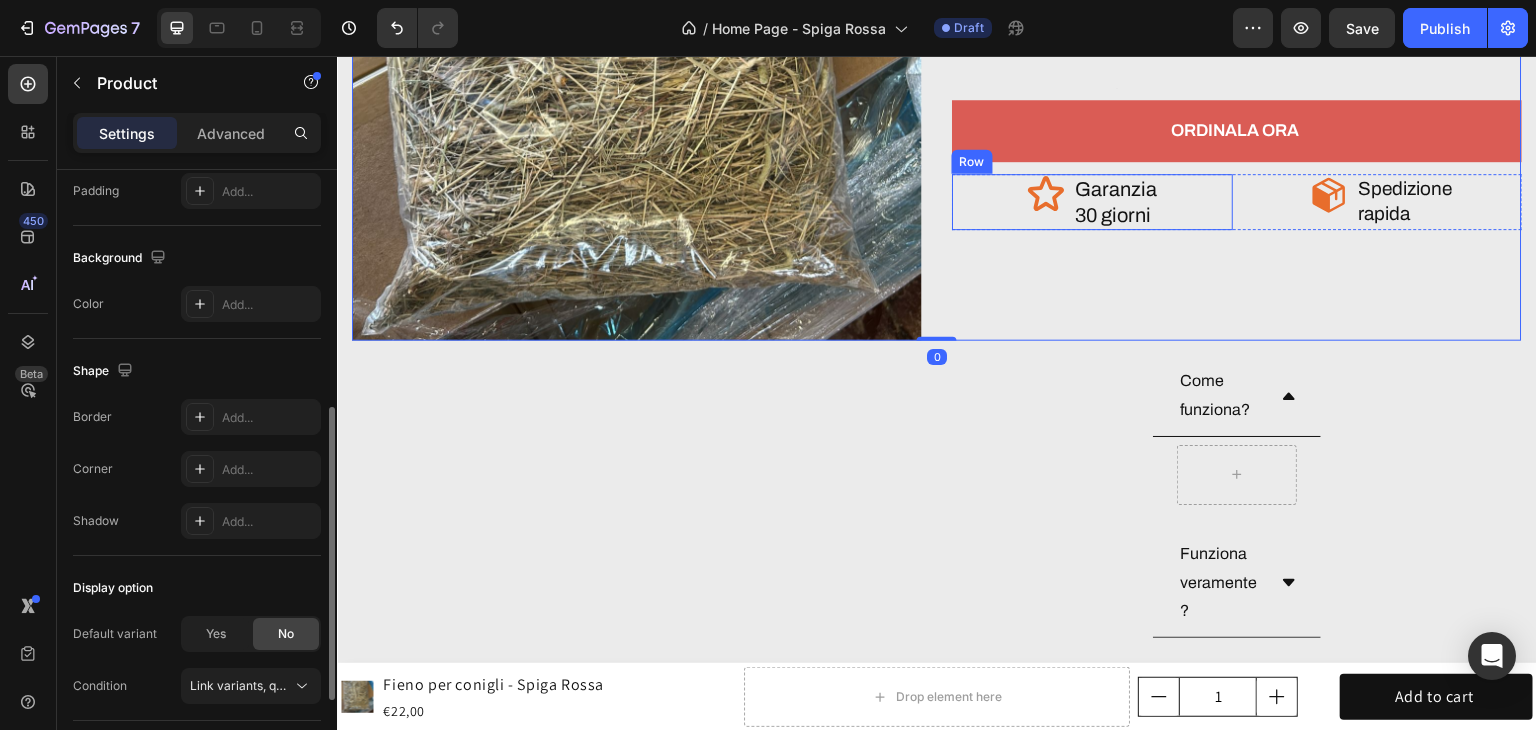 click on "Icon Garanzia 30 giorni Heading Row" at bounding box center [1092, 202] 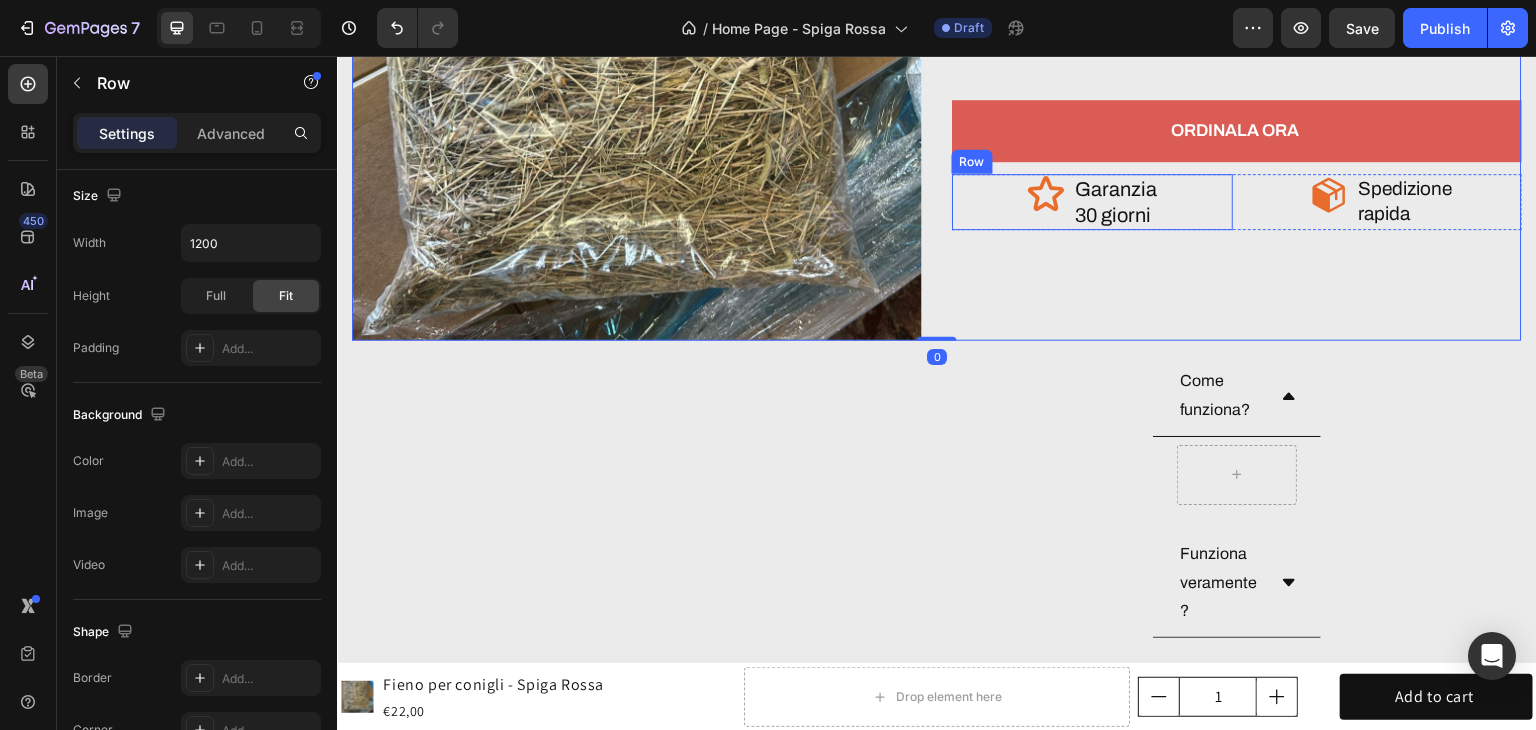 scroll, scrollTop: 0, scrollLeft: 0, axis: both 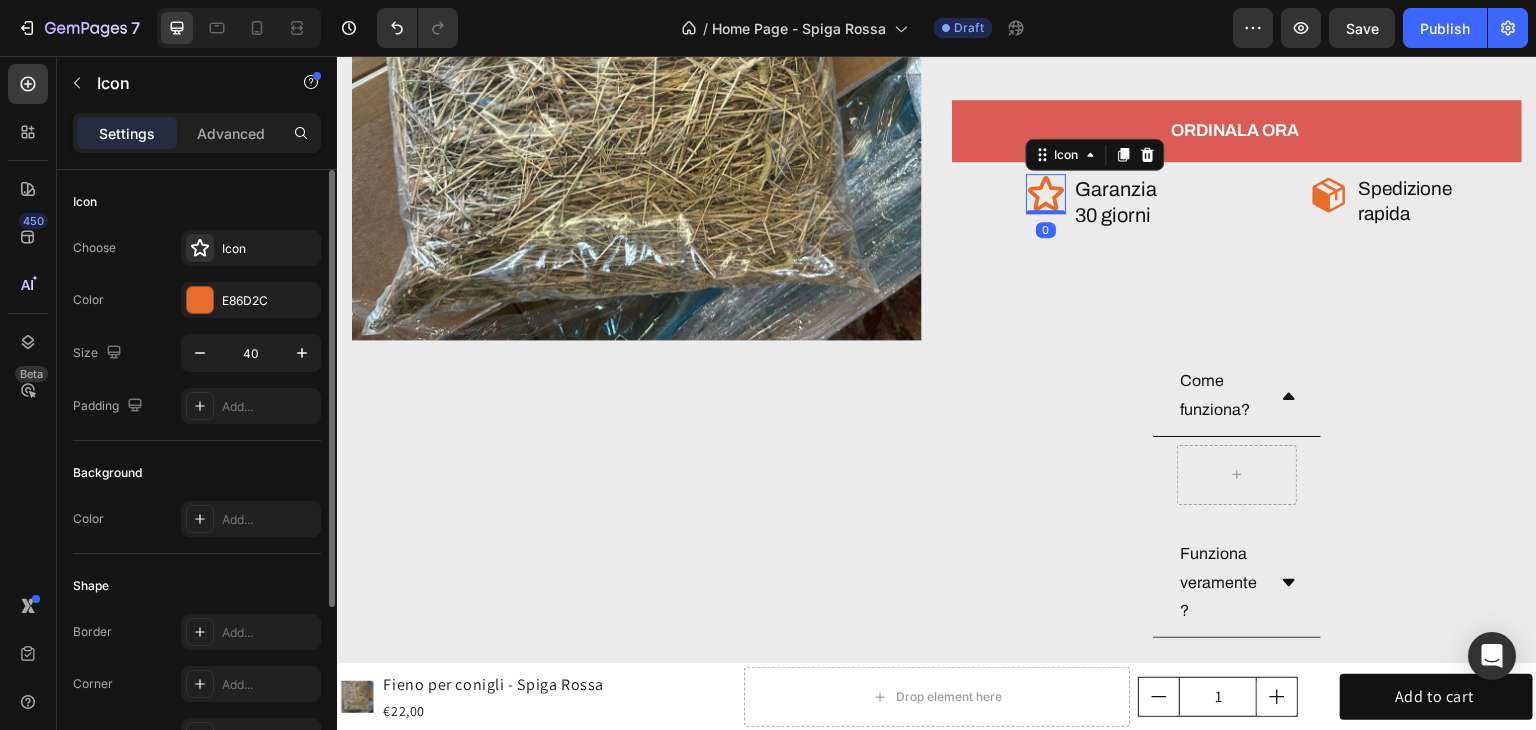 click 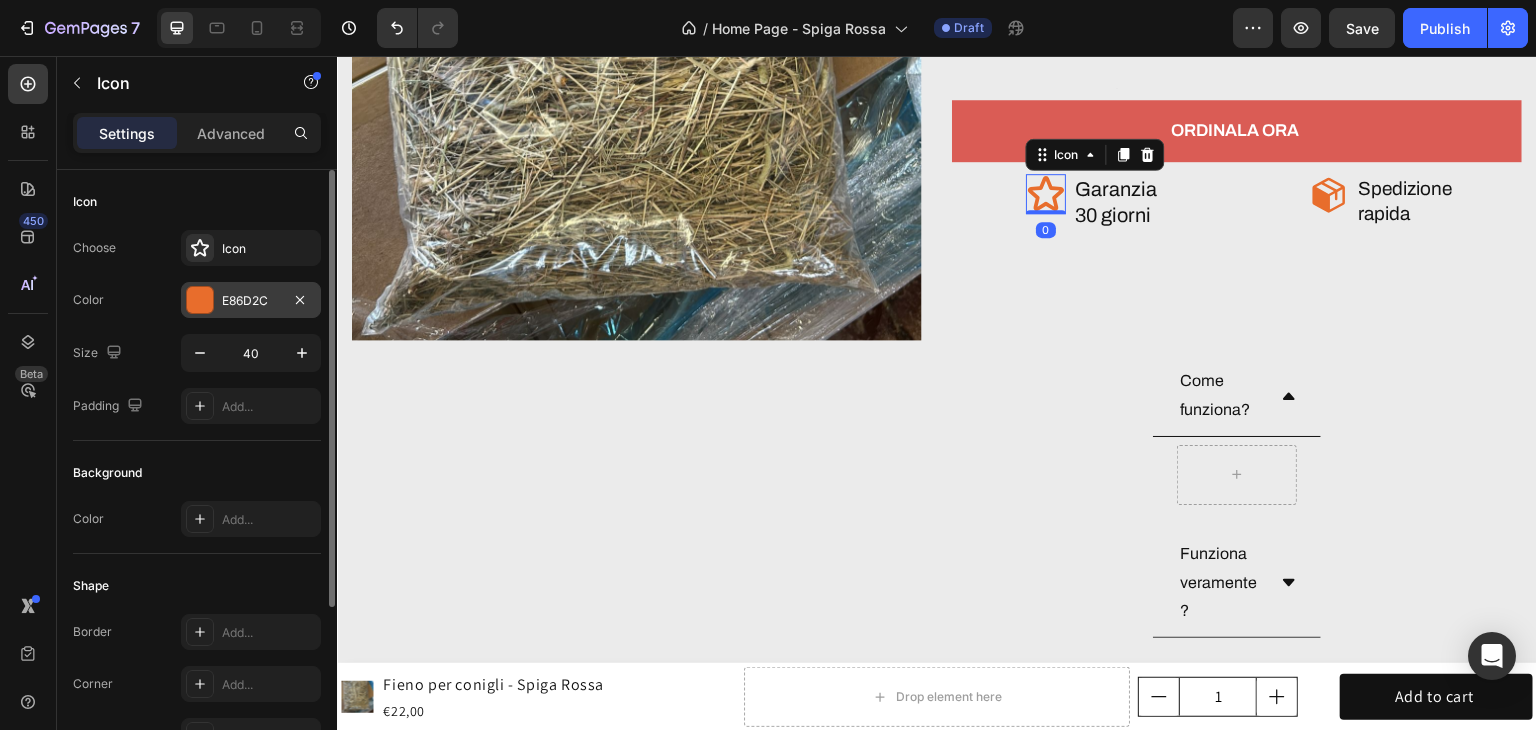 click on "E86D2C" at bounding box center [251, 301] 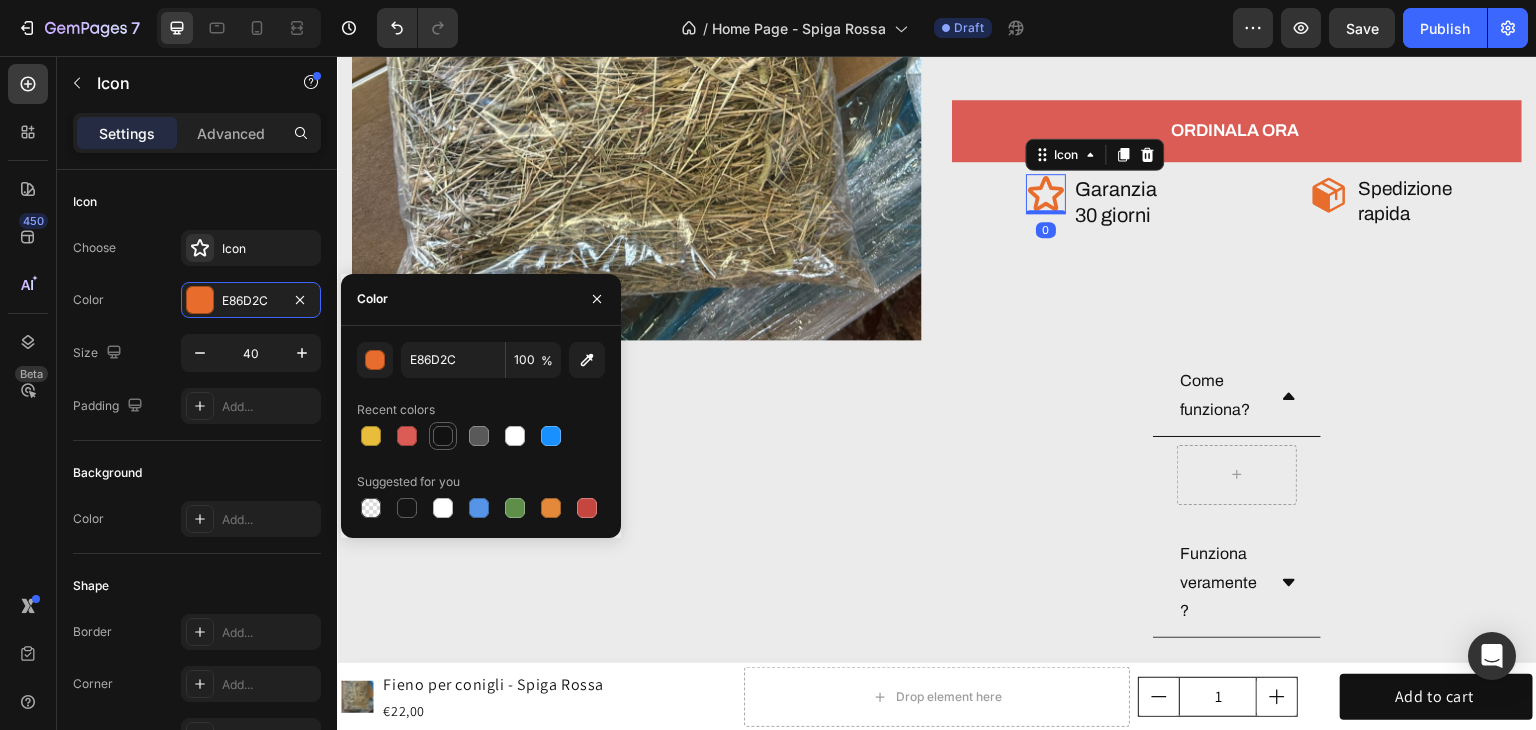 drag, startPoint x: 406, startPoint y: 437, endPoint x: 447, endPoint y: 430, distance: 41.59327 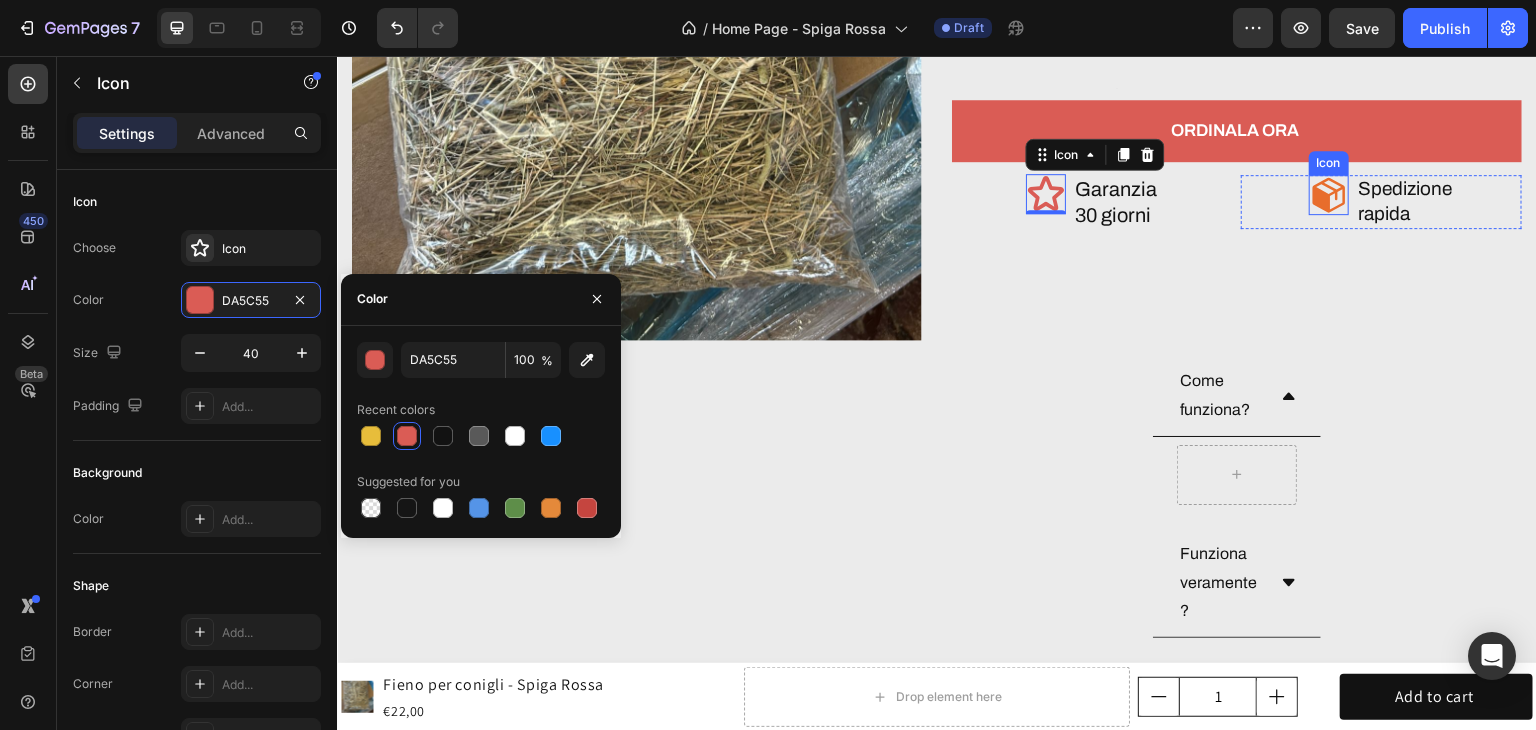 click 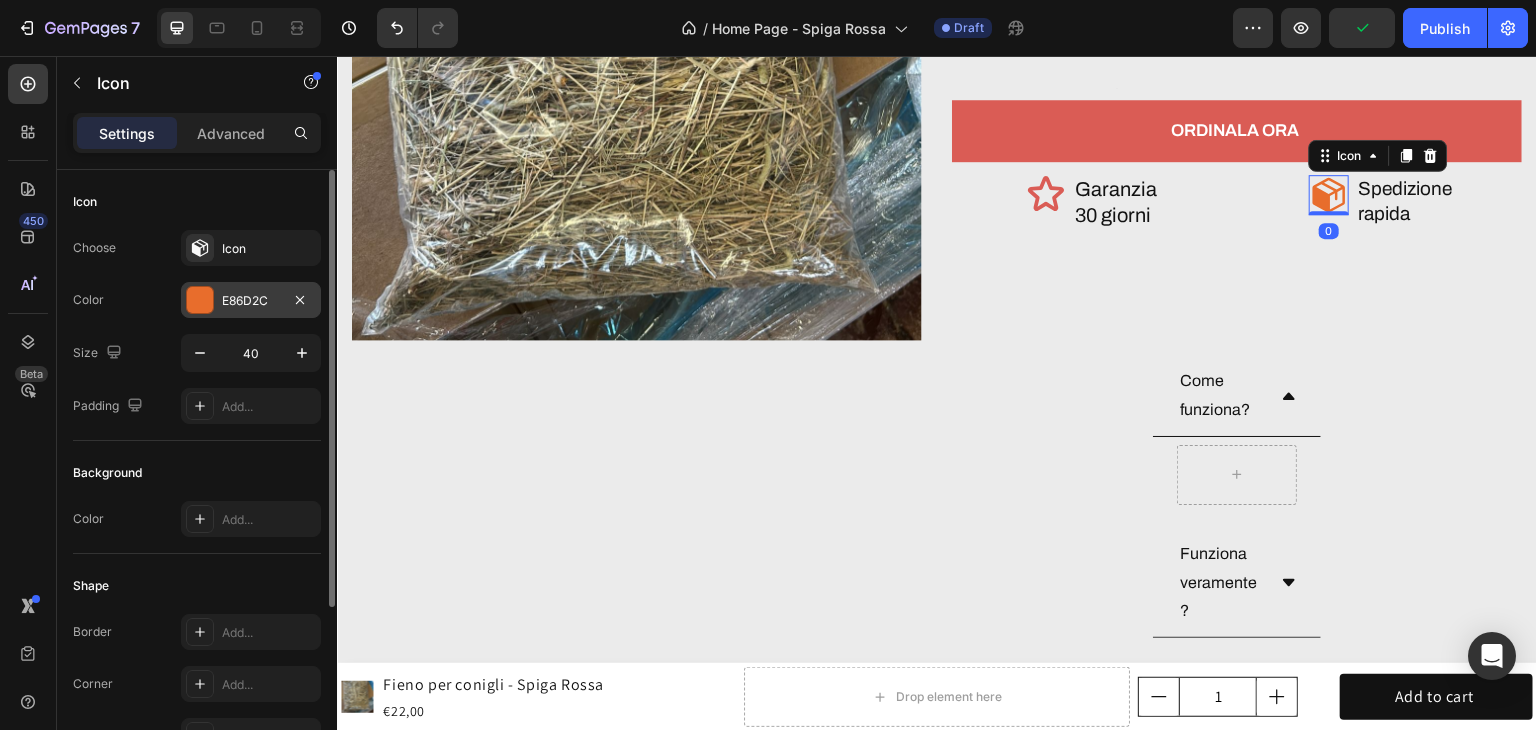 click on "E86D2C" at bounding box center [251, 300] 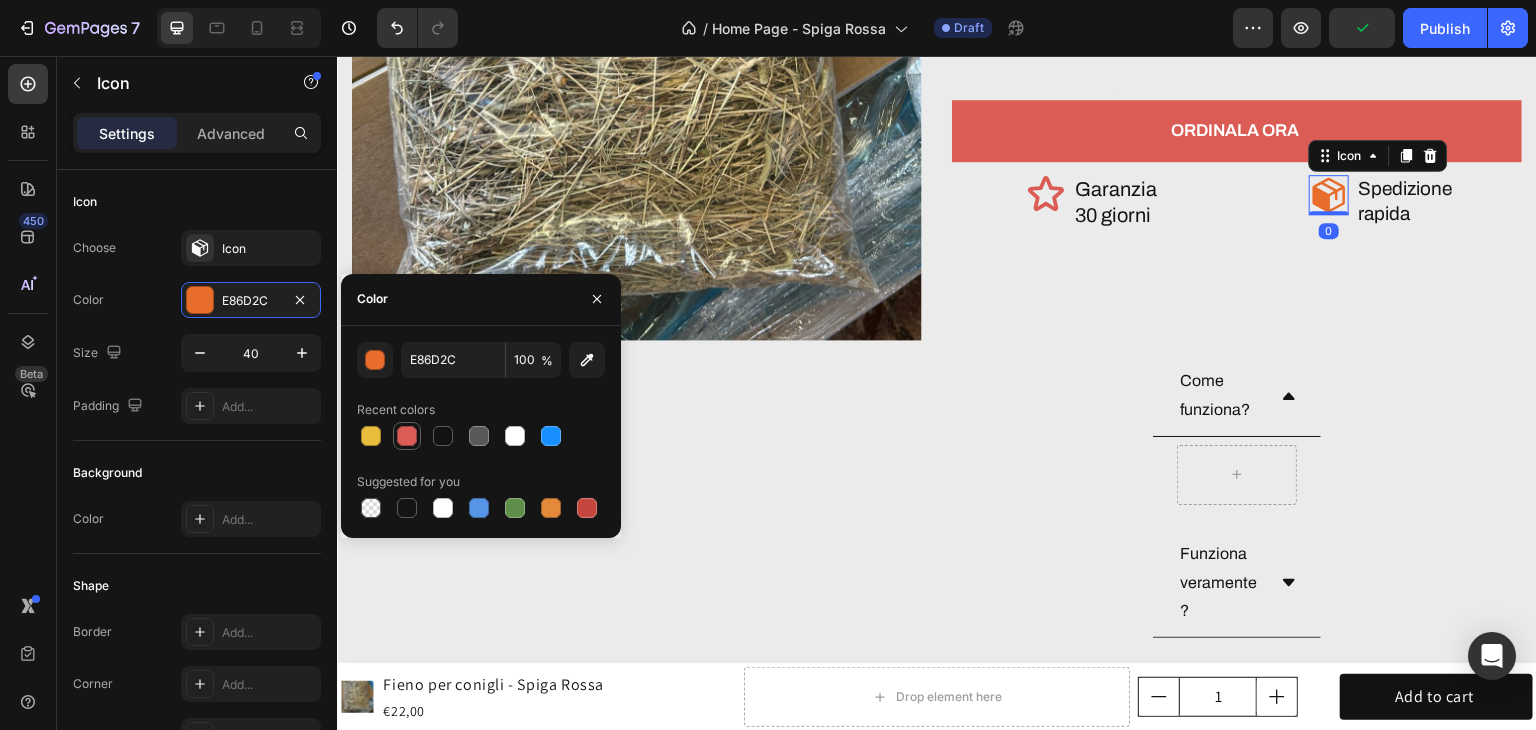 click at bounding box center (407, 436) 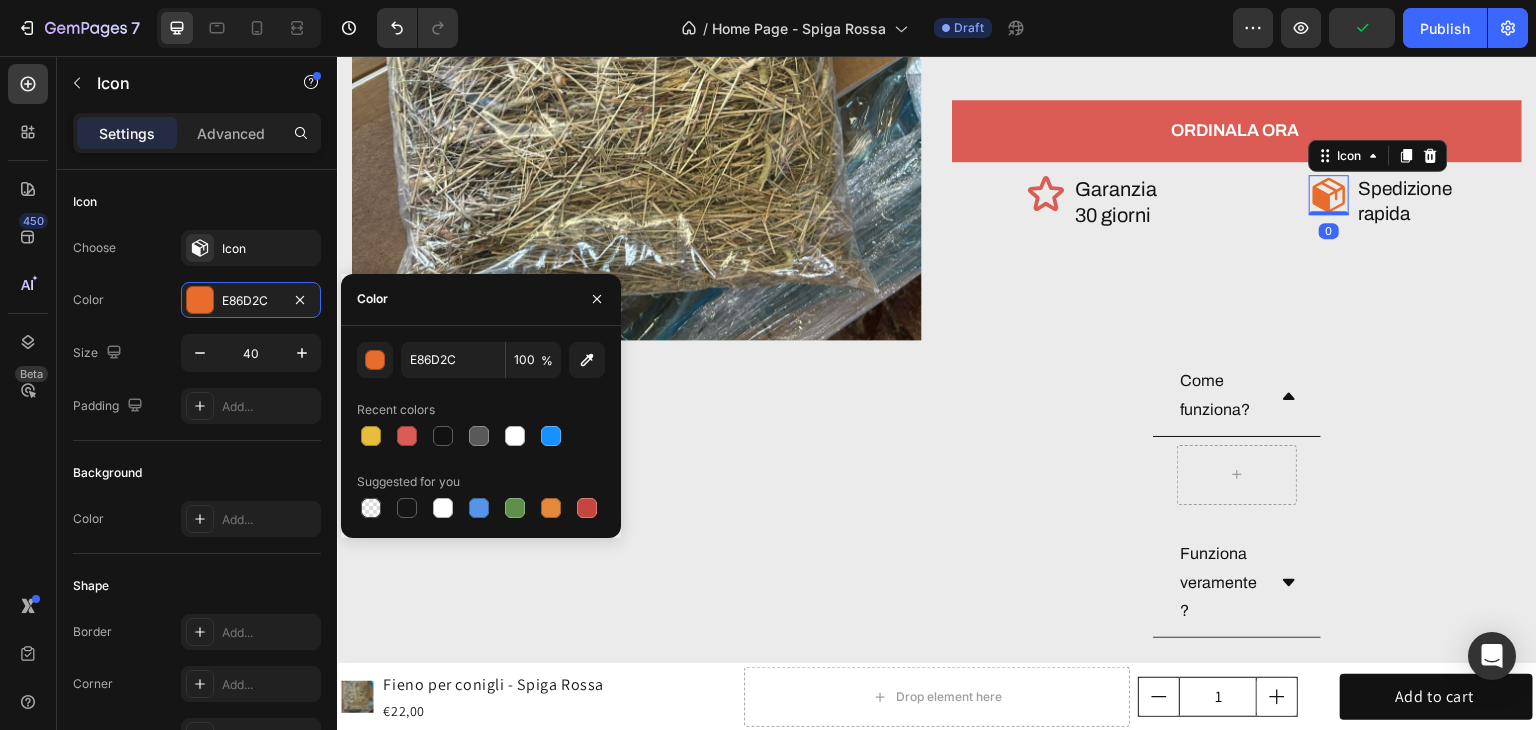 type on "DA5C55" 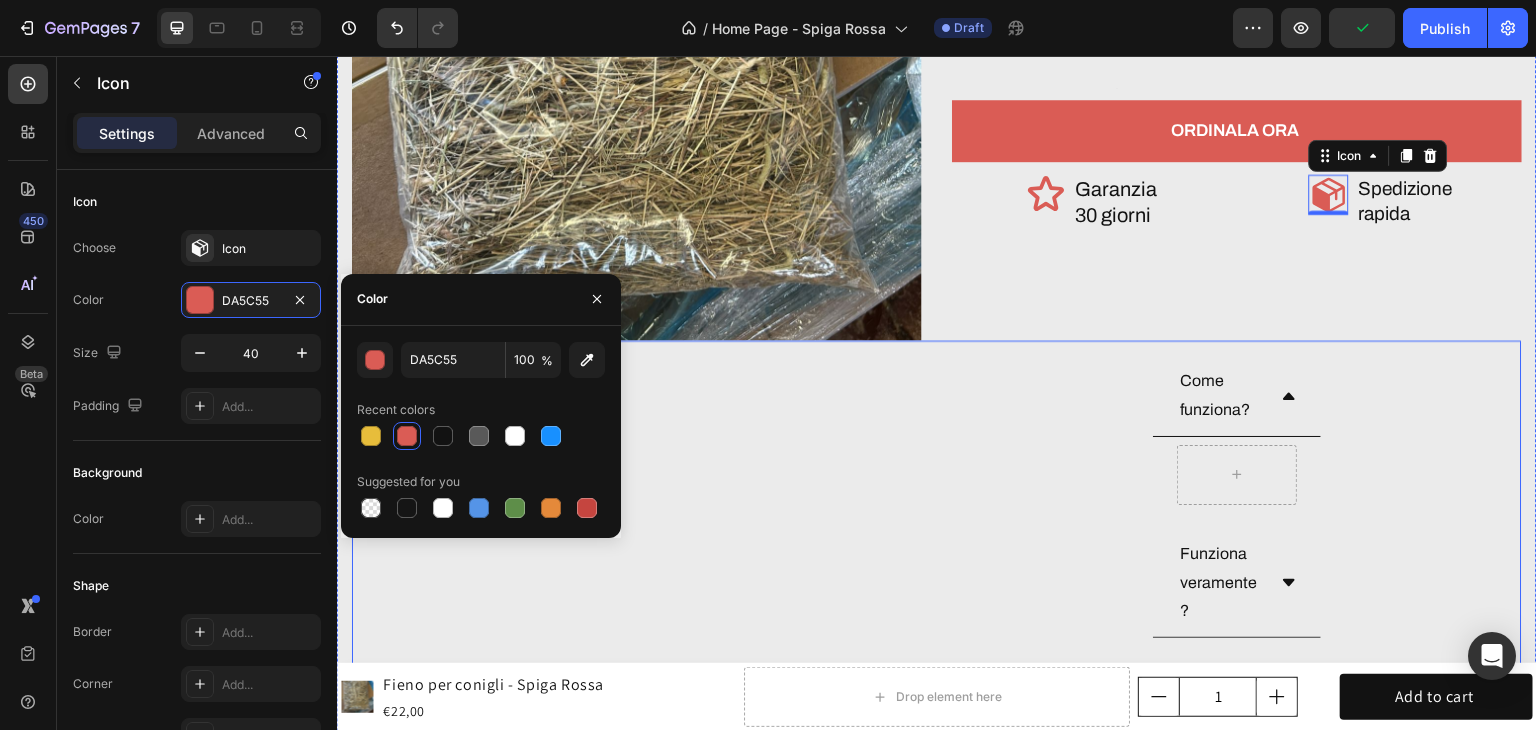 click on "Come funziona?
Funziona veramente?
Informazione sulla spedizione Accordion" at bounding box center (937, 552) 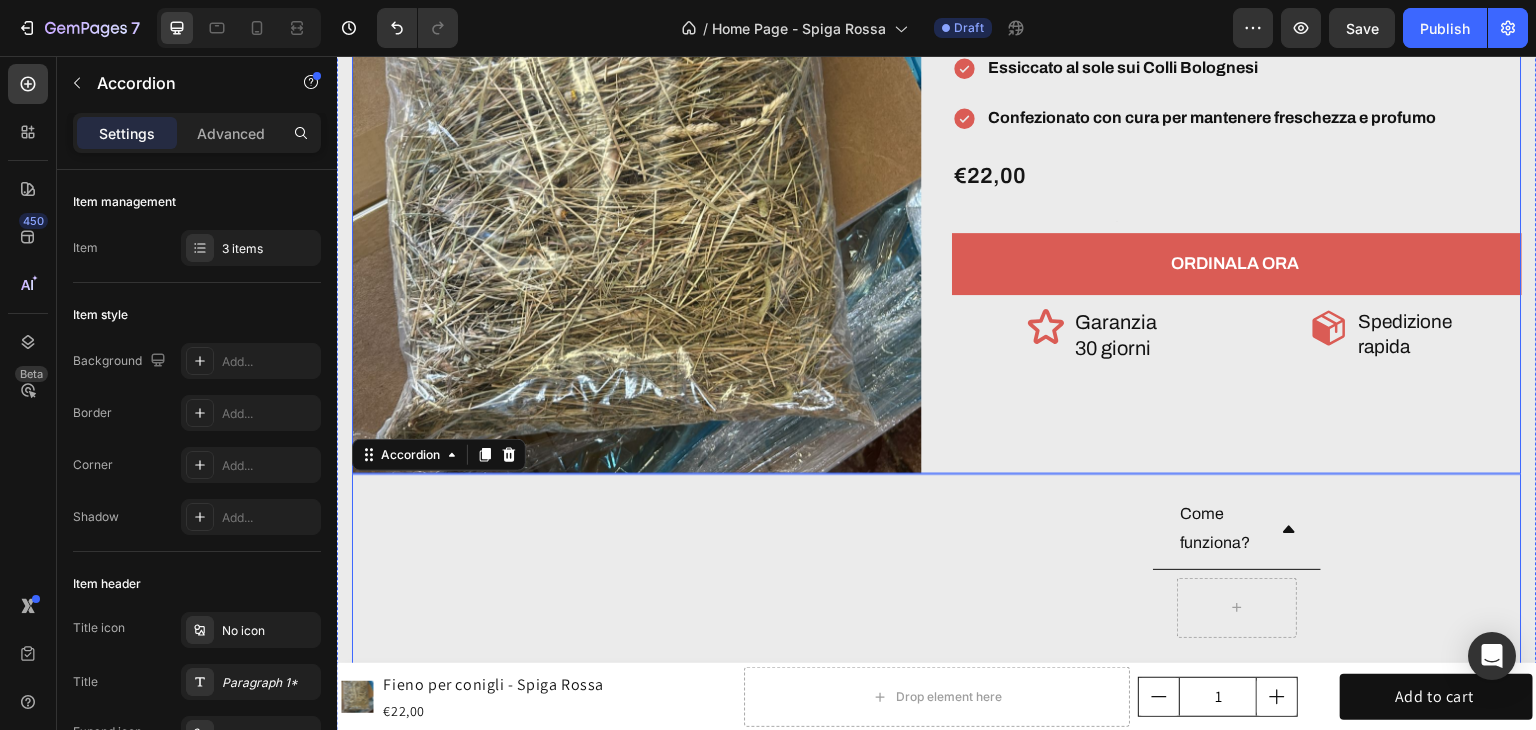scroll, scrollTop: 5800, scrollLeft: 0, axis: vertical 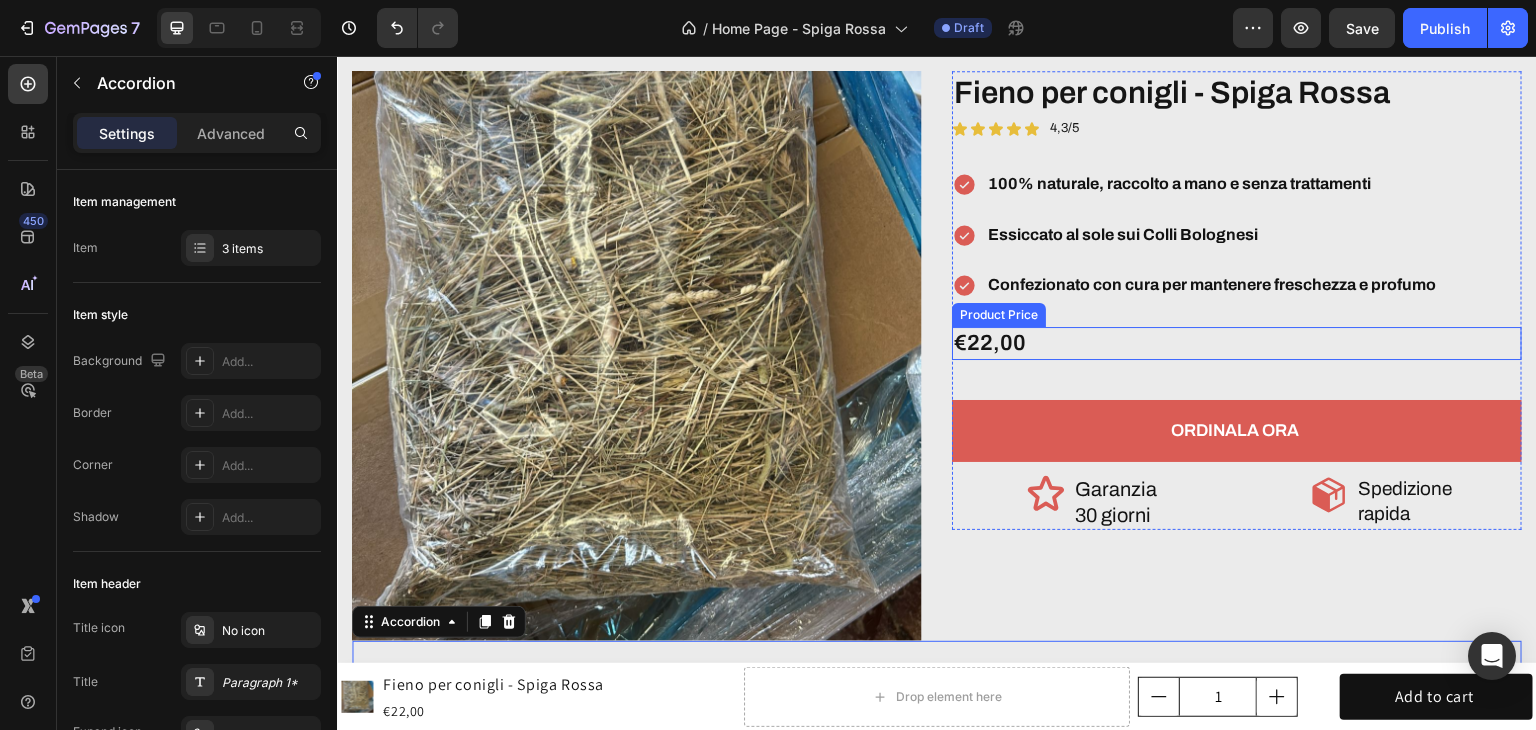 click on "€22,00" at bounding box center [1237, 343] 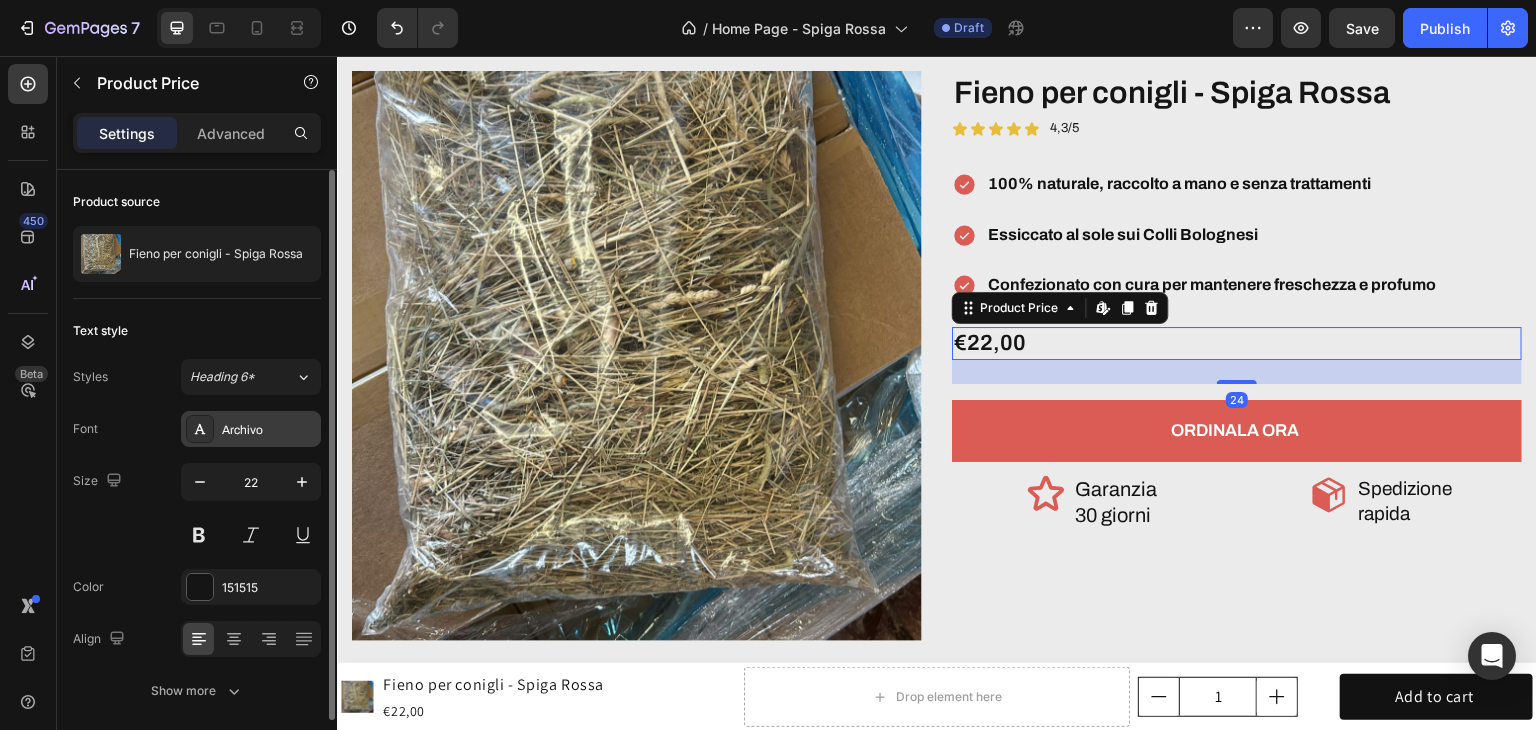 click on "Archivo" at bounding box center (251, 429) 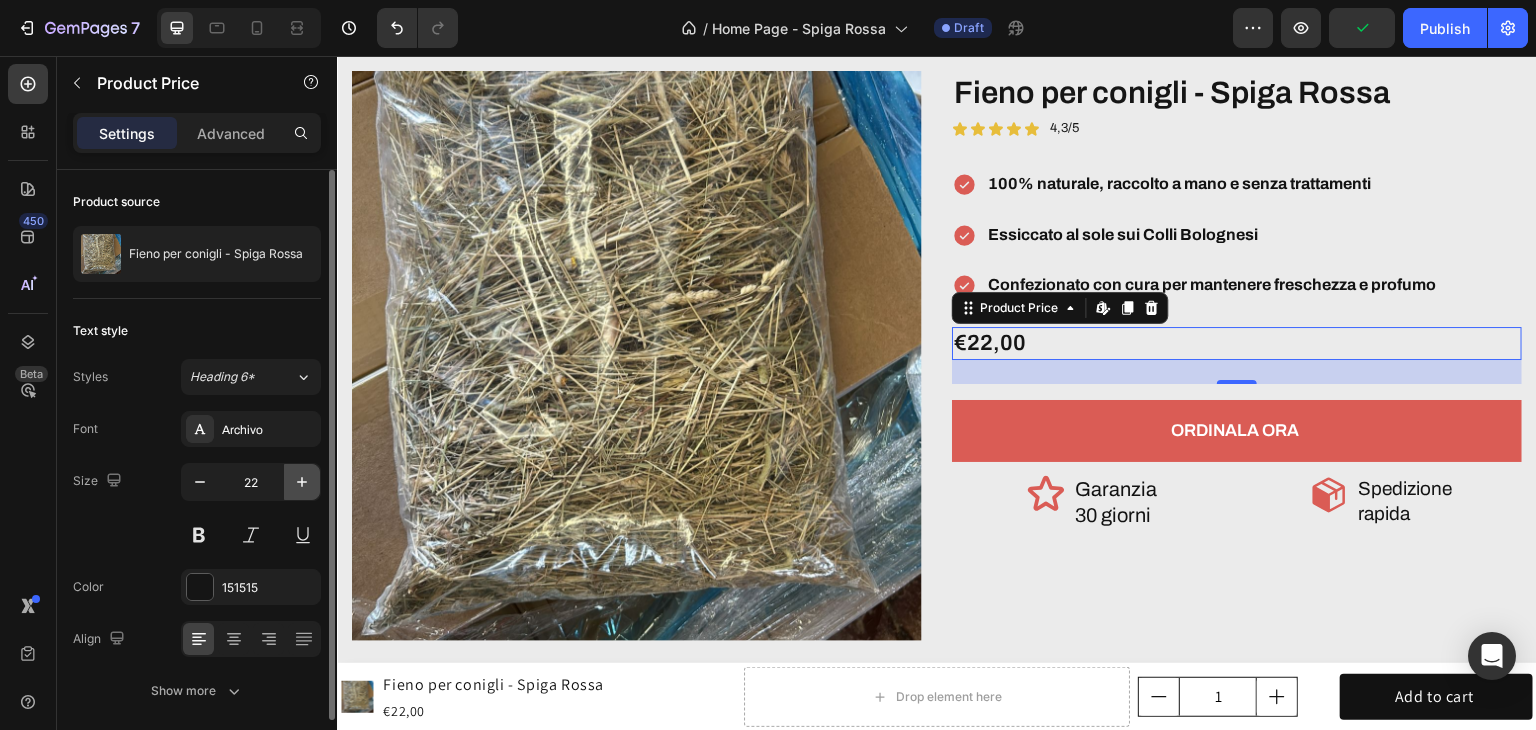 click at bounding box center [302, 482] 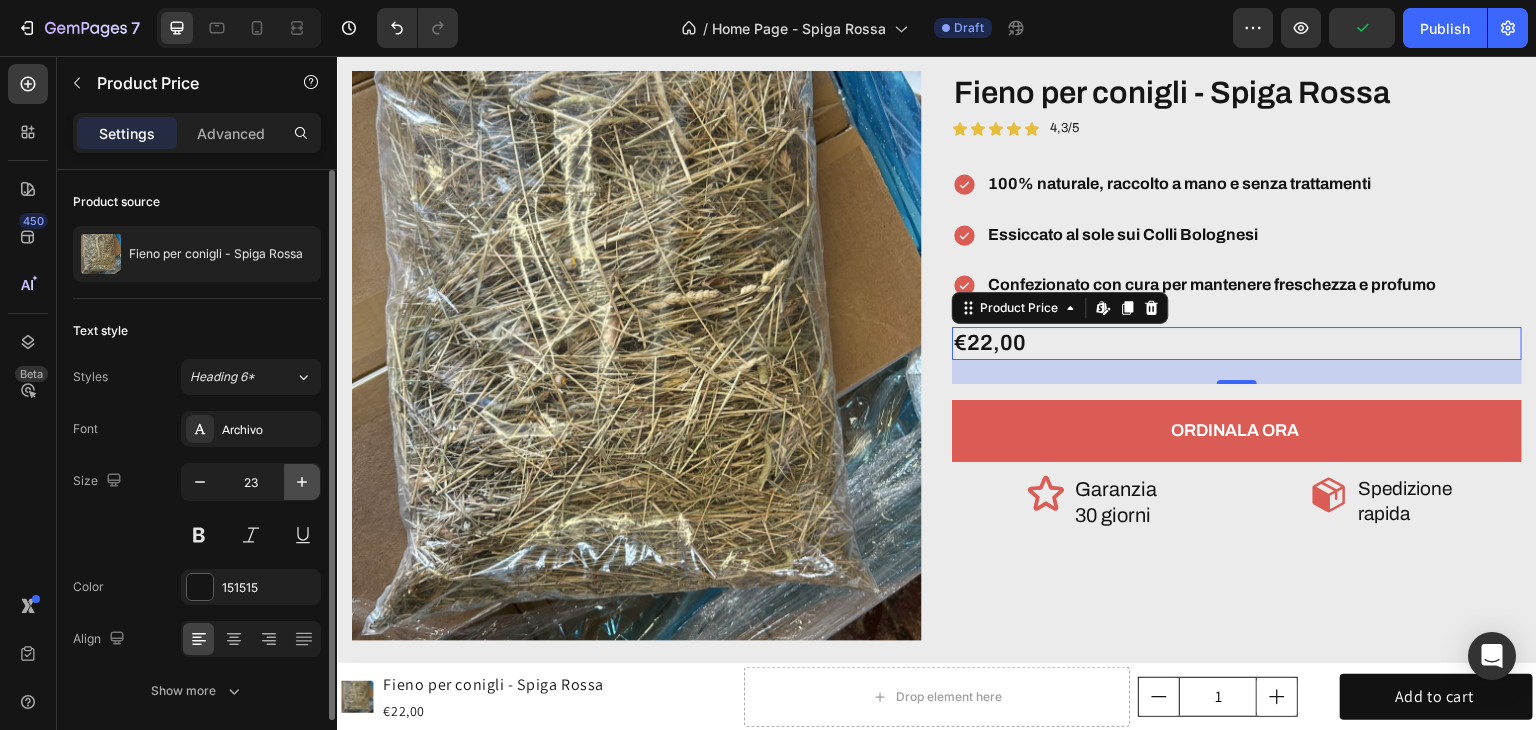 click at bounding box center (302, 482) 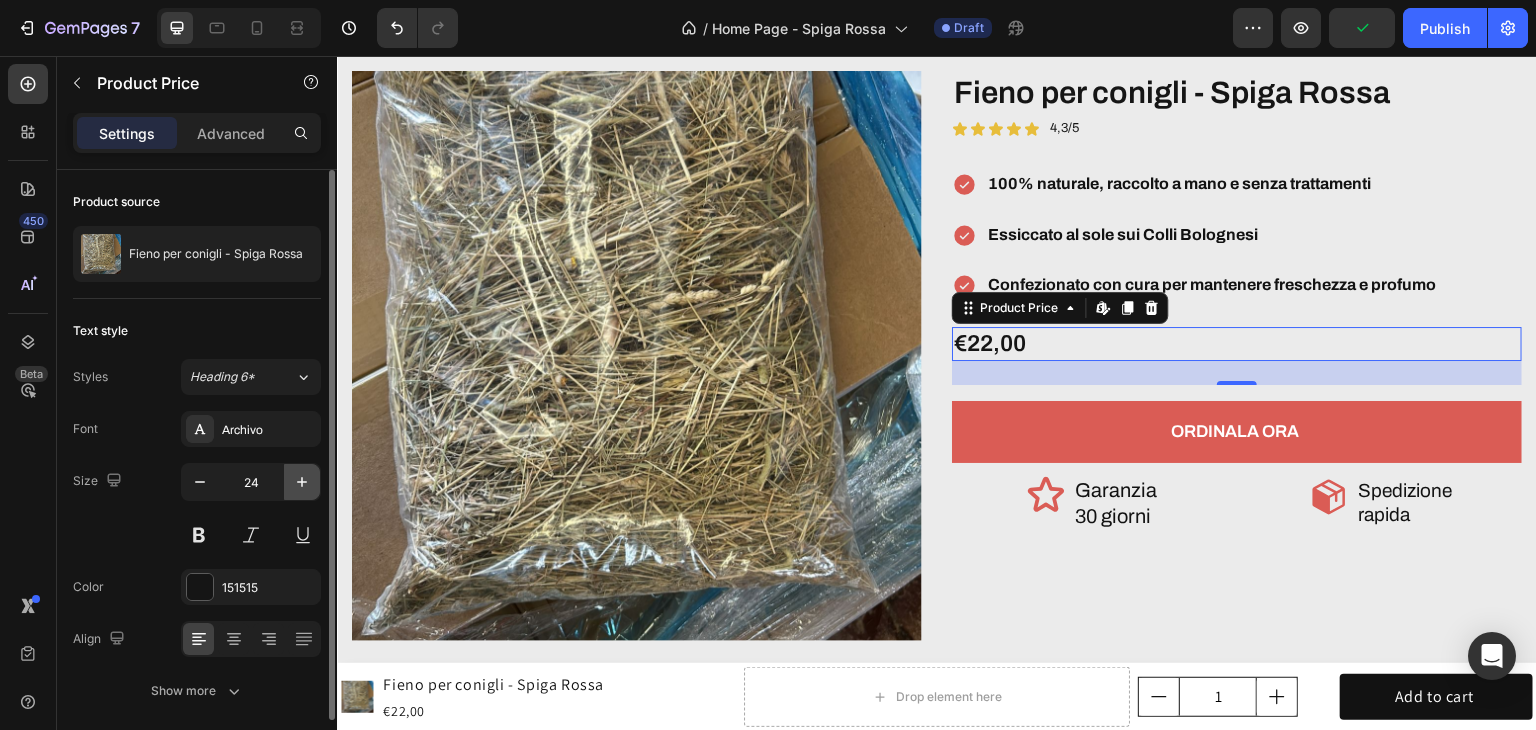 click at bounding box center [302, 482] 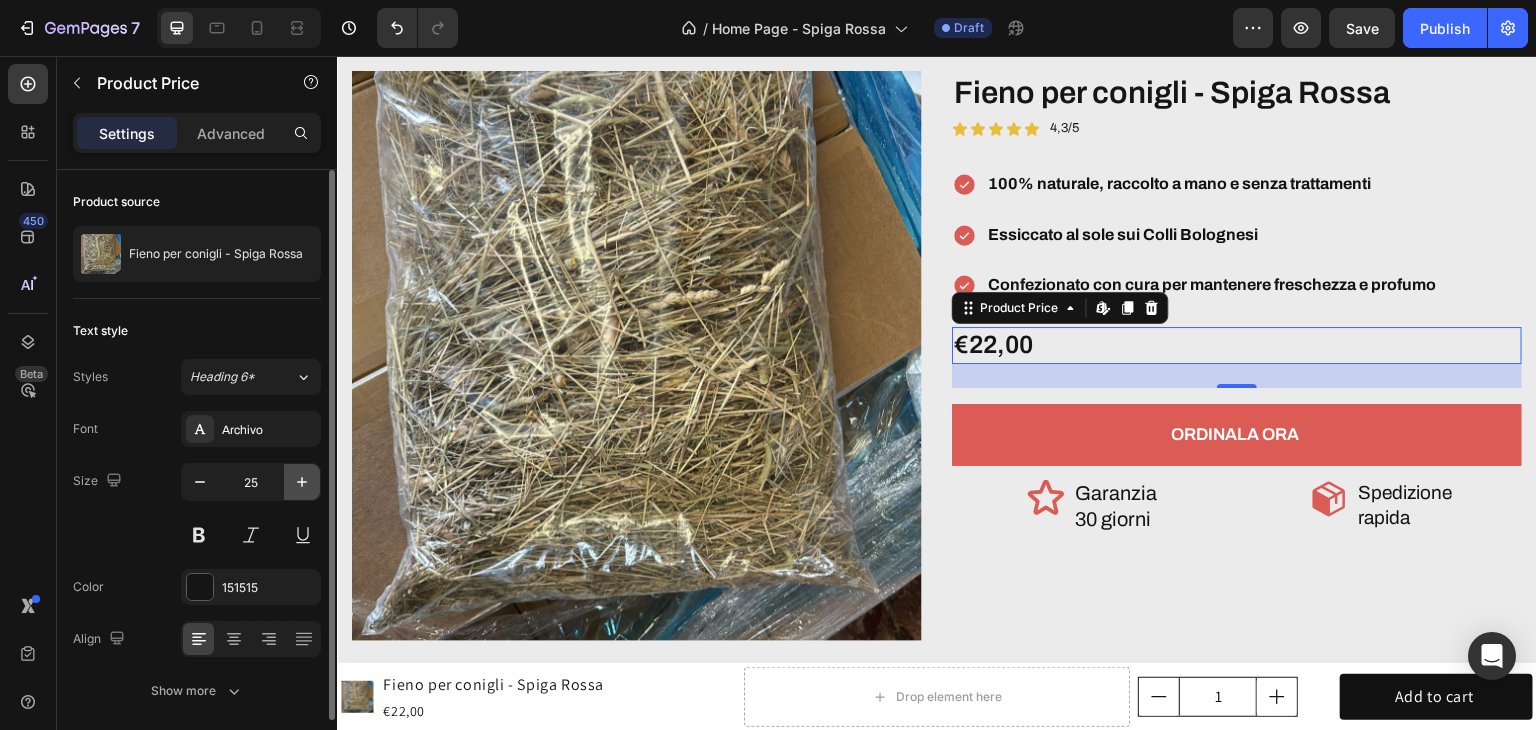 click 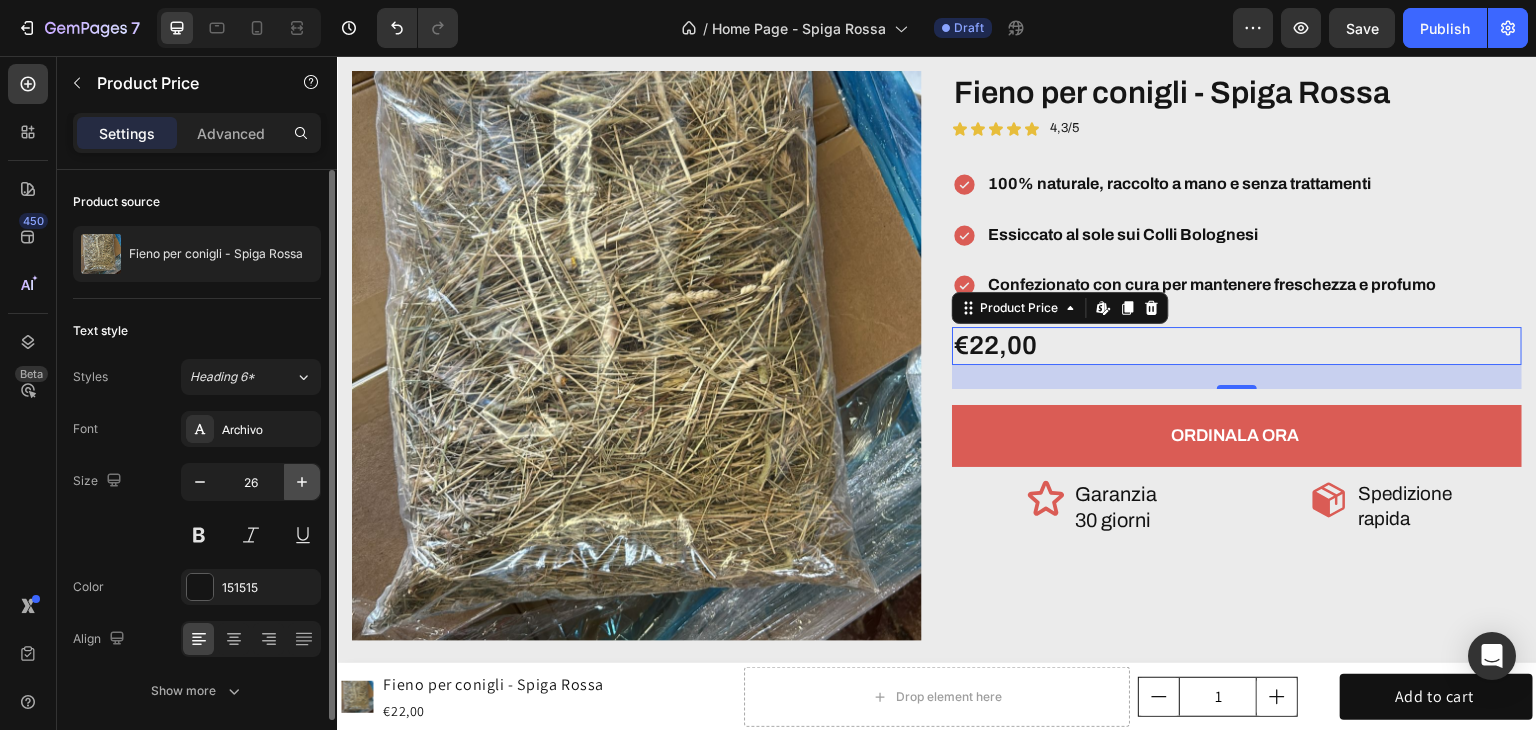 click 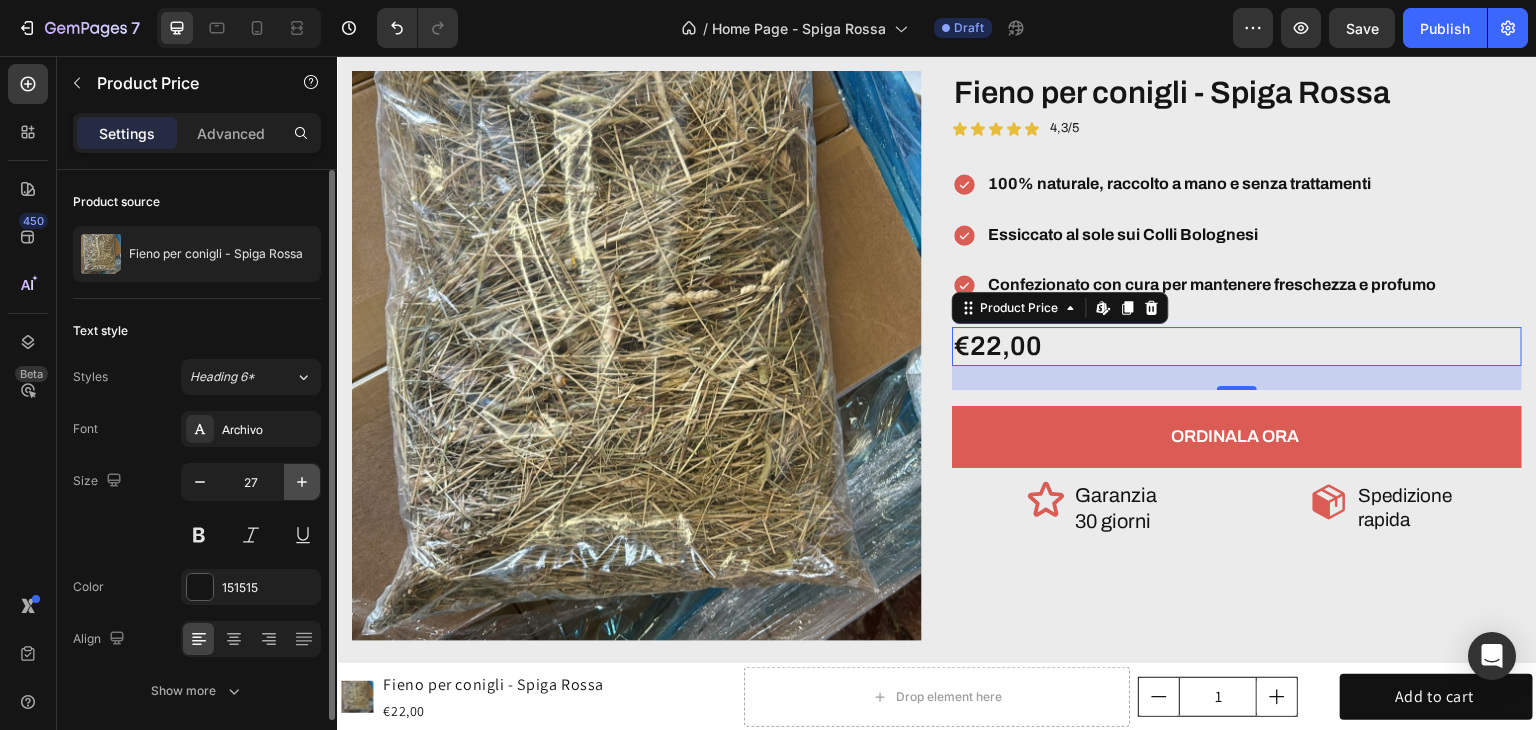 click 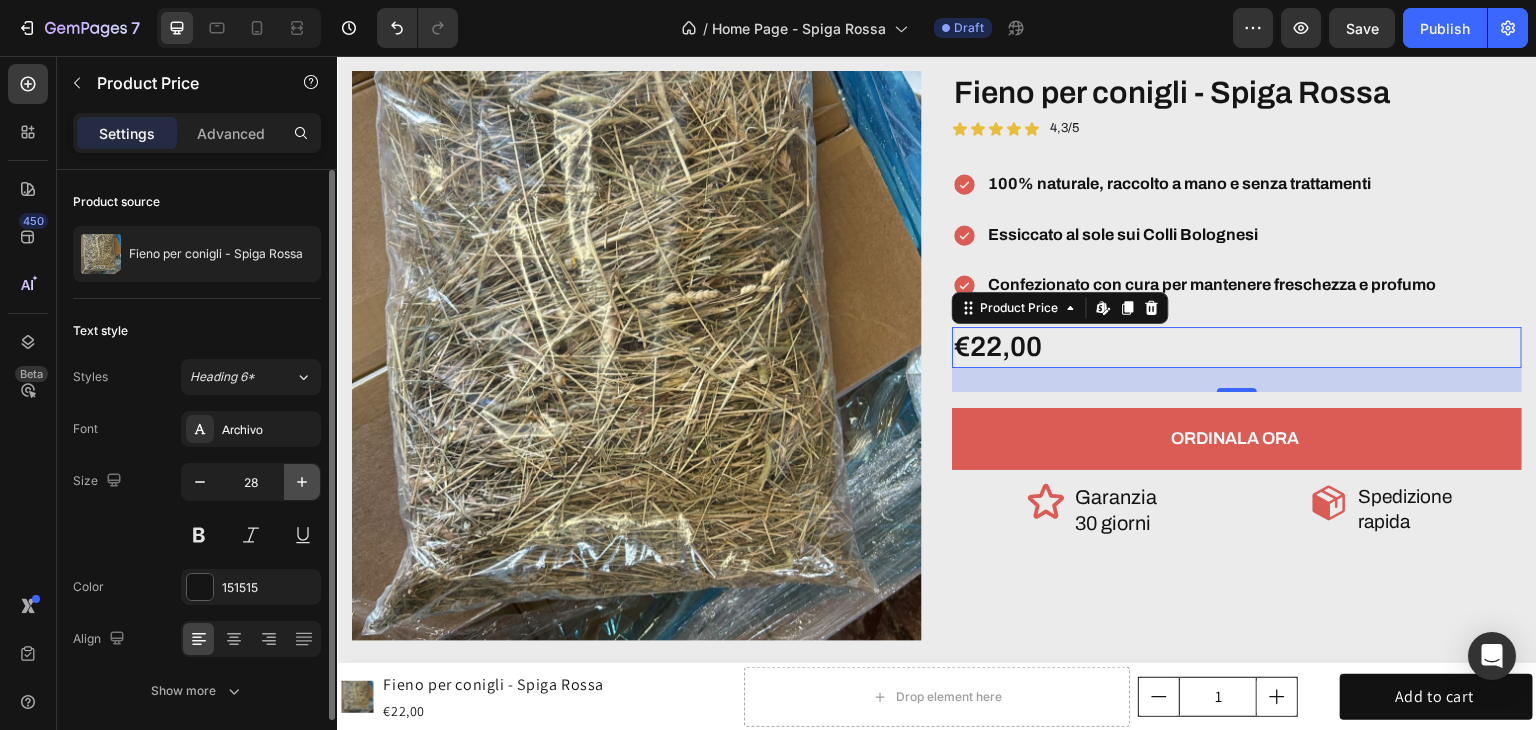 click 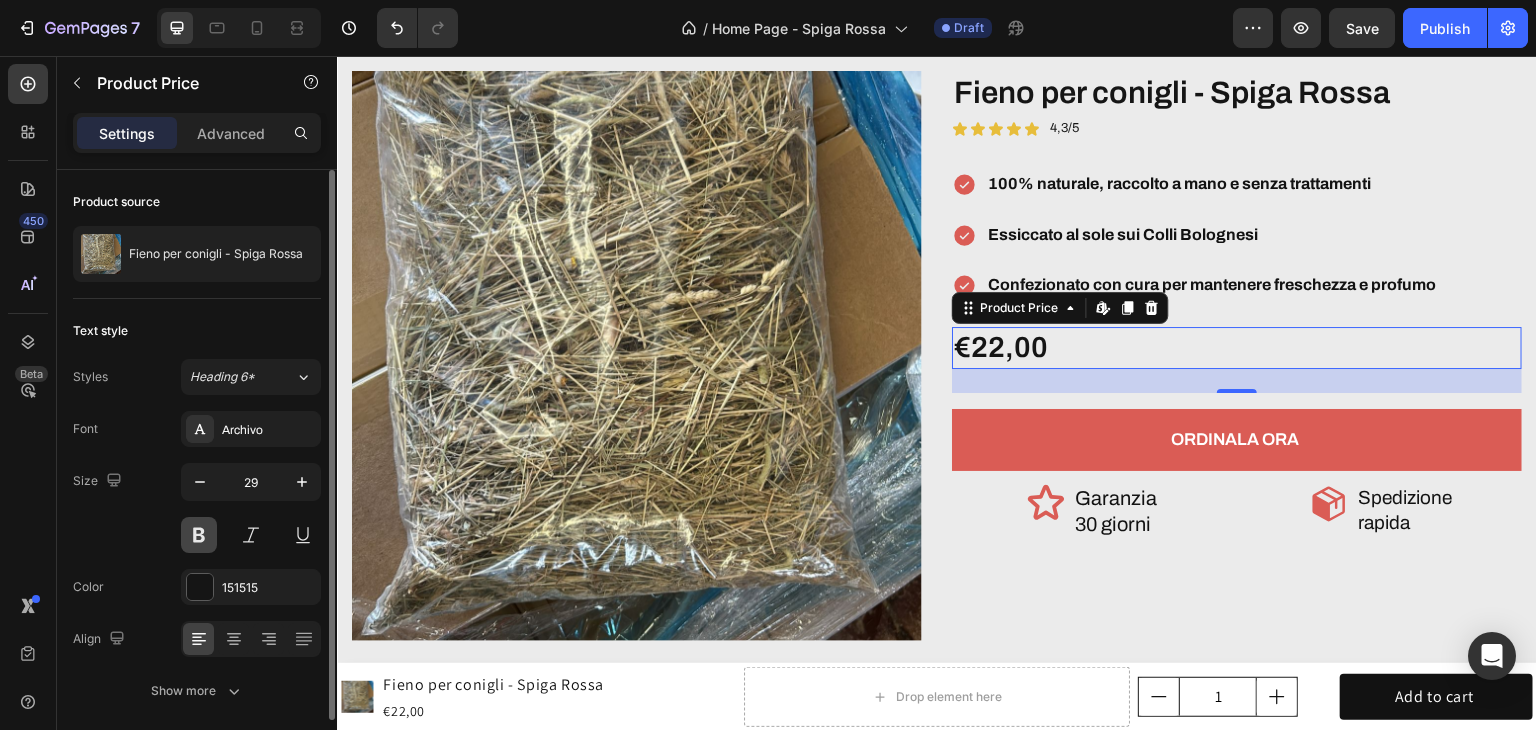 click at bounding box center (199, 535) 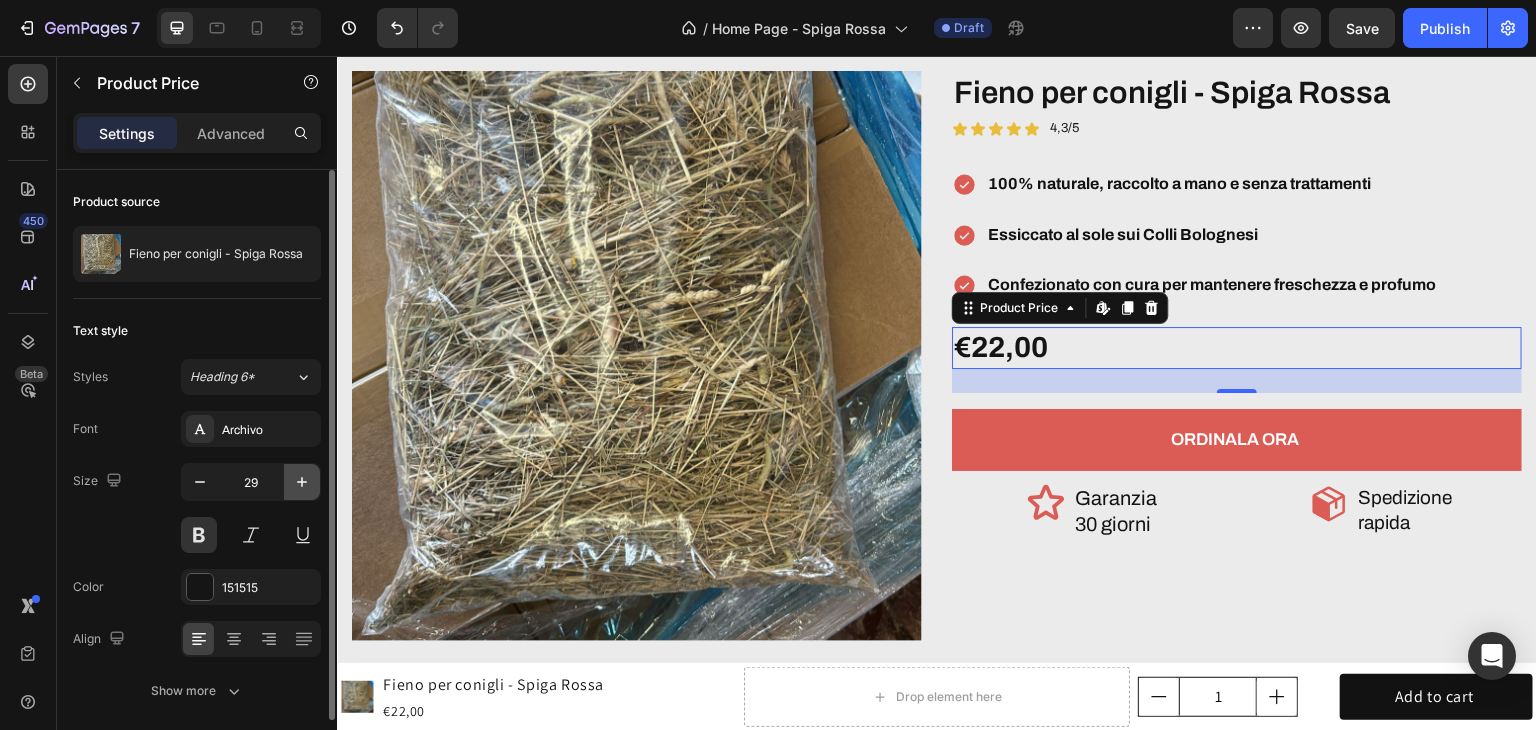 click at bounding box center (302, 482) 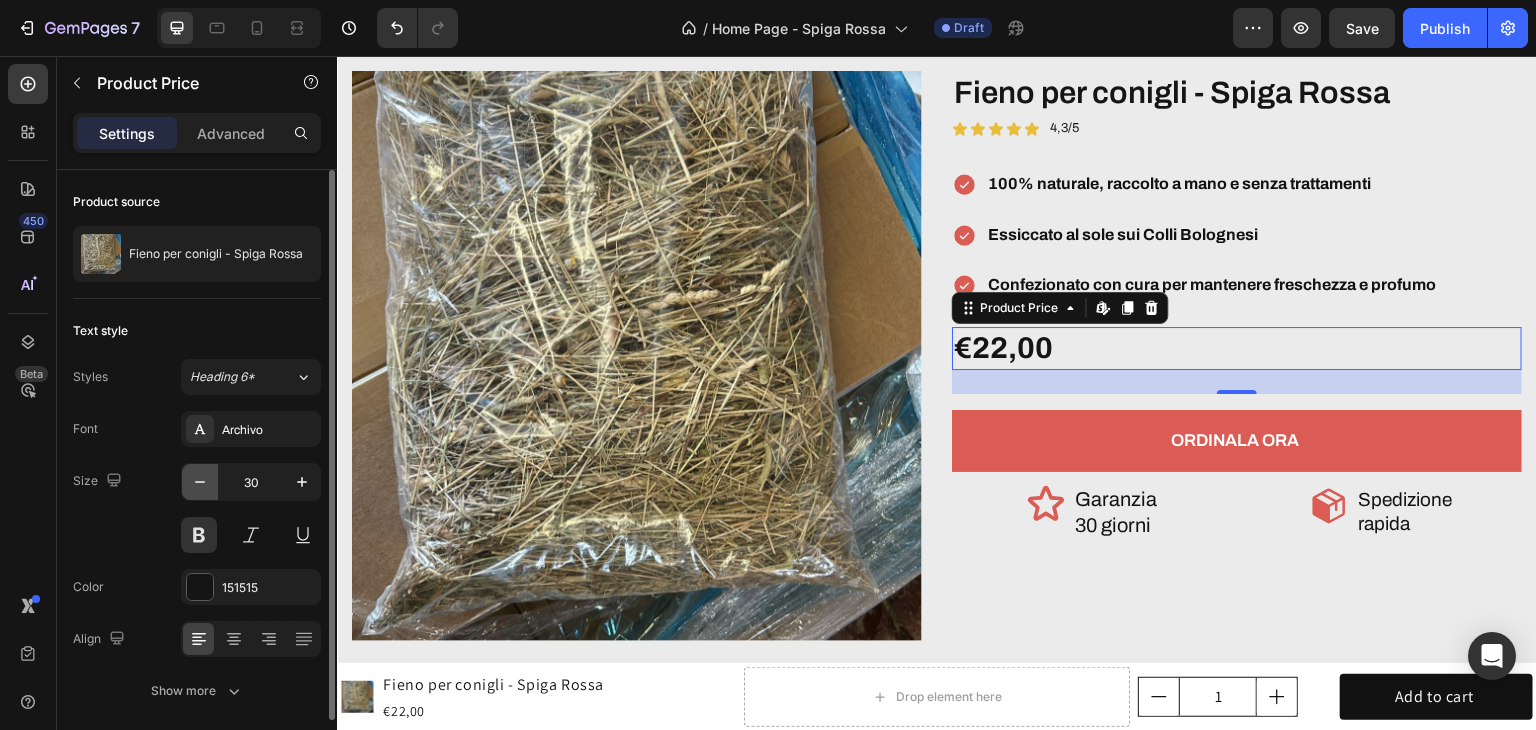 click 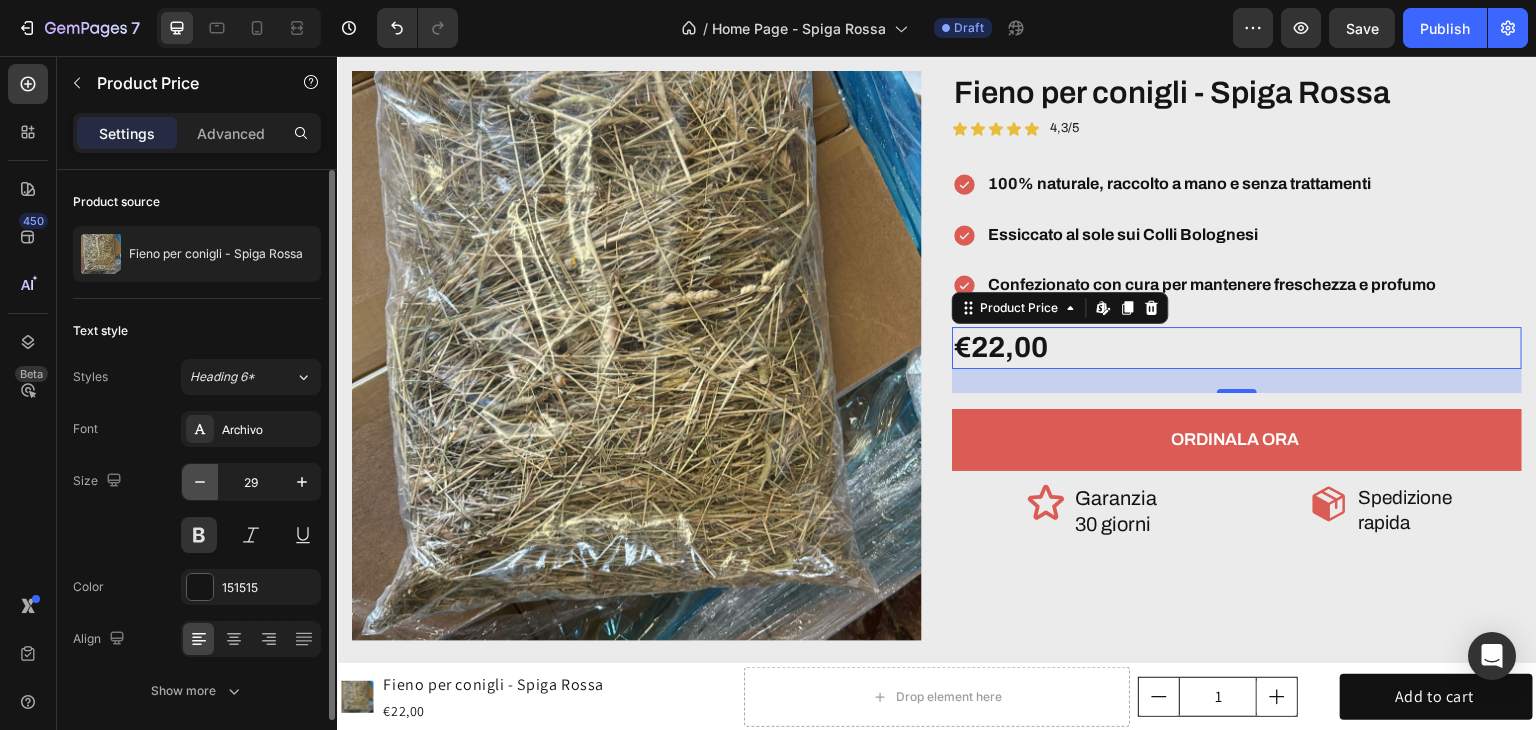 click 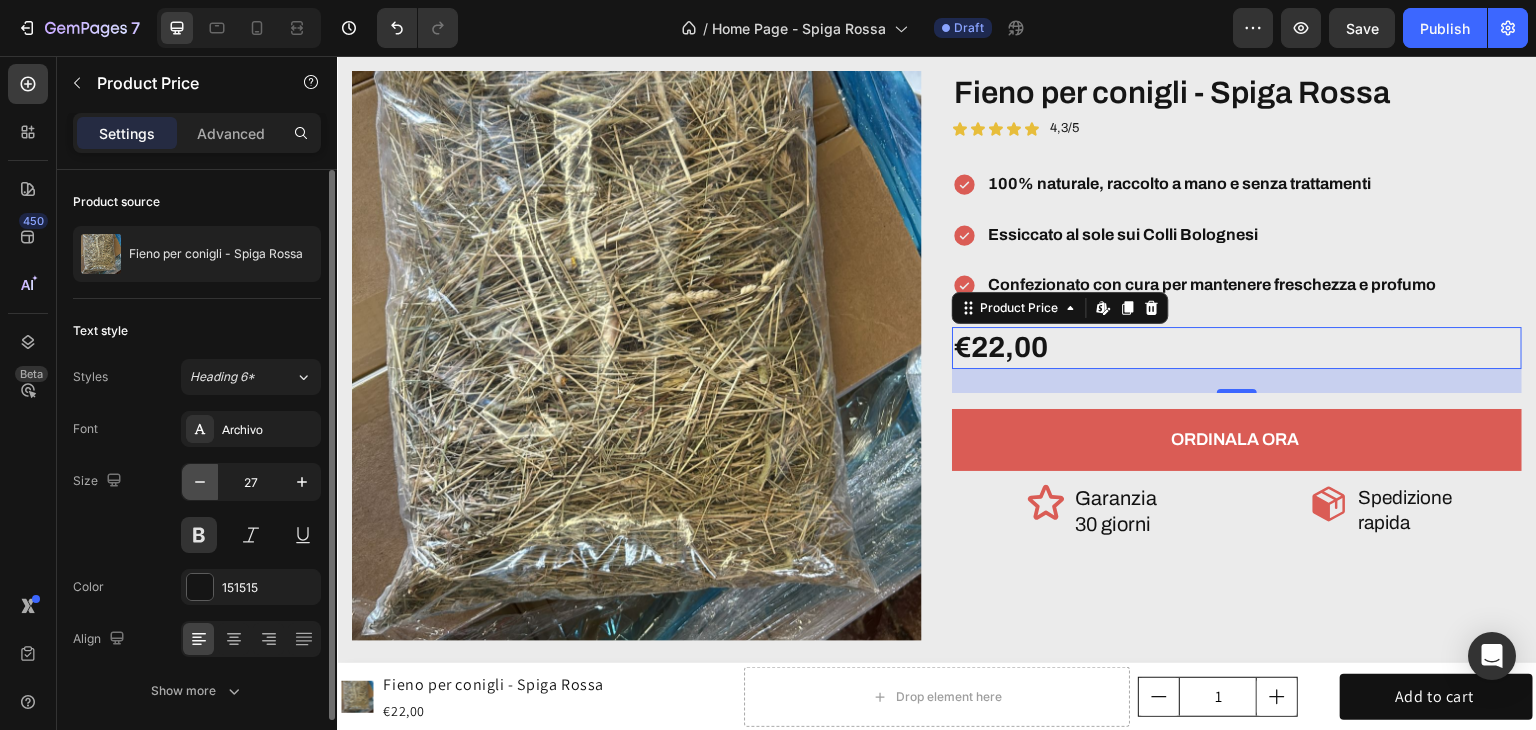 click 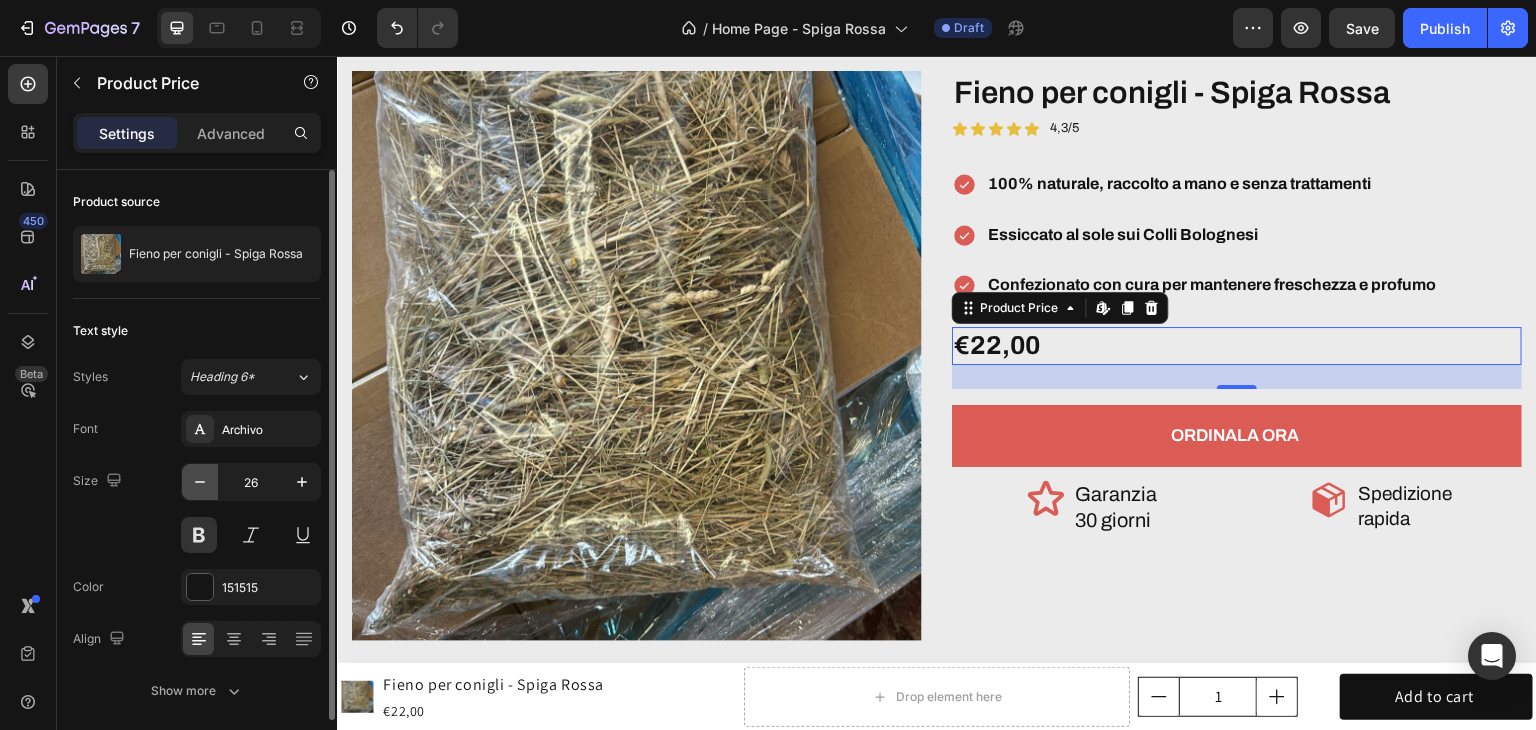 click 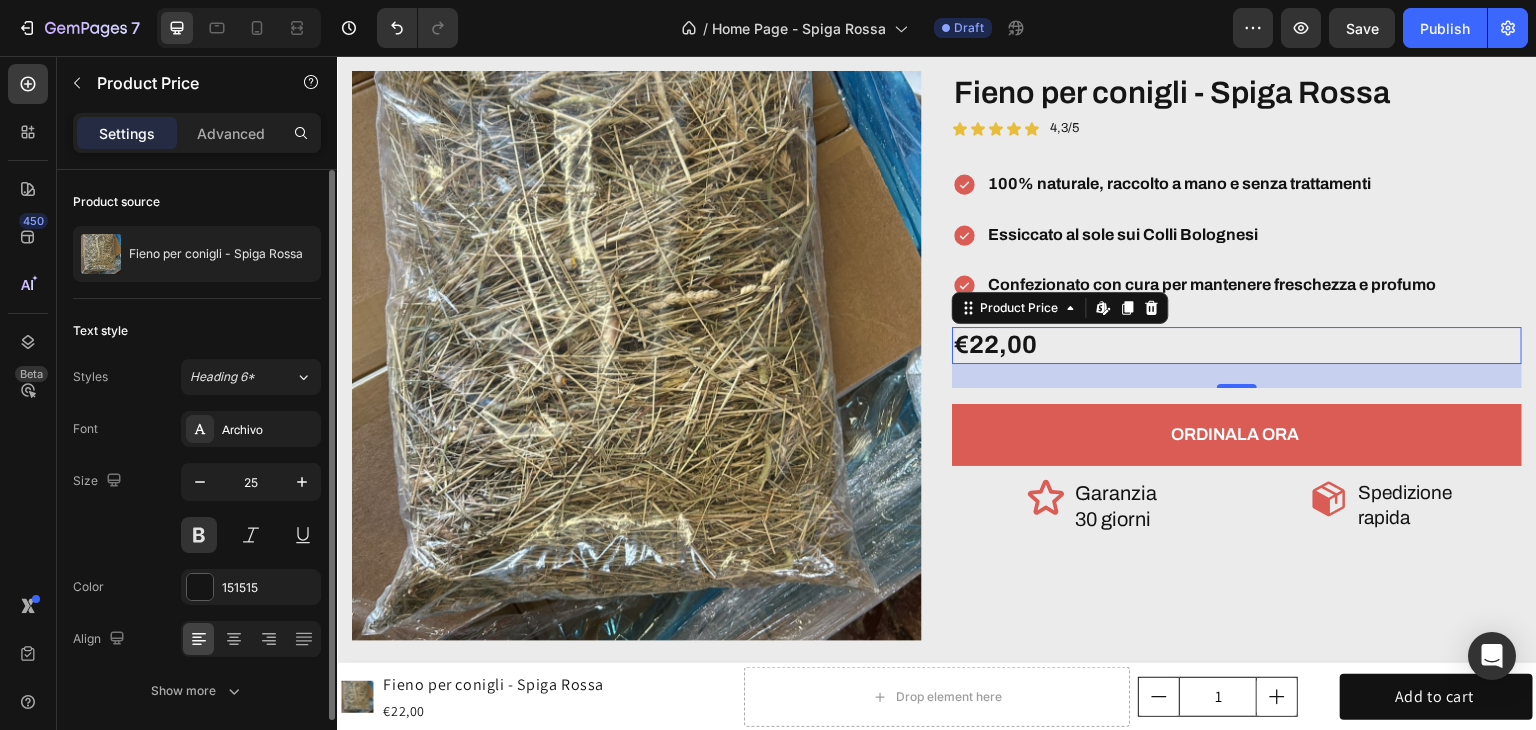 click on "Size 25" at bounding box center (197, 508) 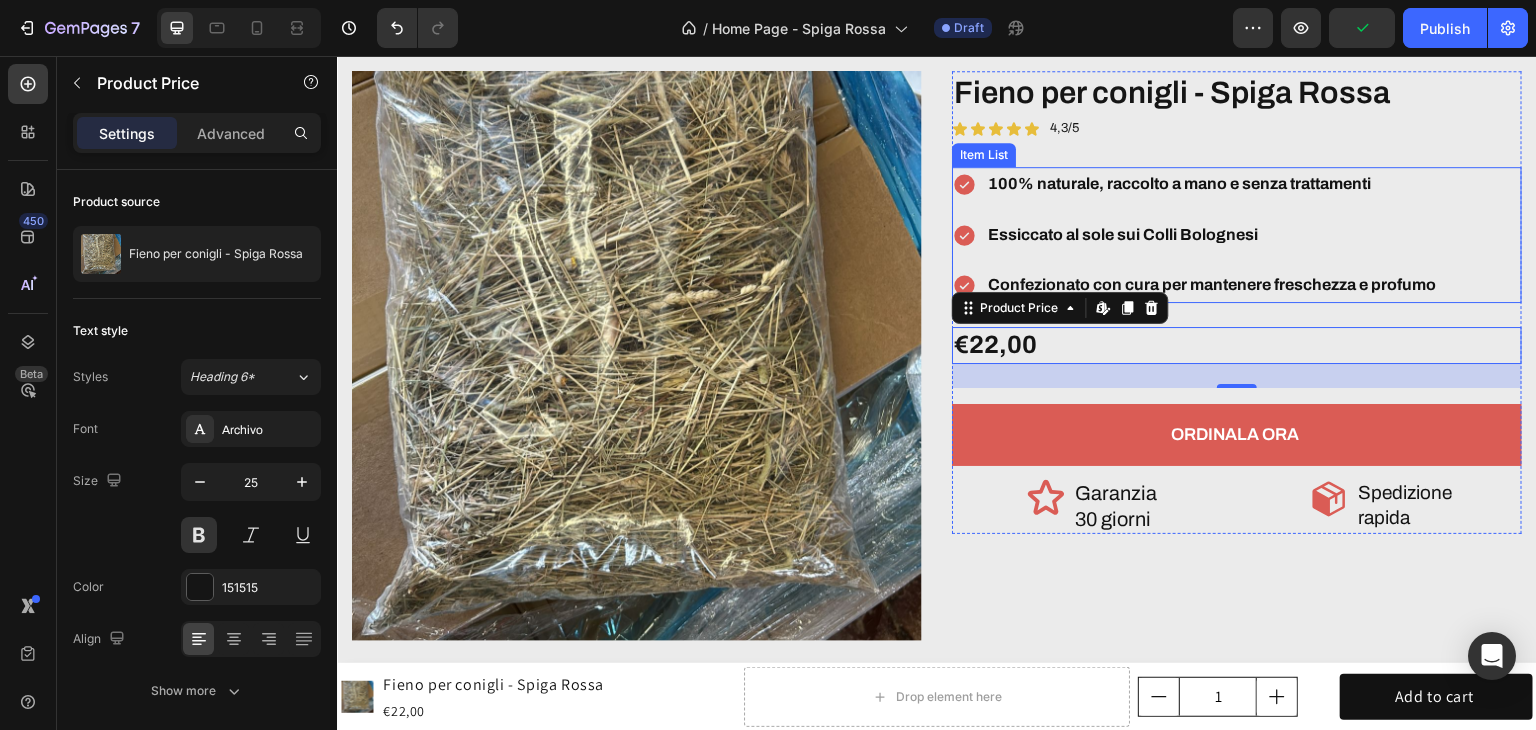 click on "100% naturale, raccolto a mano e senza trattamenti Essiccato al sole sui Colli Bolognesi Confezionato con cura per mantenere freschezza e profumo" at bounding box center [1237, 235] 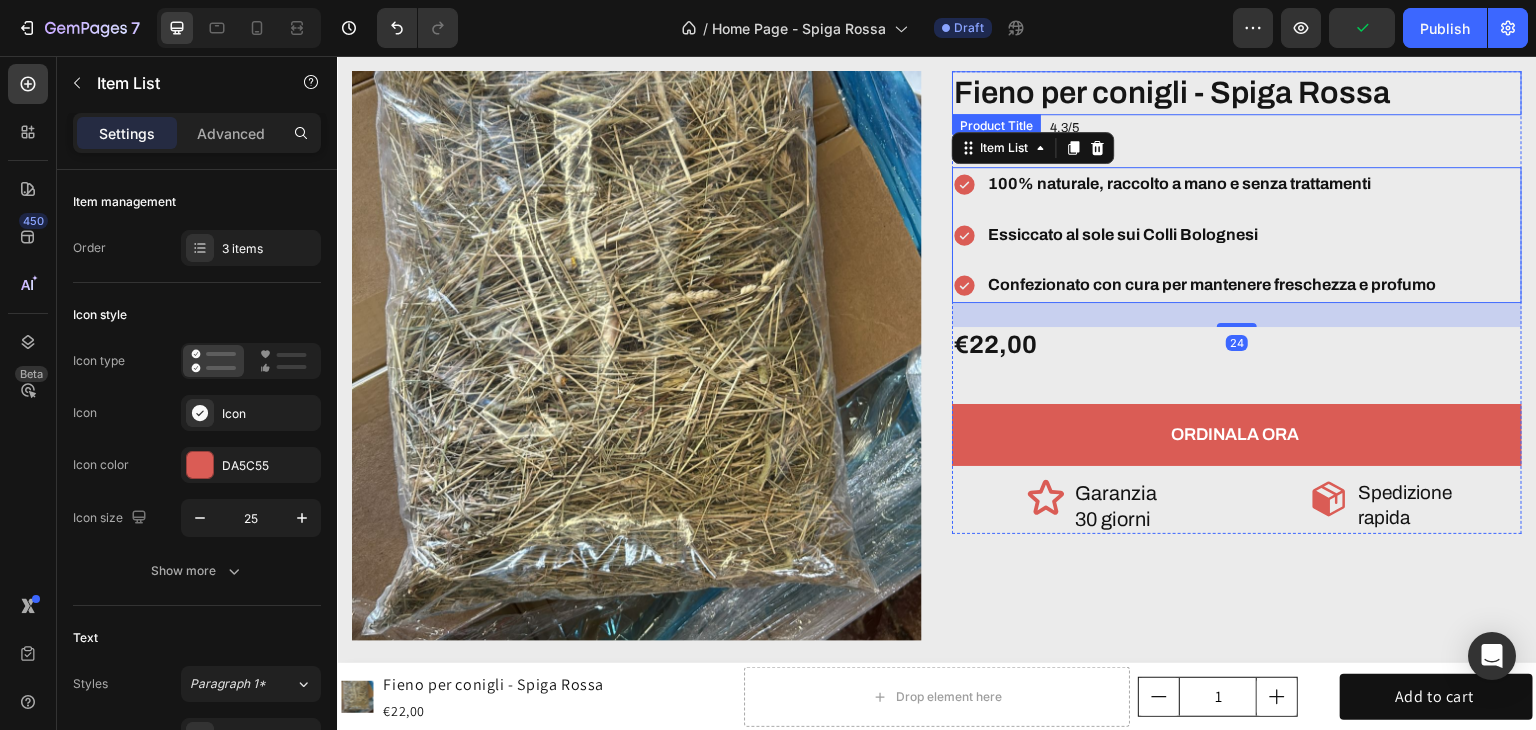 click on "Fieno per conigli - Spiga Rossa" at bounding box center [1237, 93] 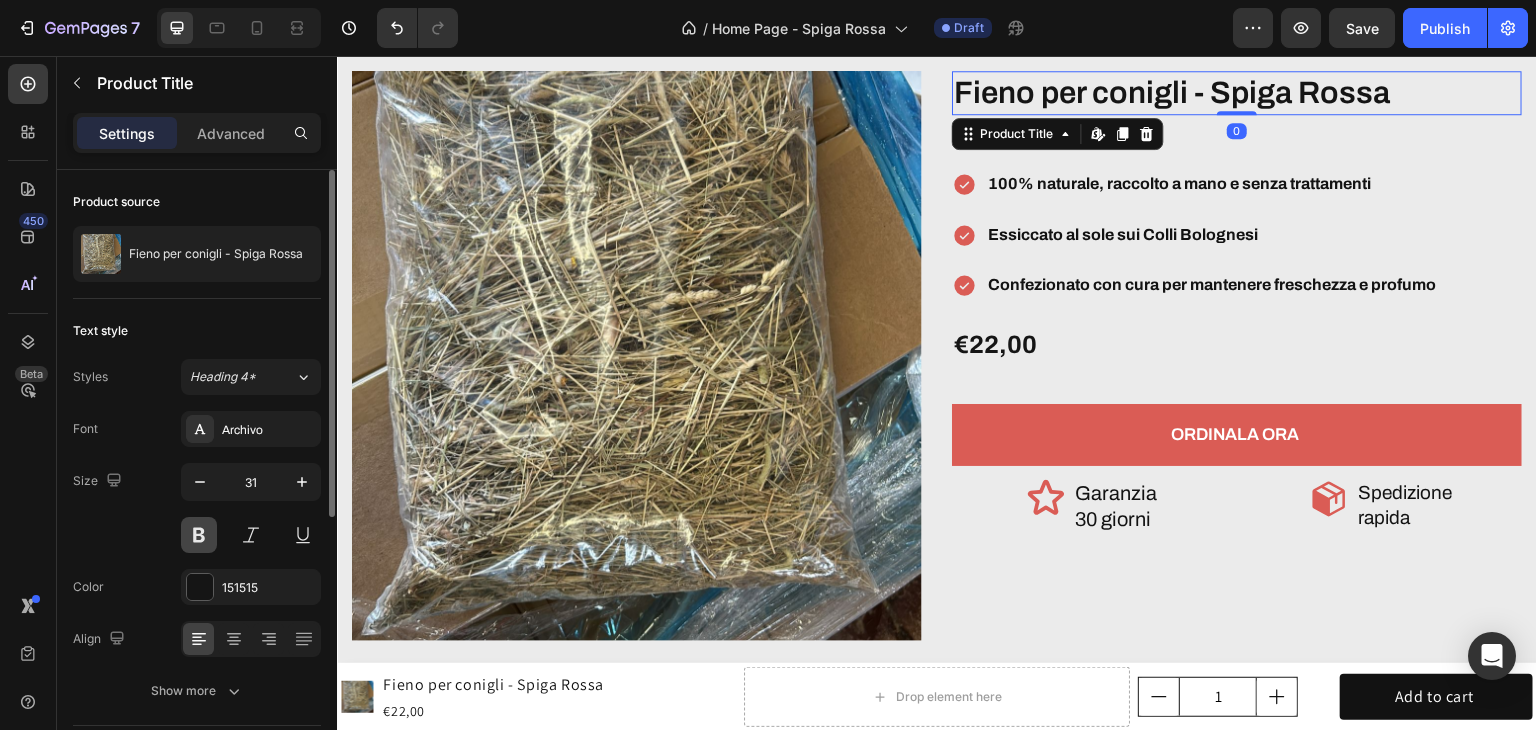click at bounding box center [199, 535] 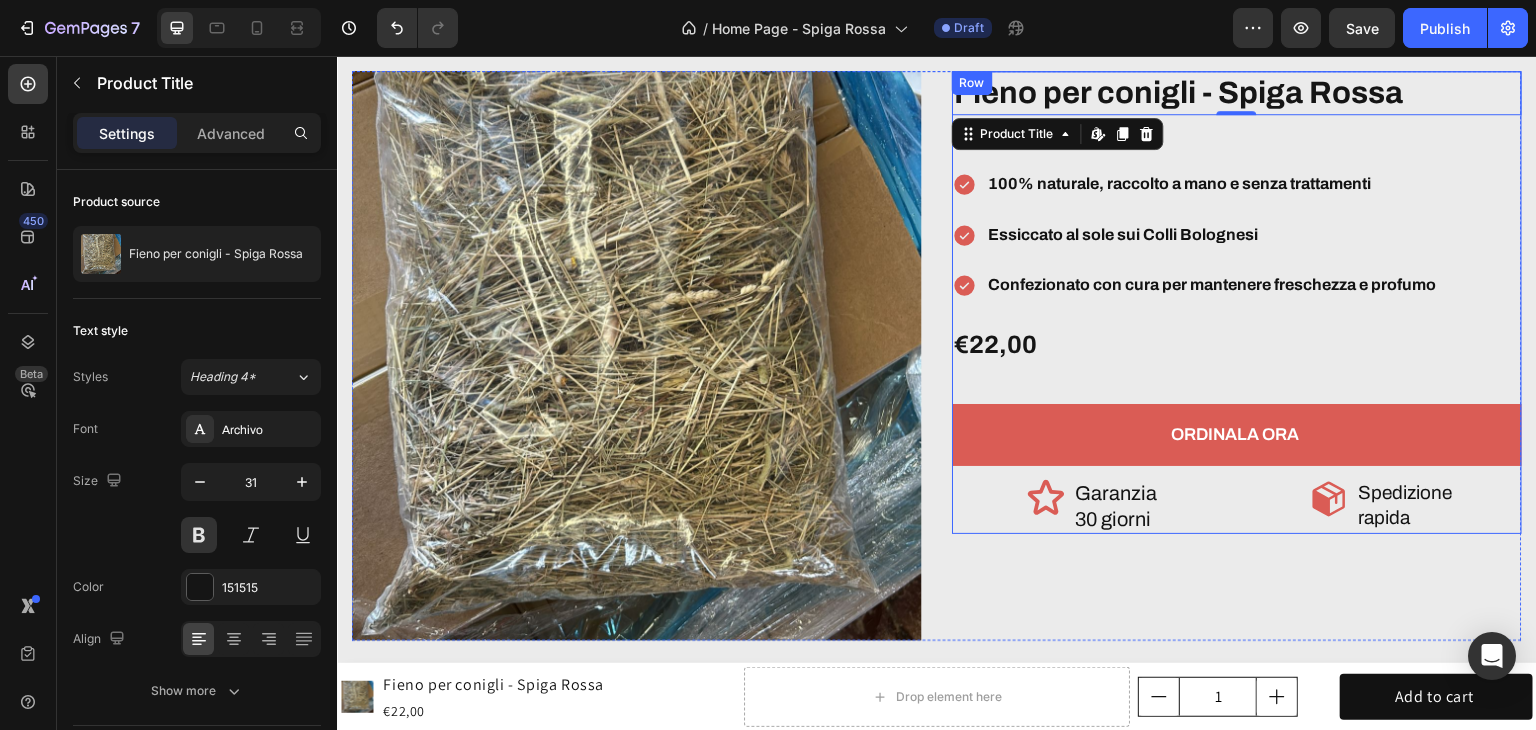 click on "Fieno per conigli - Spiga Rossa Product Title   Edit content in Shopify 0 Icon Icon Icon Icon Icon Icon List 4,3/5 Text Block Row 100% naturale, raccolto a mano e senza trattamenti Essiccato al sole sui Colli Bolognesi Confezionato con cura per mantenere freschezza e profumo Item List €22,00 Product Price Product Price Text Block Row ORDINALA ORA Add to Cart
Icon Garanzia 30 giorni Heading Row
Icon Spedizione rapida Heading Row Row" at bounding box center [1237, 302] 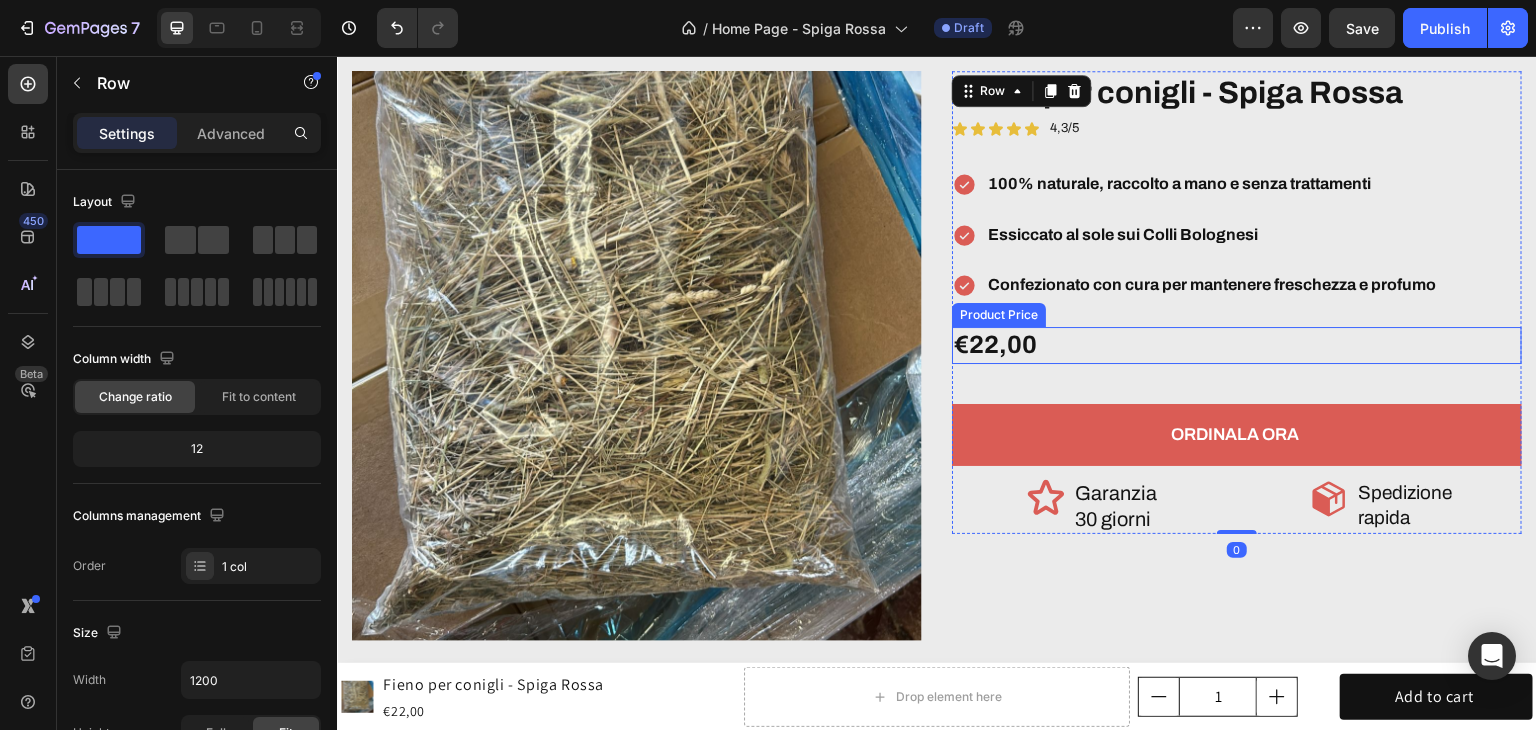 click on "€22,00" at bounding box center (1237, 345) 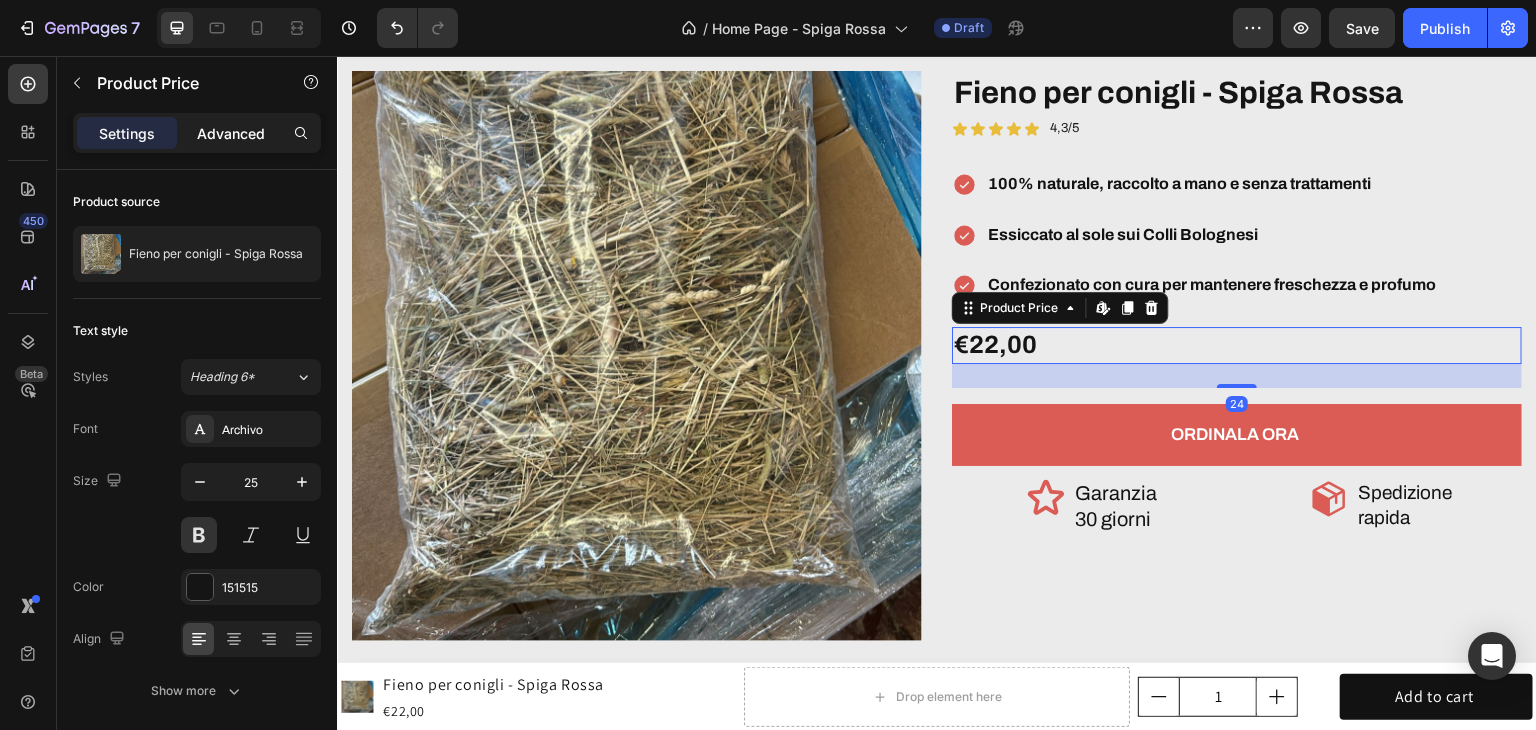 click on "Advanced" at bounding box center (231, 133) 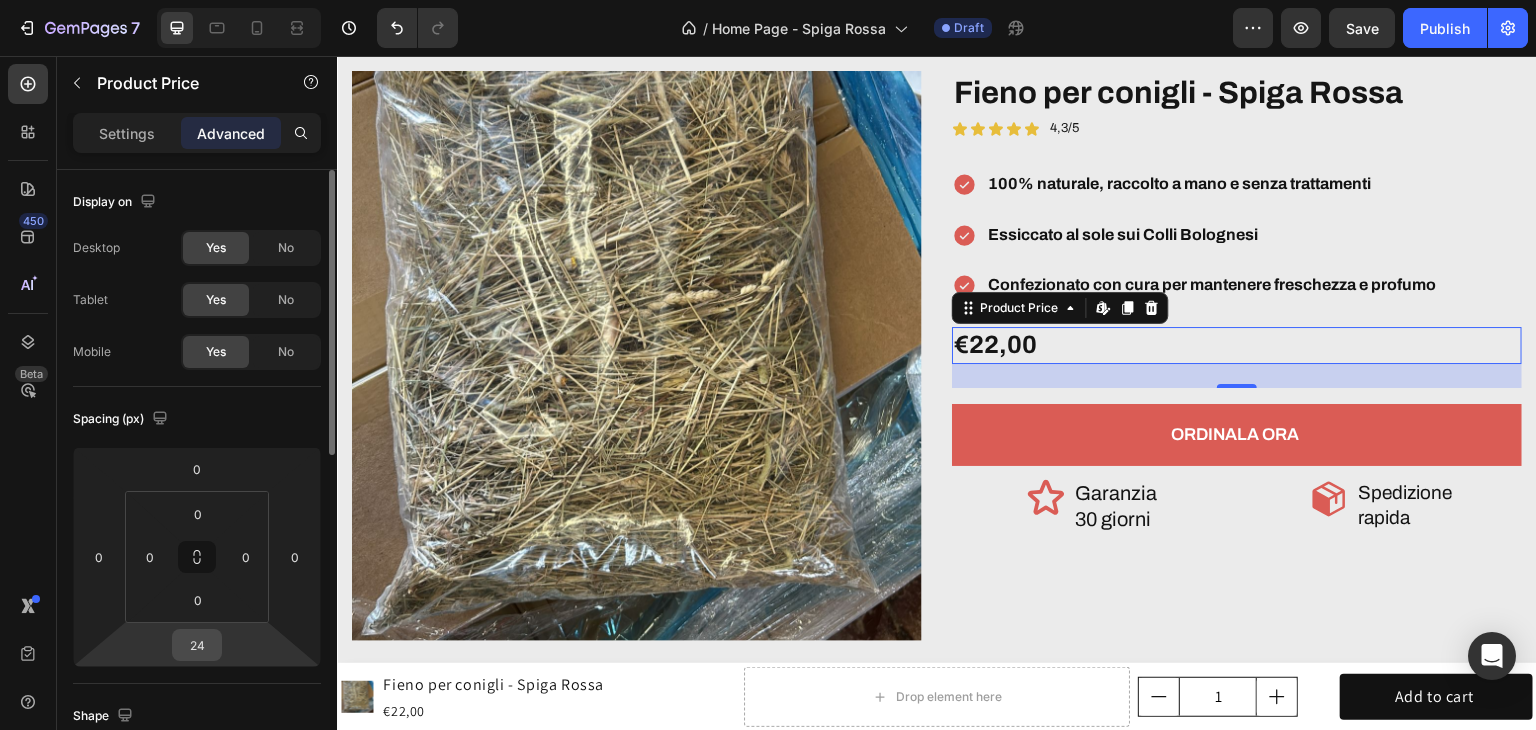 click on "24" at bounding box center [197, 645] 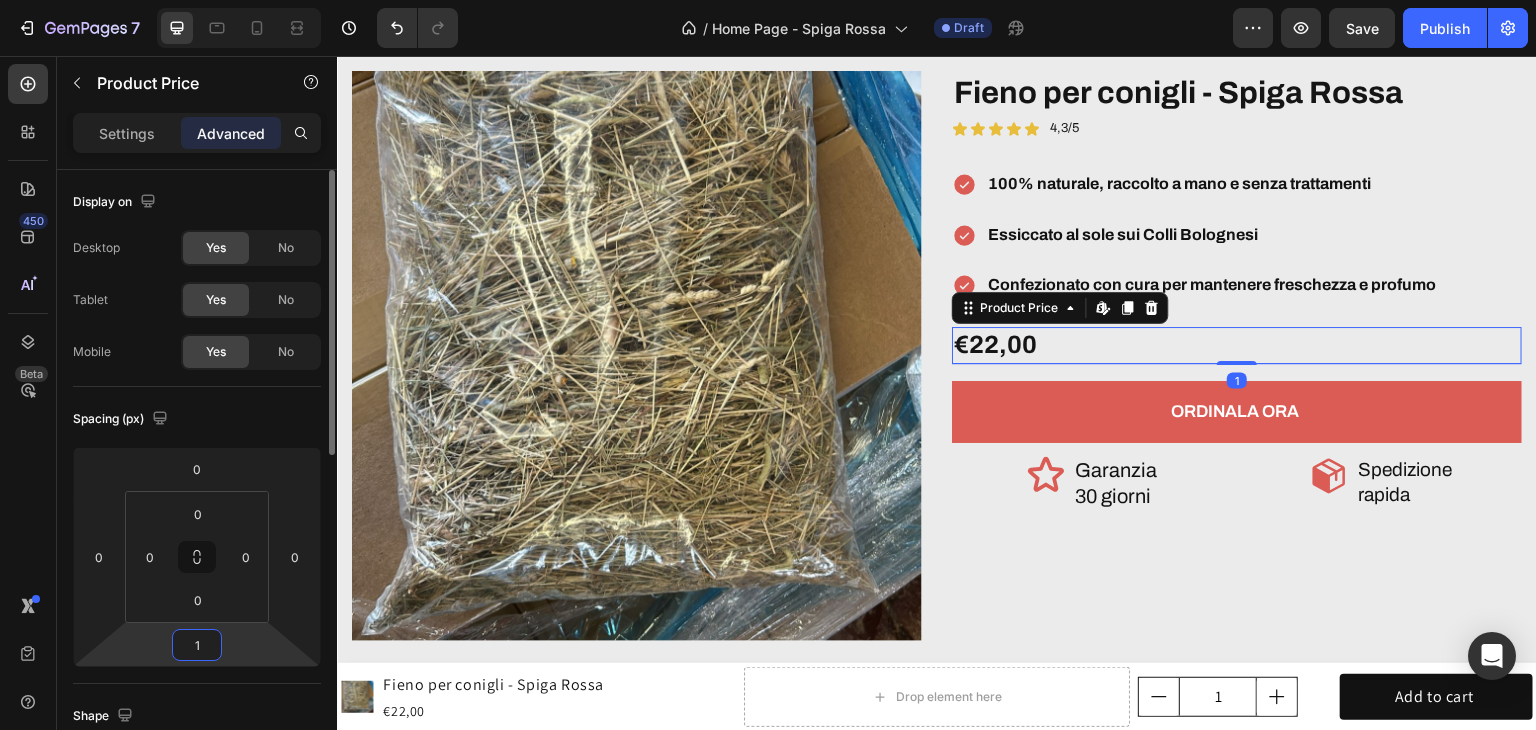 type on "10" 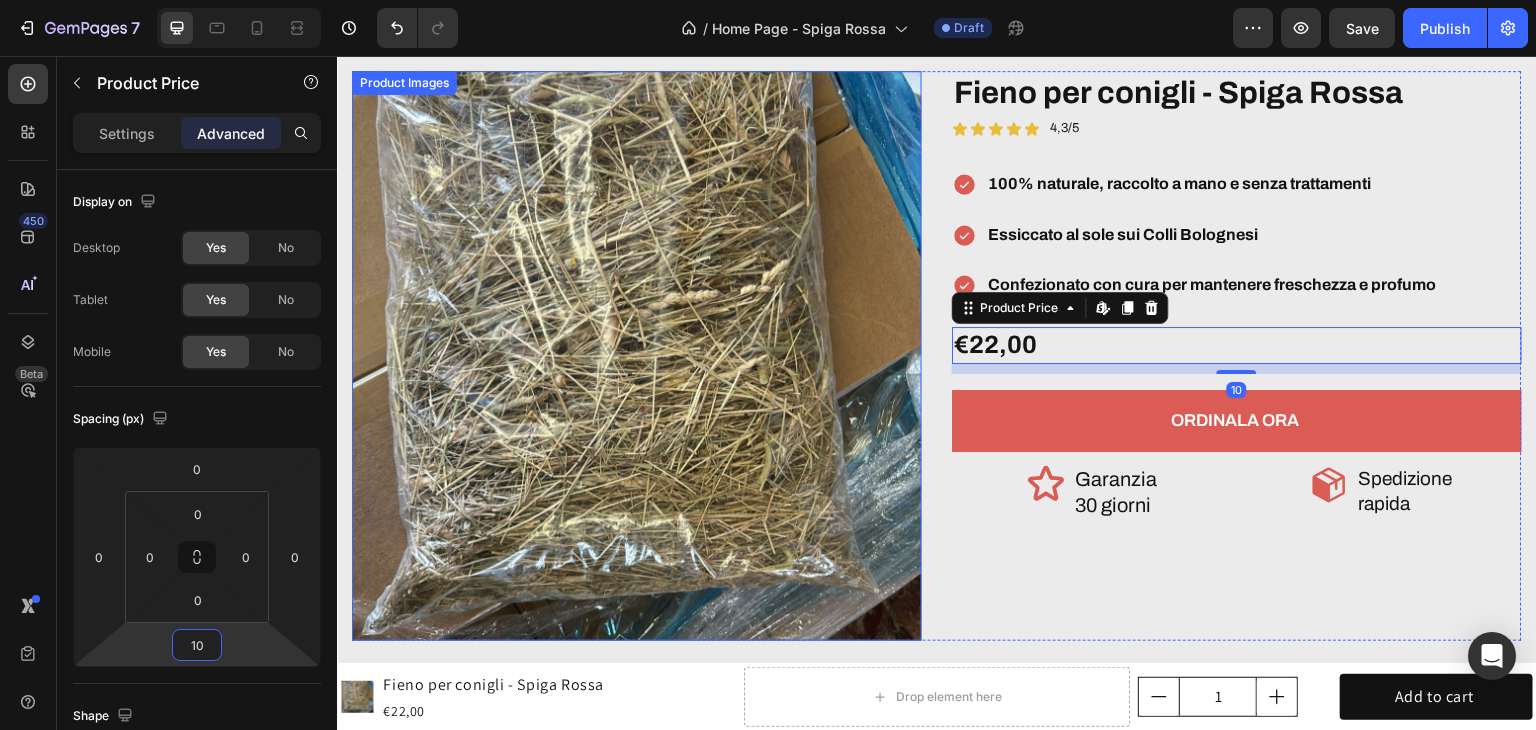 click at bounding box center (637, 356) 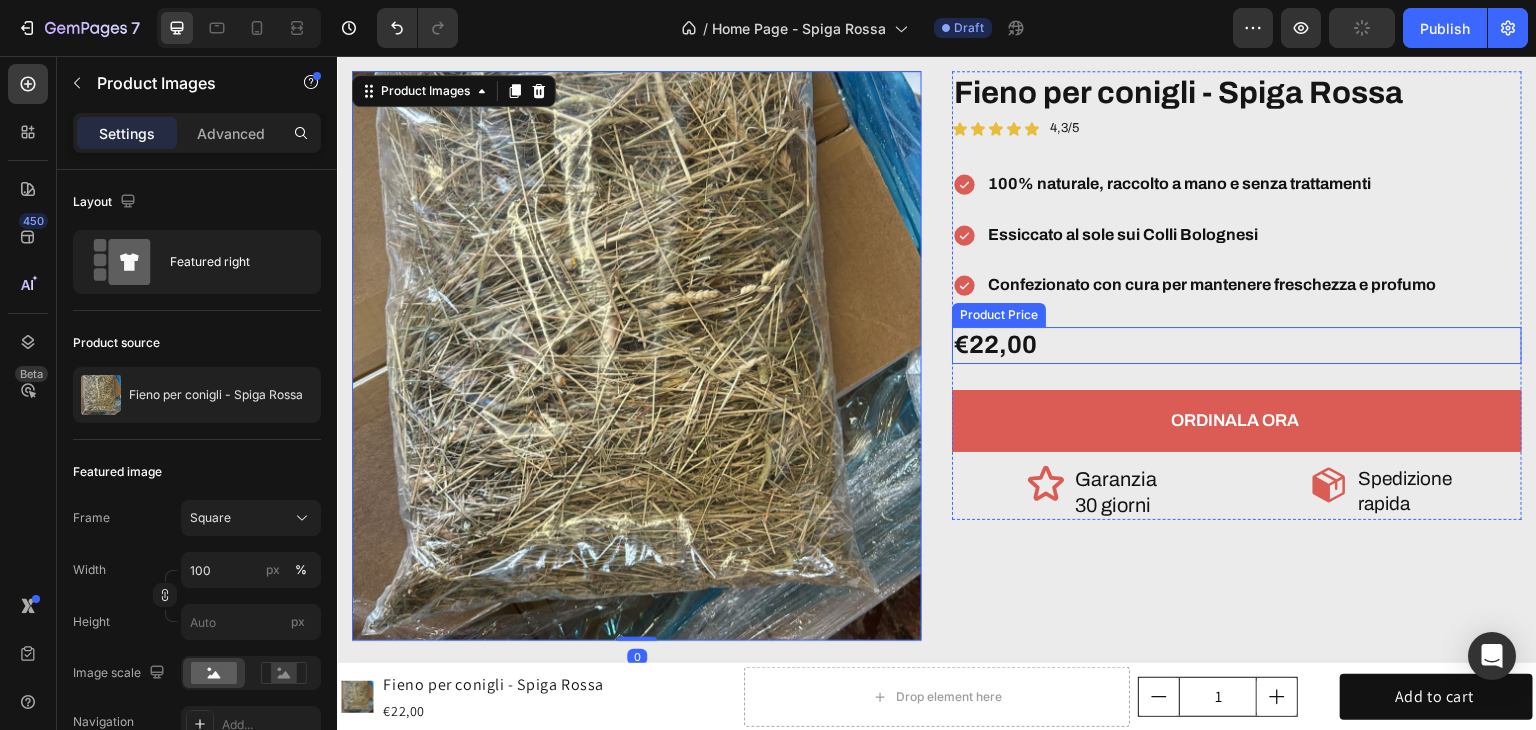 click on "€22,00" at bounding box center (1237, 345) 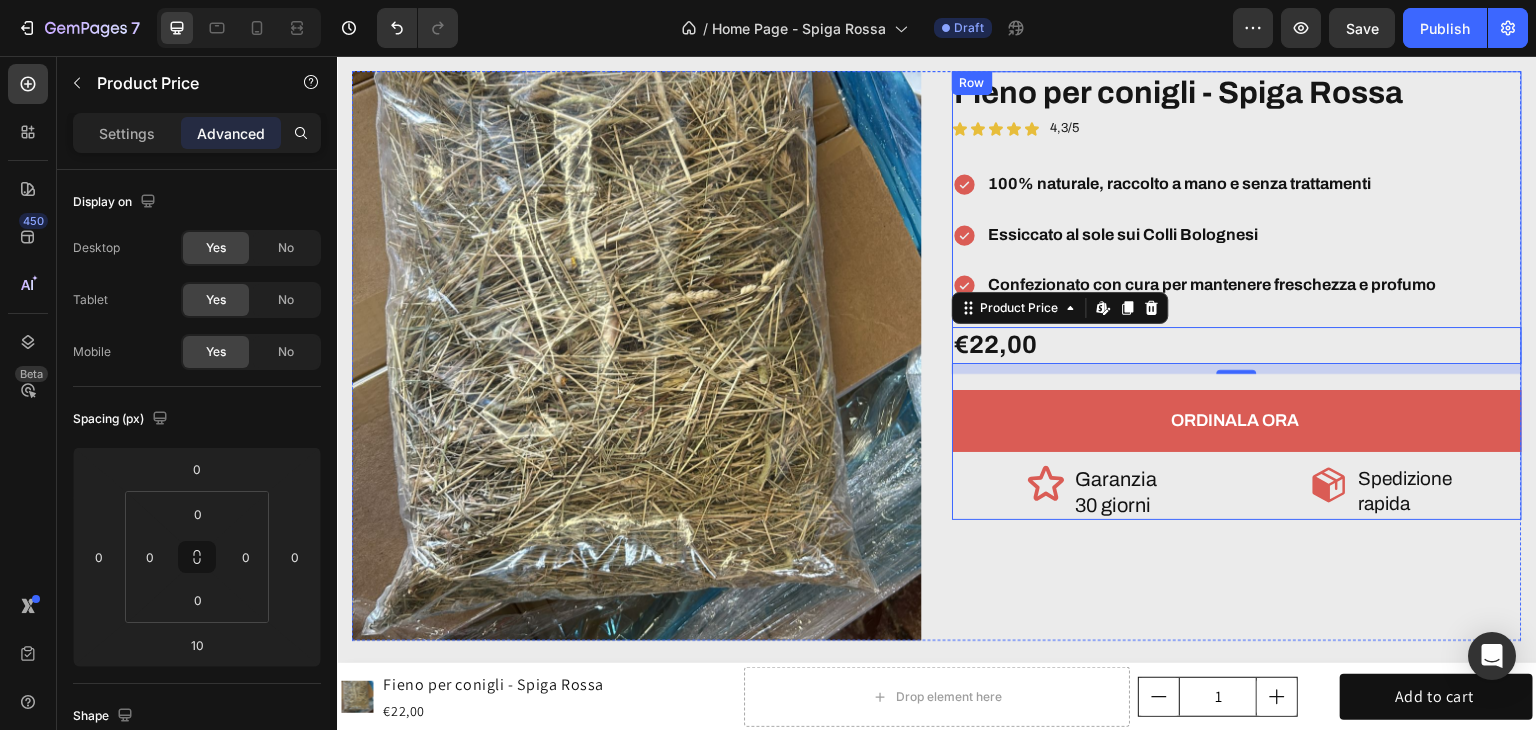 click on "Fieno per conigli - Spiga Rossa Product Title Icon Icon Icon Icon Icon Icon List 4,3/5 Text Block Row 100% naturale, raccolto a mano e senza trattamenti Essiccato al sole sui Colli Bolognesi Confezionato con cura per mantenere freschezza e profumo Item List €22,00 Product Price   Edit content in Shopify 10 Product Price   Edit content in Shopify 10 Text Block Row ORDINALA ORA Add to Cart
Icon Garanzia 30 giorni Heading Row
Icon Spedizione rapida Heading Row Row" at bounding box center (1237, 295) 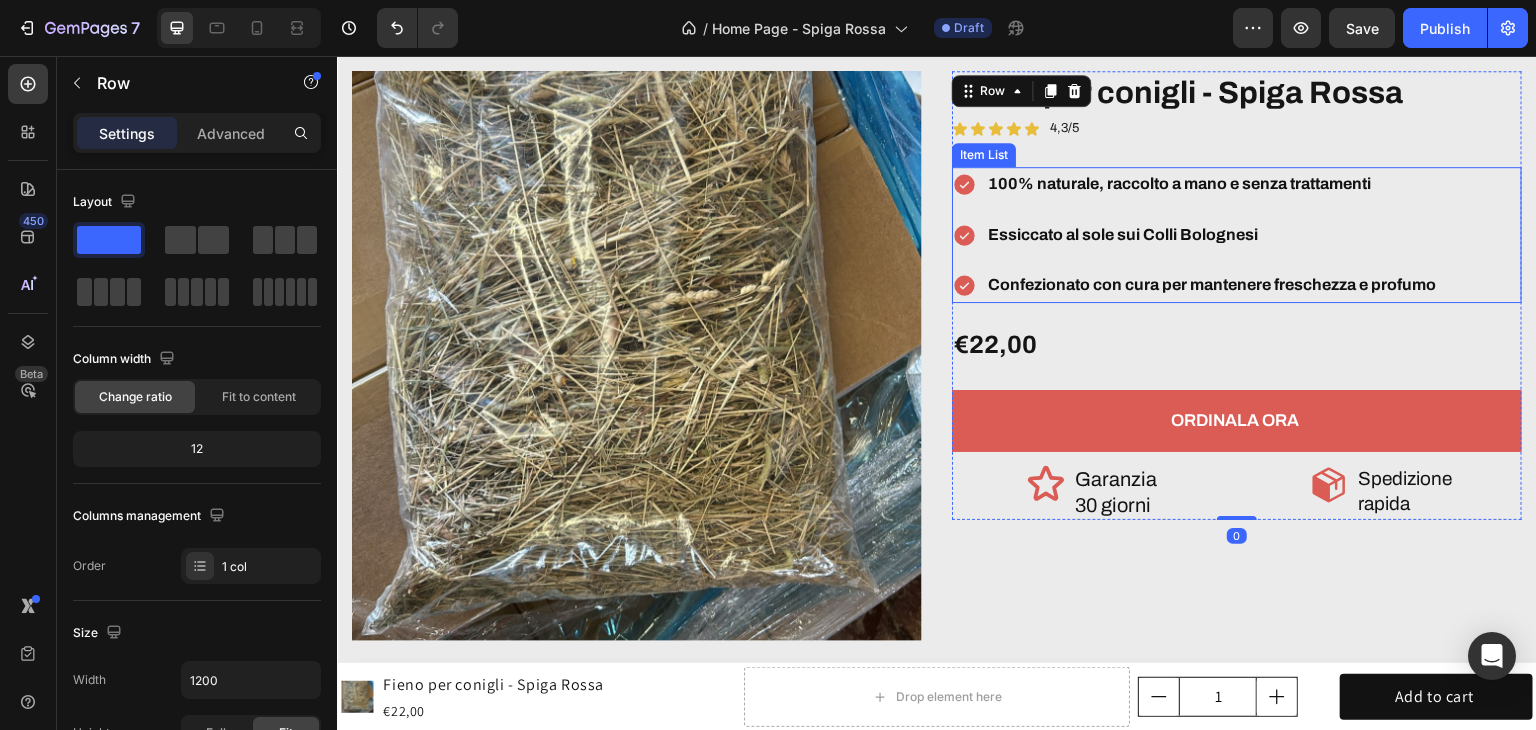 click on "100% naturale, raccolto a mano e senza trattamenti Essiccato al sole sui Colli Bolognesi Confezionato con cura per mantenere freschezza e profumo" at bounding box center (1195, 235) 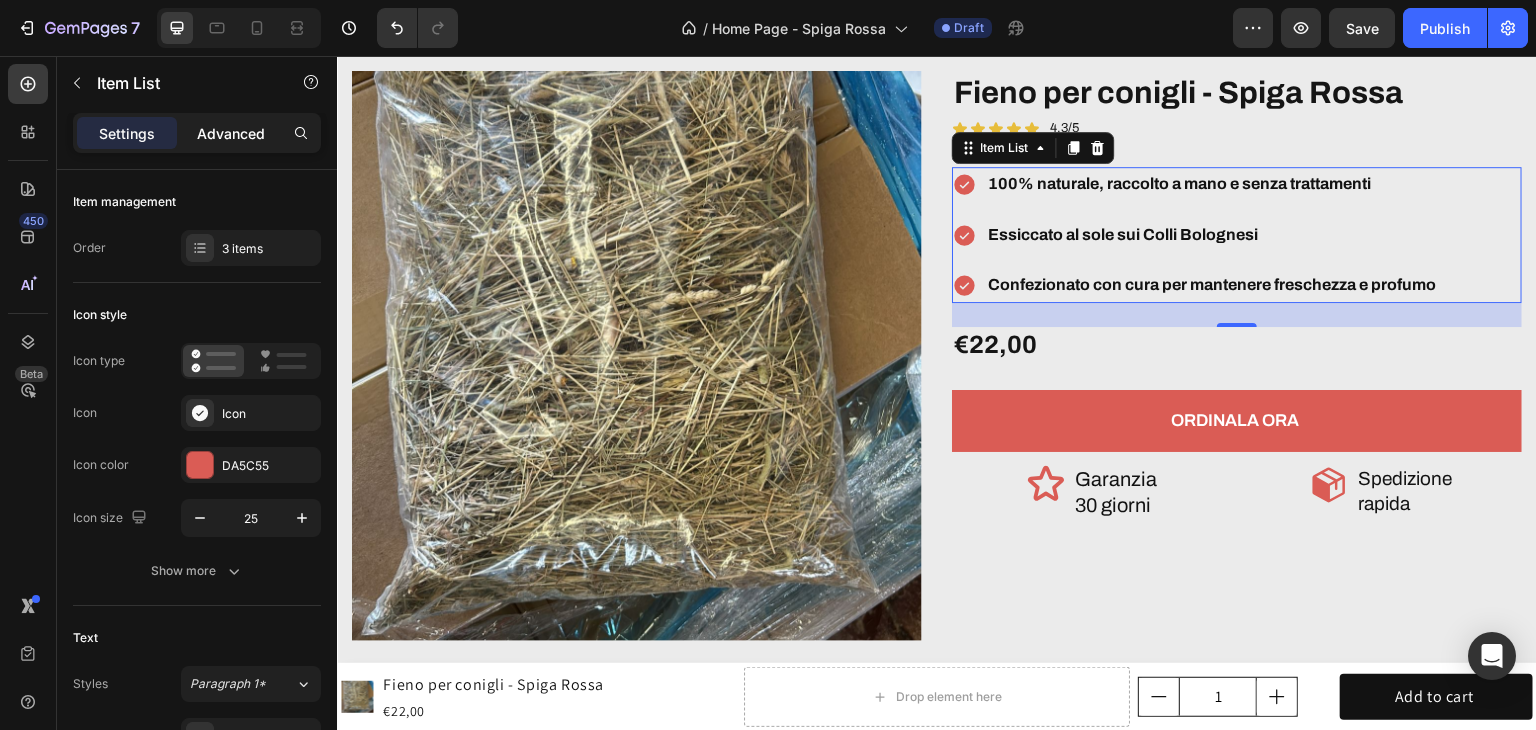 click on "Advanced" at bounding box center (231, 133) 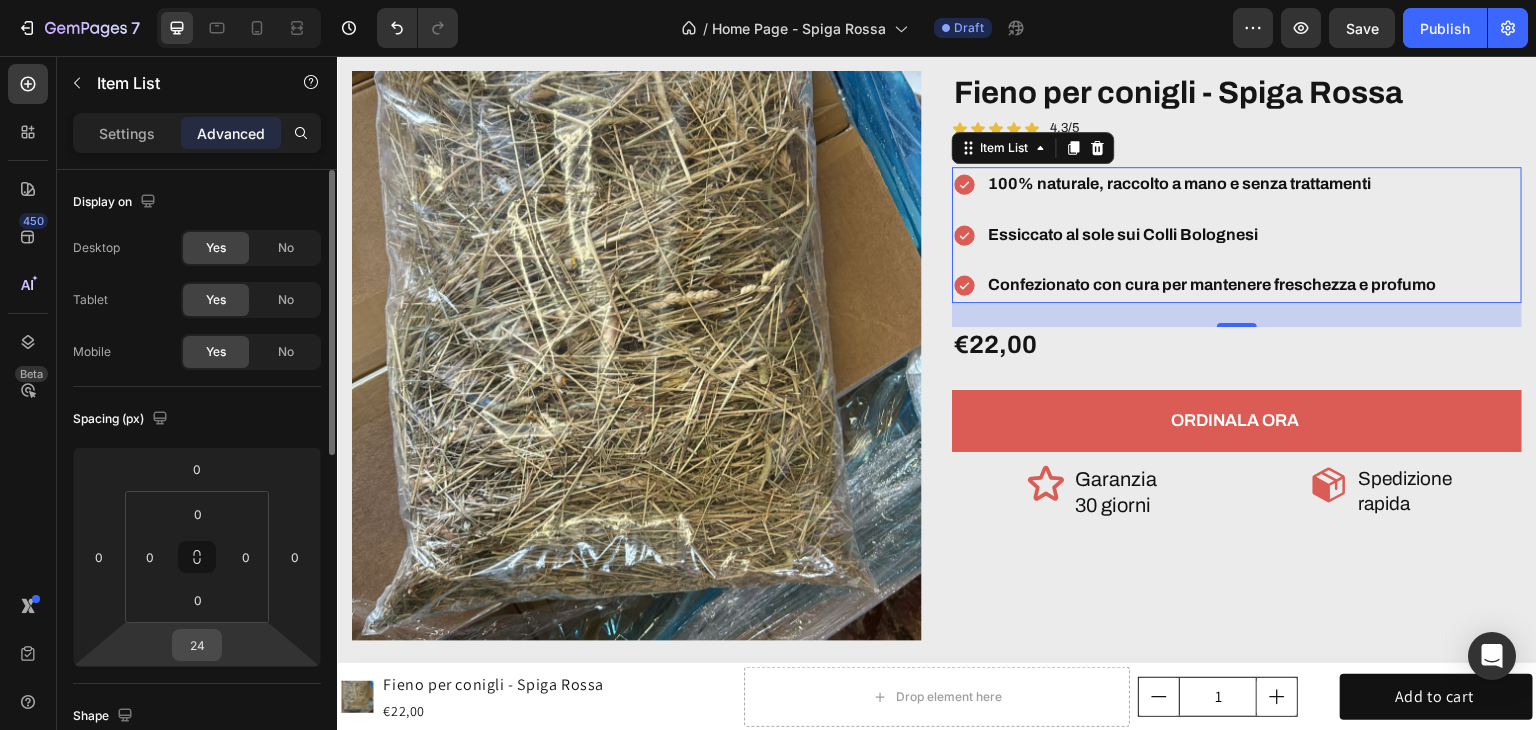 click on "24" at bounding box center [197, 645] 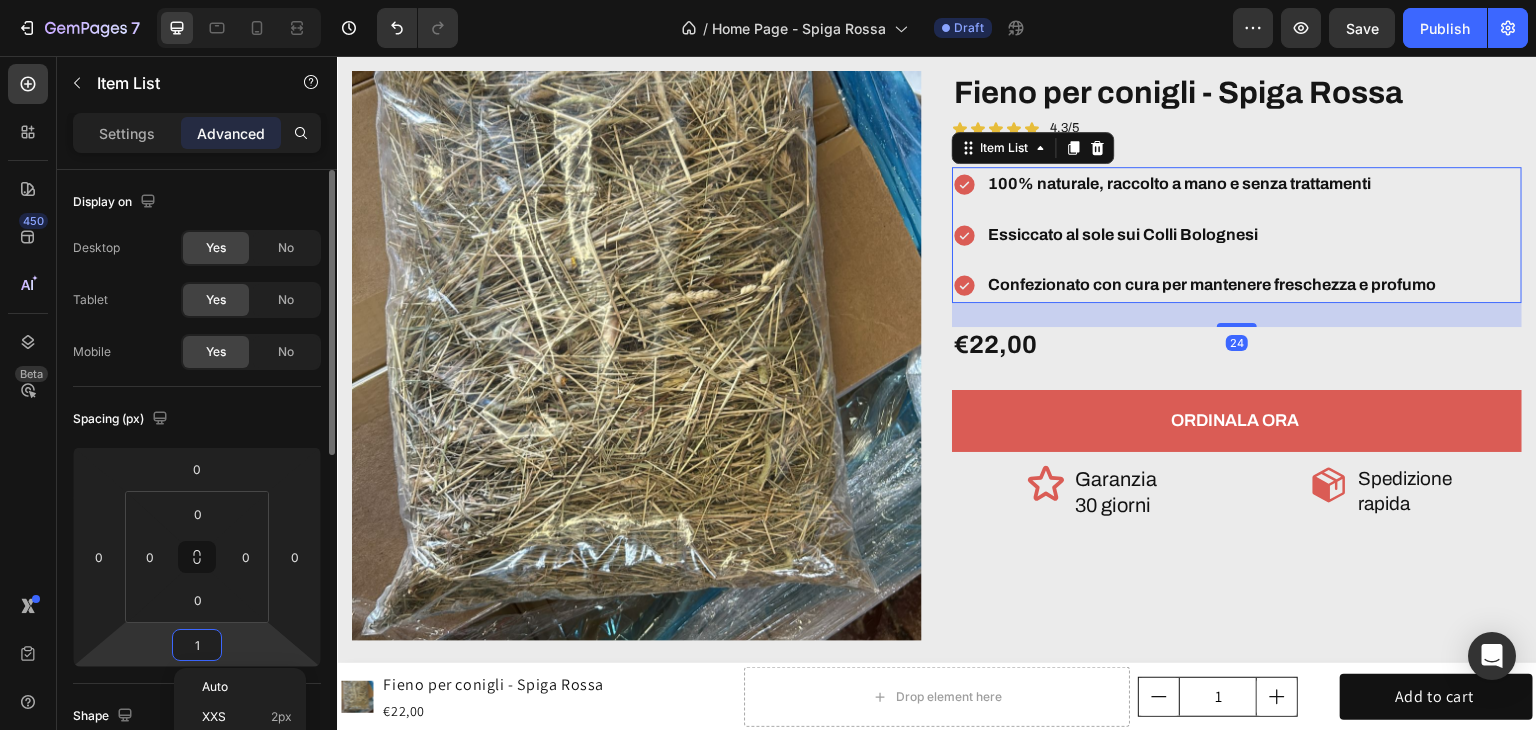 type on "10" 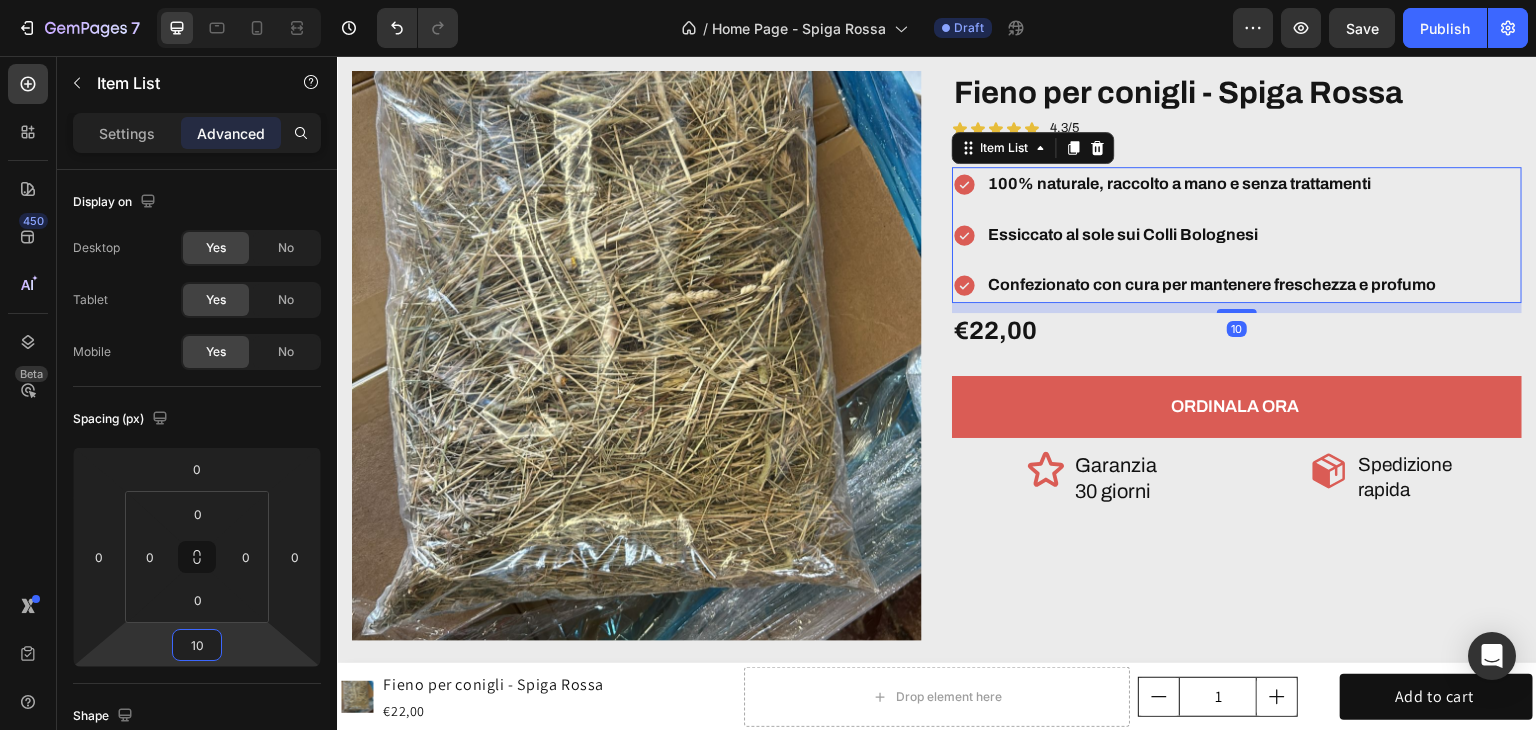 click at bounding box center (637, 356) 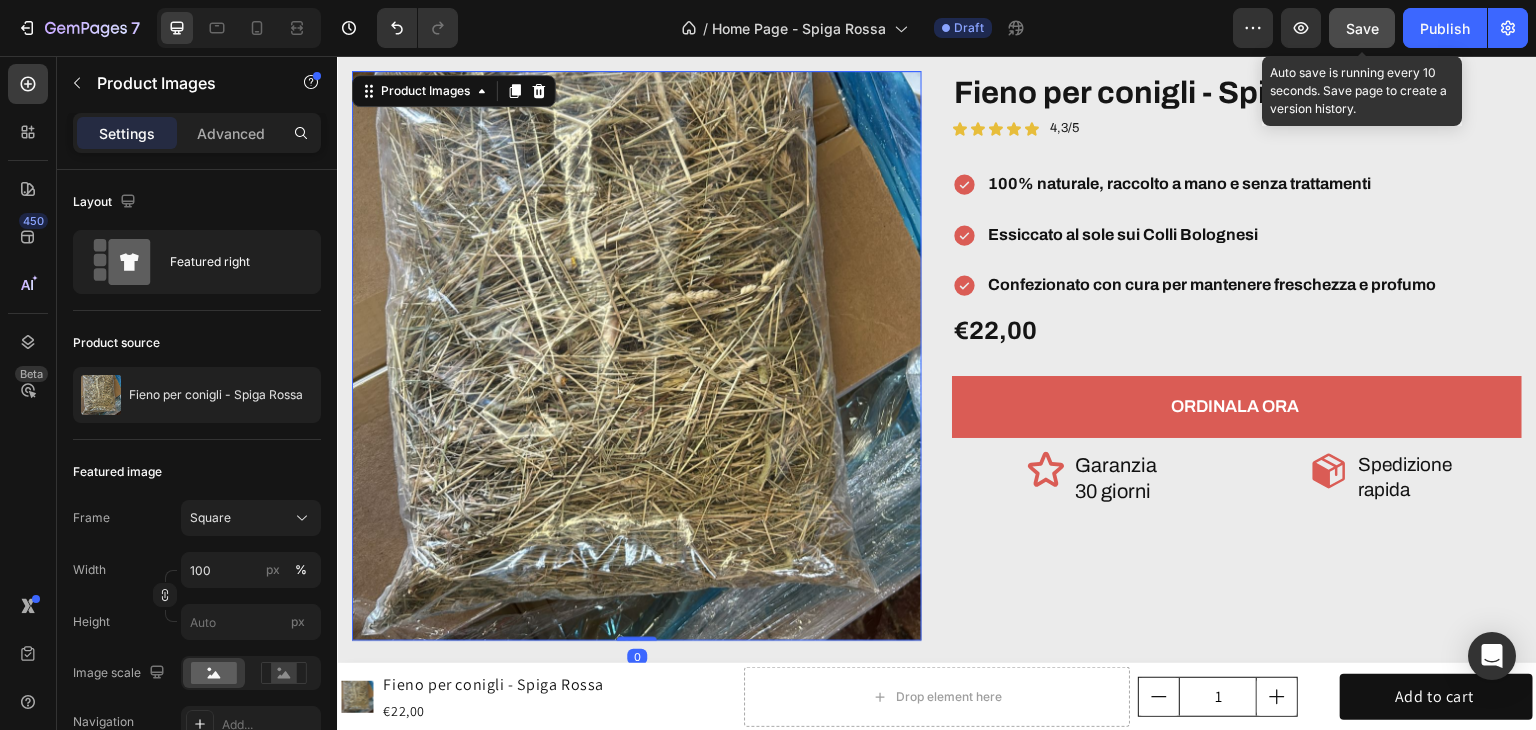 click on "Save" at bounding box center [1362, 28] 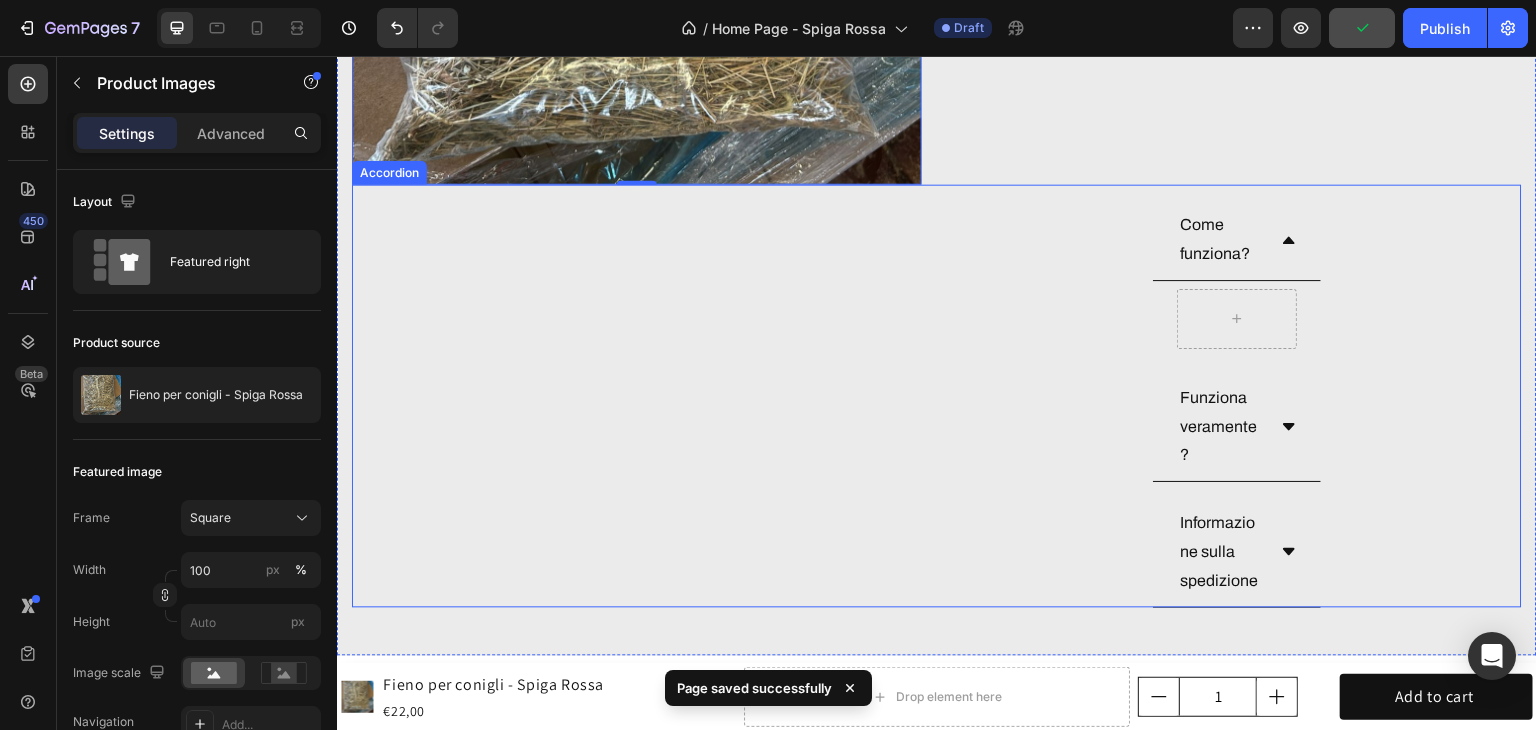 scroll, scrollTop: 6300, scrollLeft: 0, axis: vertical 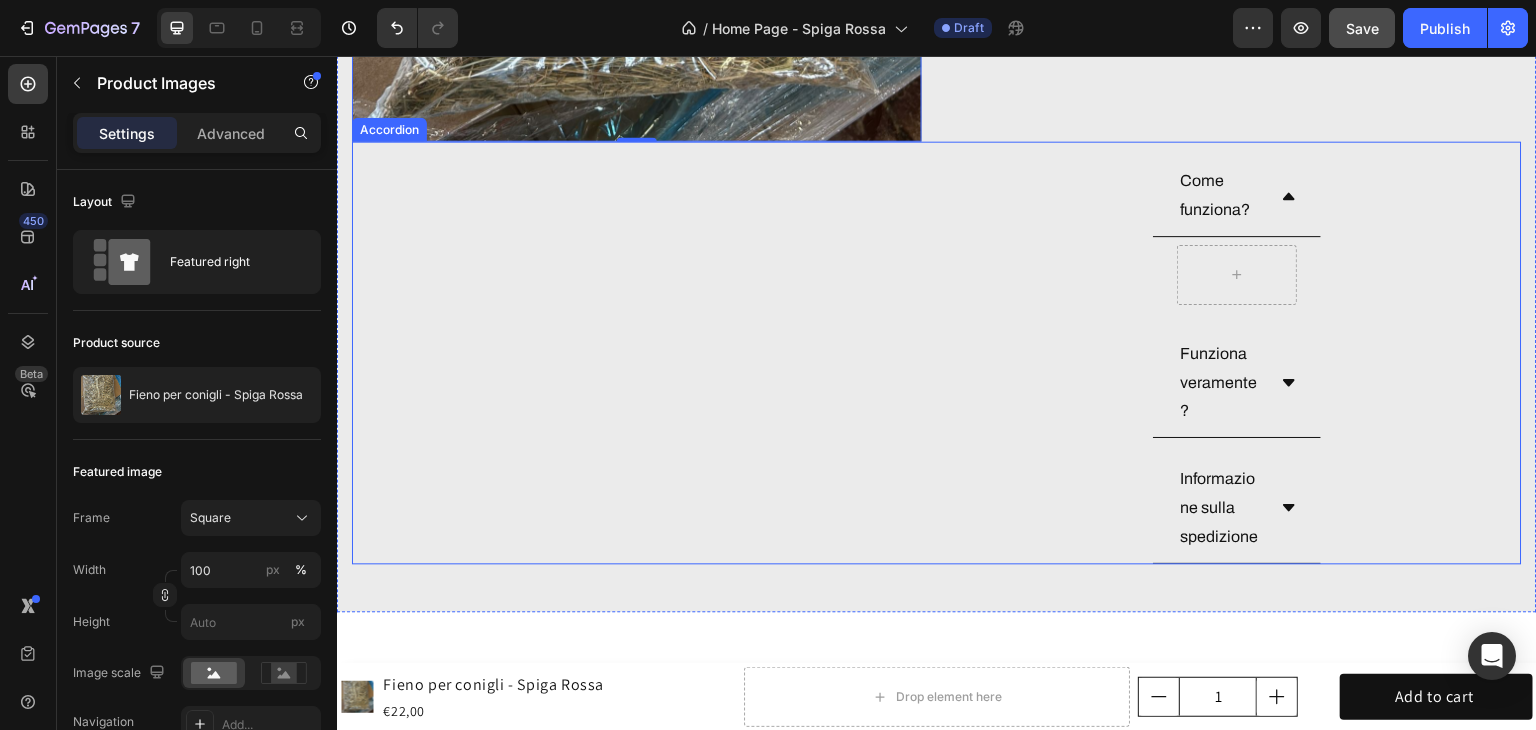 click on "Come funziona?" at bounding box center (1237, 196) 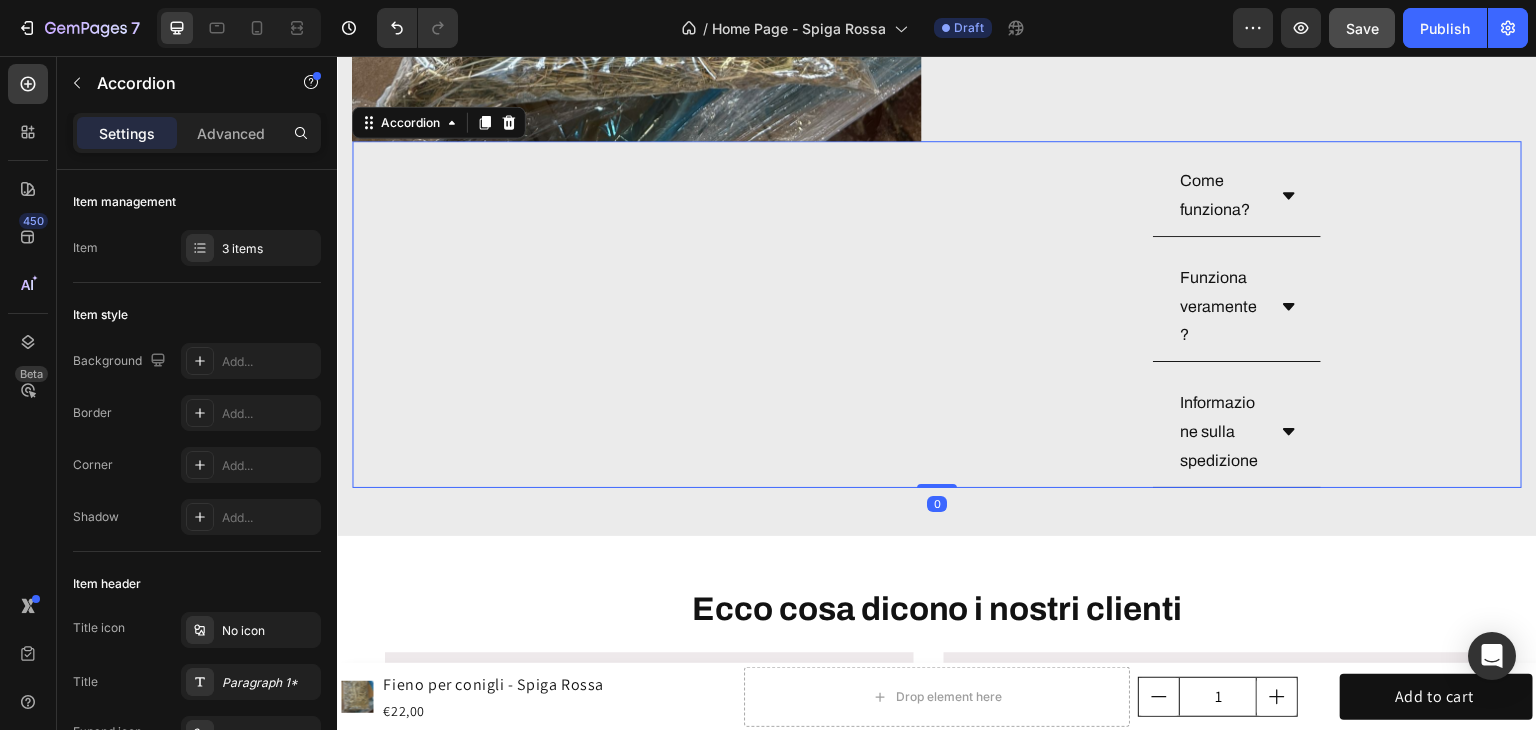 click on "Come funziona?" at bounding box center [1221, 196] 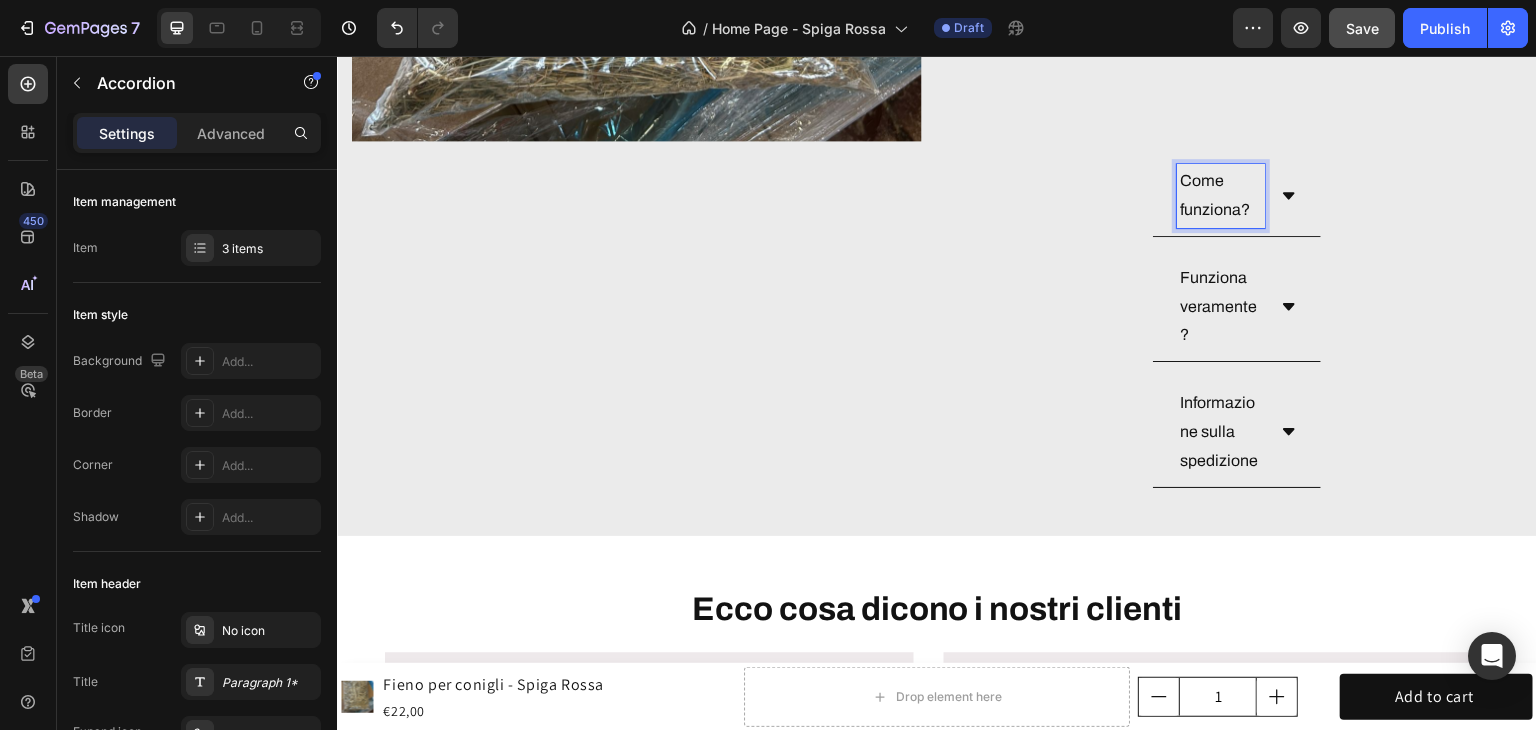 click on "Come funziona?" at bounding box center (1221, 196) 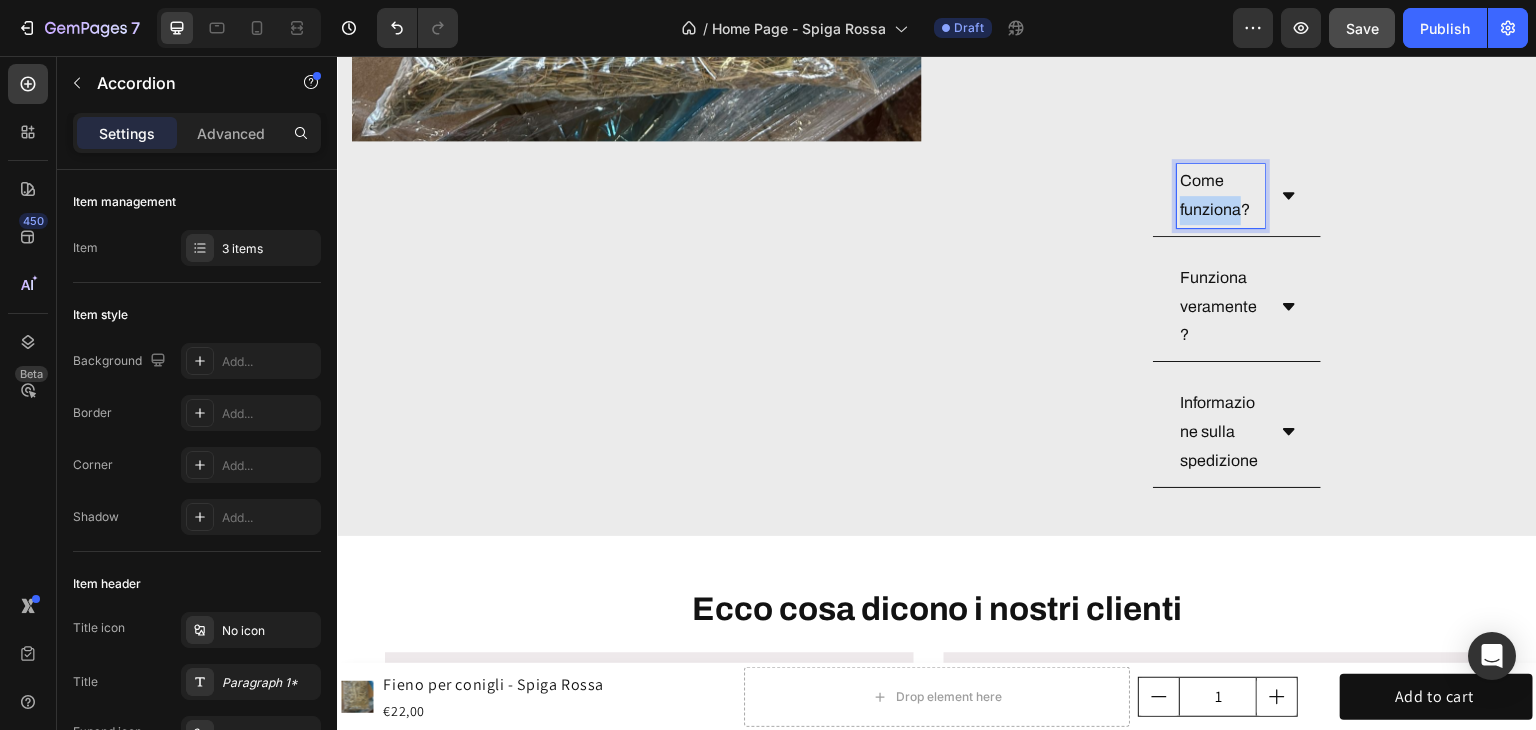 click on "Come funziona?" at bounding box center (1221, 196) 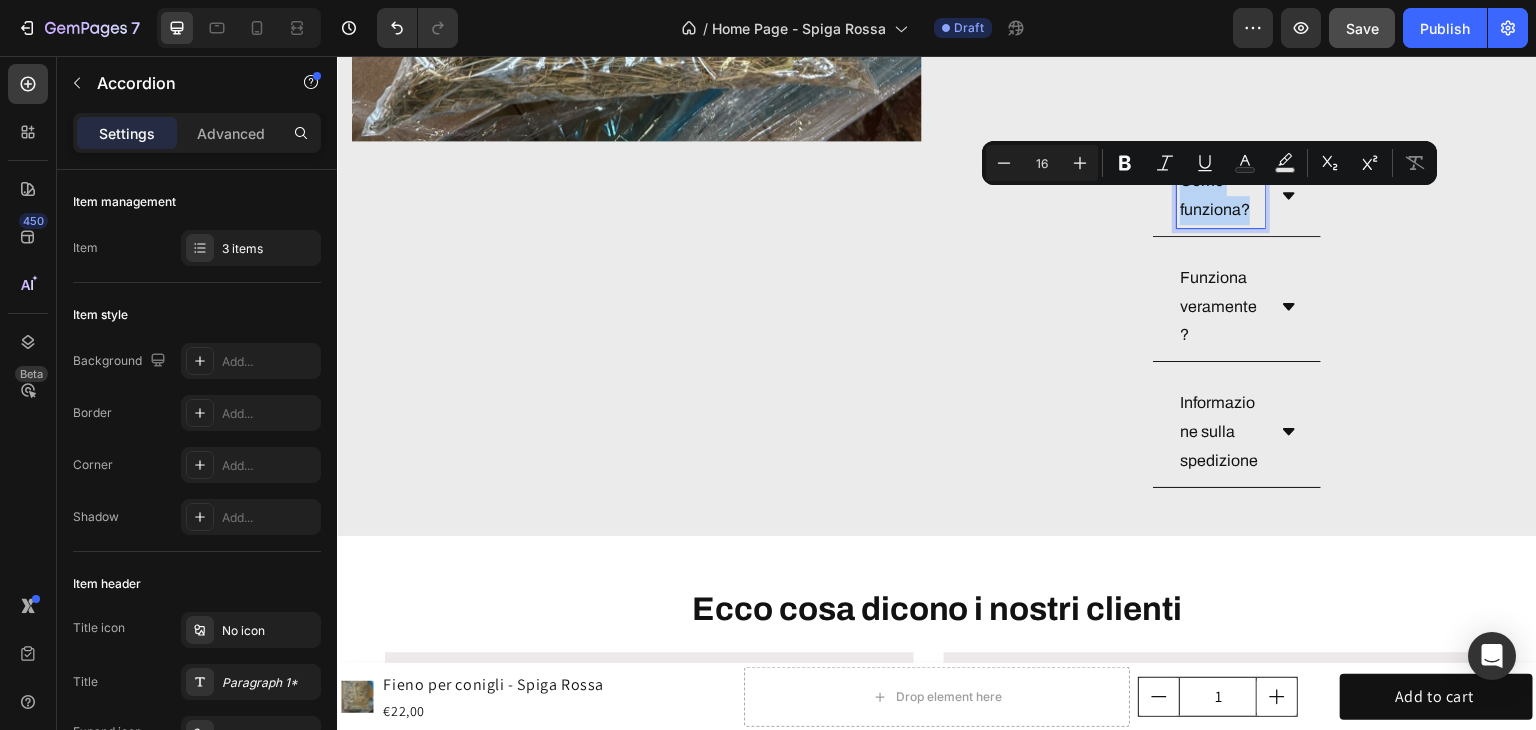 click on "Come funziona?" at bounding box center [1221, 196] 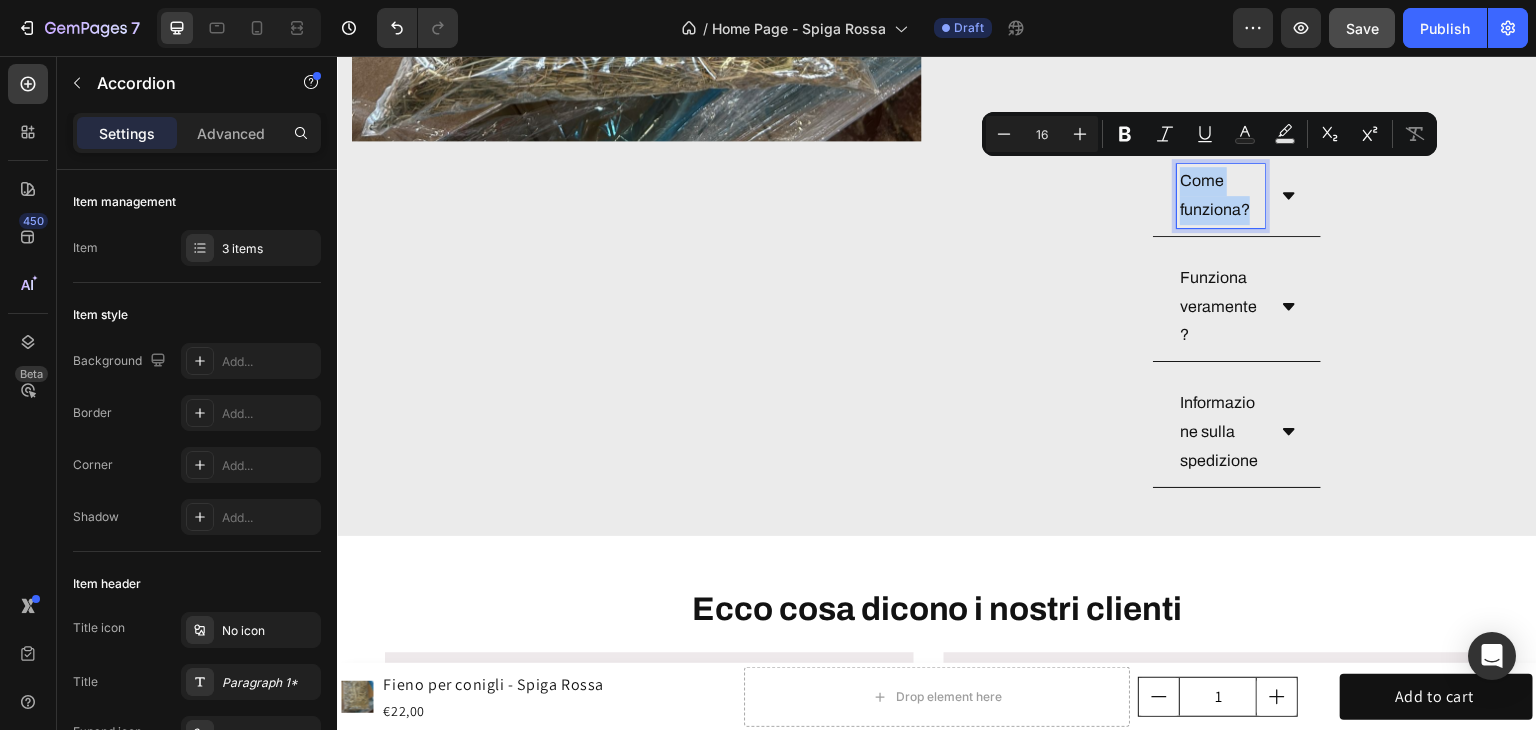 click on "Come funziona?" at bounding box center (1221, 196) 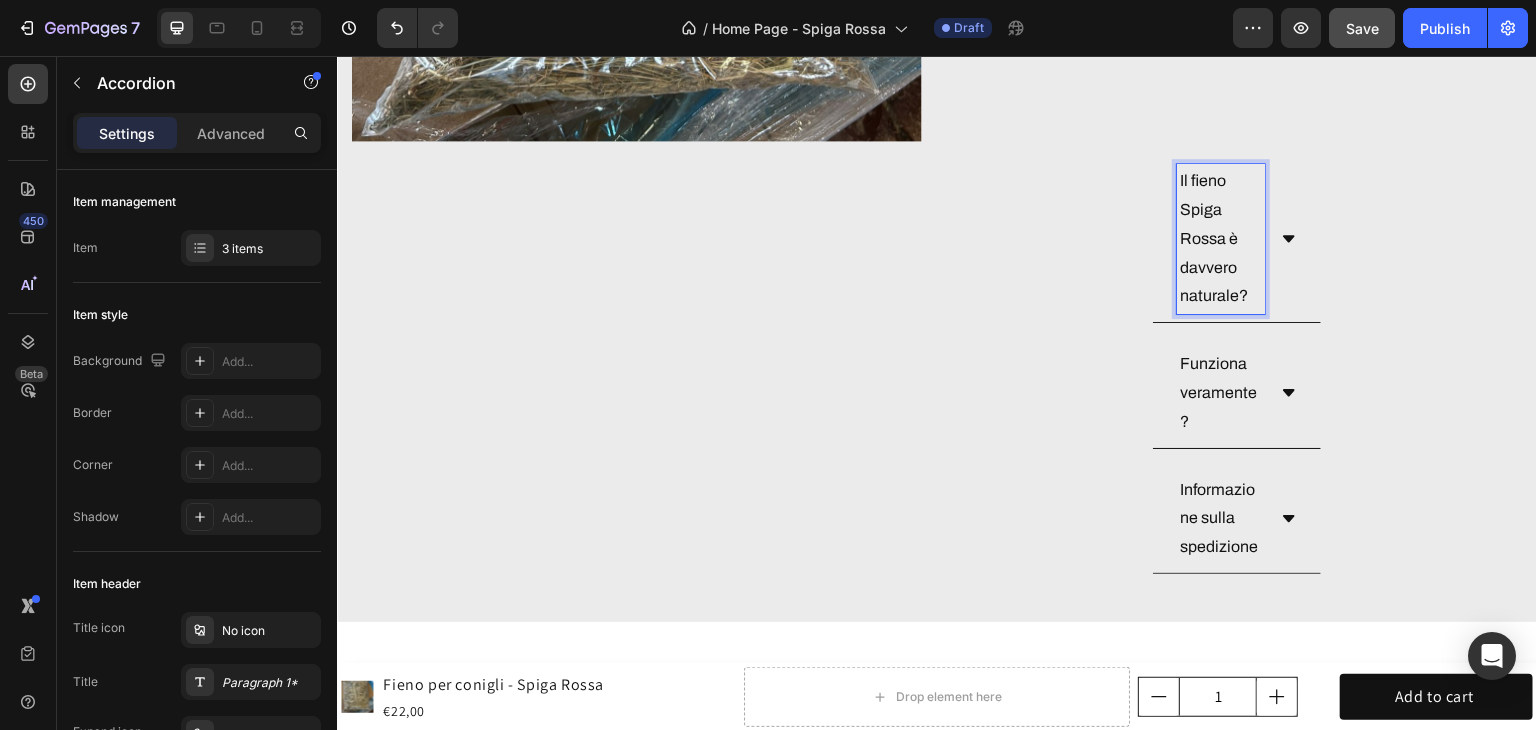 click 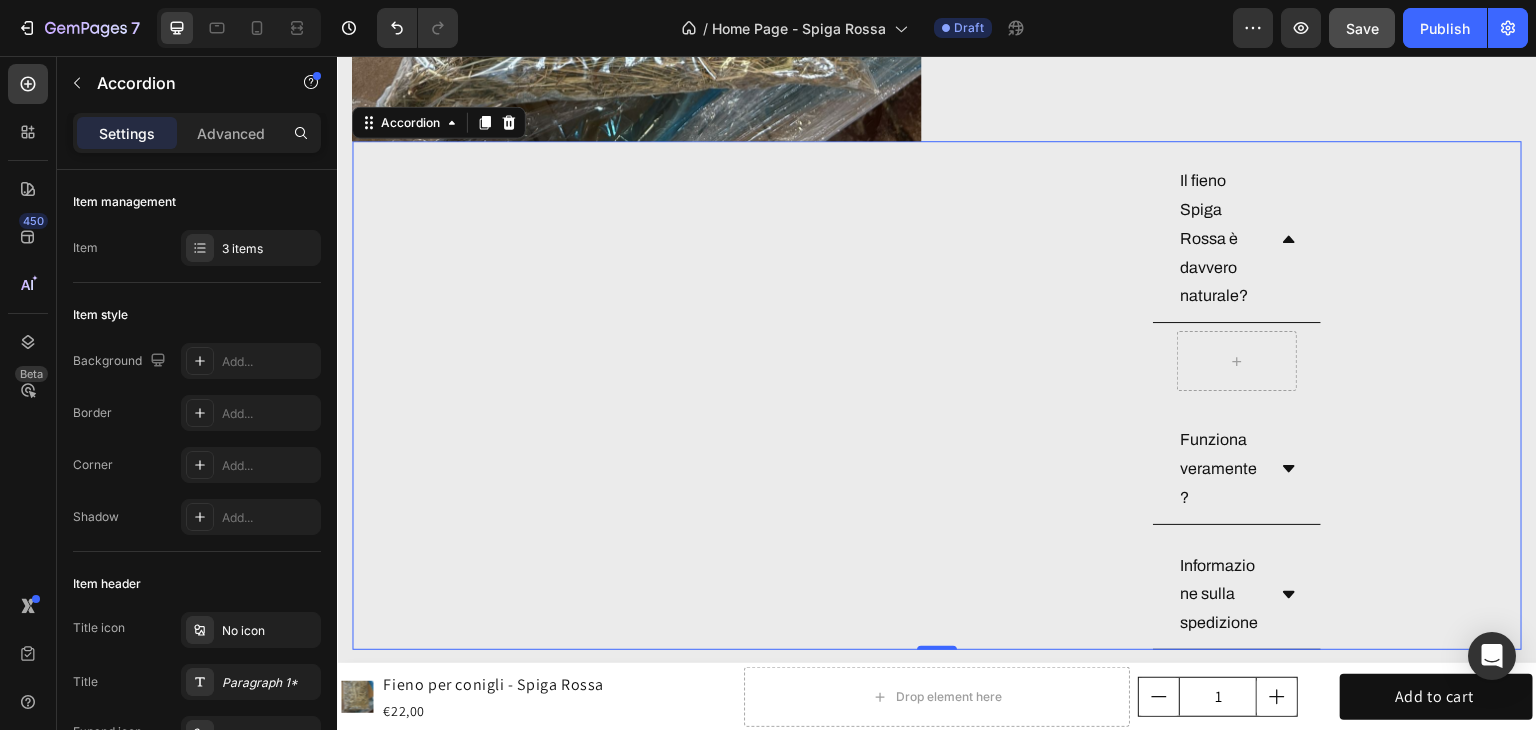 click on "Il fieno Spiga Rossa è davvero naturale?" at bounding box center [1221, 239] 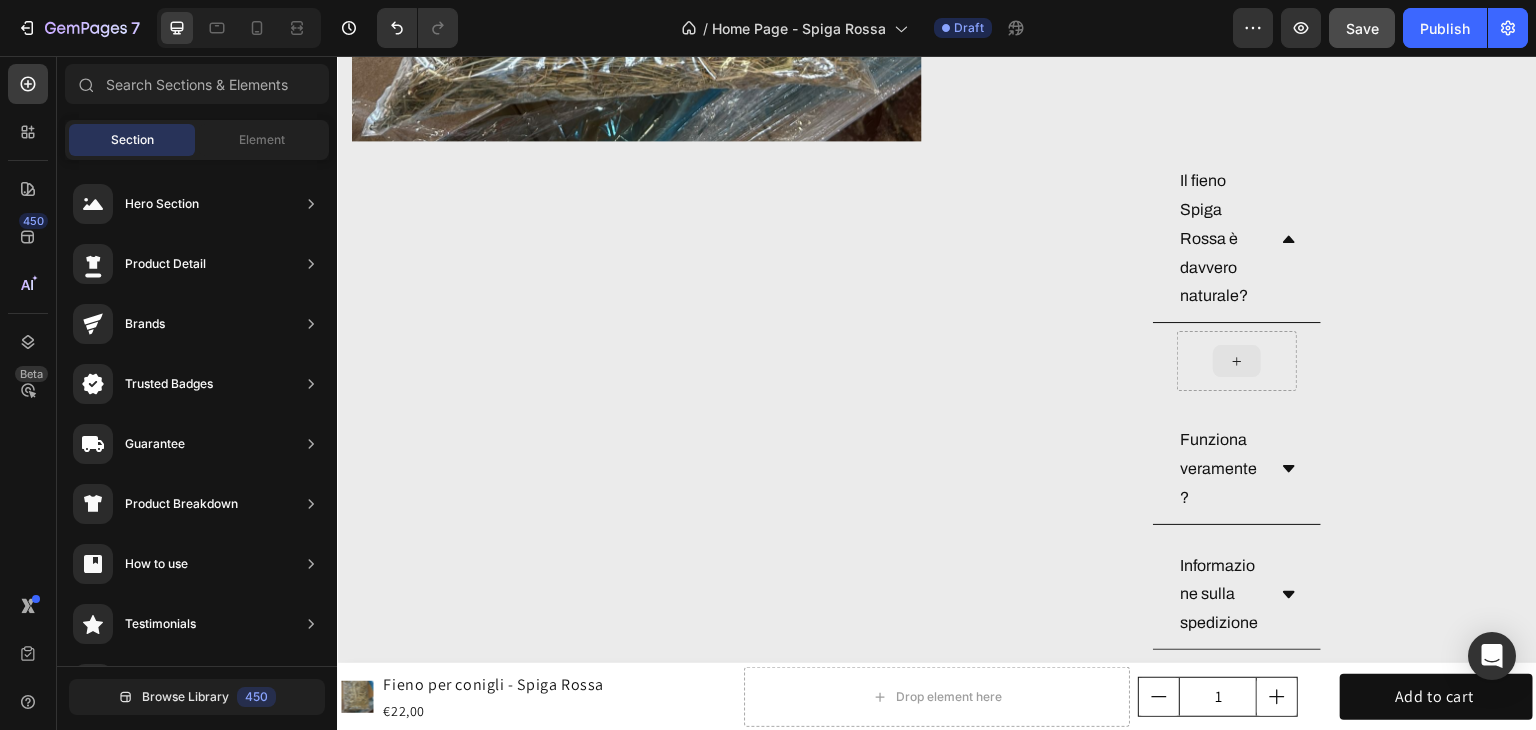 click at bounding box center [1237, 361] 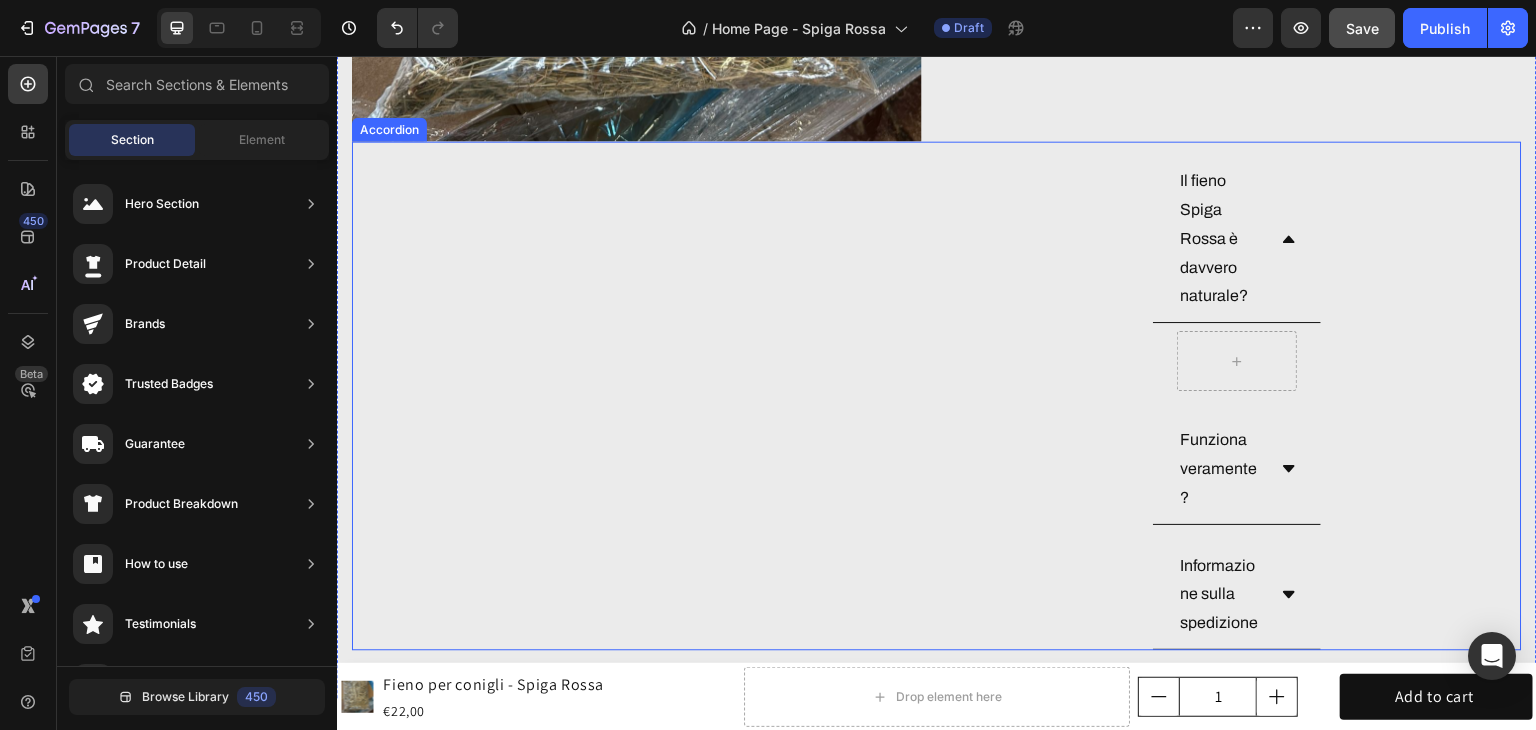 click on "Funziona veramente?" at bounding box center [1221, 469] 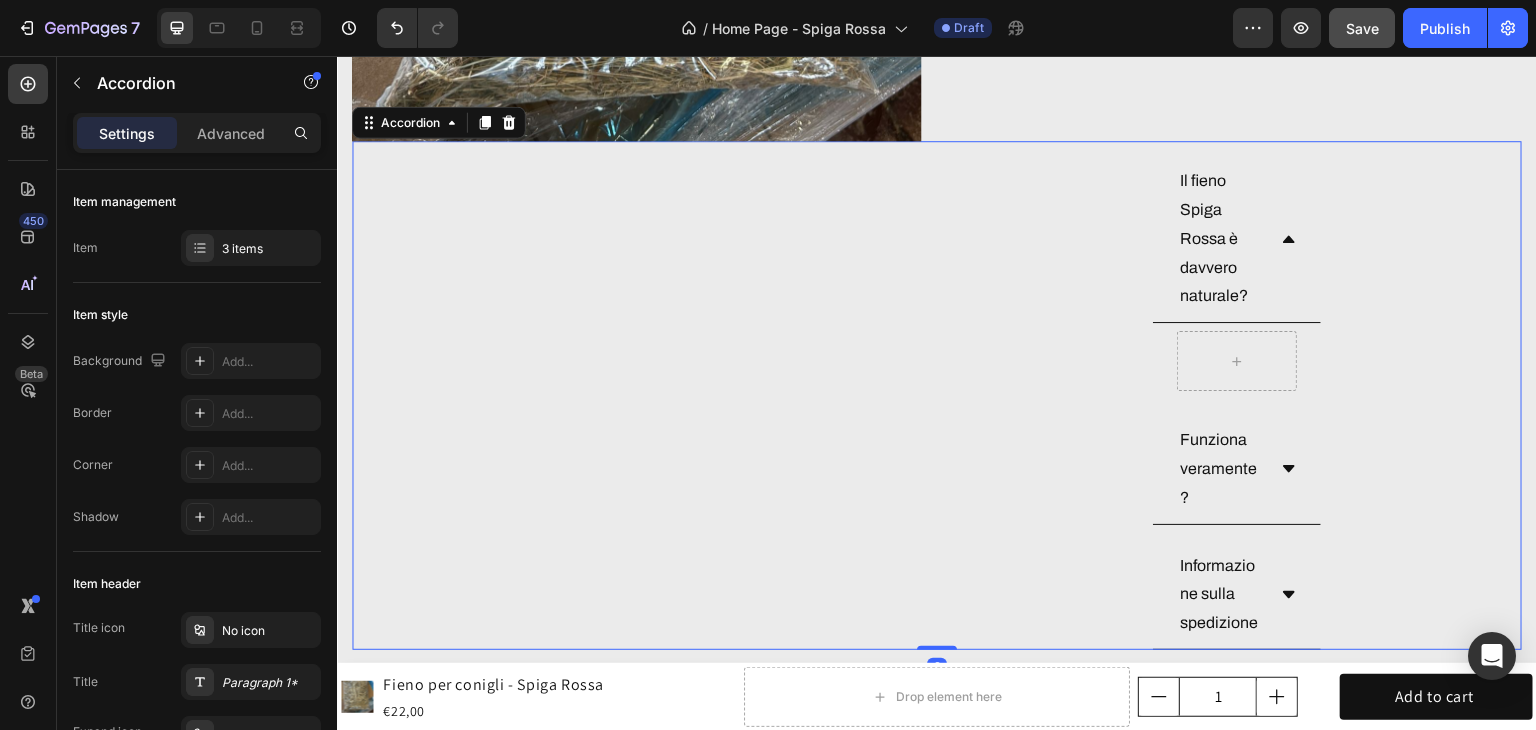 click on "Funziona veramente?" at bounding box center [1237, 469] 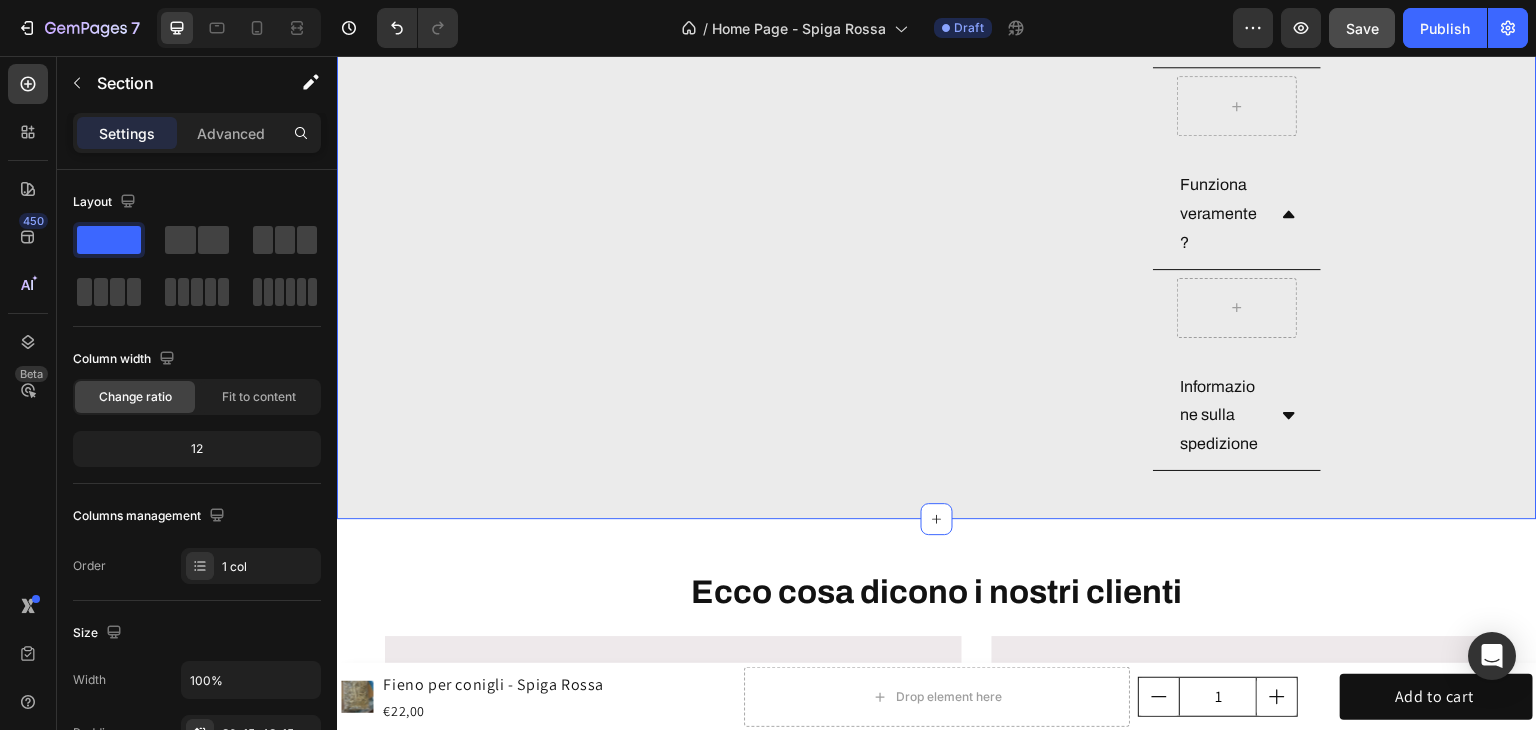 click on "Product Images Fieno per conigli - Spiga Rossa Product Title Icon Icon Icon Icon Icon Icon List 4,3/5 Text Block Row 100% naturale, raccolto a mano e senza trattamenti Essiccato al sole sui Colli Bolognesi Confezionato con cura per mantenere freschezza e profumo Item List €22,00 Product Price Product Price Text Block Row ORDINALA ORA Add to Cart
Icon Garanzia 30 giorni Heading Row
Icon Spedizione rapida Heading Row Row Row Product Product Images Fieno per conigli - Spiga Rossa Product Title Icon Icon Icon Icon Icon Icon List 4,3/5 Text Block Row Rughe visibilmente ridotte in 30 giorni Formula   dermatologicamente testata Un solo prodotto, 4 azioni mirate Pelle più giovane e luminosa Item List €22,00 Product Price Product Price No compare price Product Price Row ORDINALA ORA Add to Cart
Icon Garanzia 30 giorni Heading Row
Icon Spedizione rapida Heading Row Row Row Product
Il fieno Spiga Rossa è davvero naturale?" at bounding box center [937, -123] 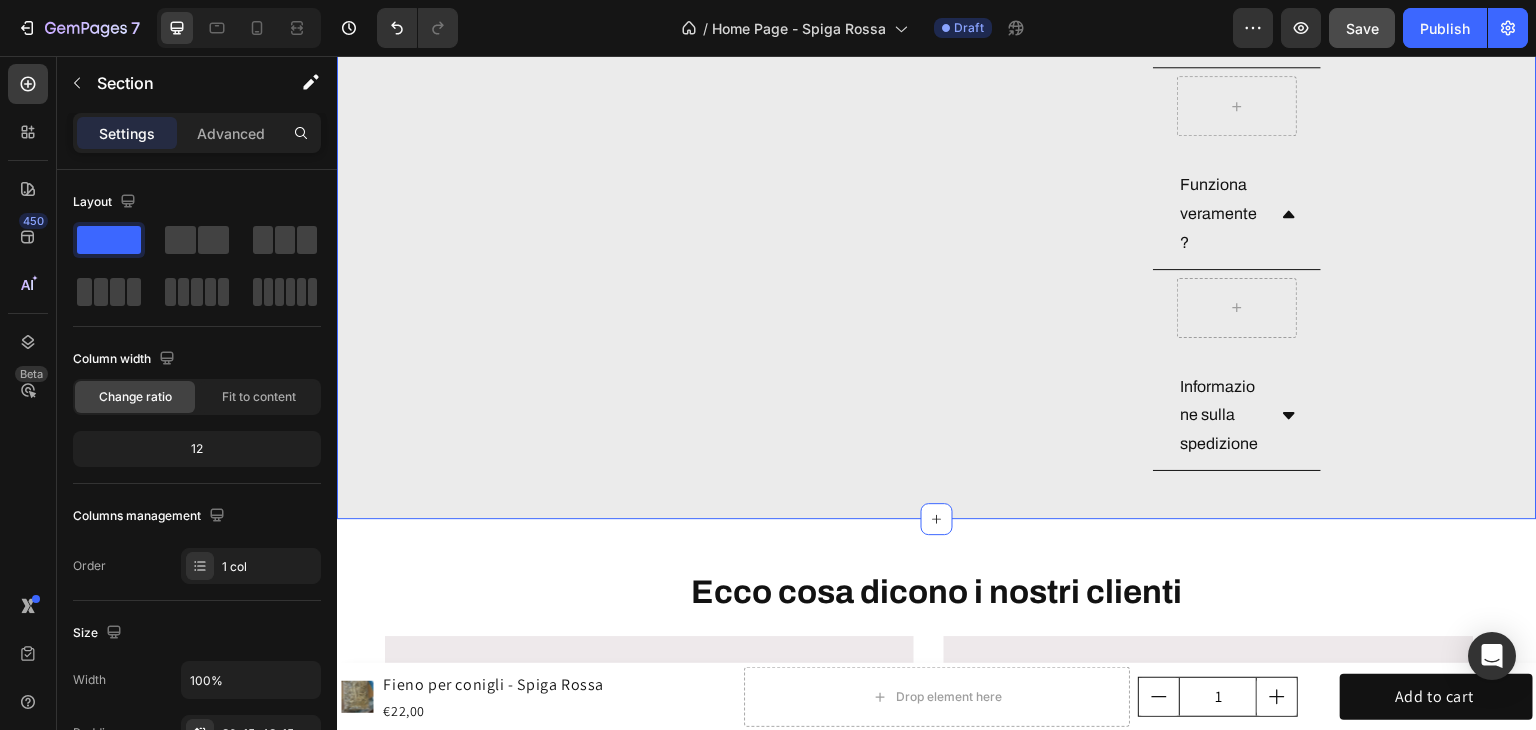 scroll, scrollTop: 6700, scrollLeft: 0, axis: vertical 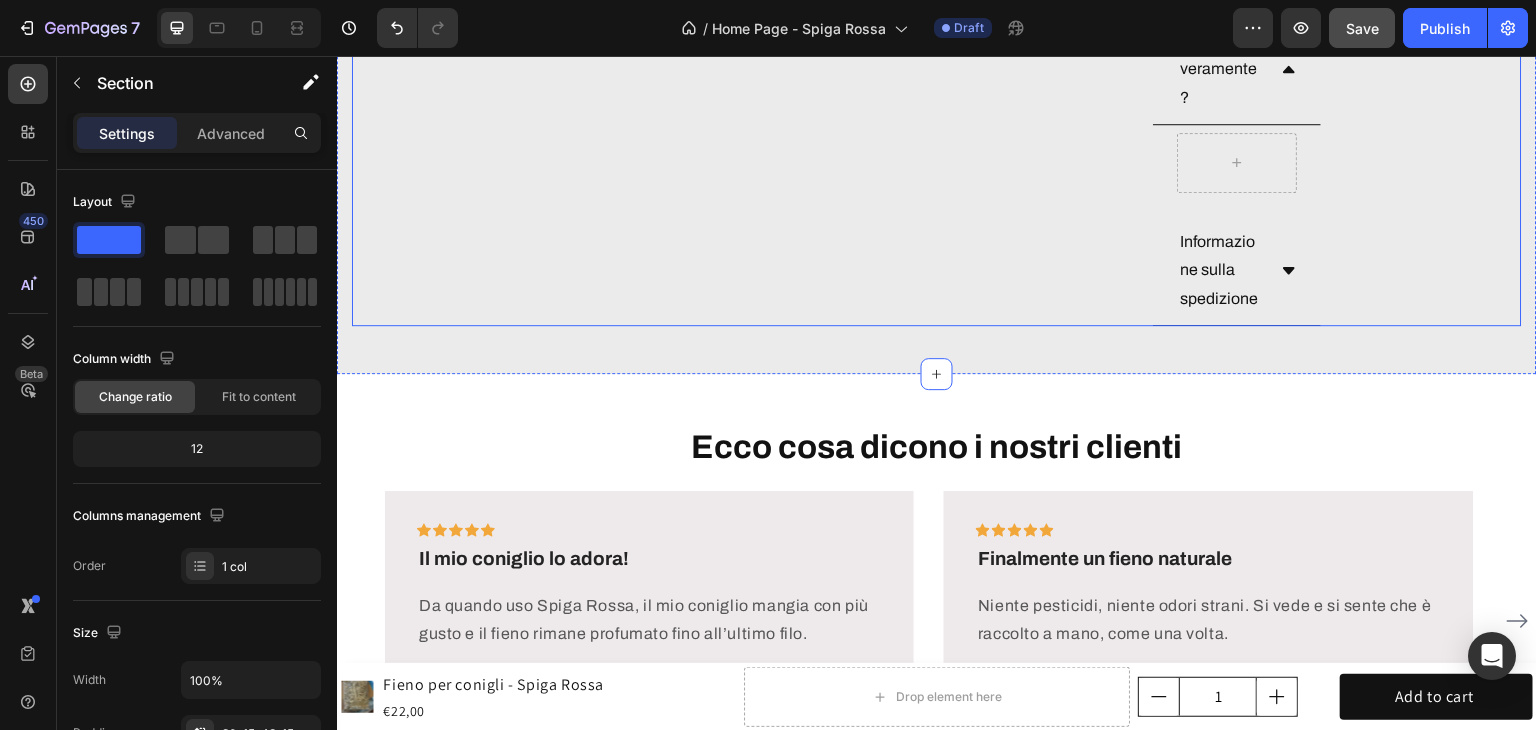 click on "Informazione sulla spedizione" at bounding box center [1237, 271] 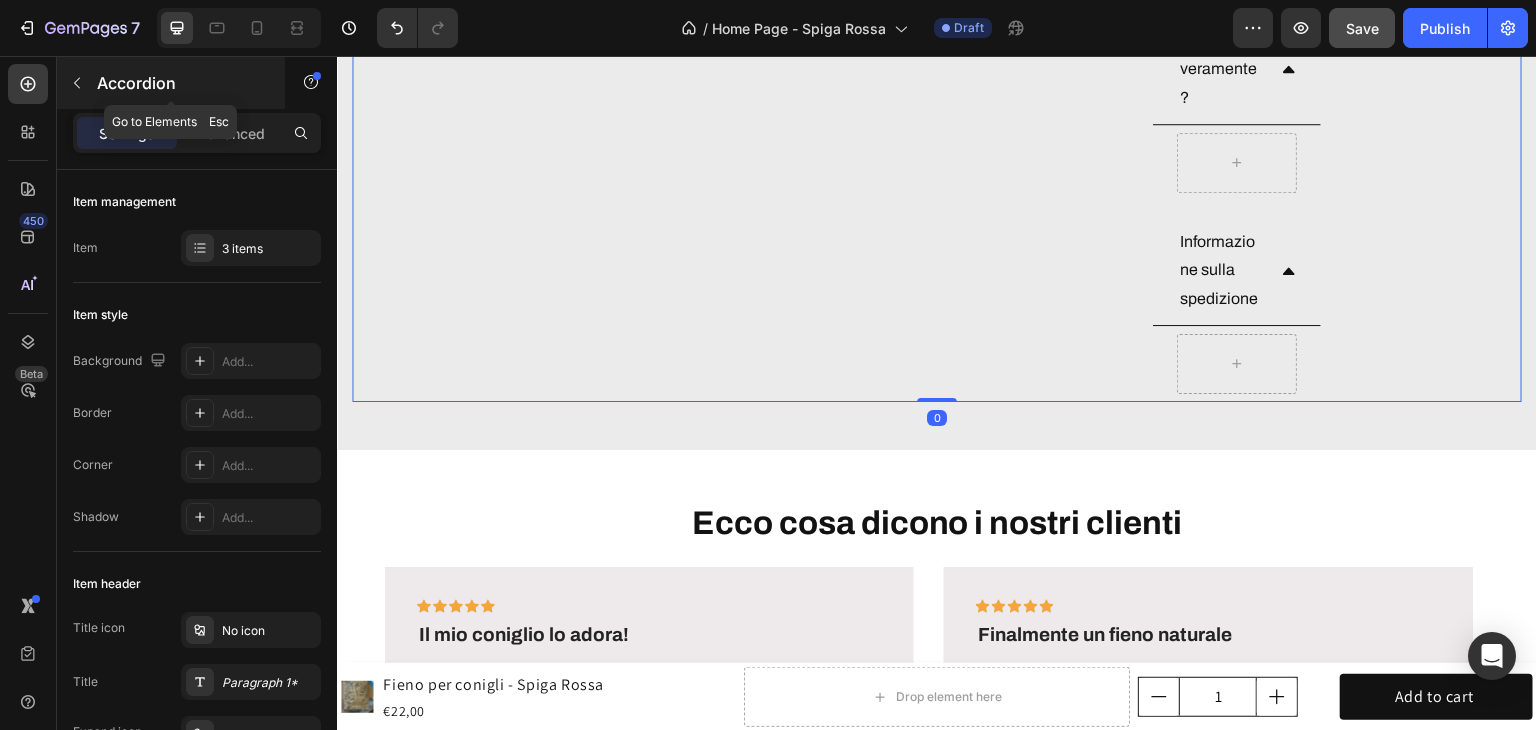 click 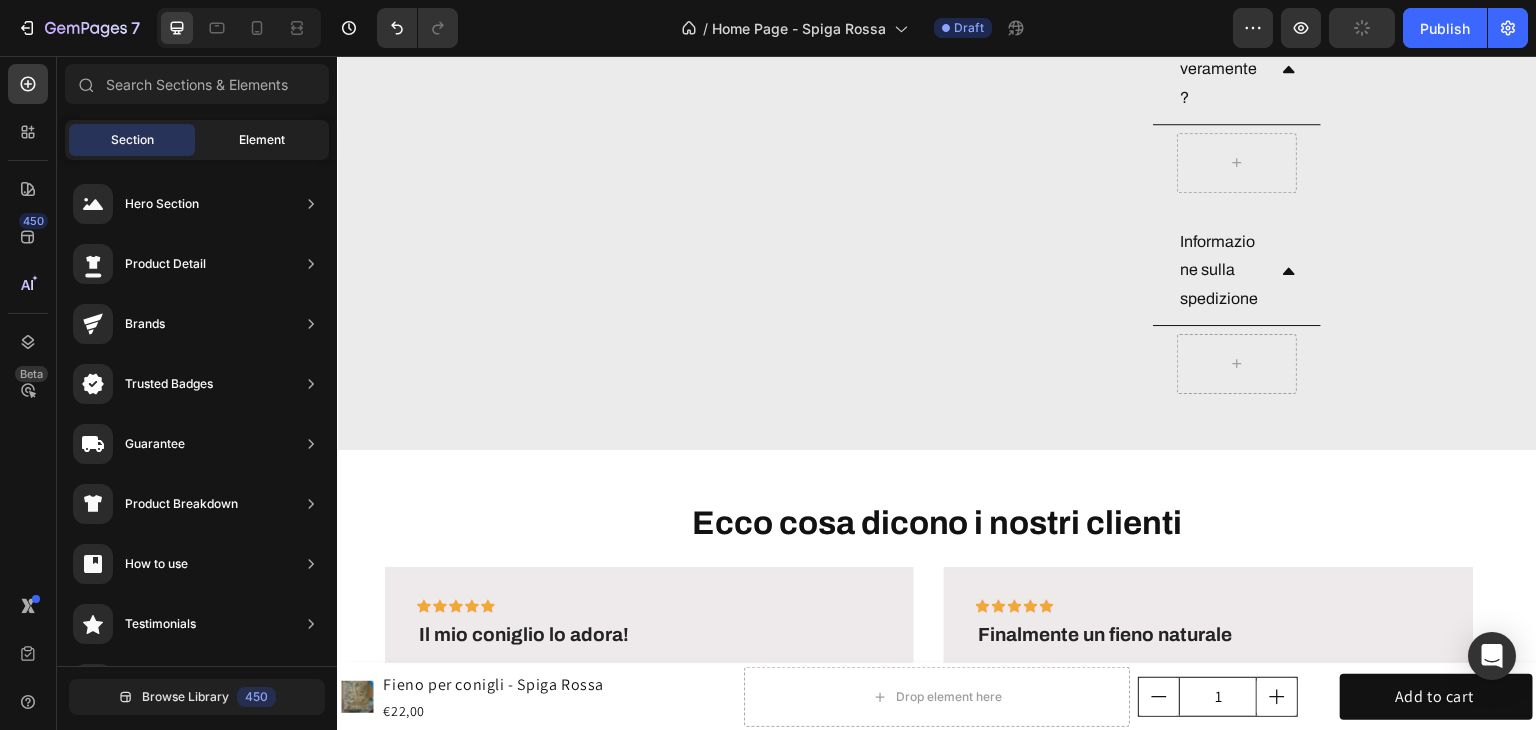 click on "Element" at bounding box center (262, 140) 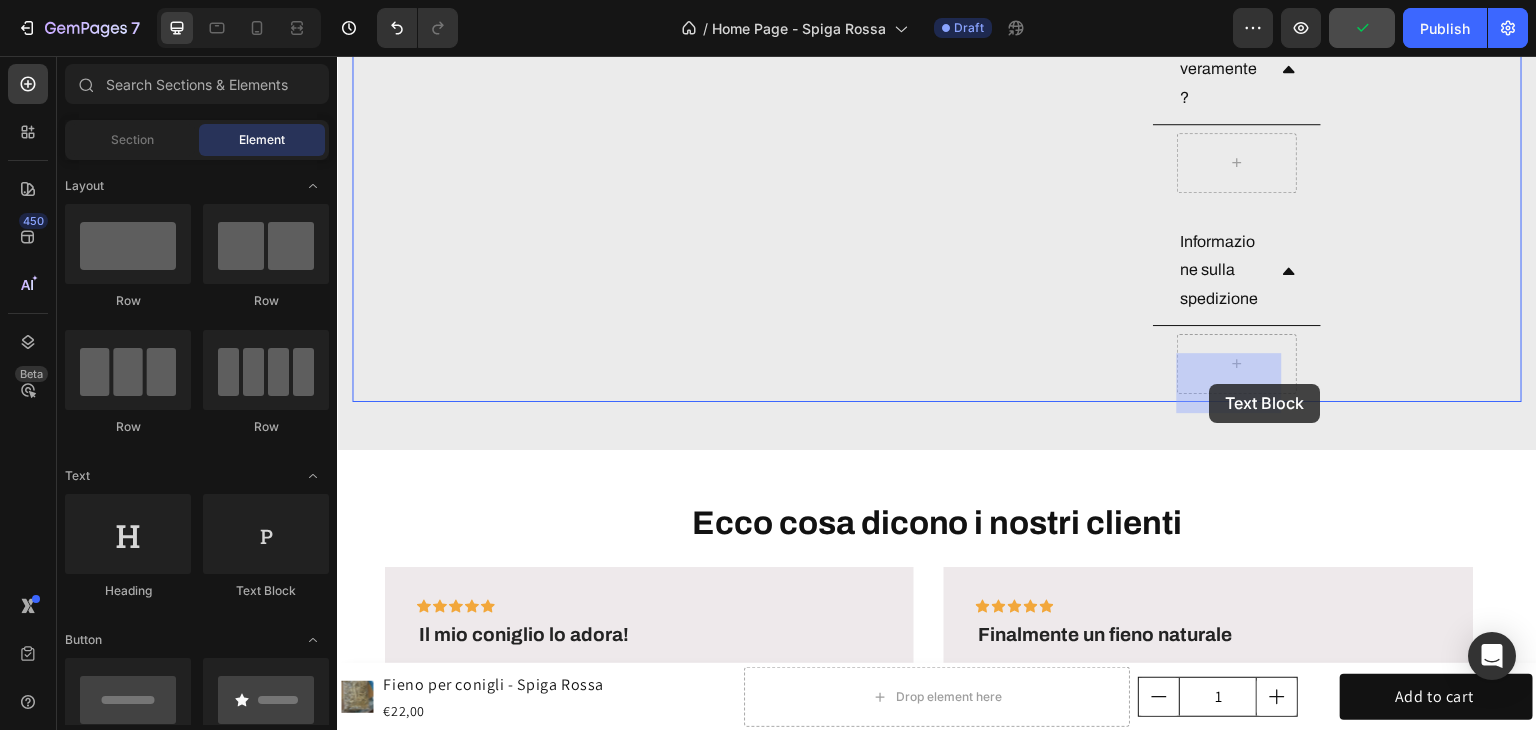 drag, startPoint x: 631, startPoint y: 614, endPoint x: 1210, endPoint y: 384, distance: 623.00964 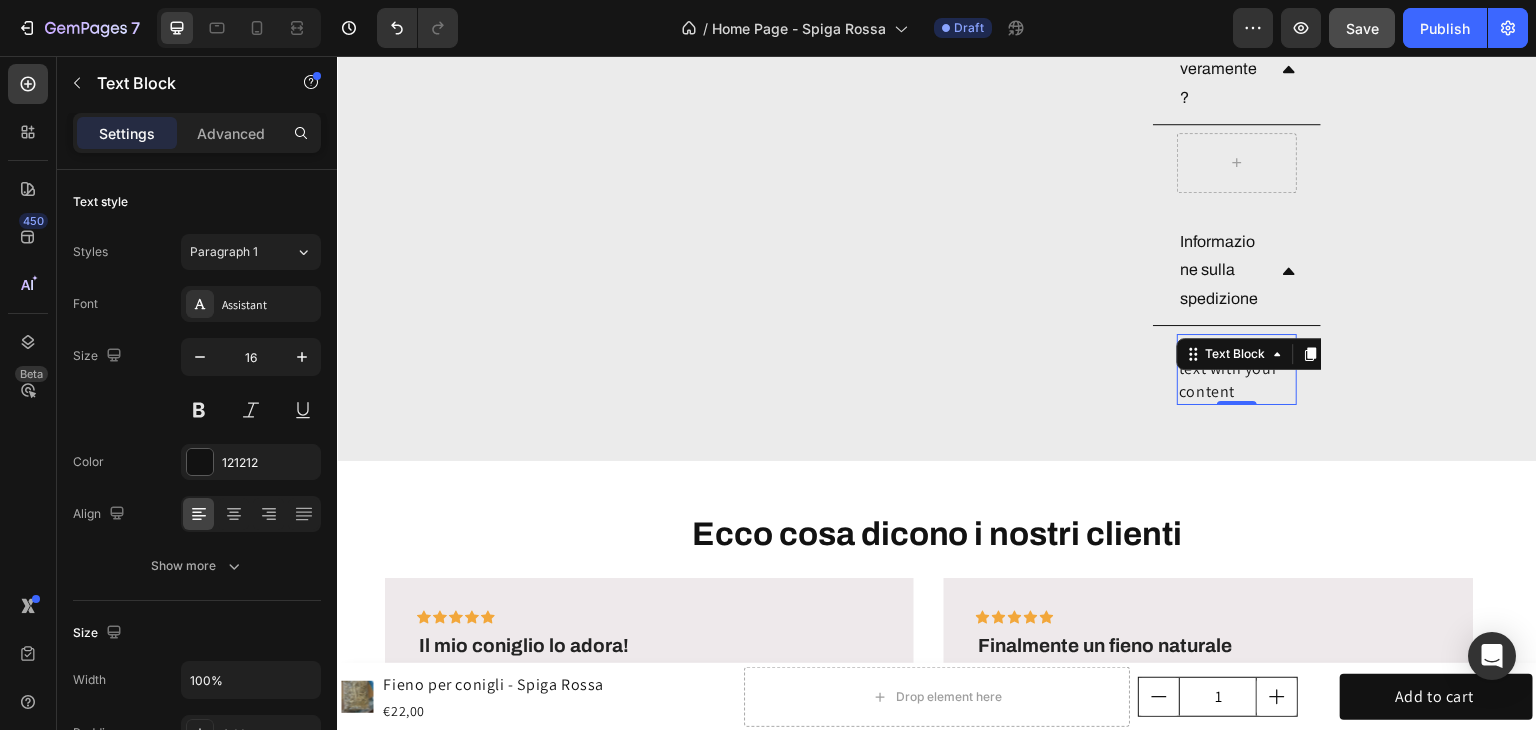 click on "Replace this text with your content" at bounding box center [1237, 369] 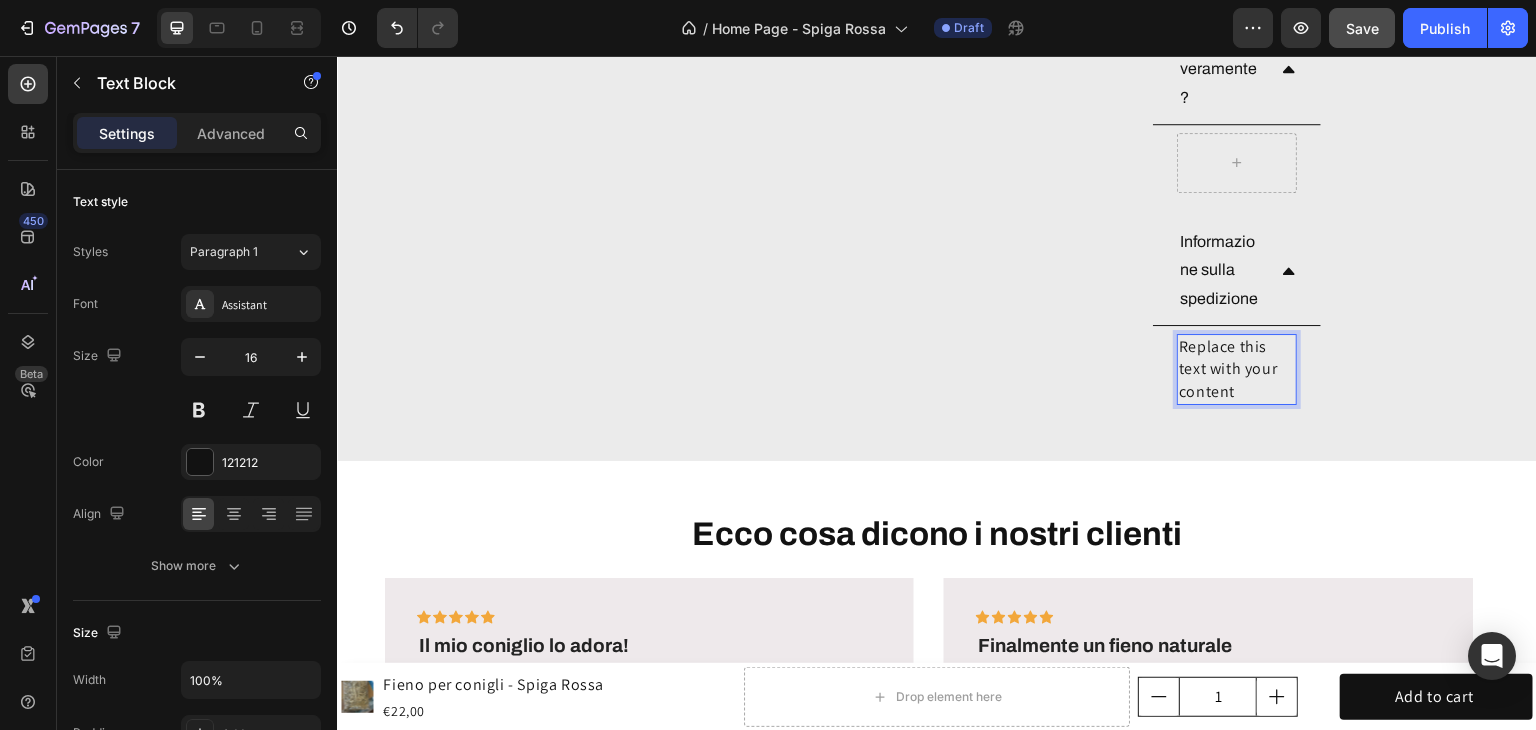 click on "Replace this text with your content" at bounding box center [1237, 369] 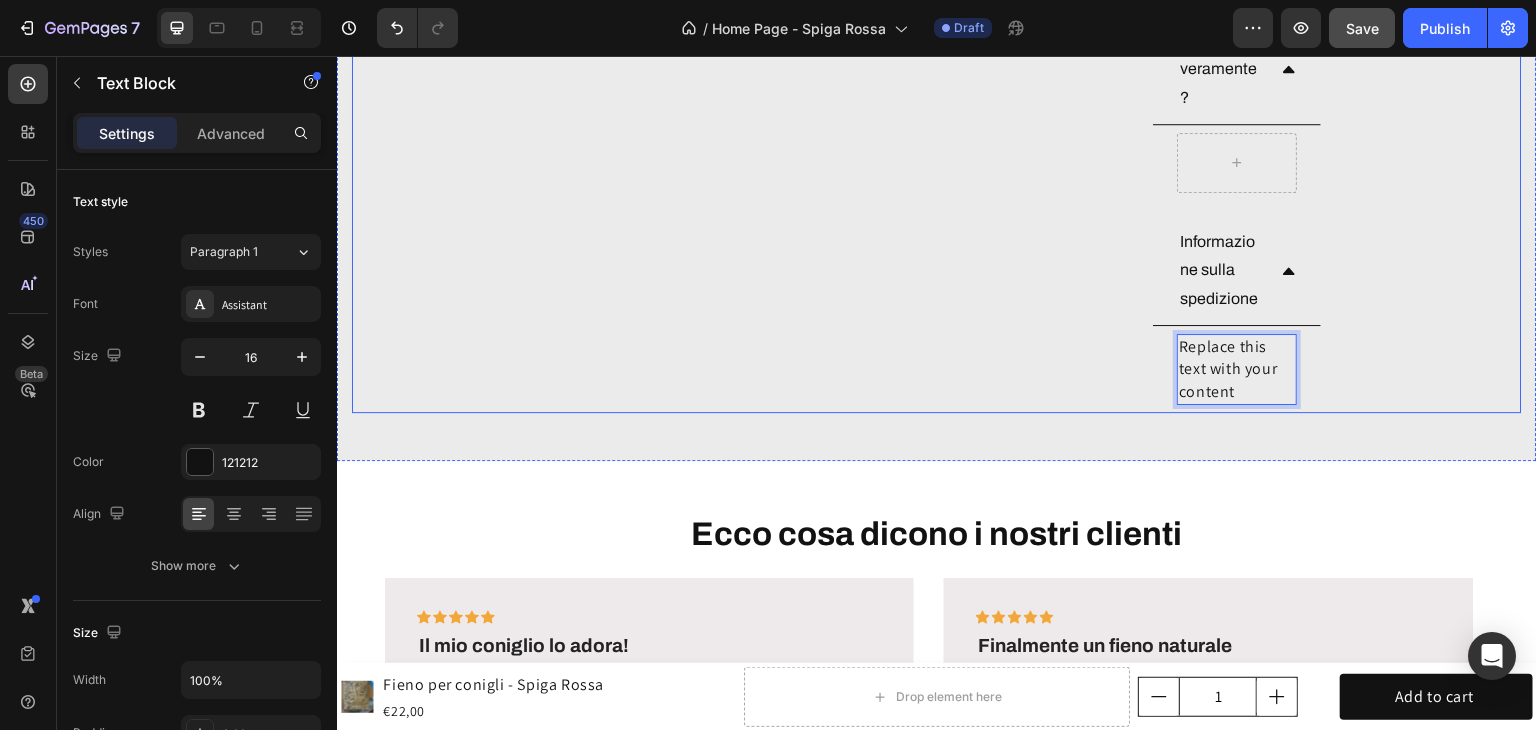 click on "Il fieno Spiga Rossa è davvero naturale?
Funziona veramente?
Informazione sulla spedizione Replace this text with your content Text Block   0 Accordion" at bounding box center [937, 77] 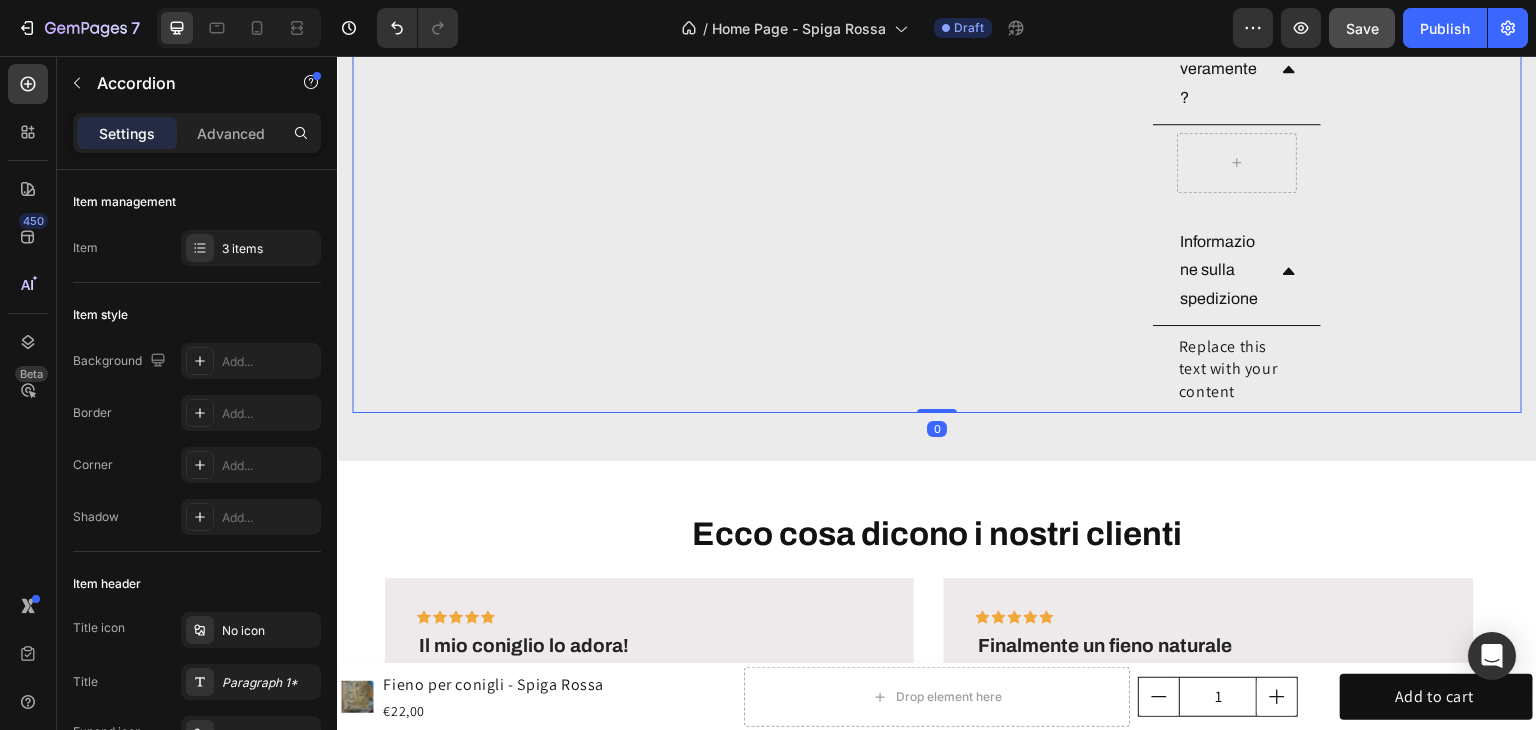 click on "Replace this text with your content" at bounding box center (1237, 369) 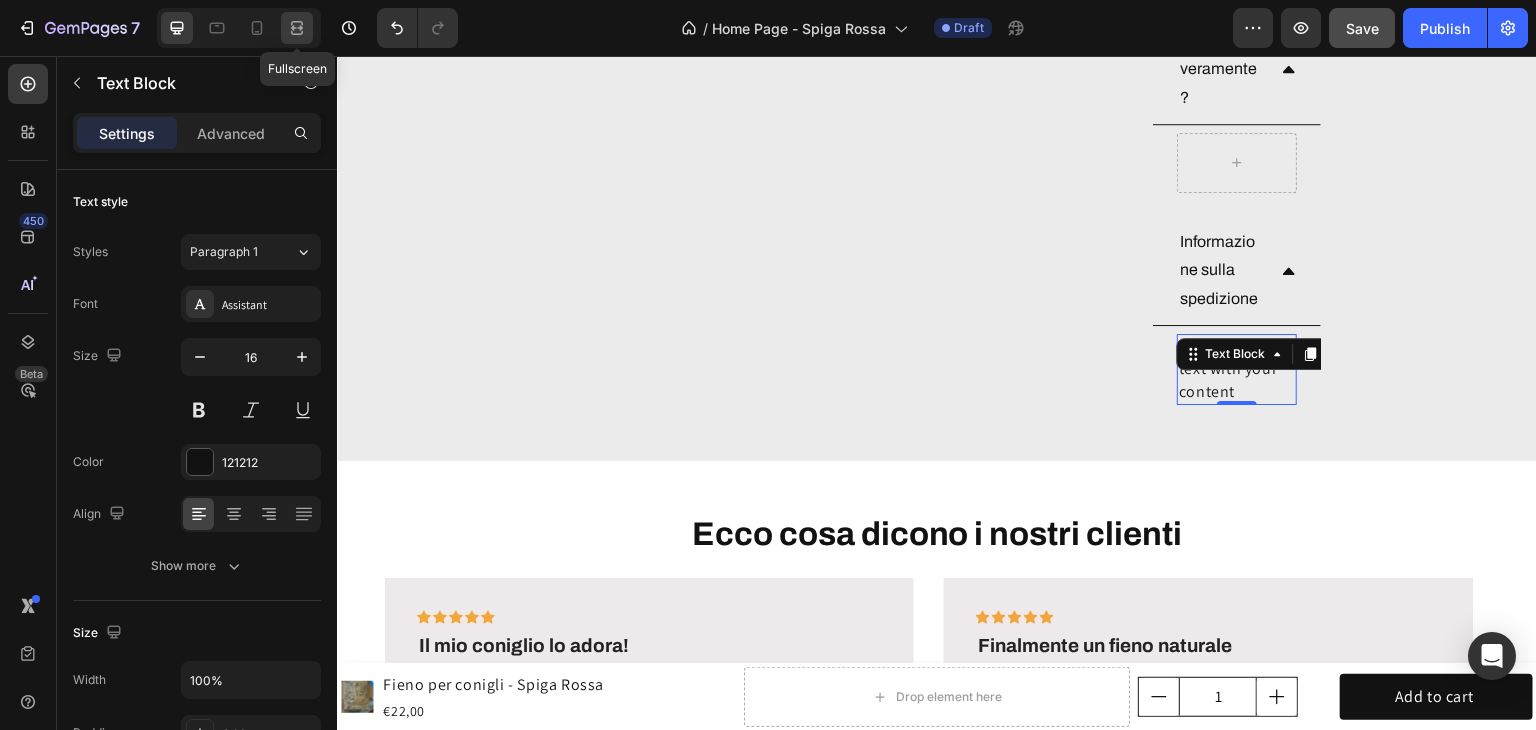 click 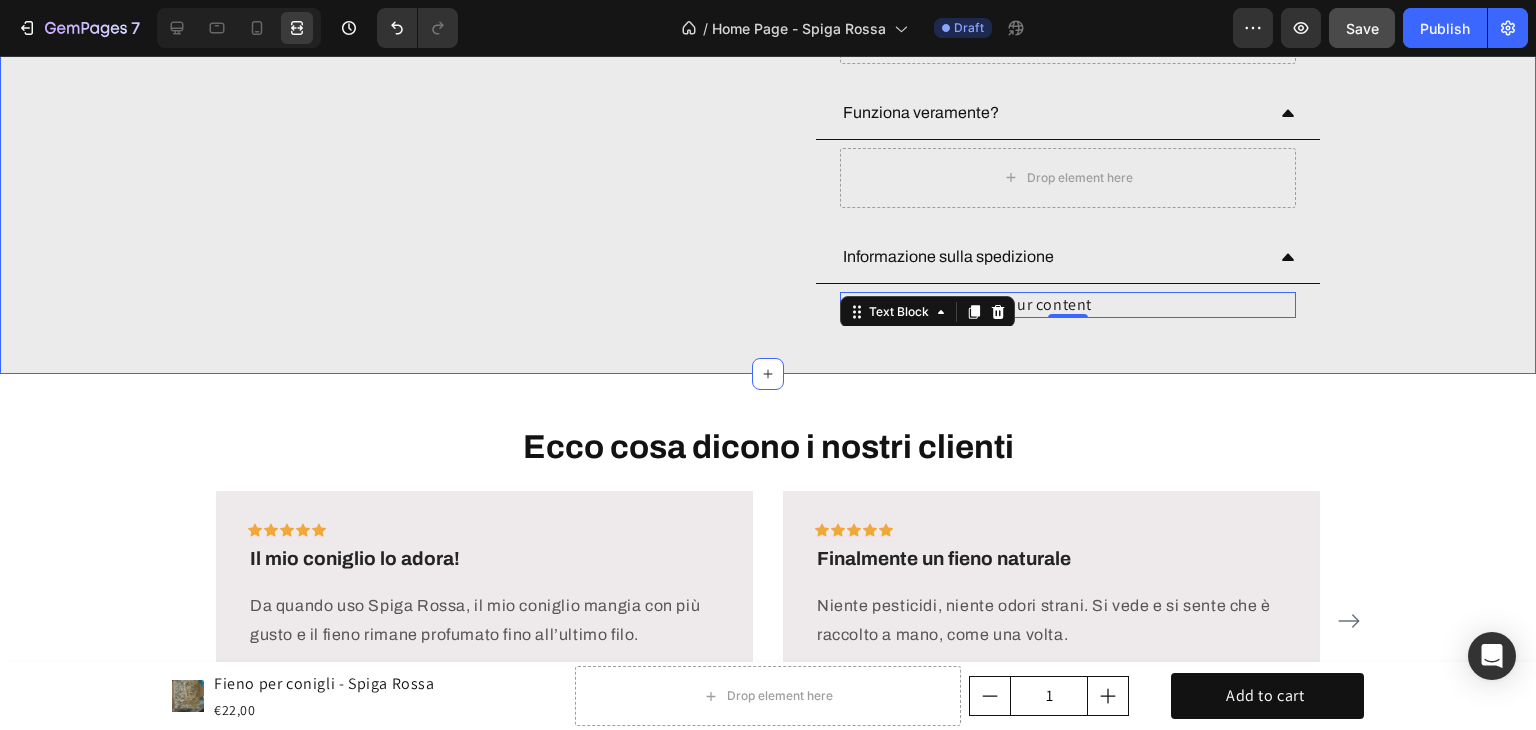 scroll, scrollTop: 6478, scrollLeft: 0, axis: vertical 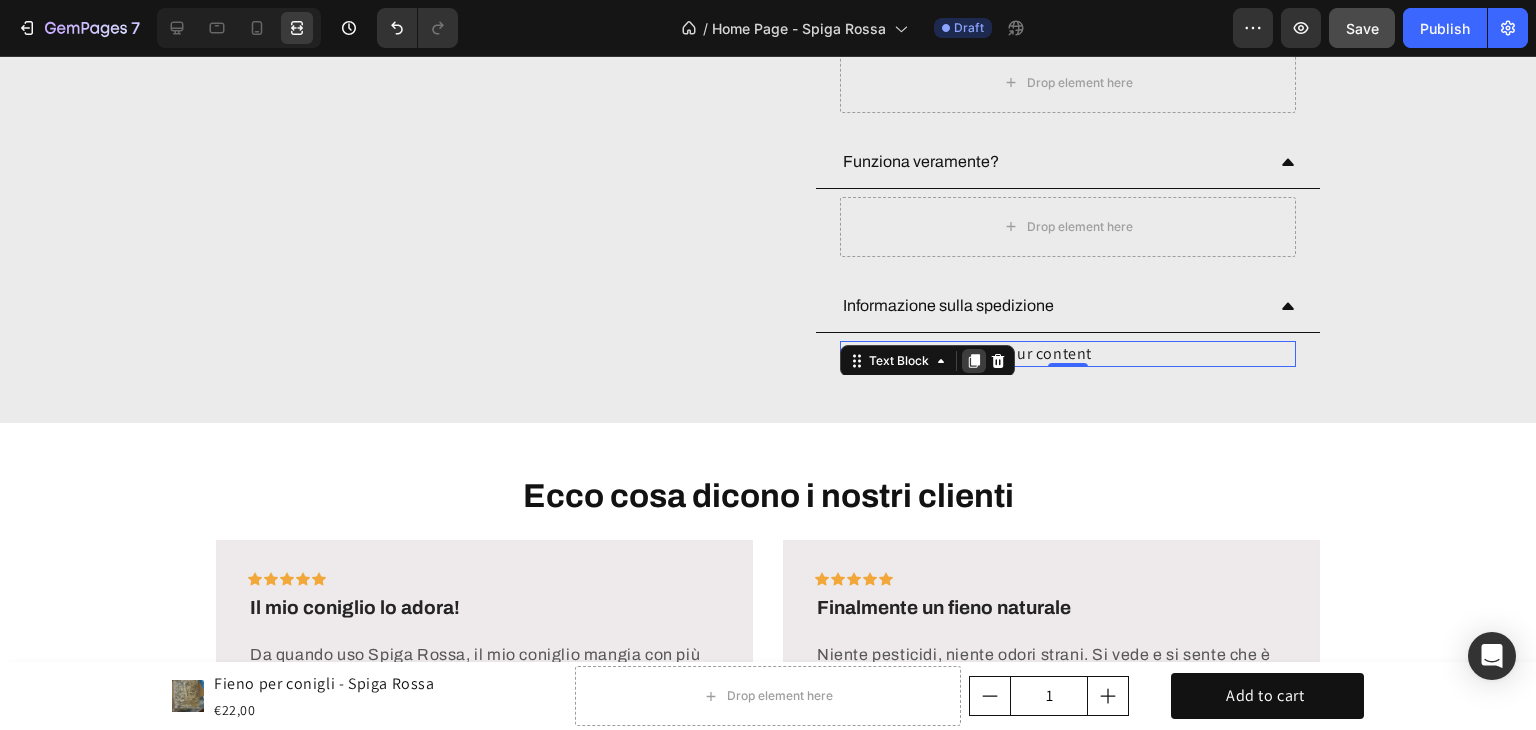 click at bounding box center (974, 361) 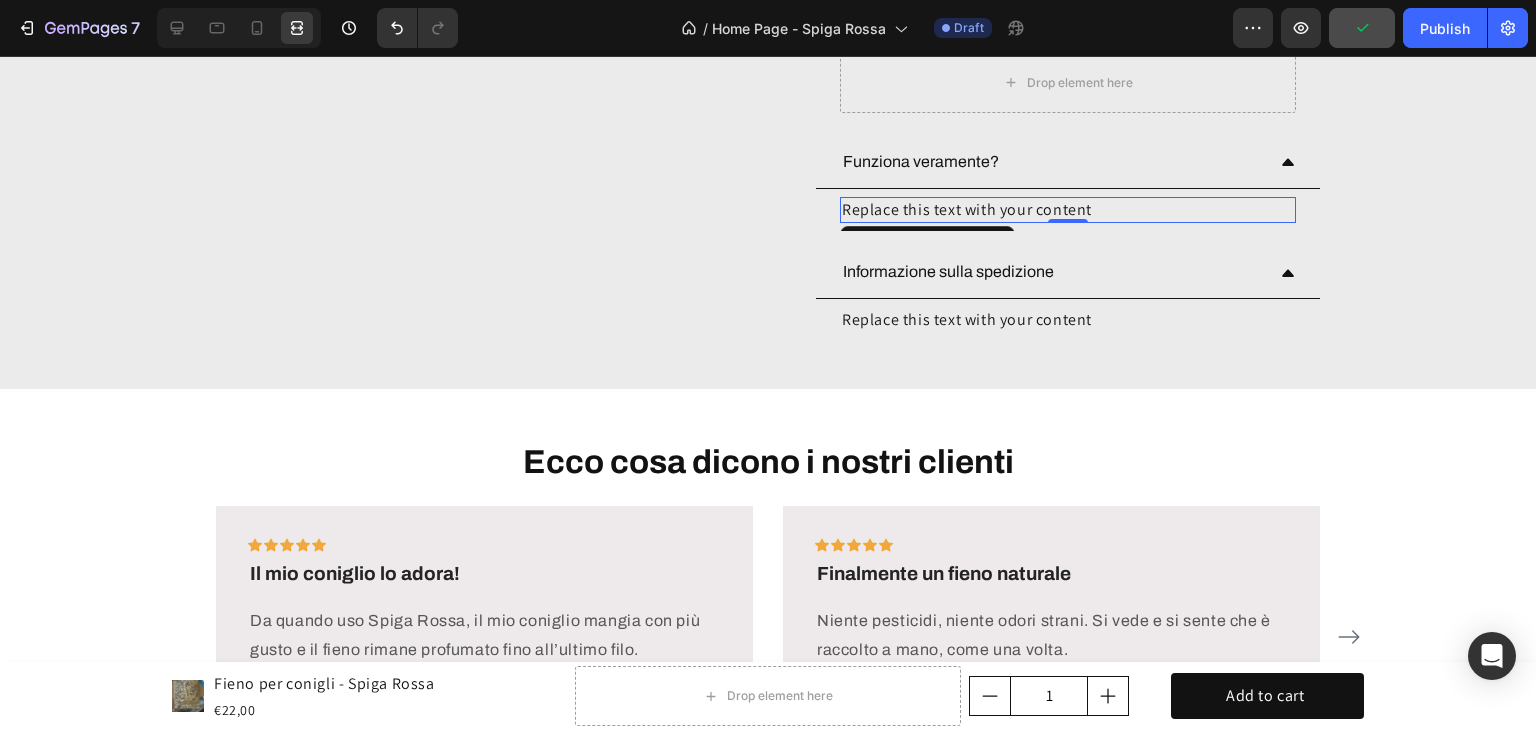 click on "Replace this text with your content" at bounding box center (1068, 210) 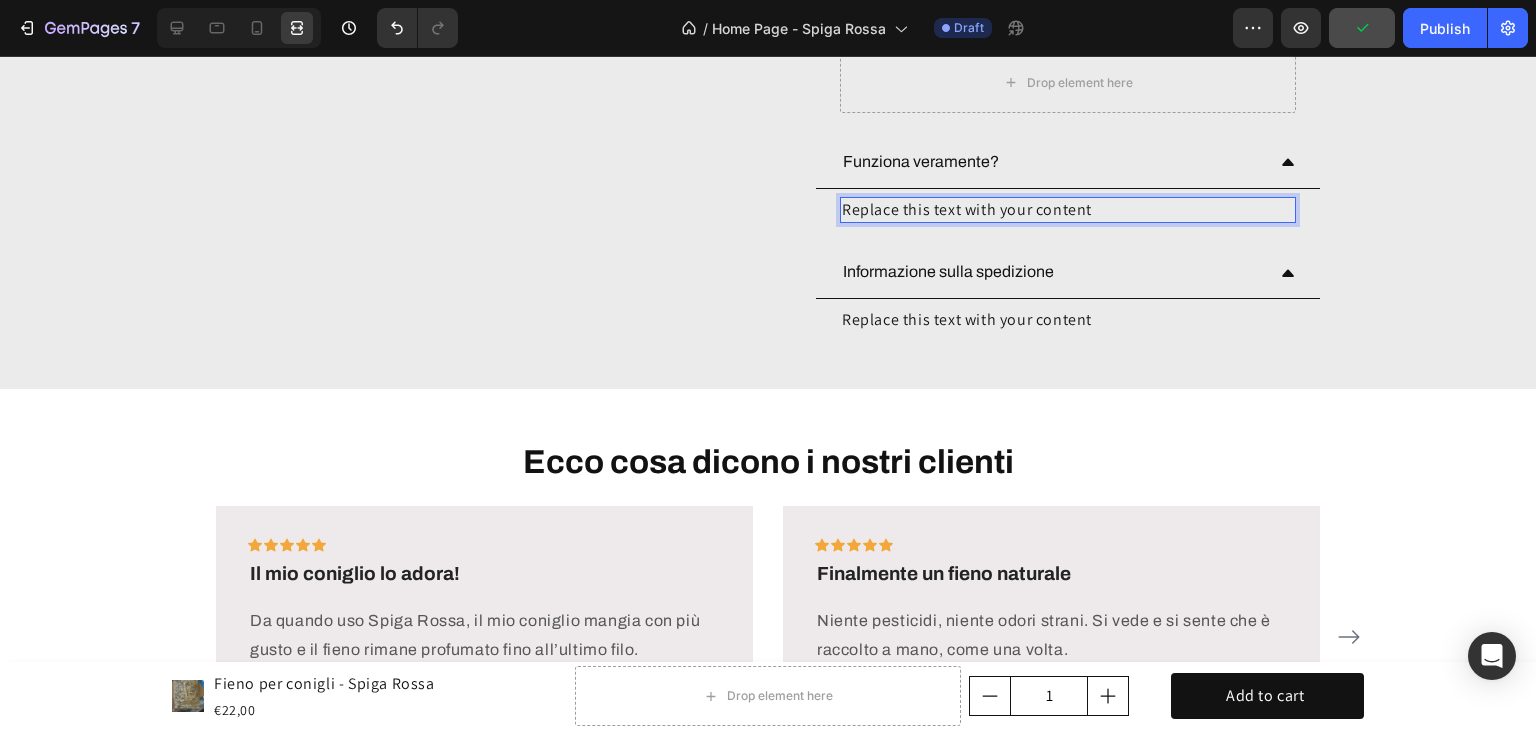 click on "Informazione sulla spedizione" at bounding box center [1068, 273] 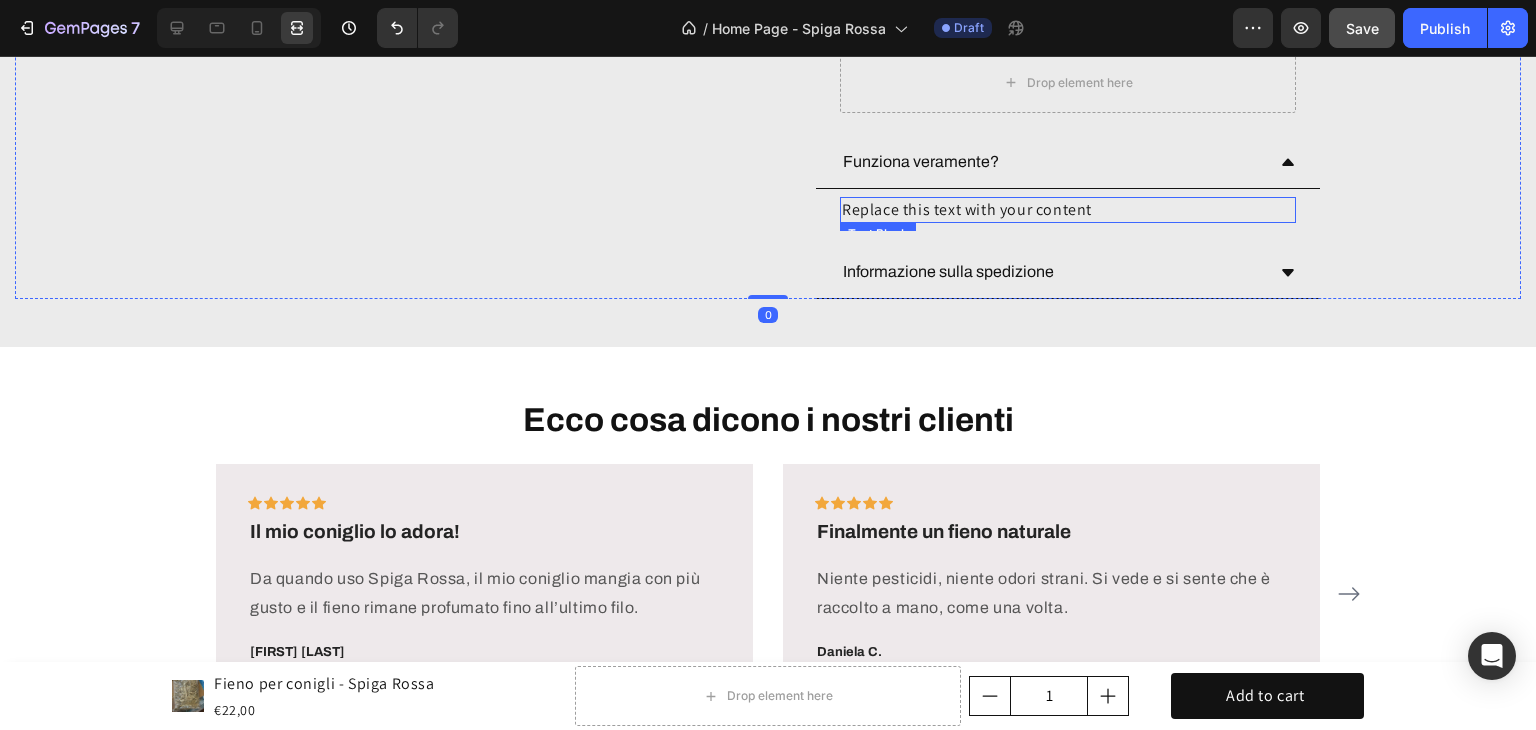click on "Replace this text with your content" at bounding box center (1068, 210) 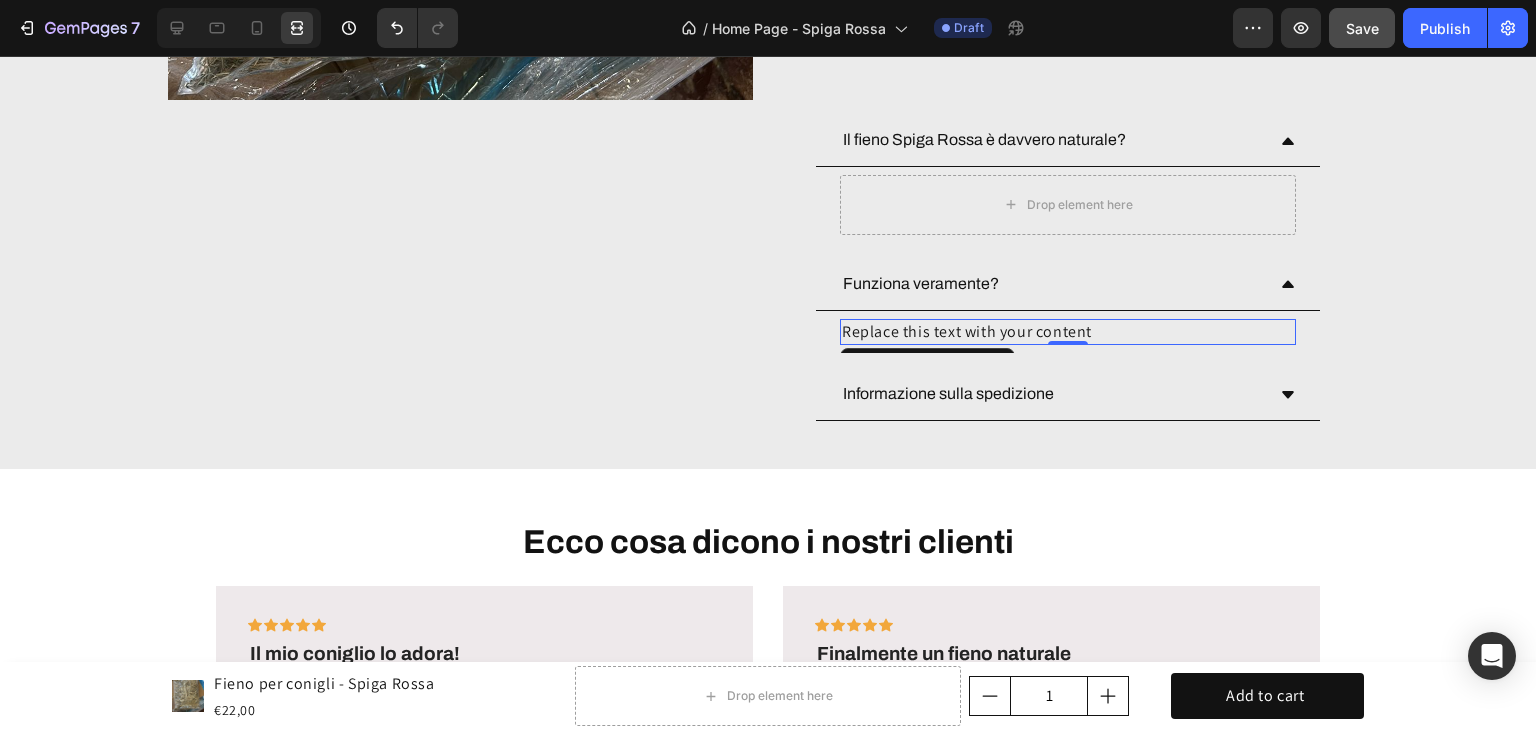 scroll, scrollTop: 6378, scrollLeft: 0, axis: vertical 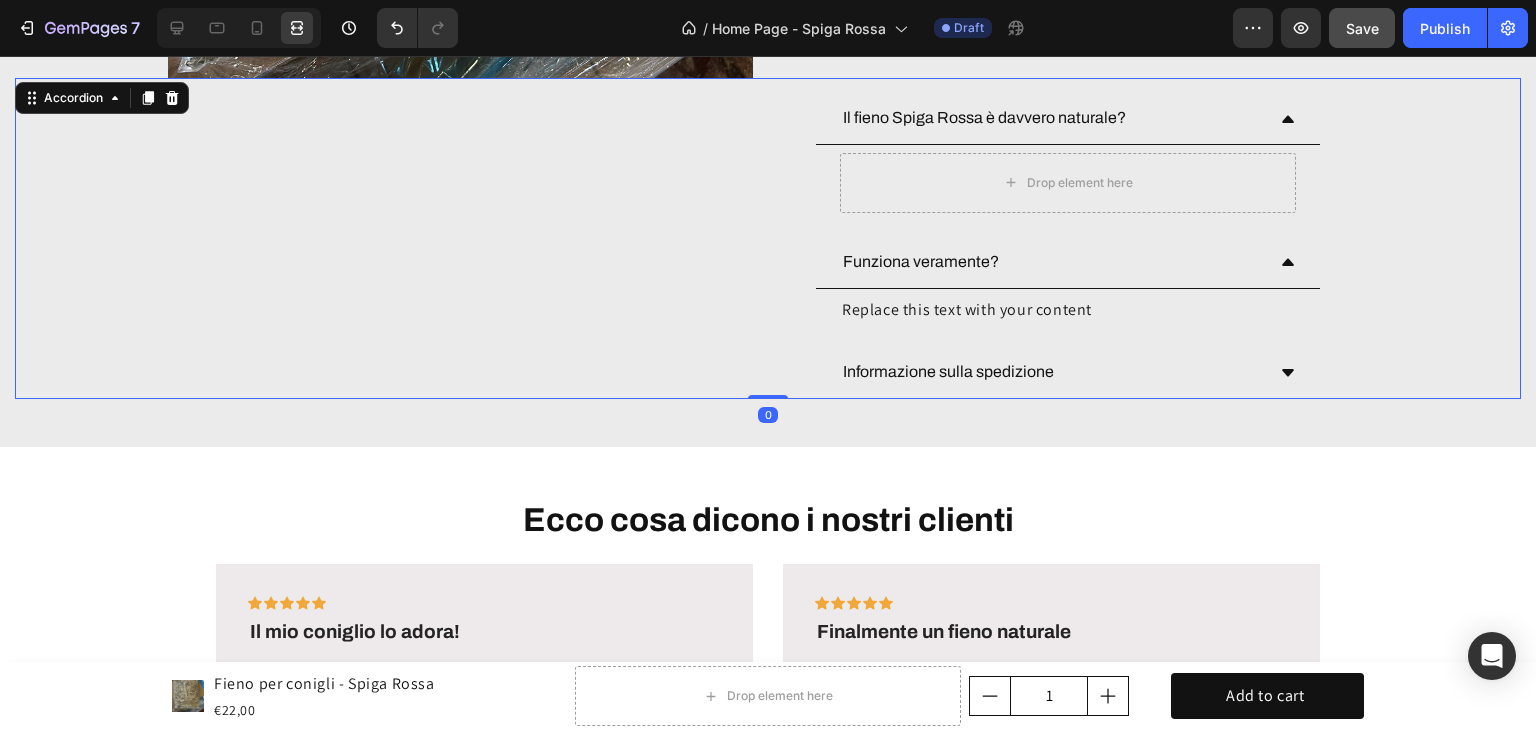 click on "Informazione sulla spedizione" at bounding box center [1052, 372] 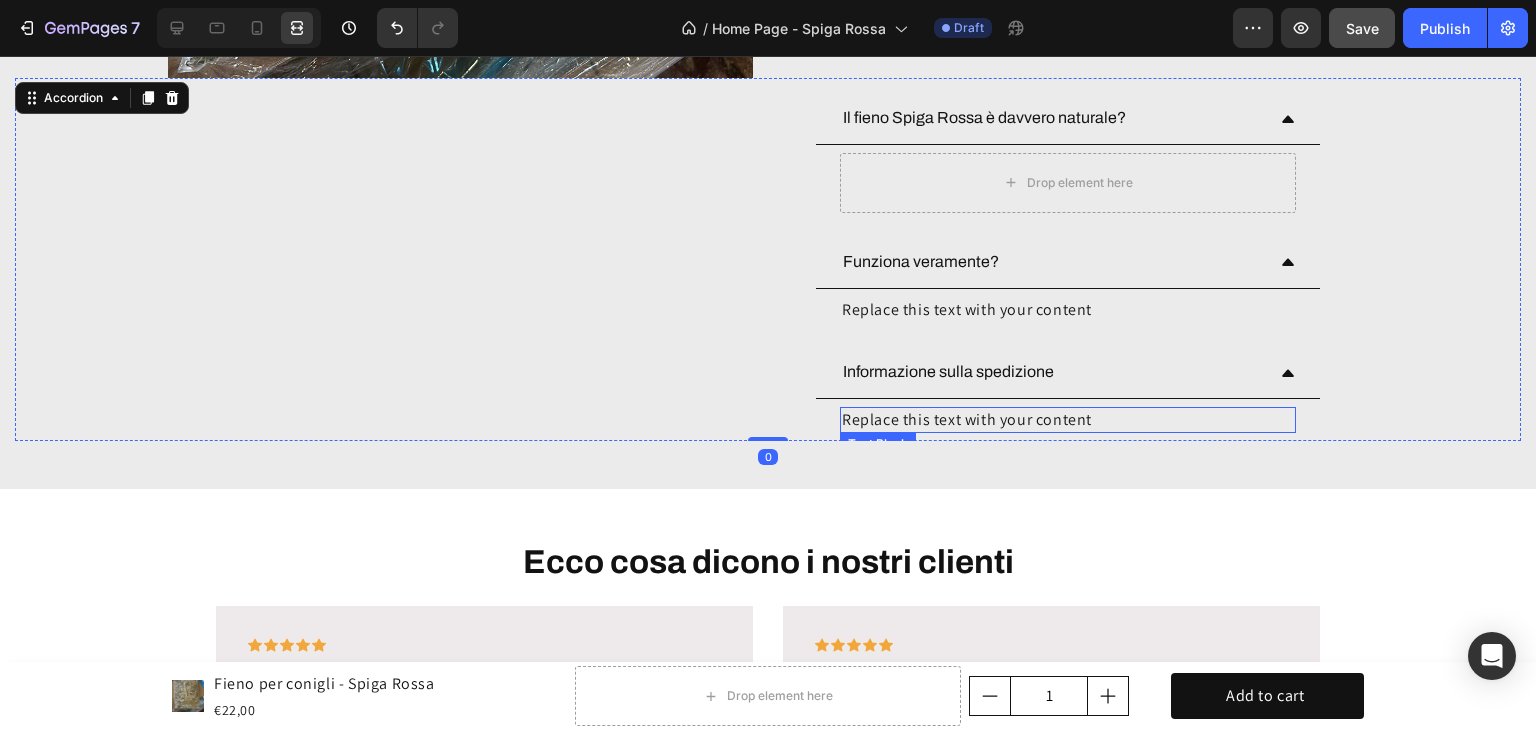 click on "Replace this text with your content" at bounding box center (1068, 420) 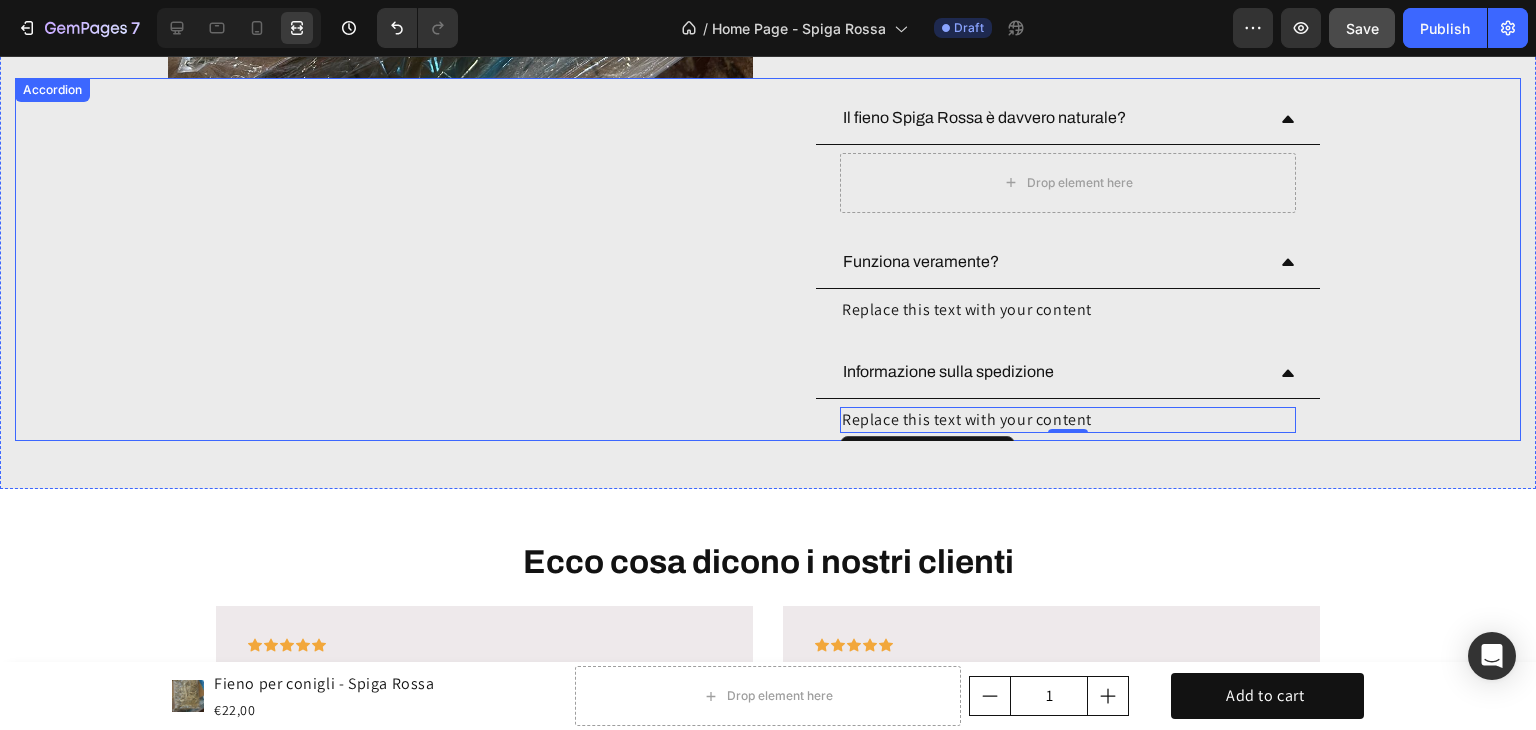 click on "Replace this text with your content" at bounding box center [1068, 310] 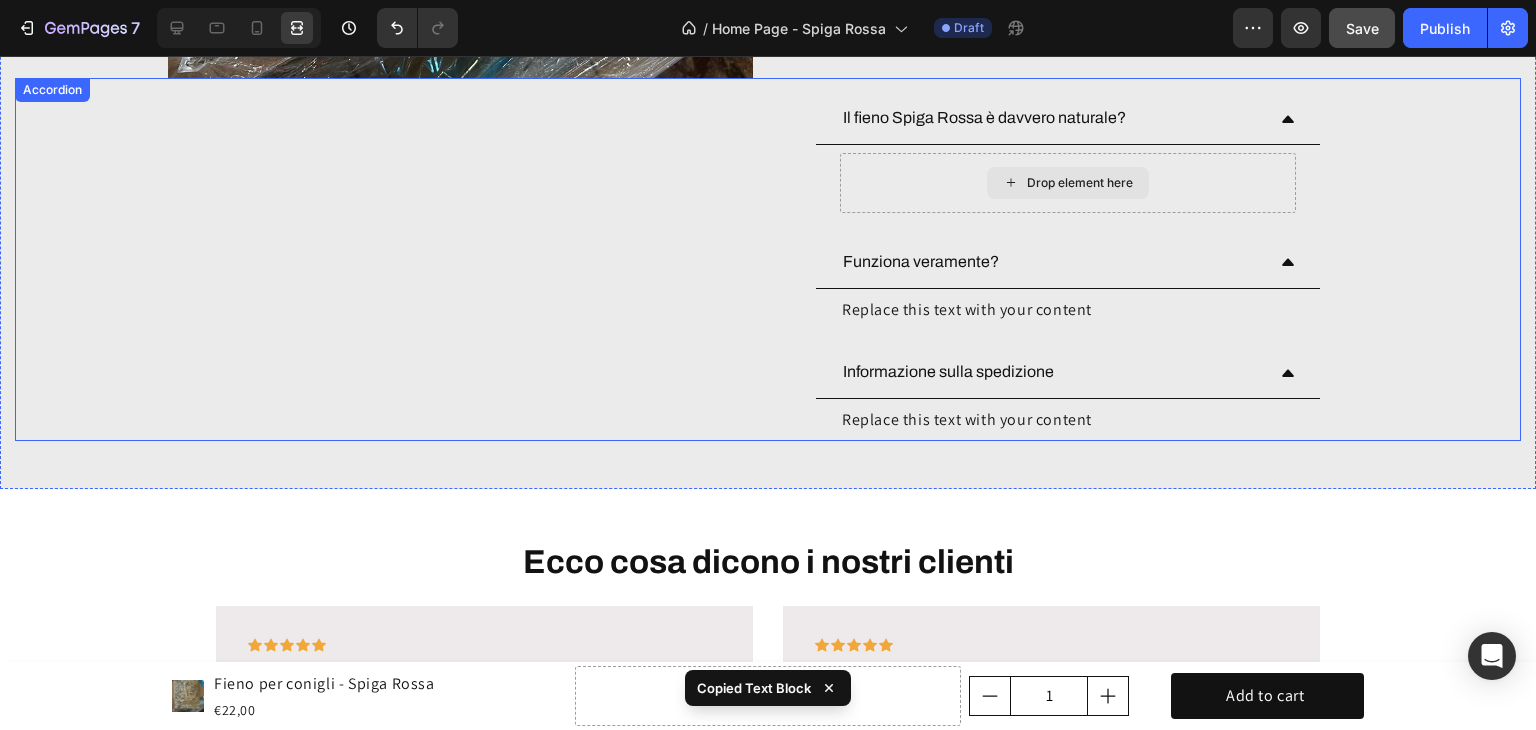 click on "Drop element here" at bounding box center [1080, 183] 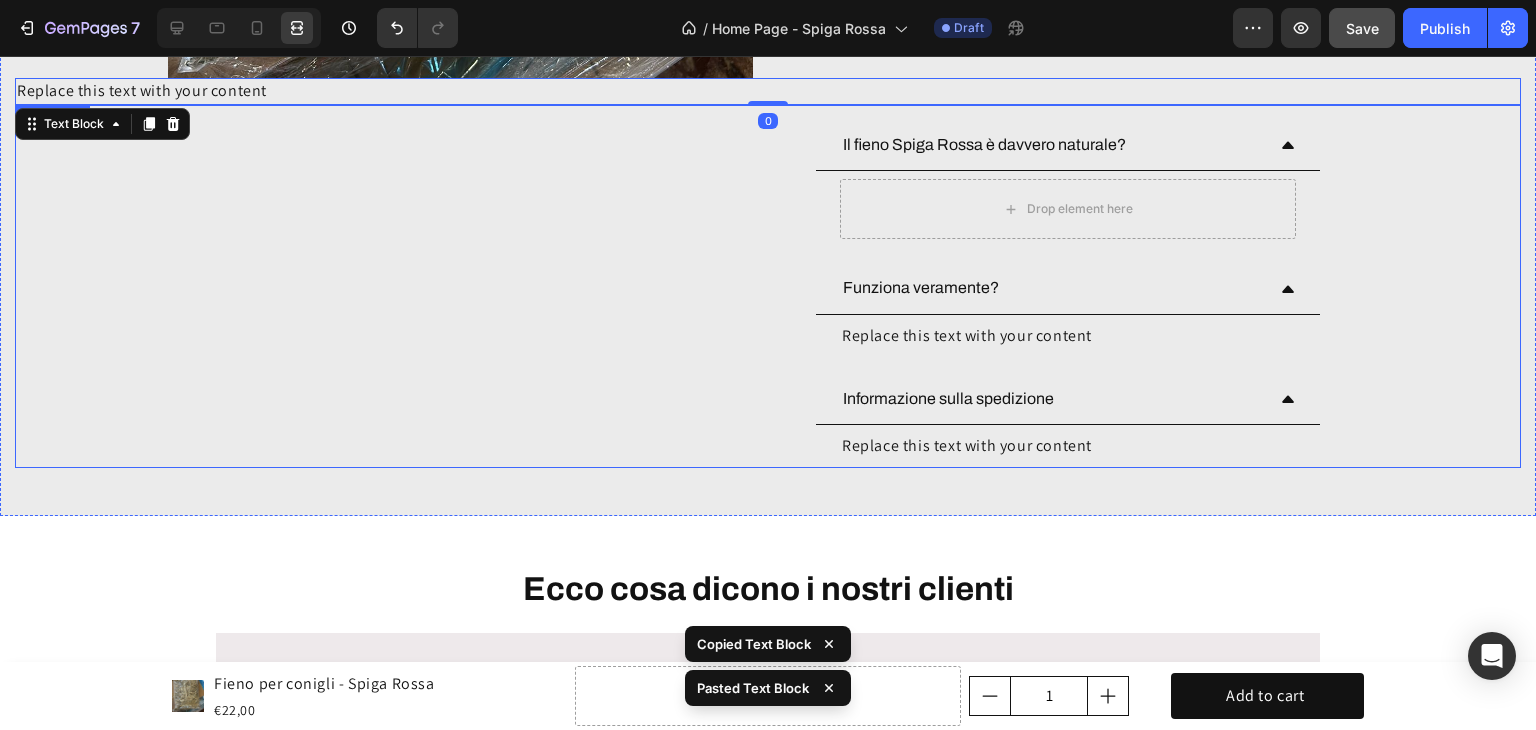 scroll, scrollTop: 6178, scrollLeft: 0, axis: vertical 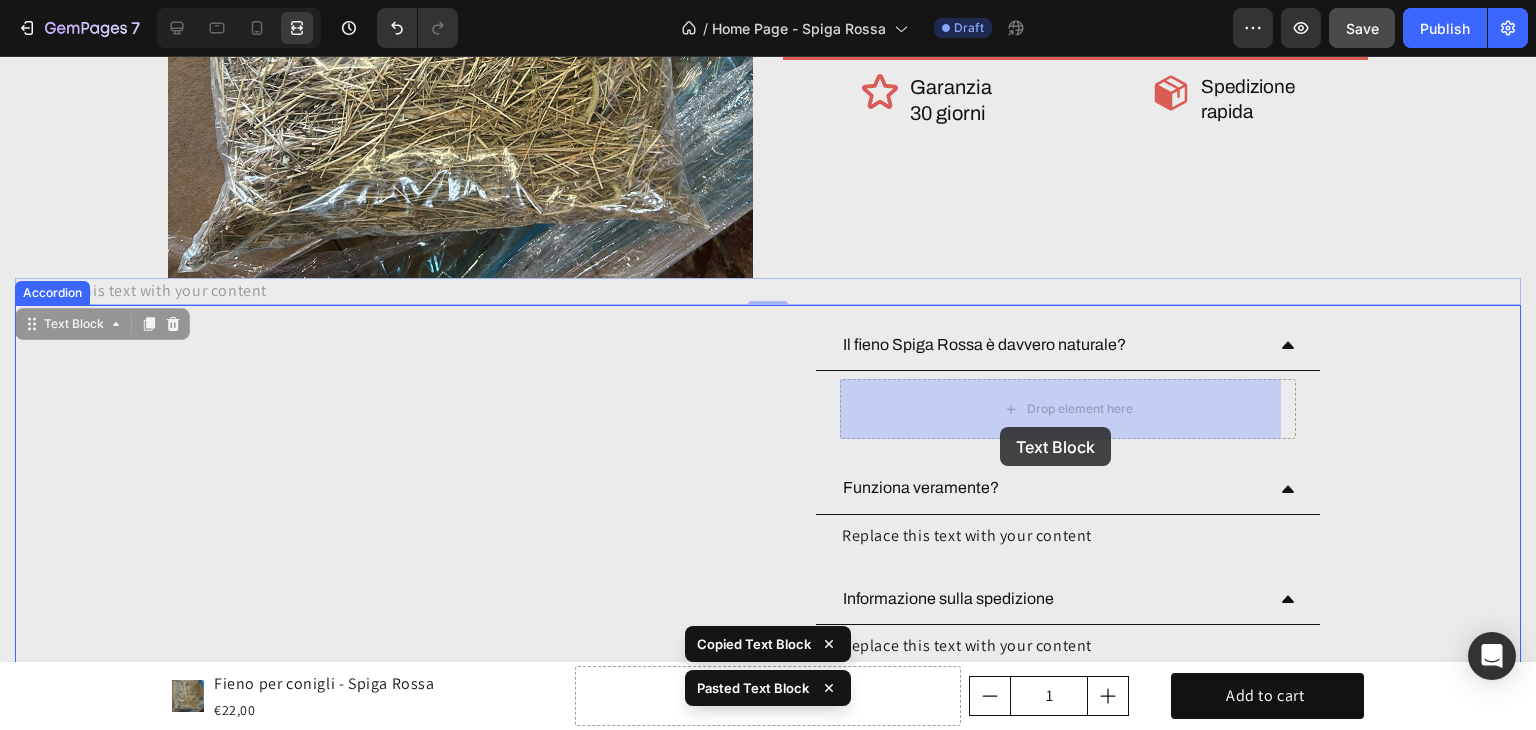 drag, startPoint x: 431, startPoint y: 299, endPoint x: 996, endPoint y: 425, distance: 578.8791 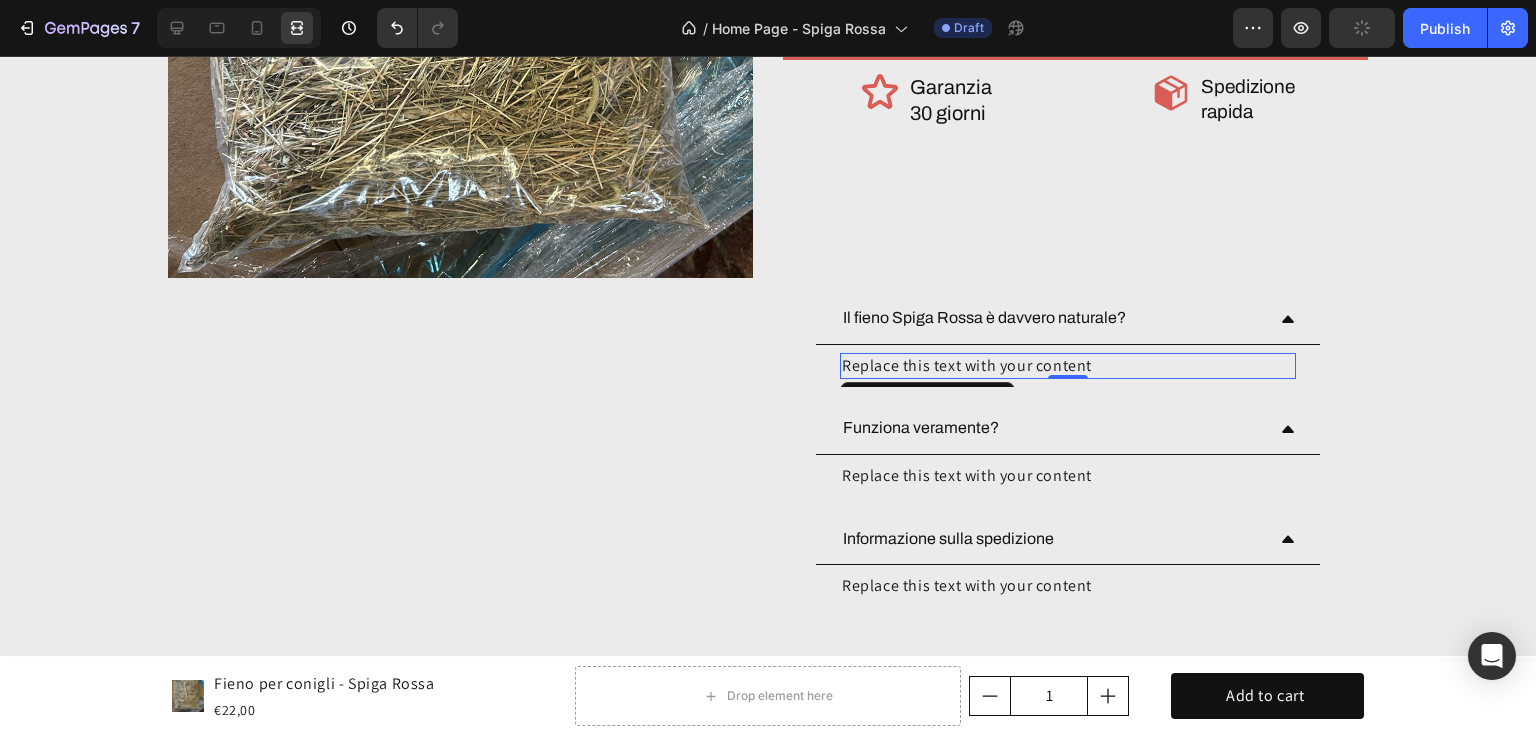 click on "Replace this text with your content" at bounding box center [1068, 366] 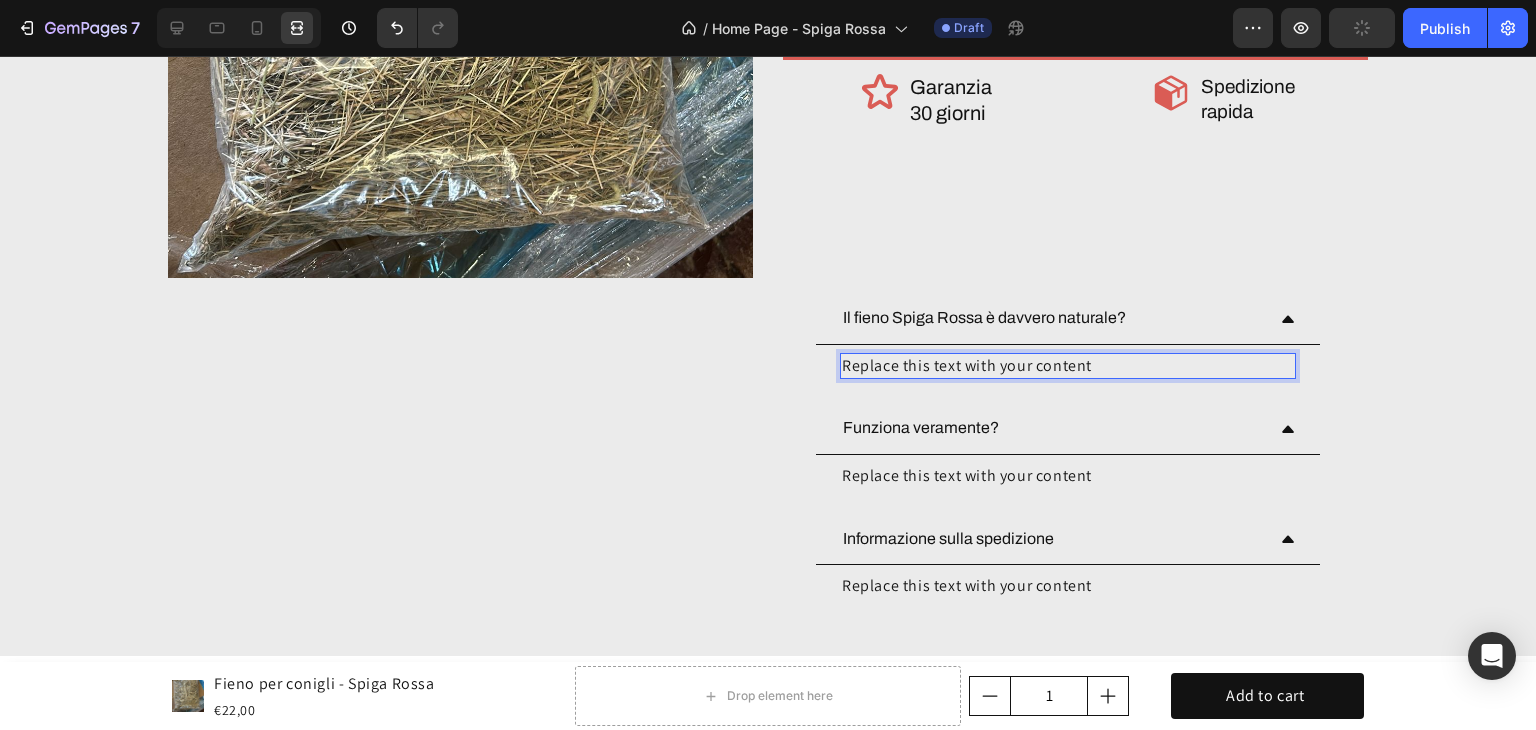 click on "Replace this text with your content" at bounding box center (1068, 366) 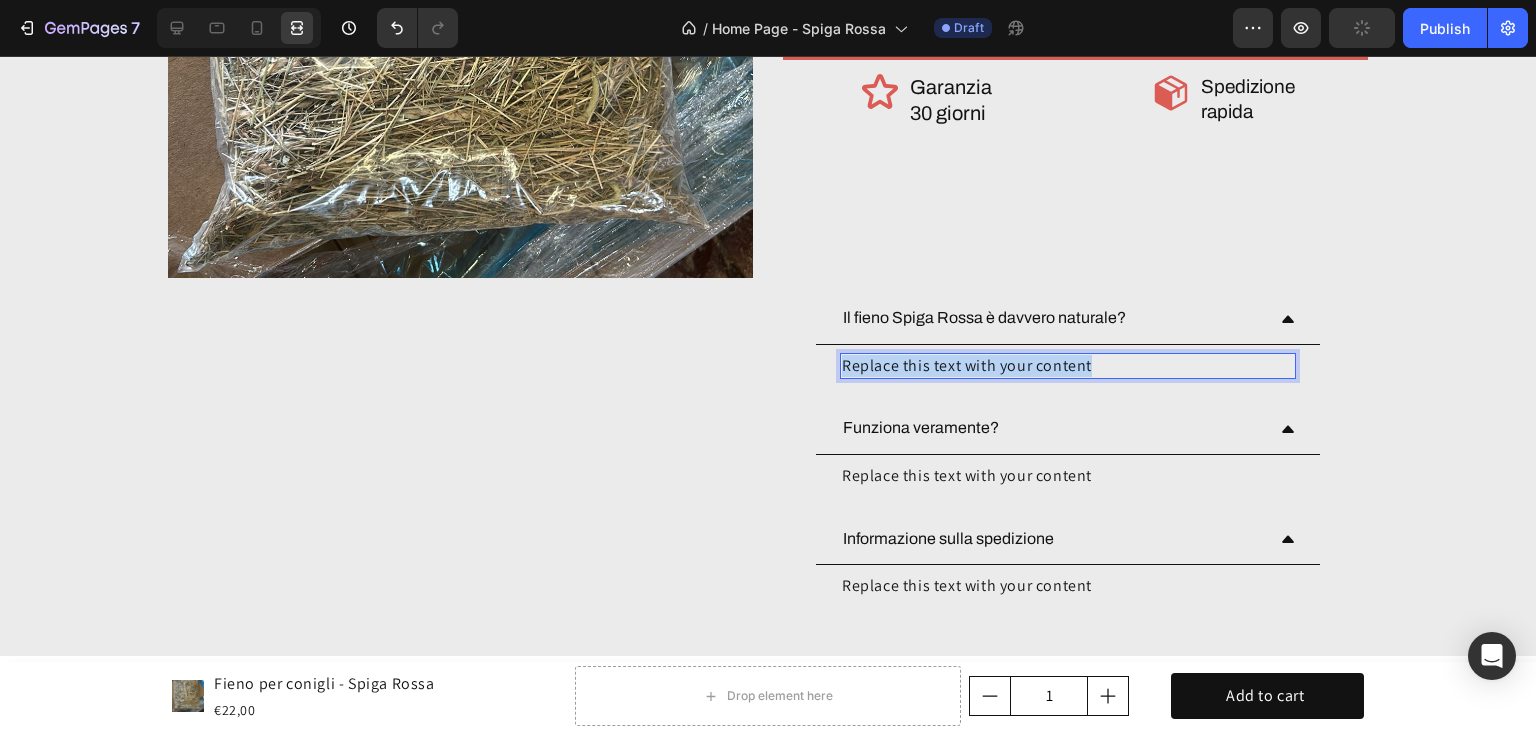 click on "Replace this text with your content" at bounding box center [1068, 366] 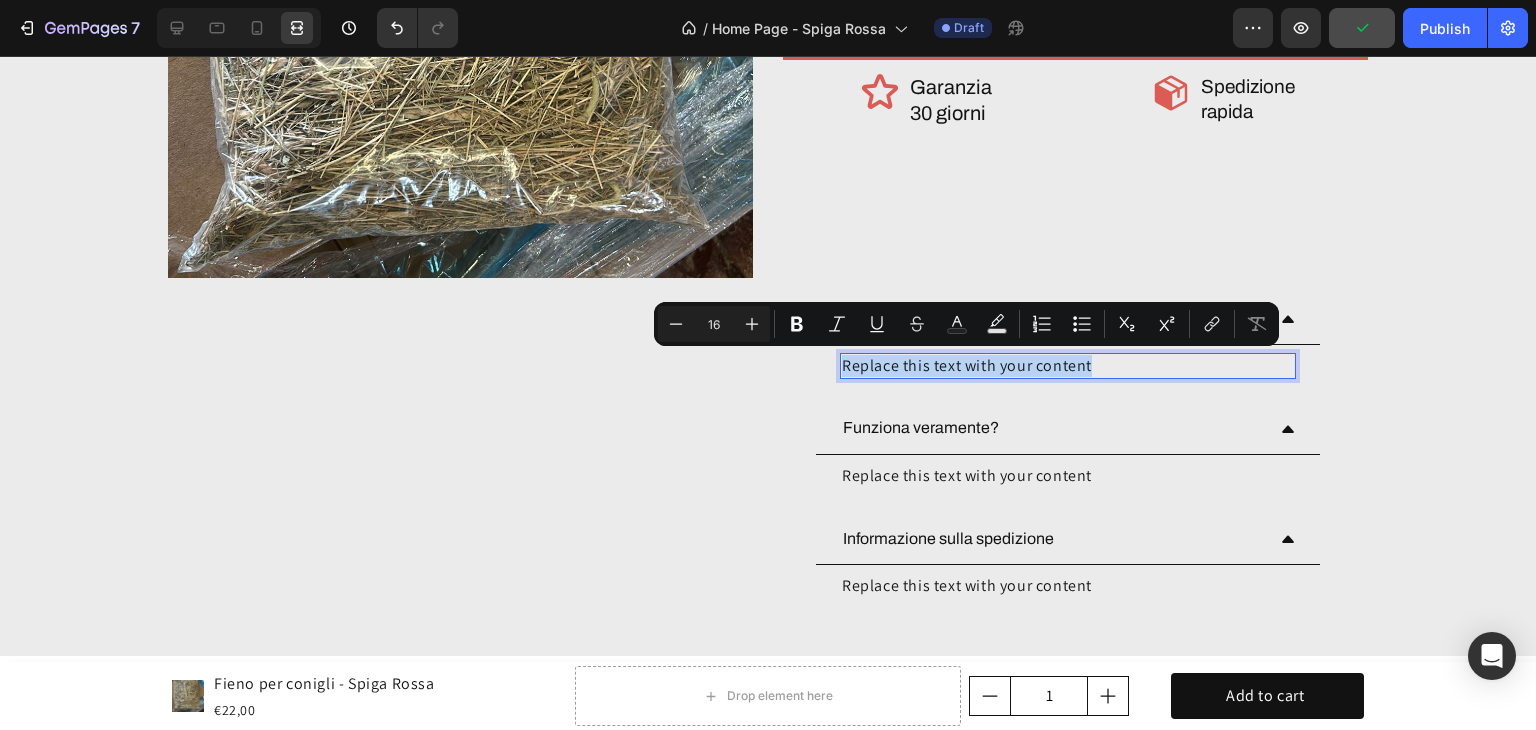 click on "Replace this text with your content Text Block   0" at bounding box center [1068, 366] 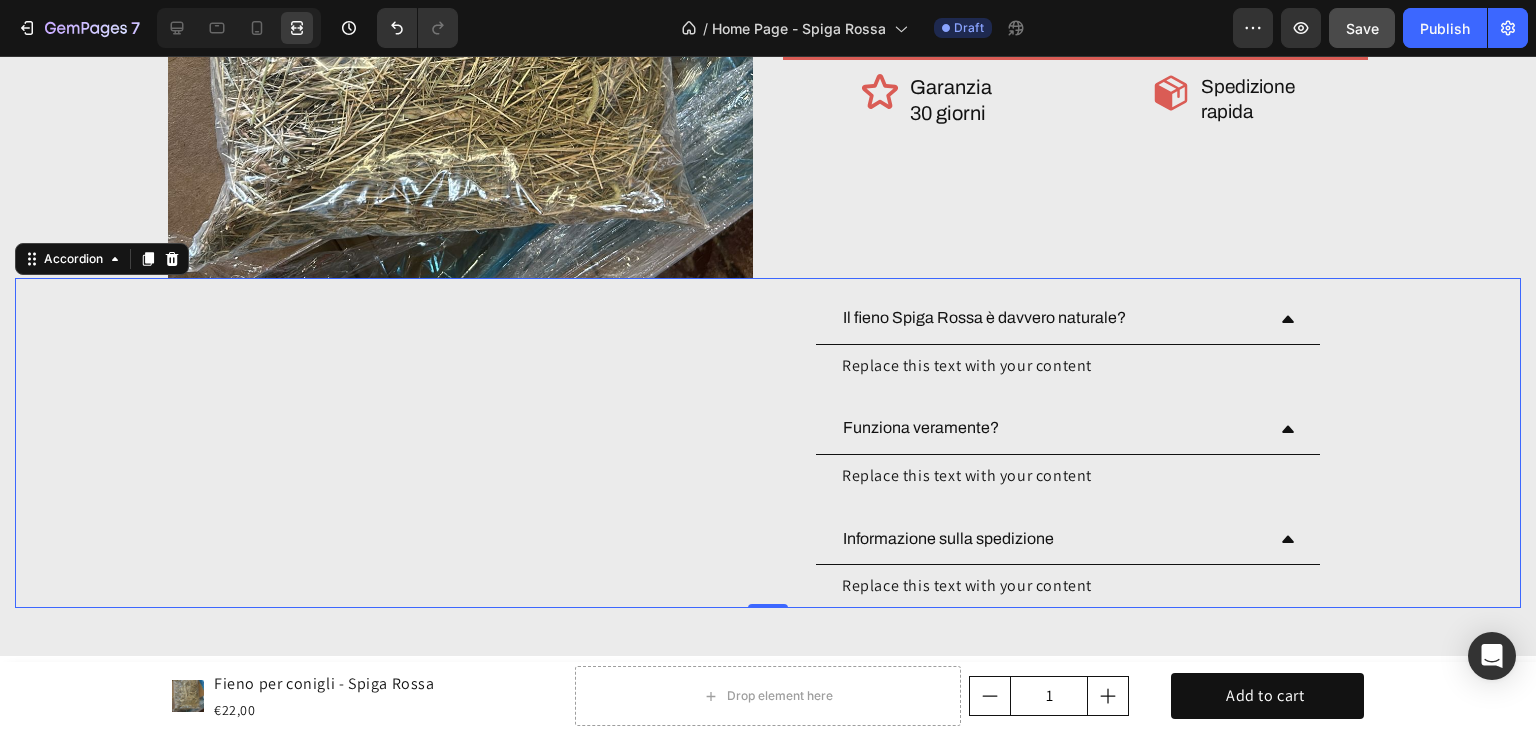 click on "Replace this text with your content Text Block" at bounding box center [1068, 366] 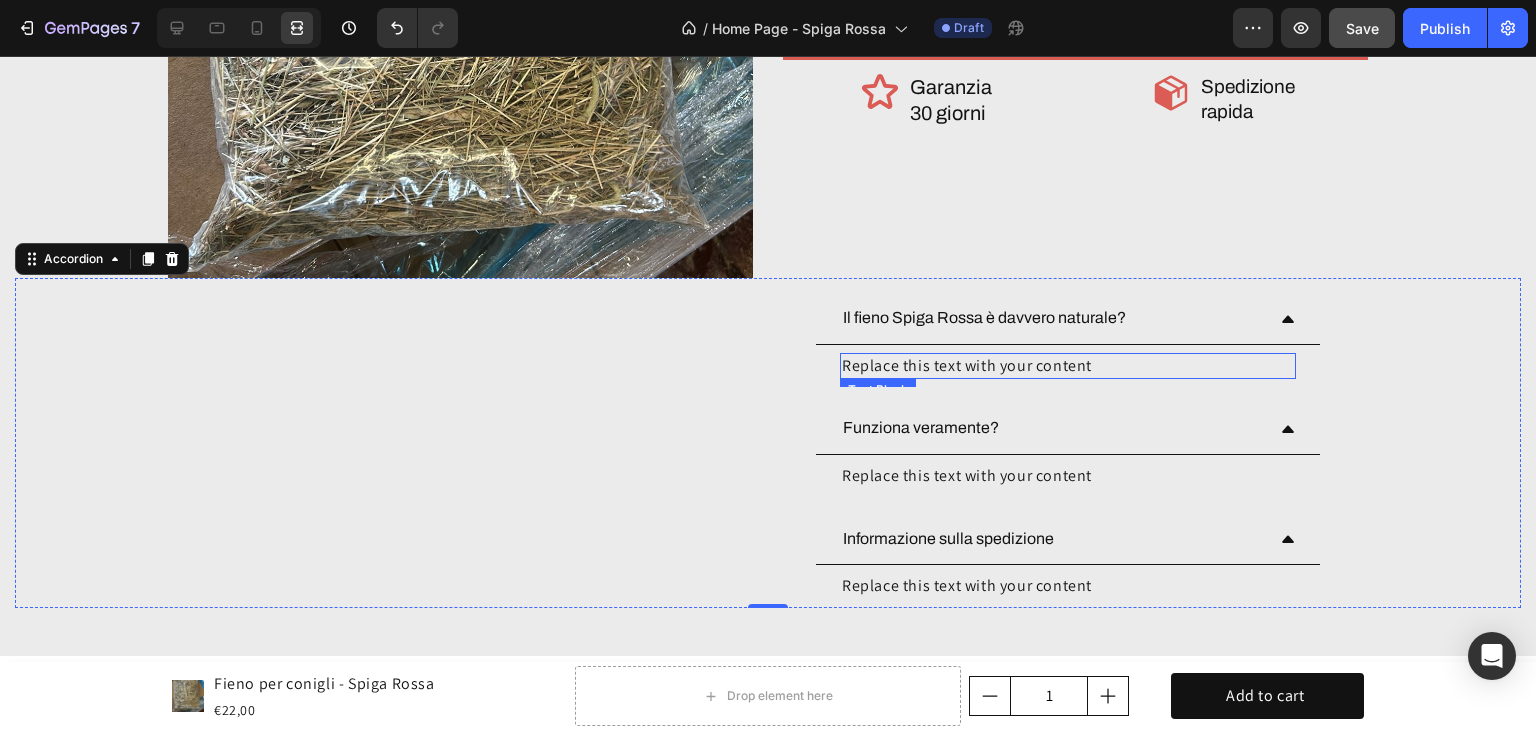 click on "Replace this text with your content" at bounding box center [1068, 366] 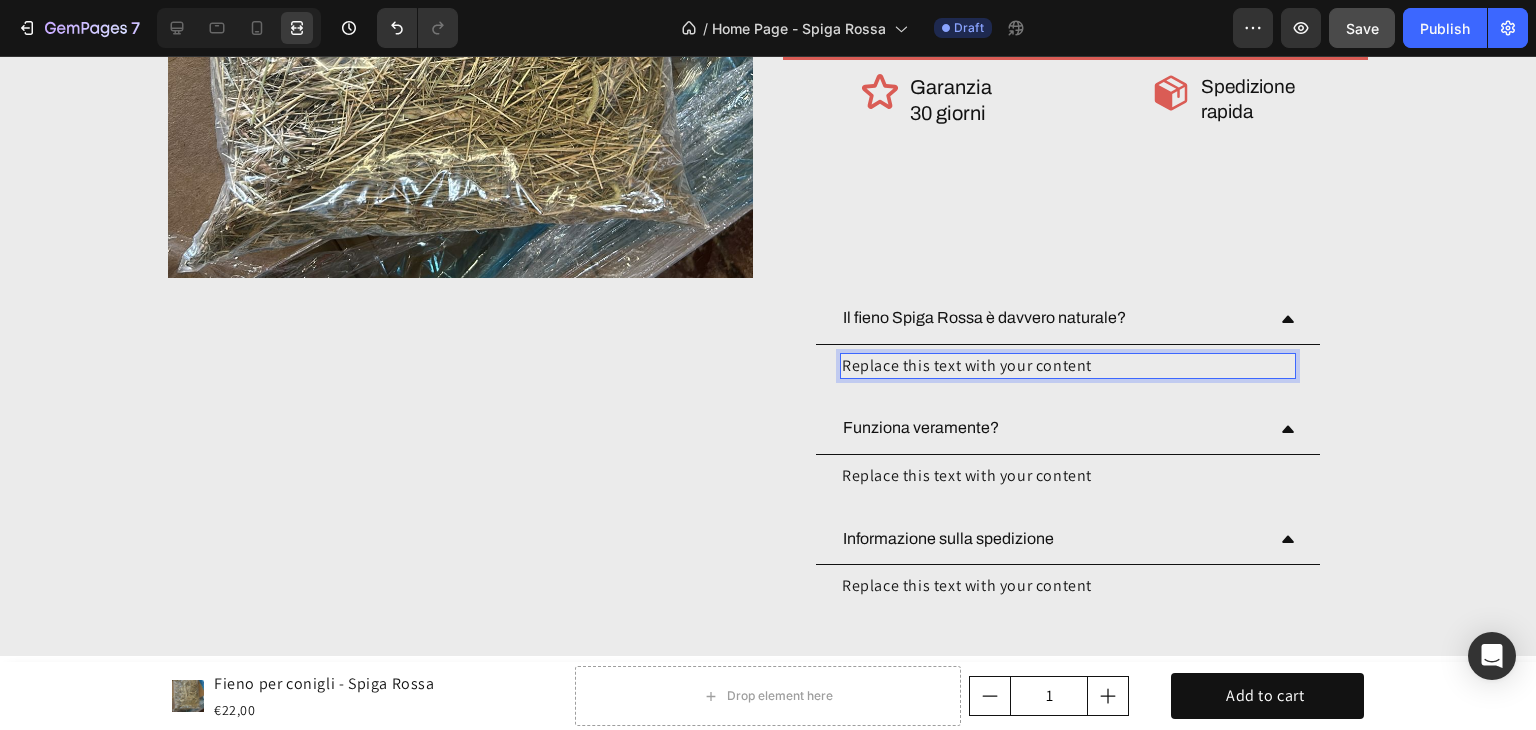 click on "Replace this text with your content" at bounding box center (1068, 366) 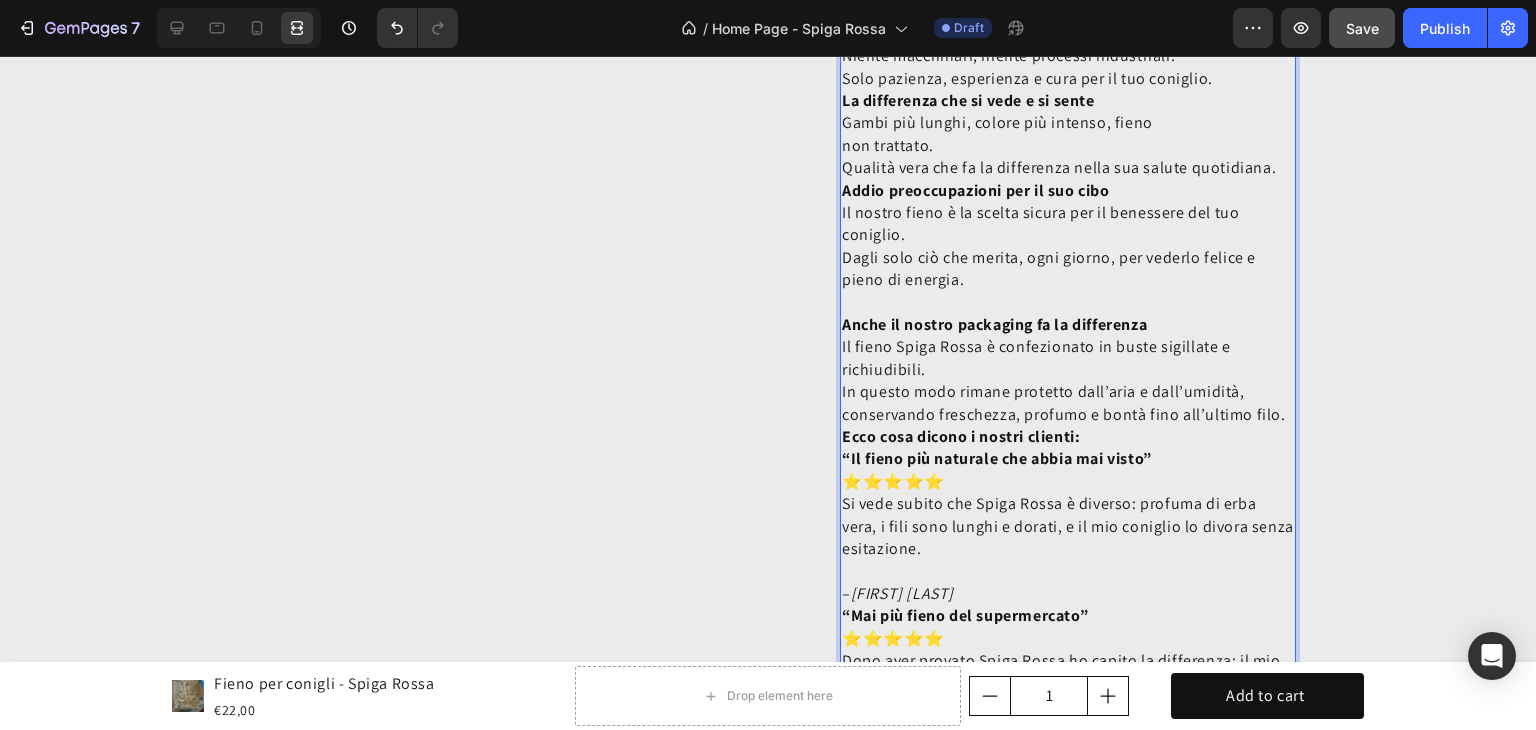 scroll, scrollTop: 7069, scrollLeft: 0, axis: vertical 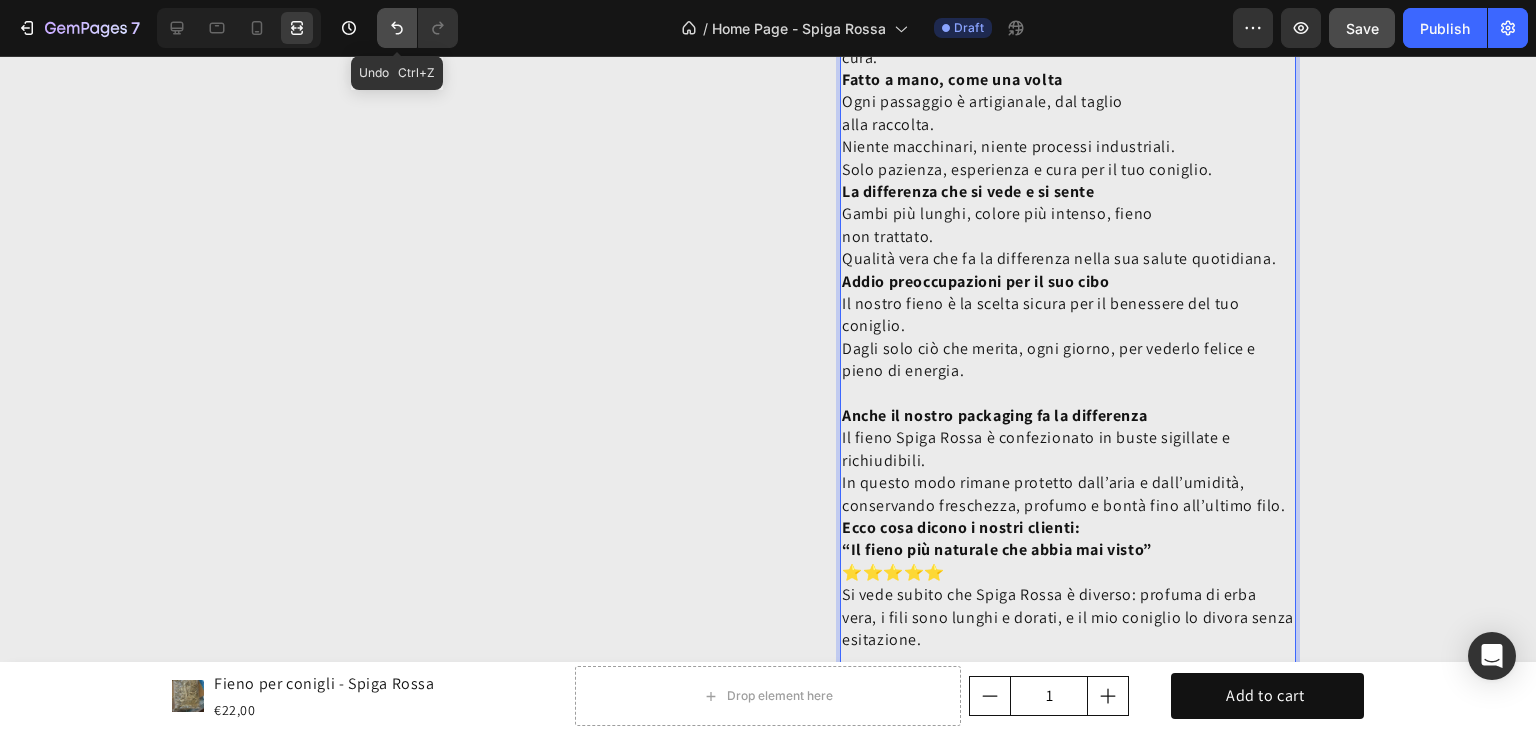 click 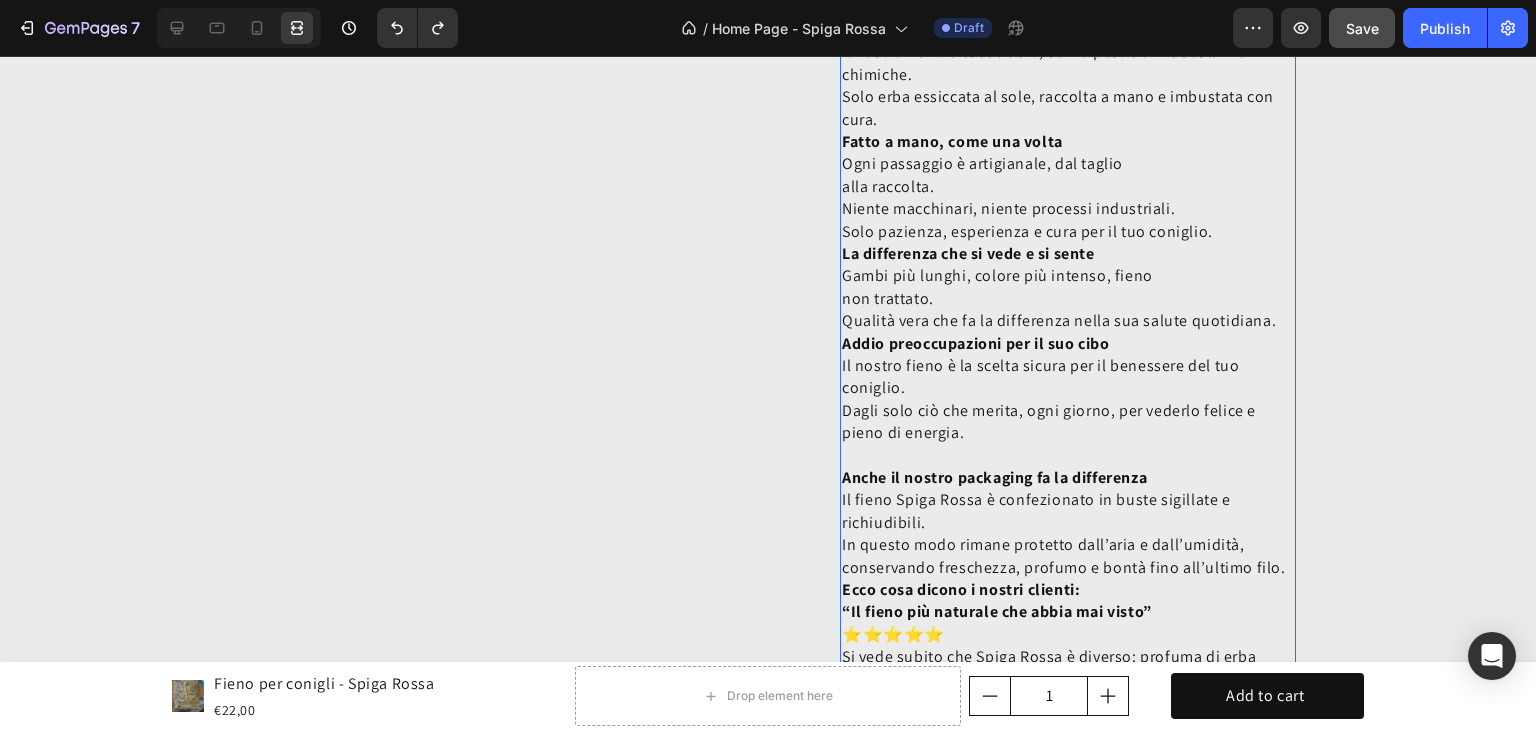 scroll, scrollTop: 6769, scrollLeft: 0, axis: vertical 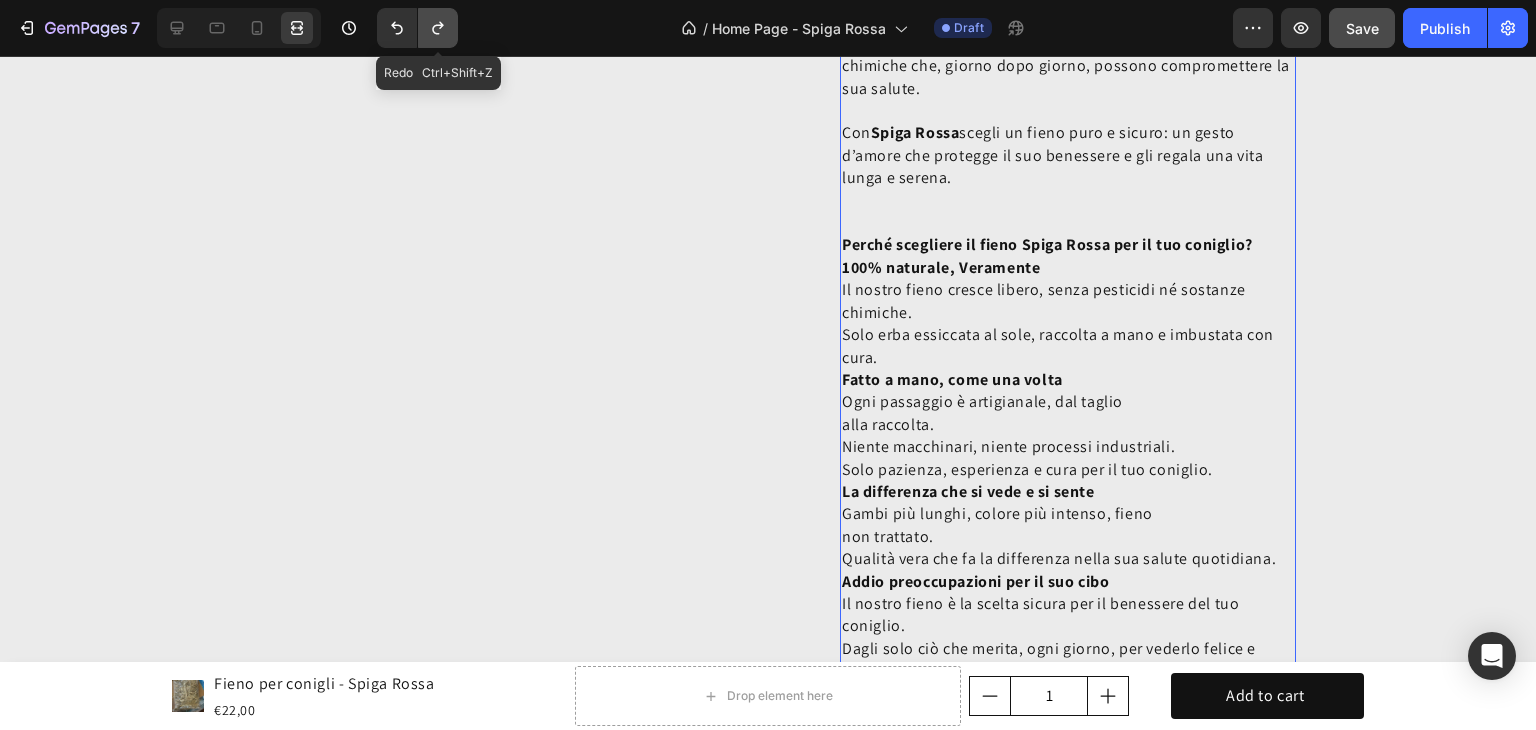 click 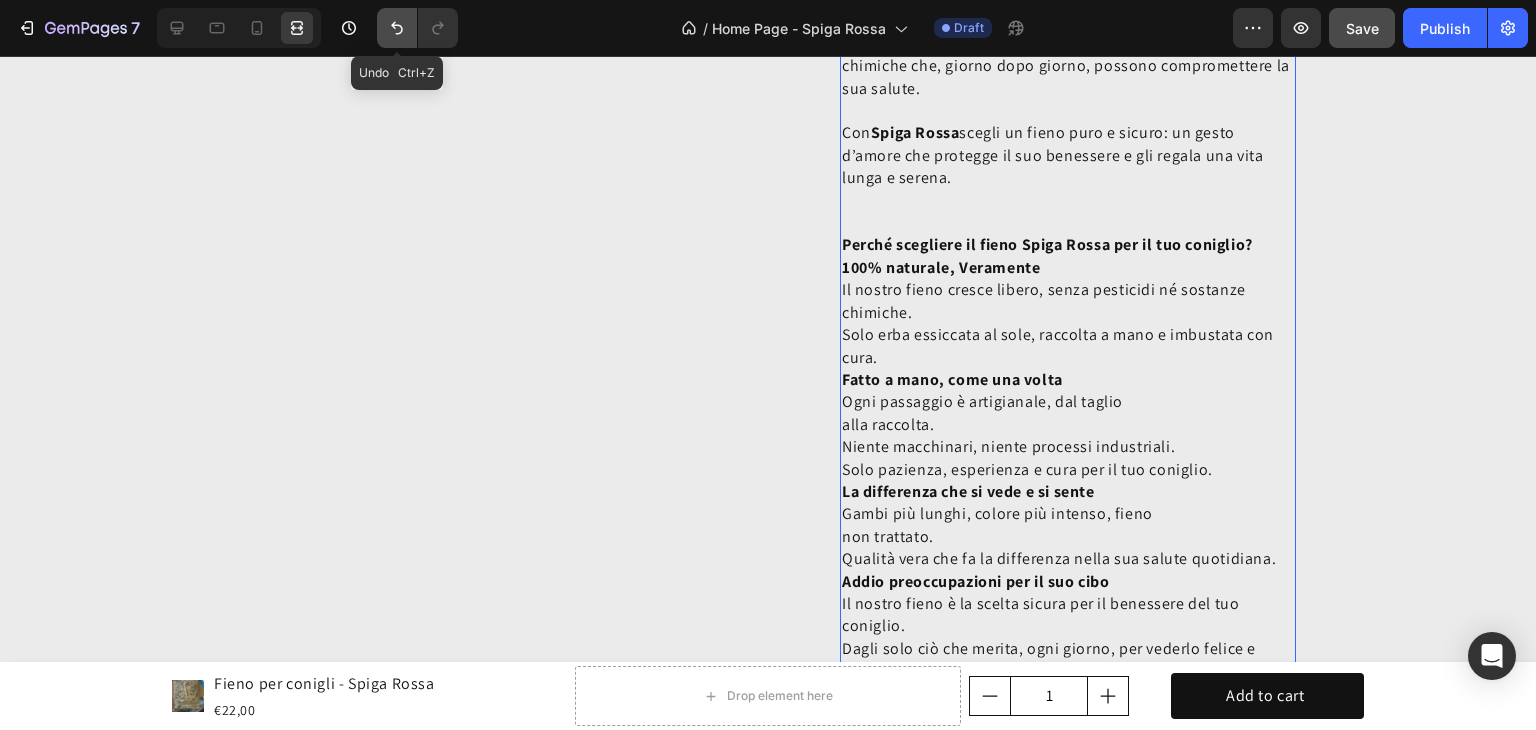 click 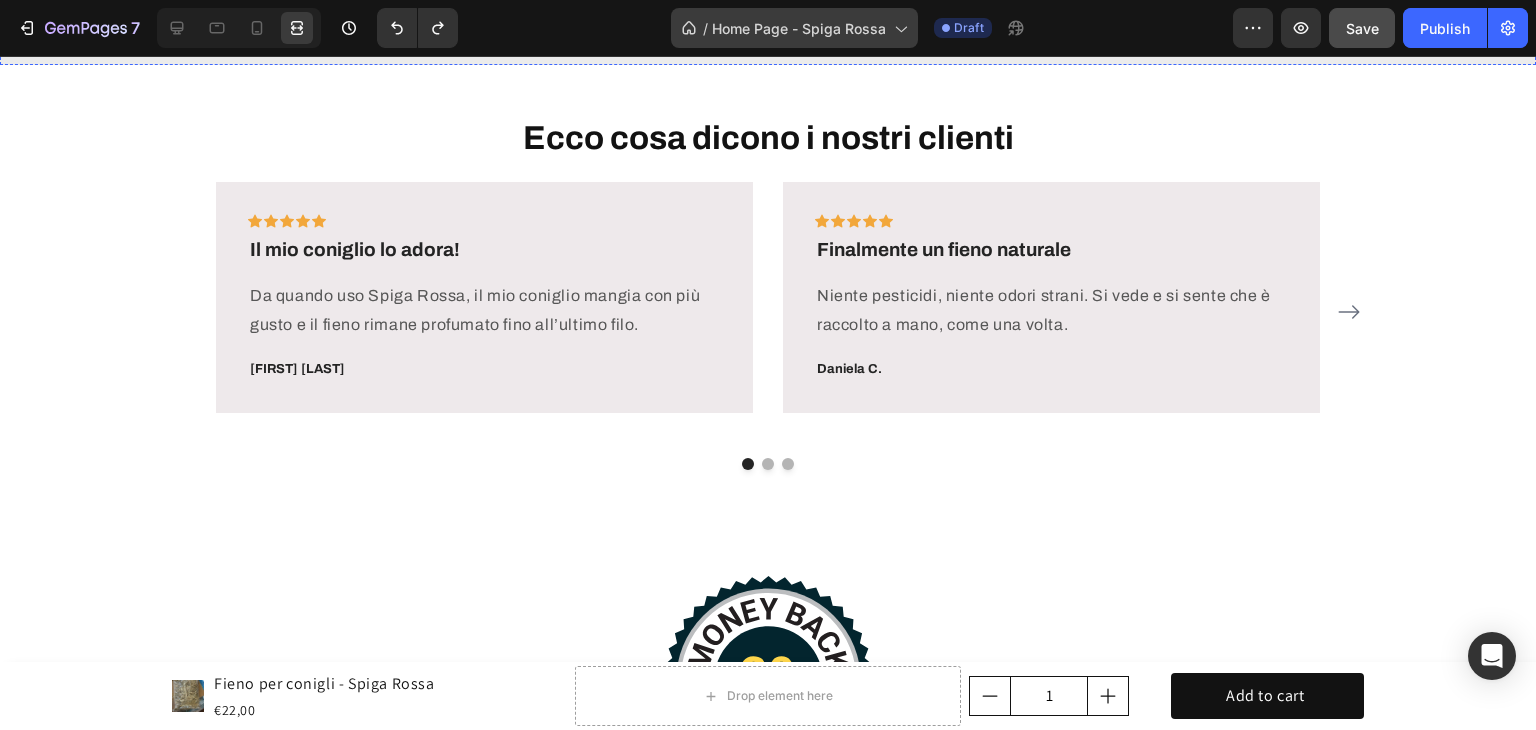 scroll, scrollTop: 6069, scrollLeft: 0, axis: vertical 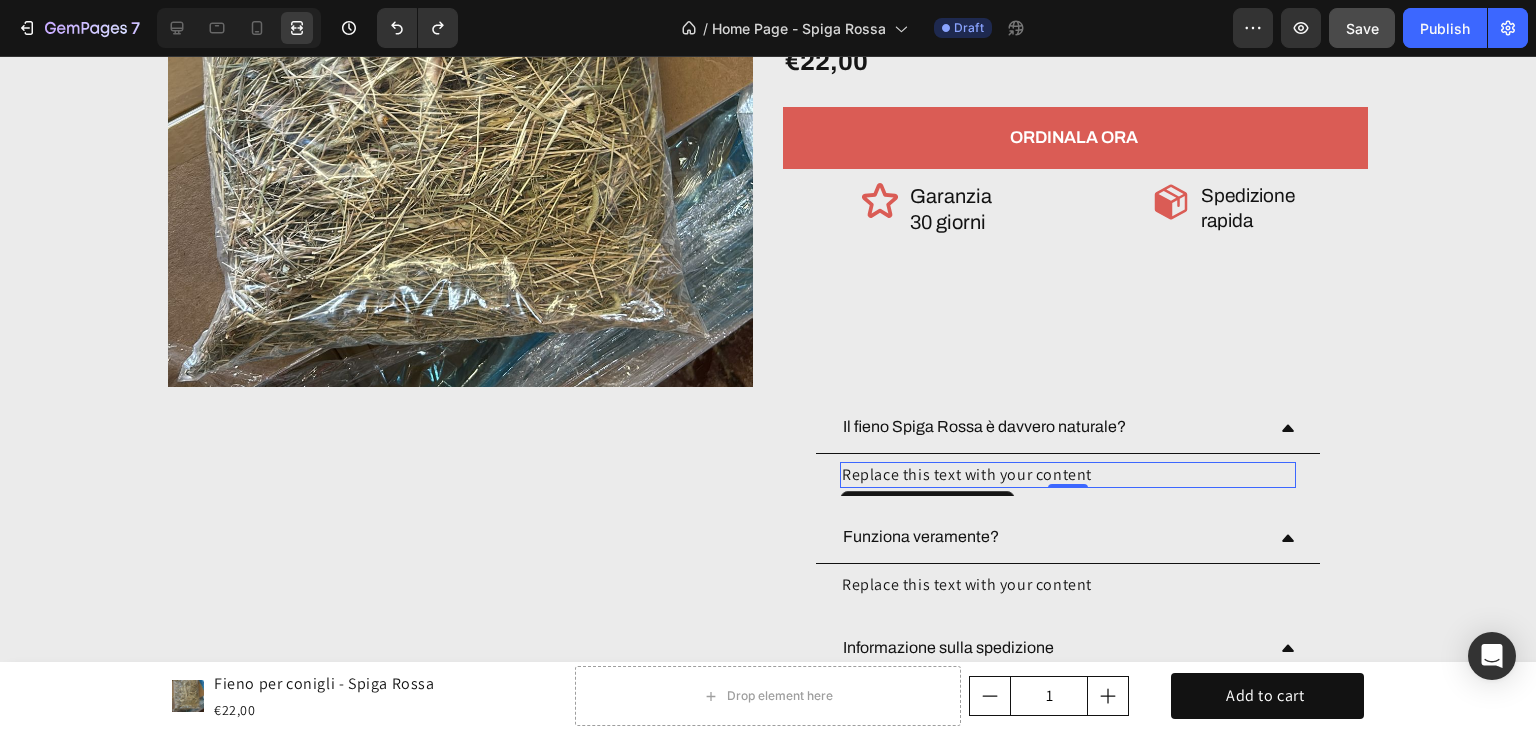 click on "Replace this text with your content" at bounding box center [1068, 475] 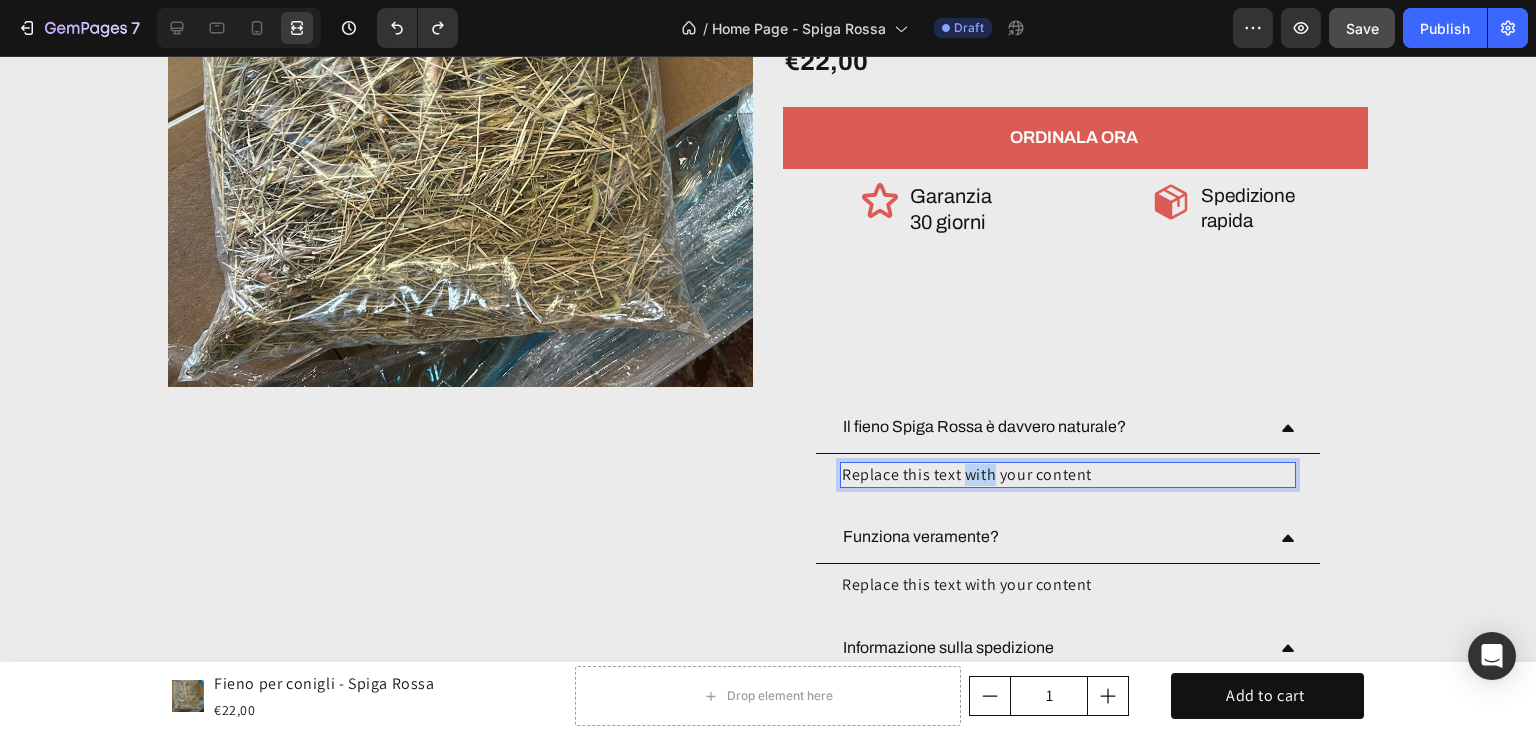 click on "Replace this text with your content" at bounding box center (1068, 475) 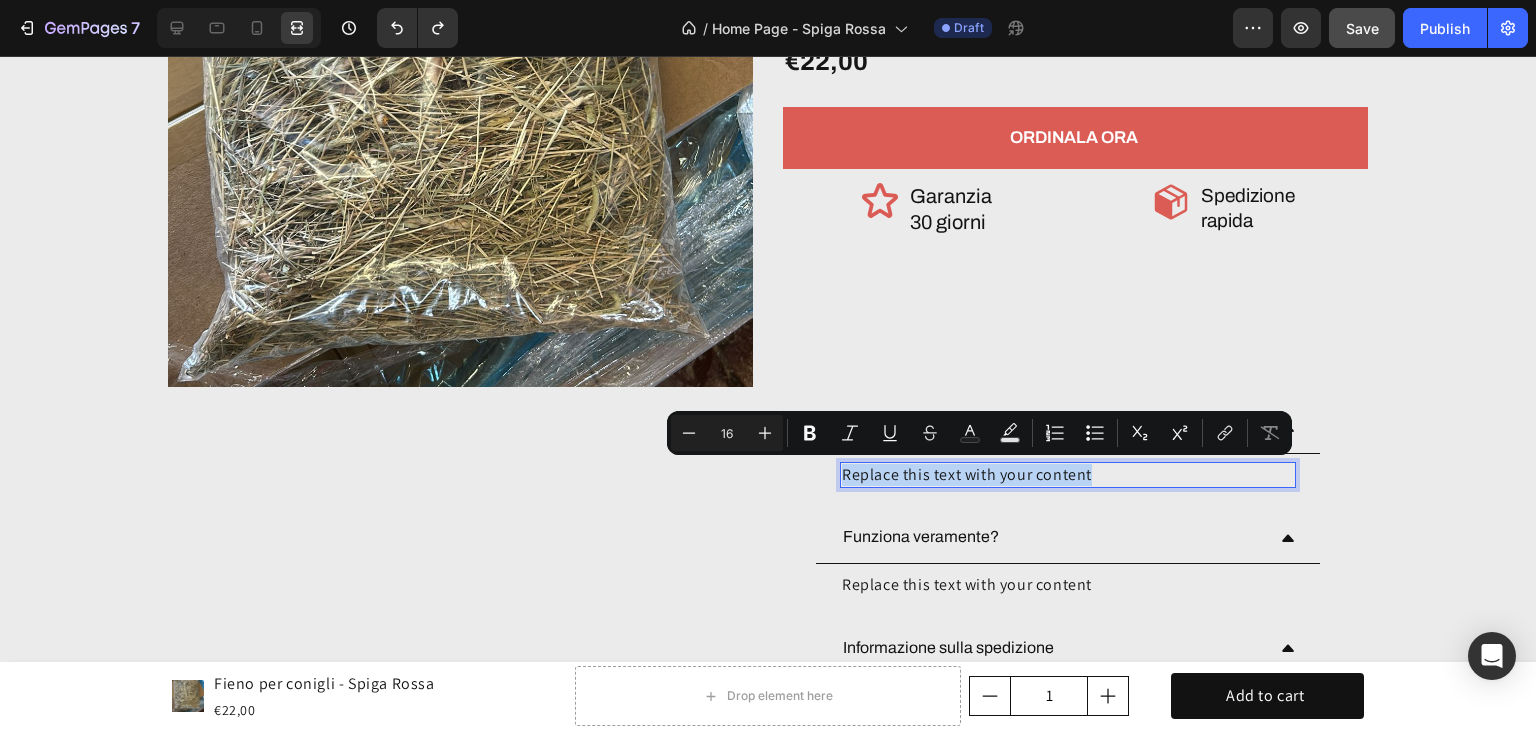 click on "Replace this text with your content" at bounding box center [1068, 475] 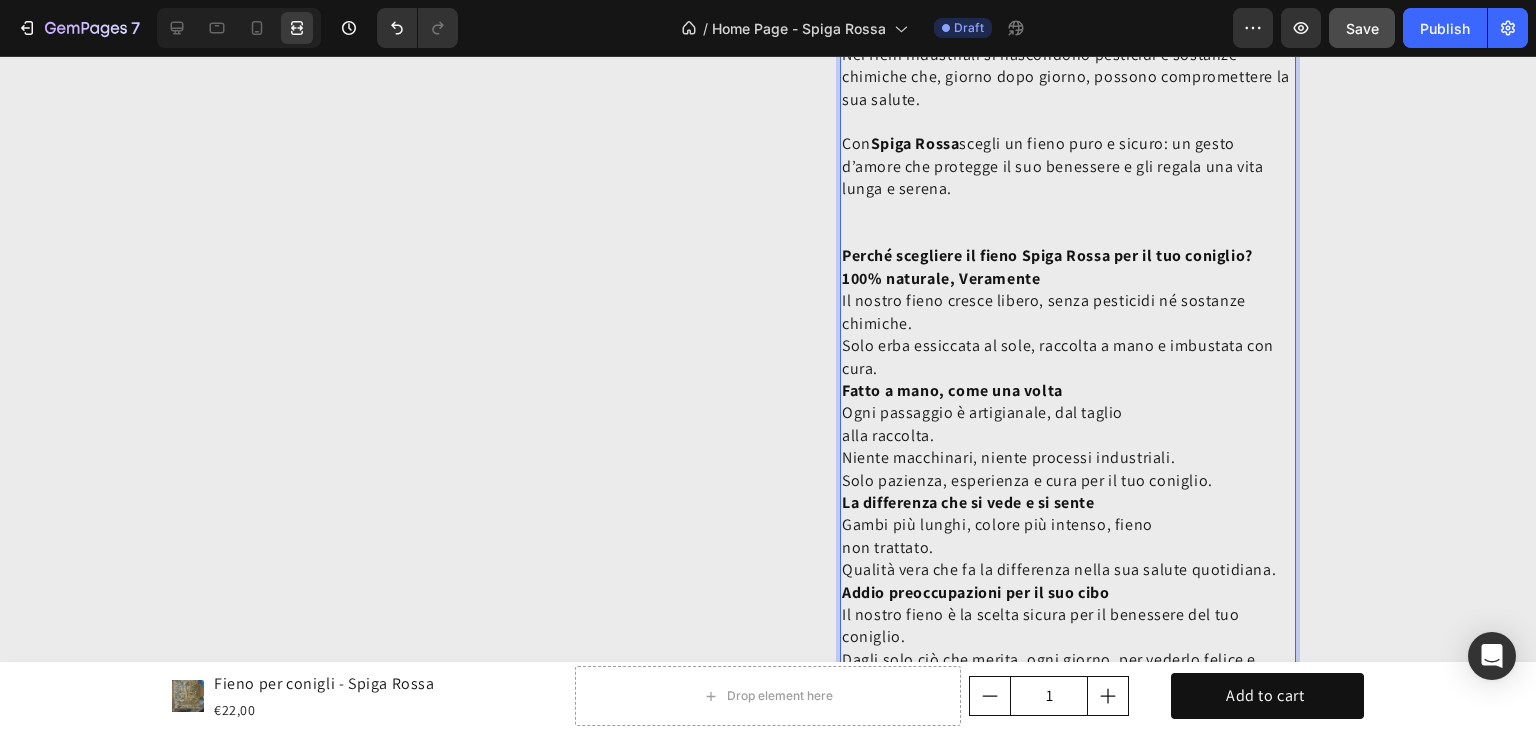 scroll, scrollTop: 7569, scrollLeft: 0, axis: vertical 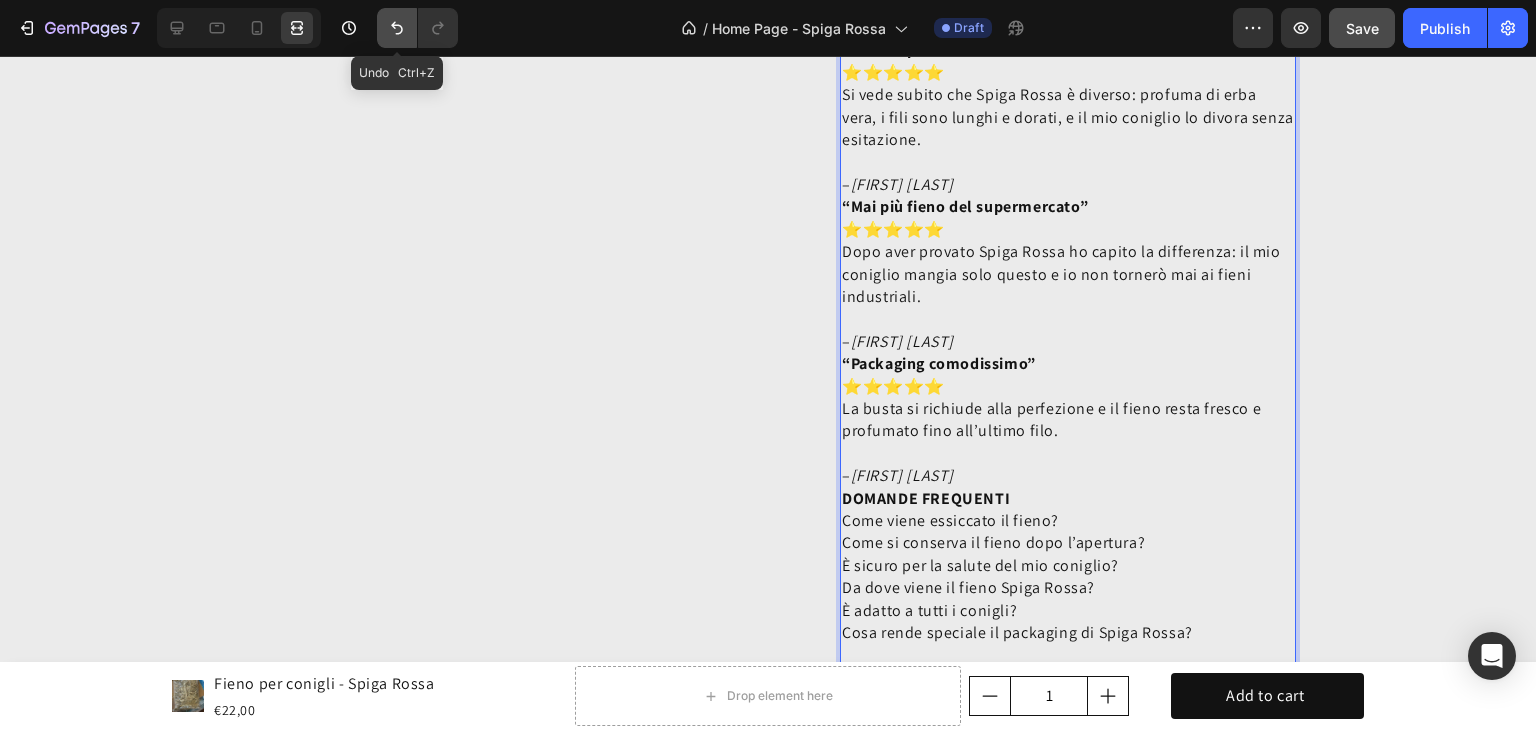 click 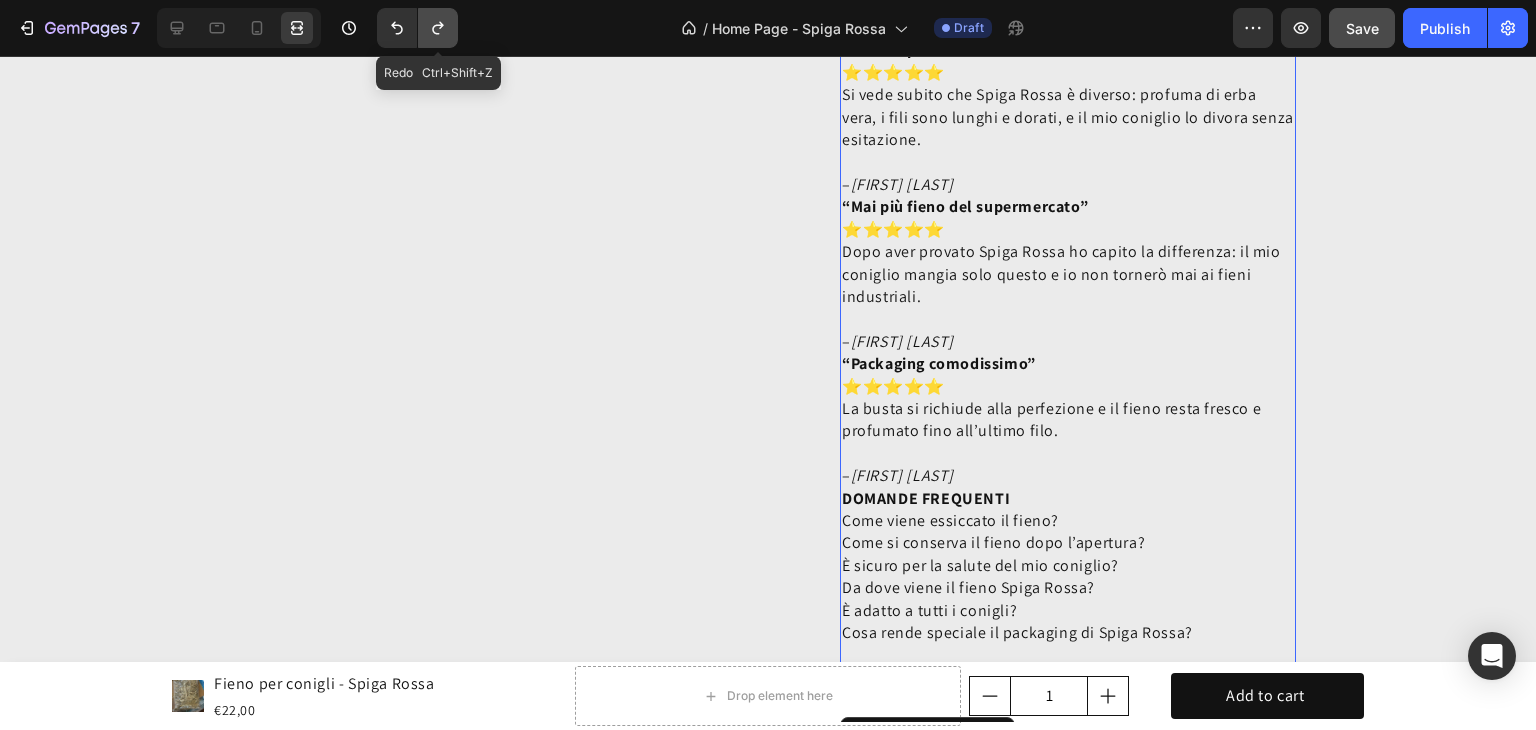 click 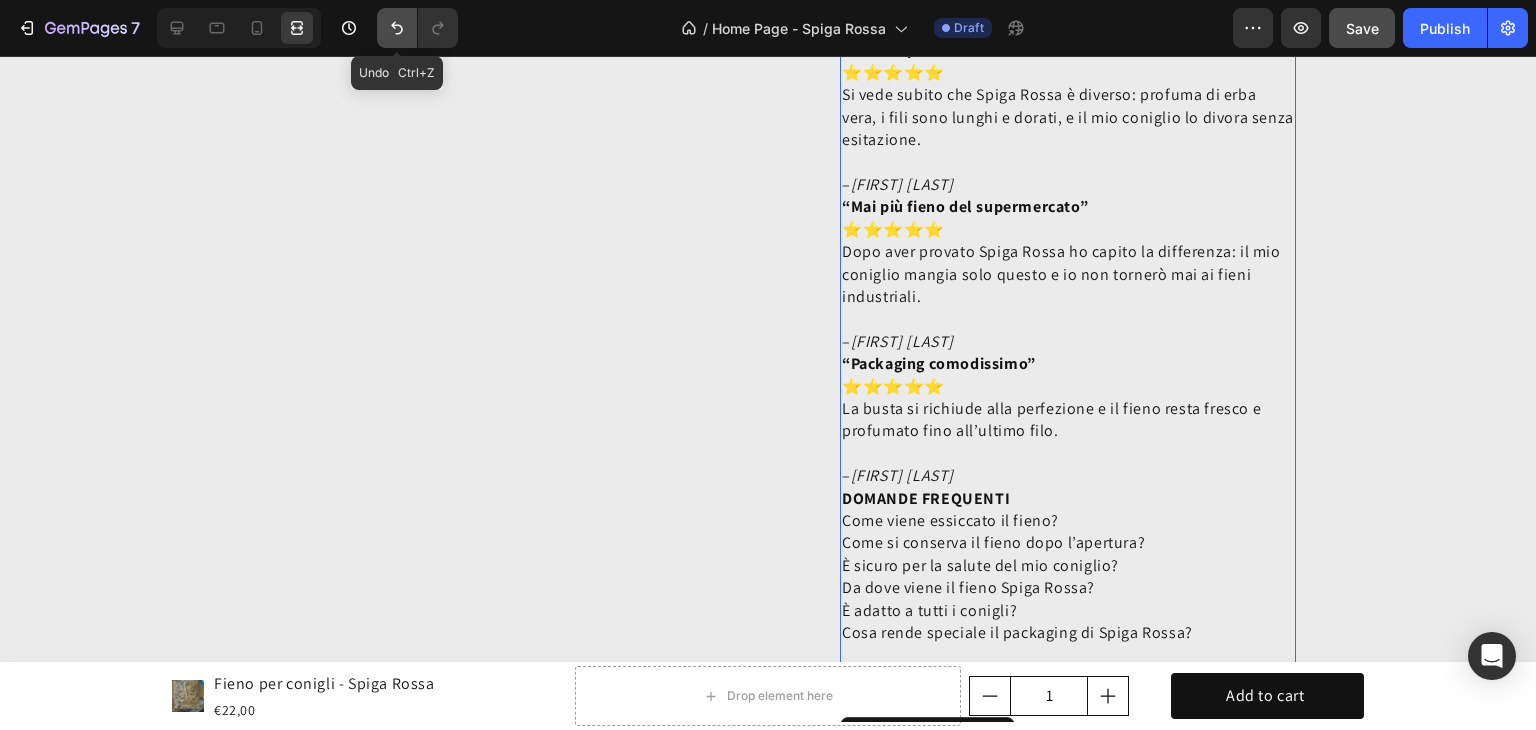 click 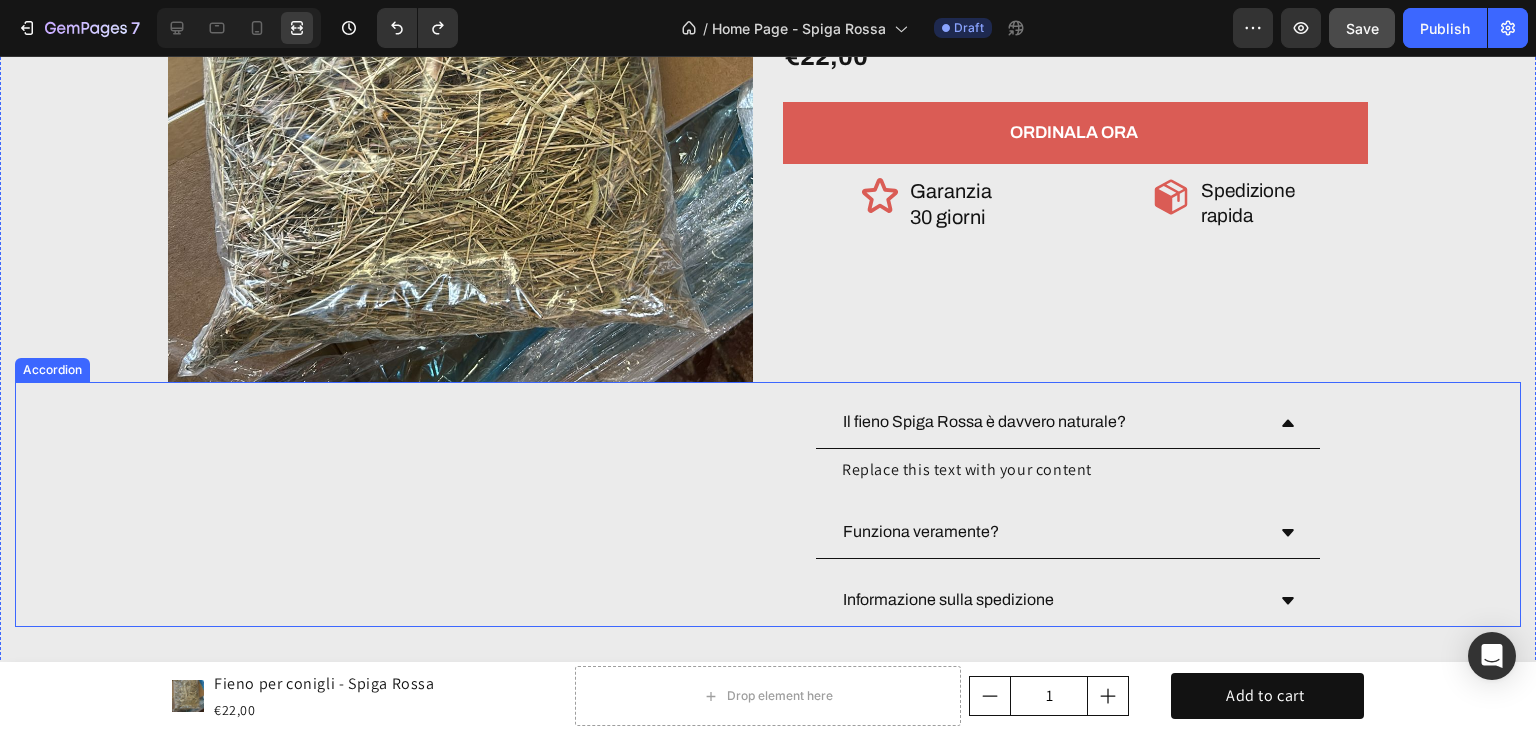 scroll, scrollTop: 6169, scrollLeft: 0, axis: vertical 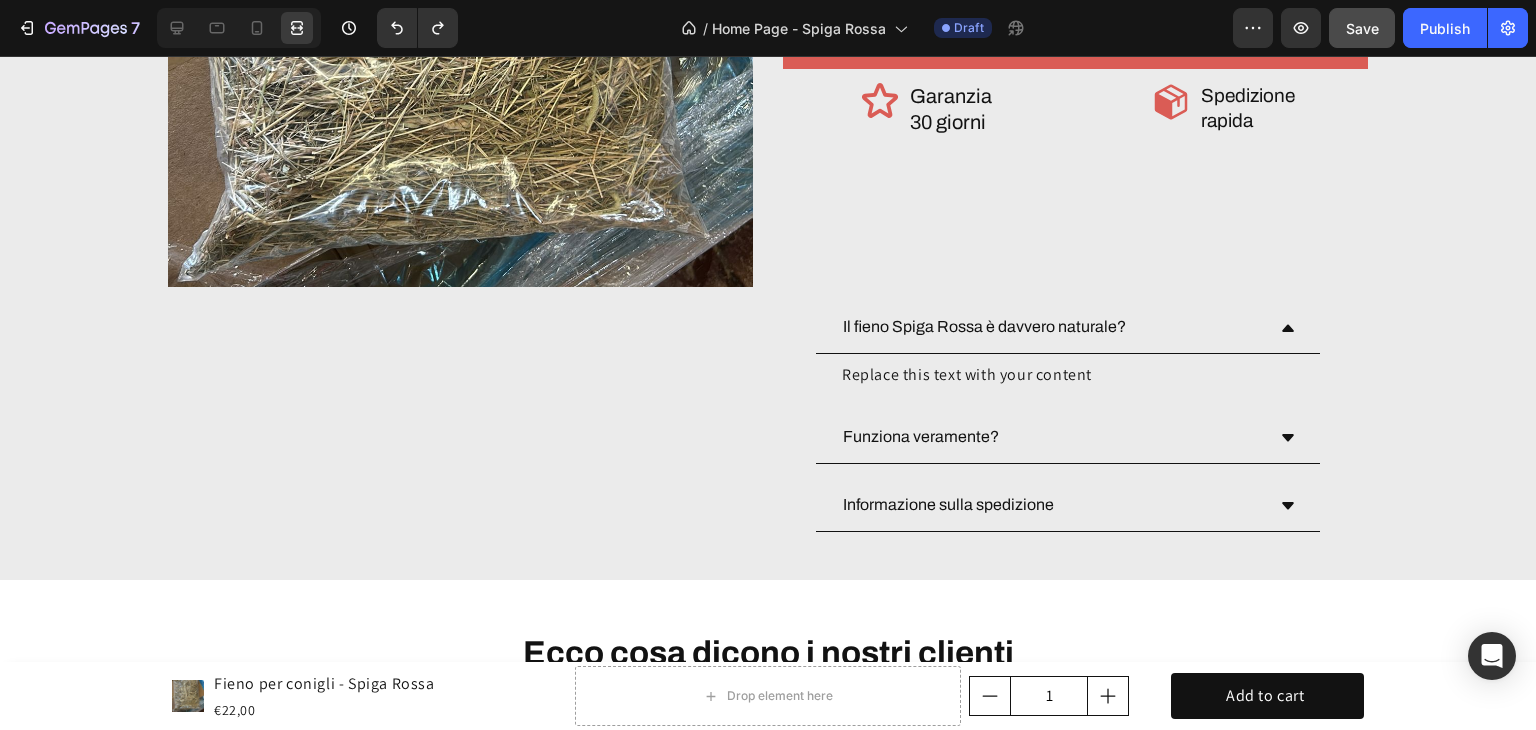 click on "Replace this text with your content" at bounding box center [1068, 375] 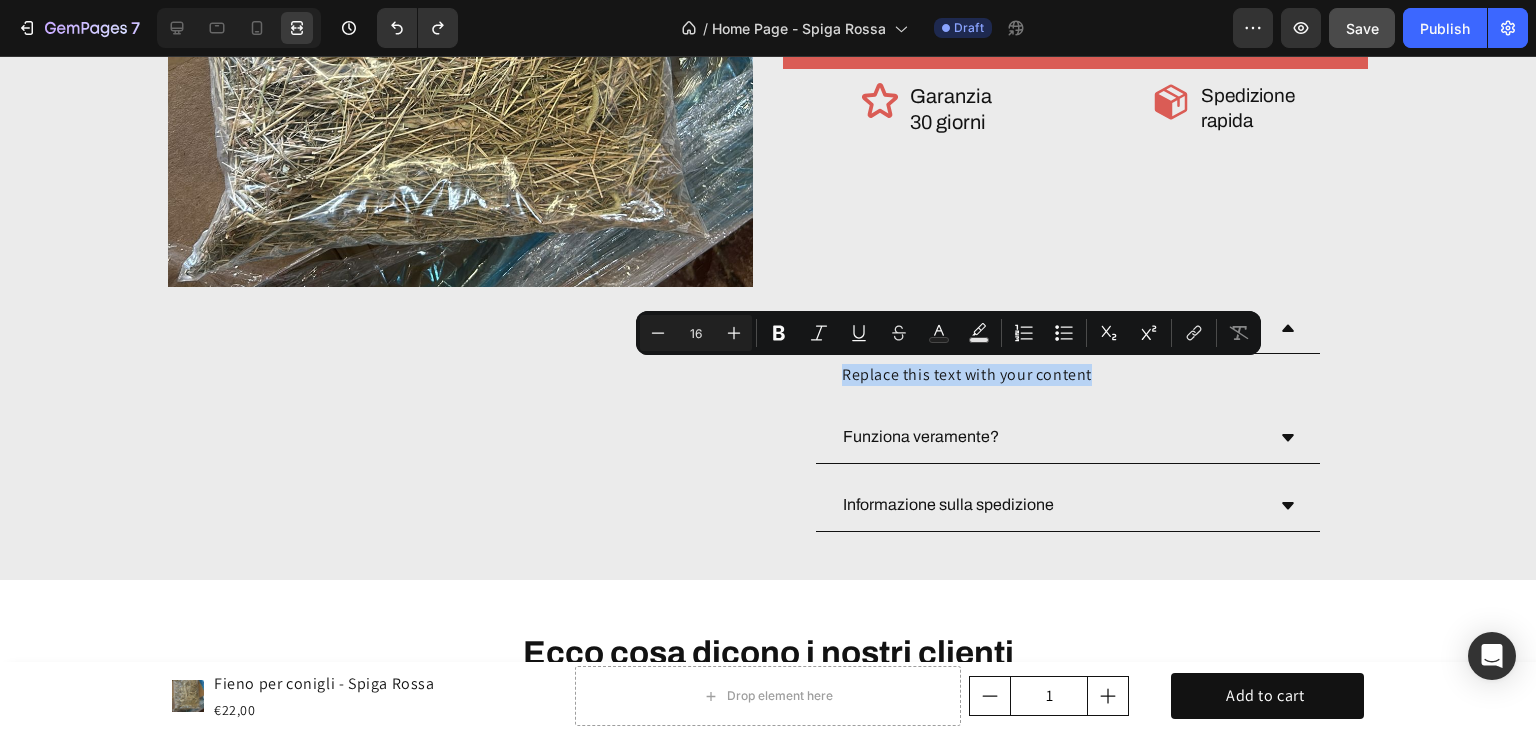 click on "Replace this text with your content" at bounding box center [1068, 375] 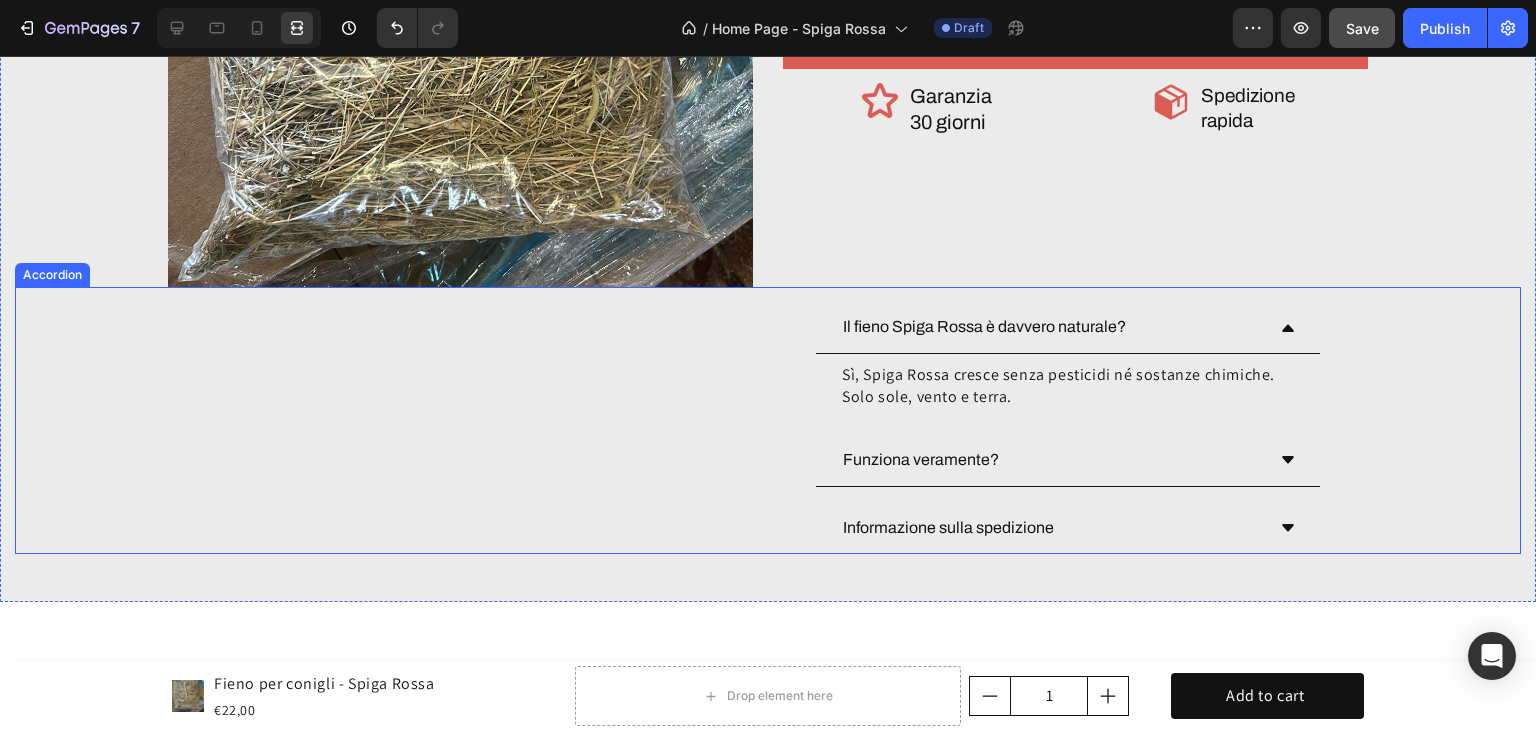 click on "Funziona veramente?" at bounding box center [921, 460] 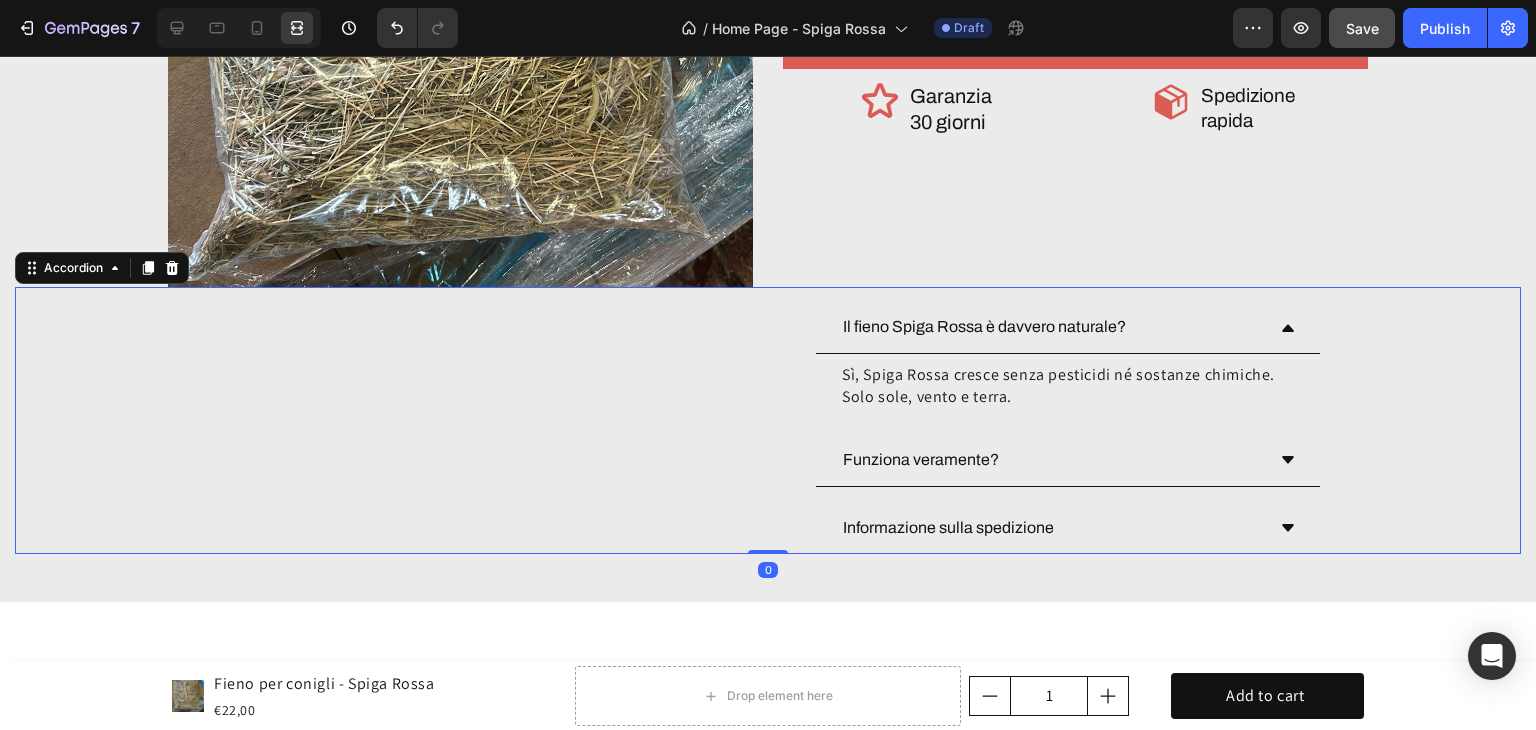 click on "Funziona veramente?" at bounding box center [921, 460] 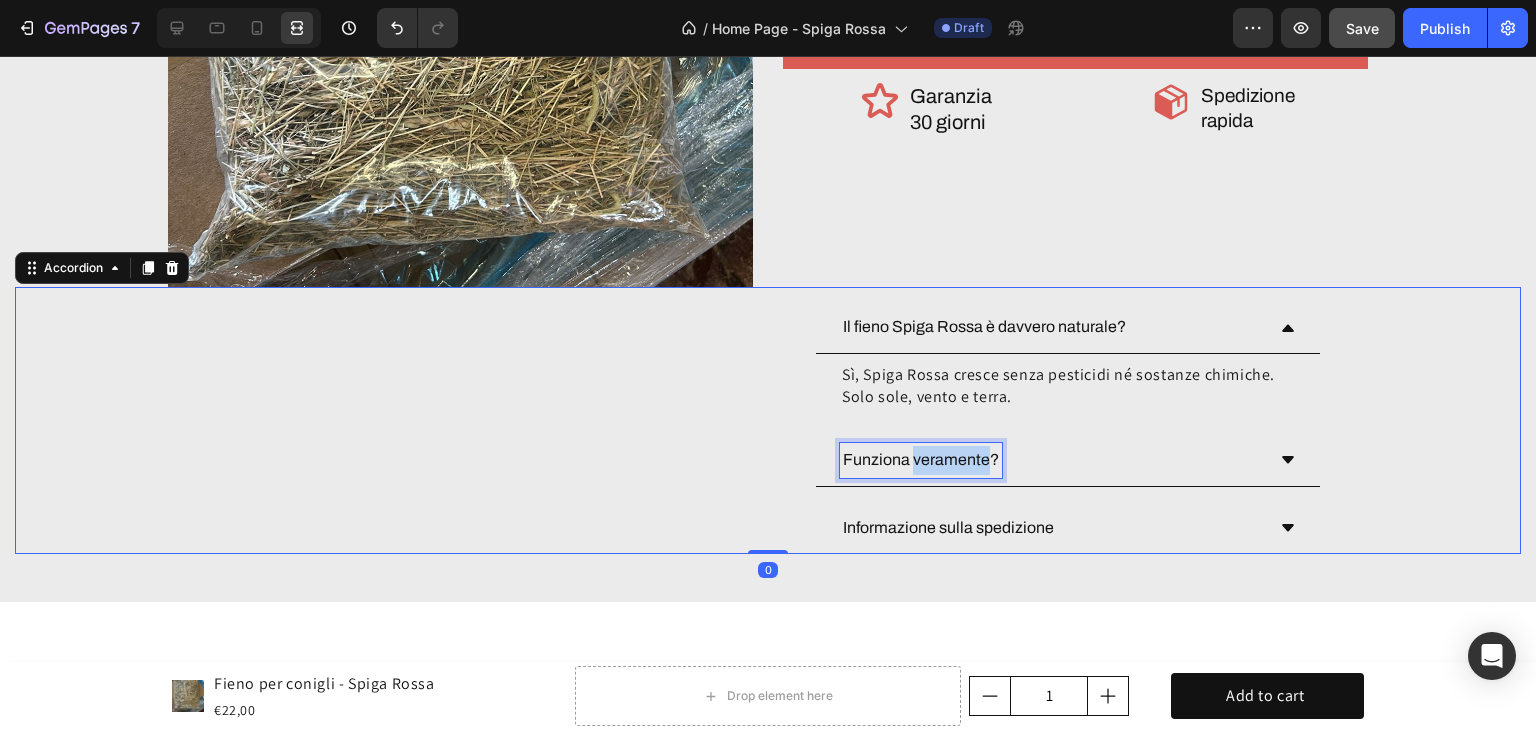 click on "Funziona veramente?" at bounding box center (921, 460) 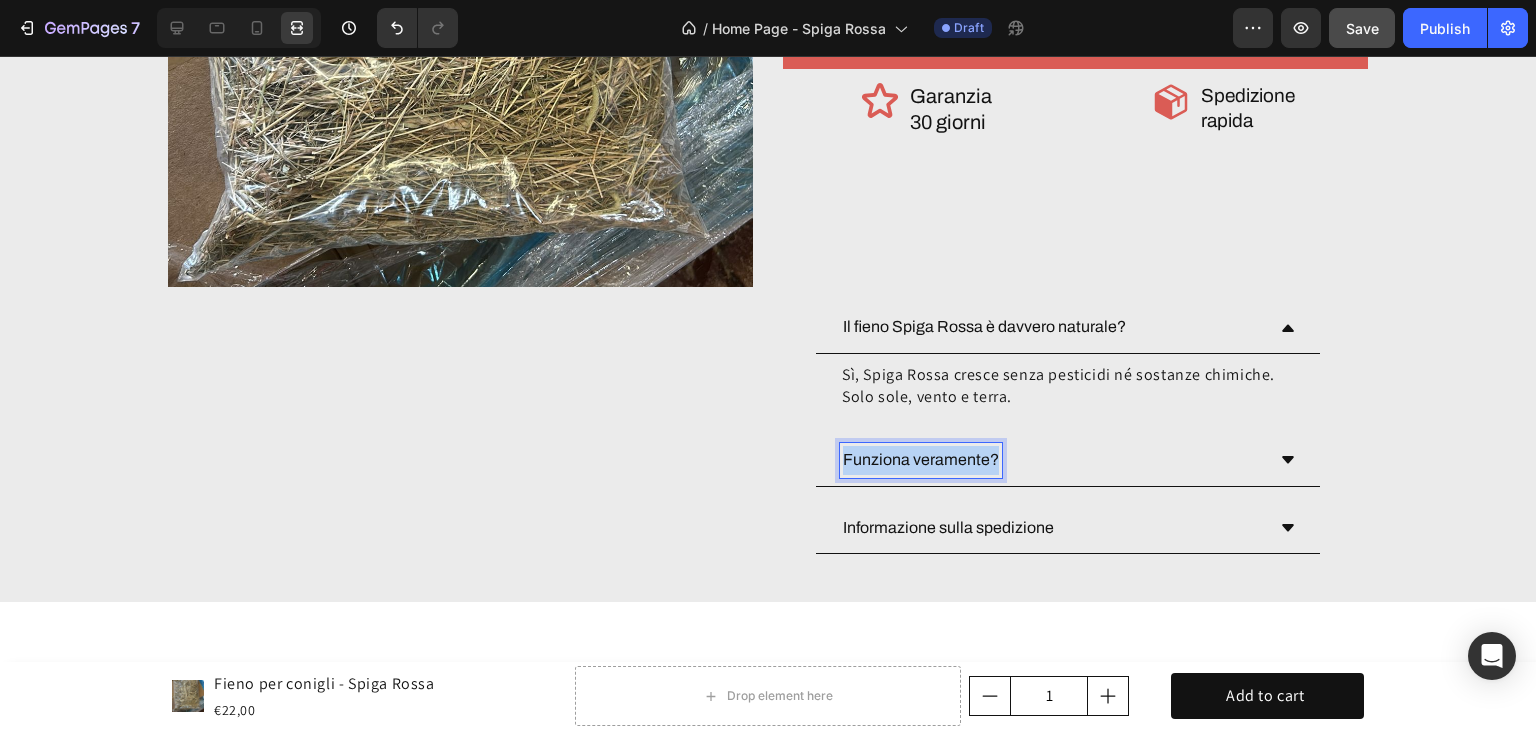 click on "Funziona veramente?" at bounding box center [921, 460] 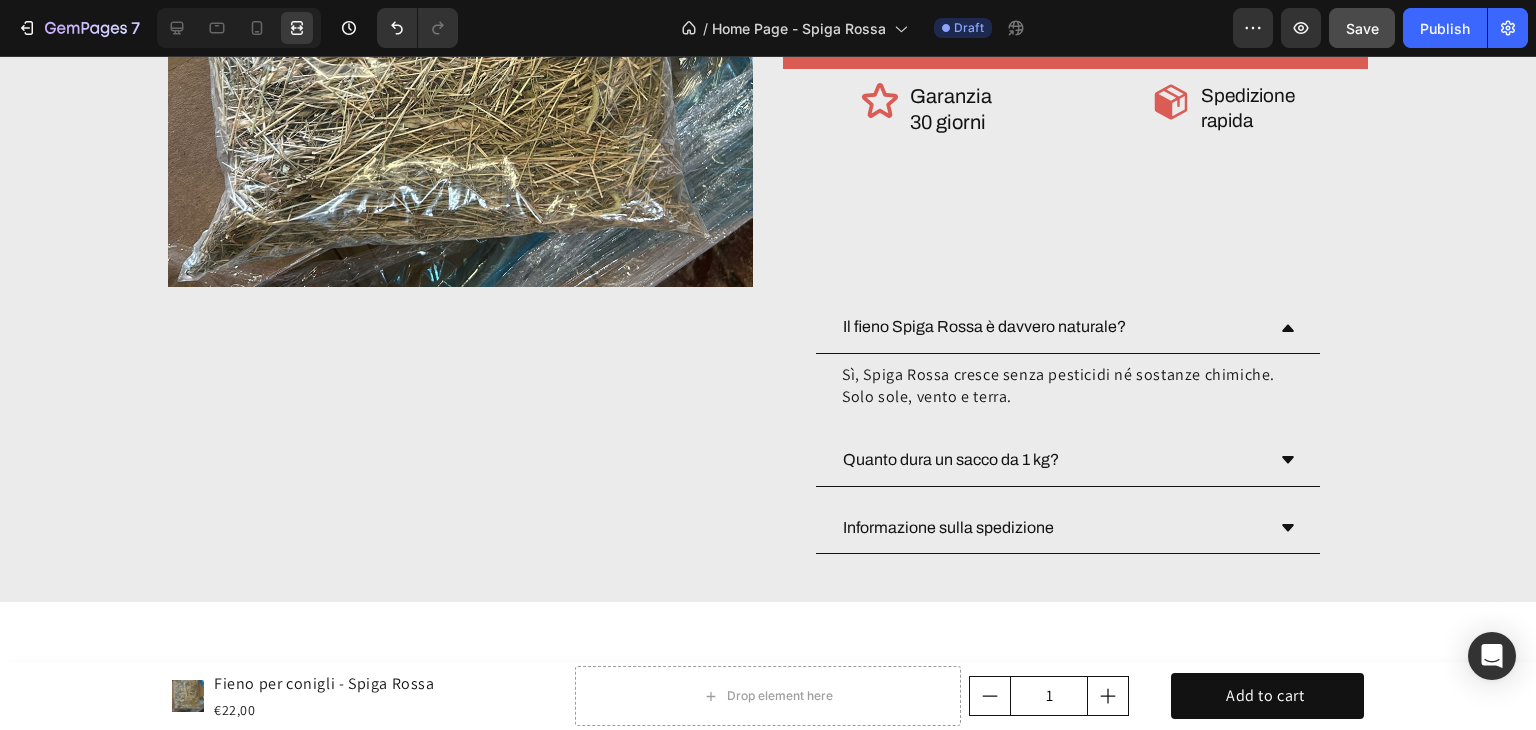 click on "Quanto dura un sacco da 1 kg?" at bounding box center (1052, 460) 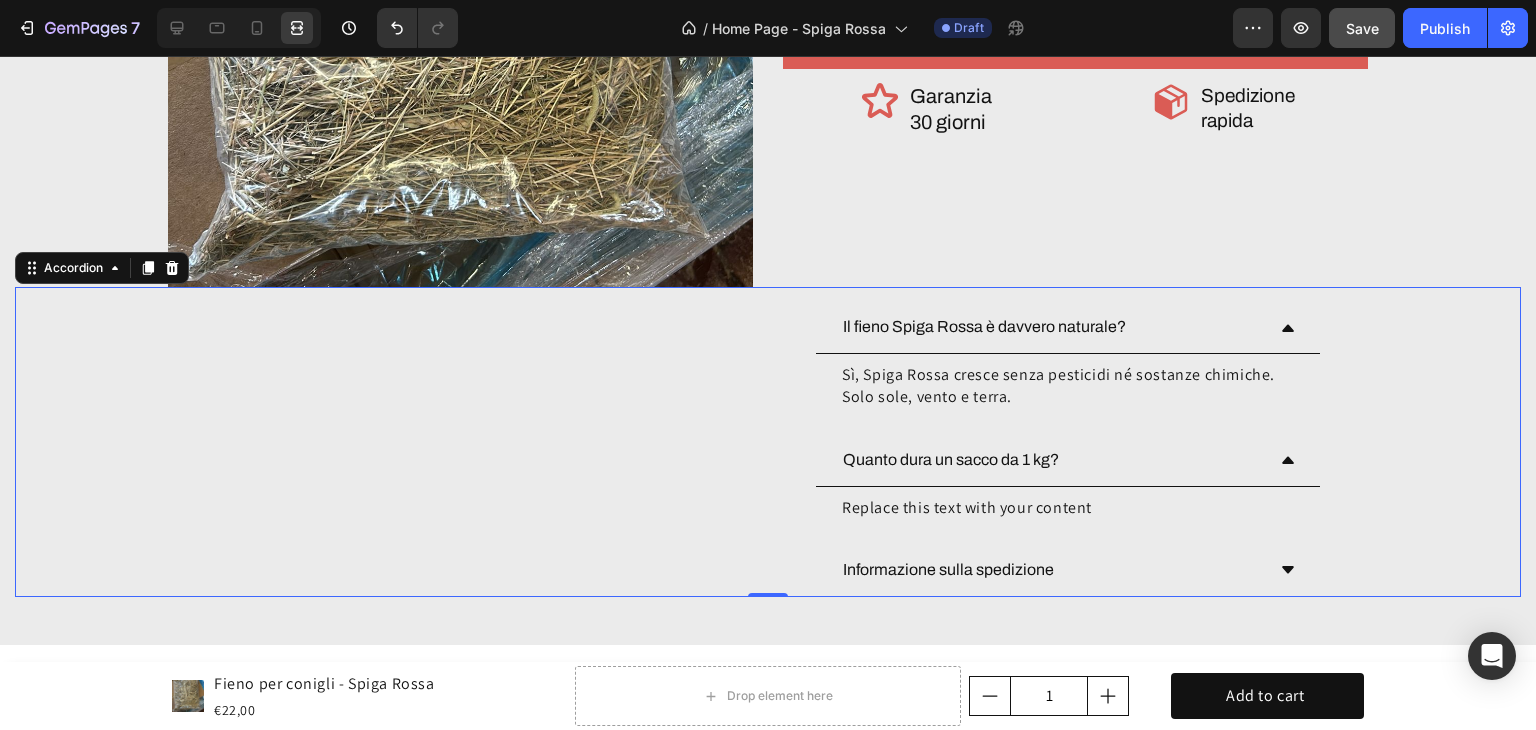 click on "Replace this text with your content" at bounding box center (1068, 508) 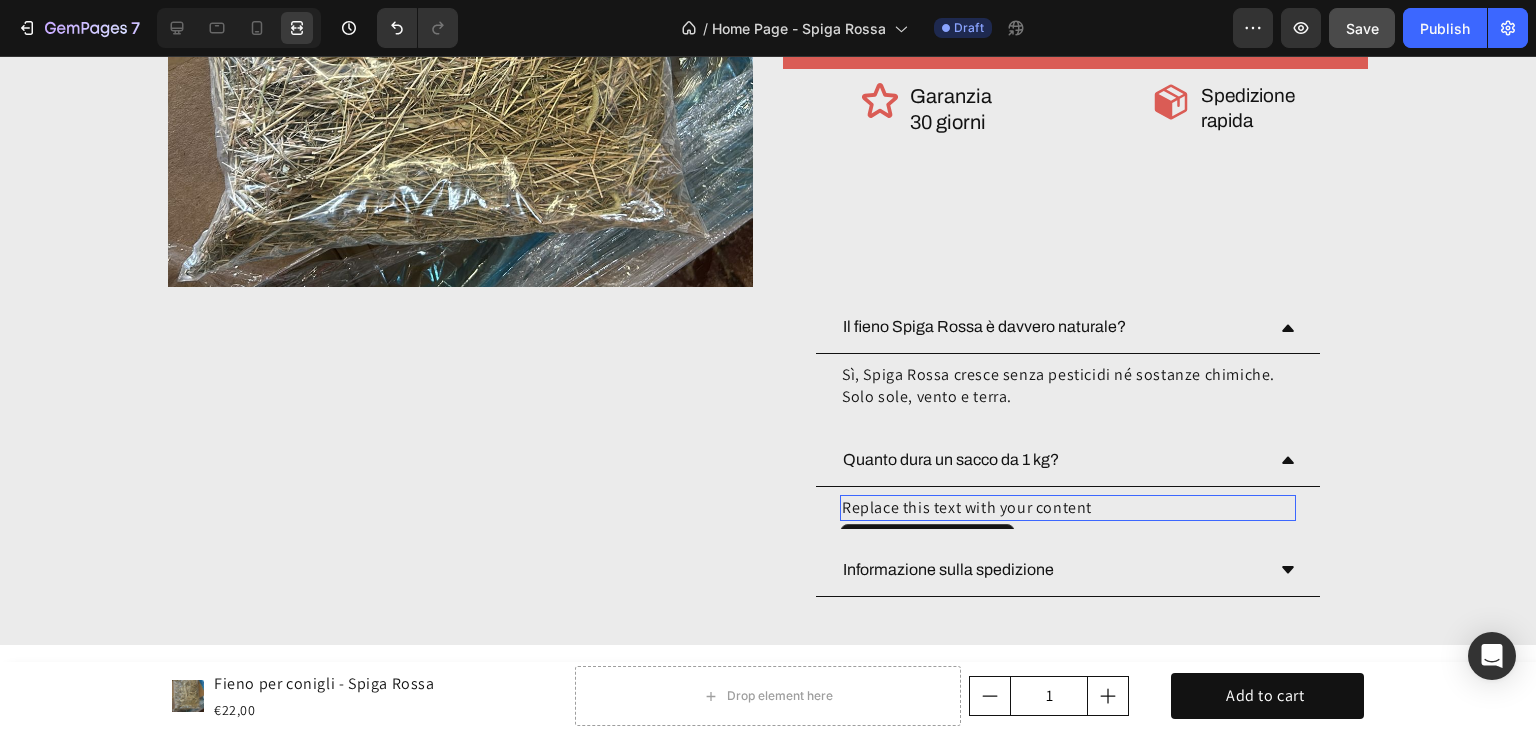 click on "Replace this text with your content" at bounding box center (1068, 508) 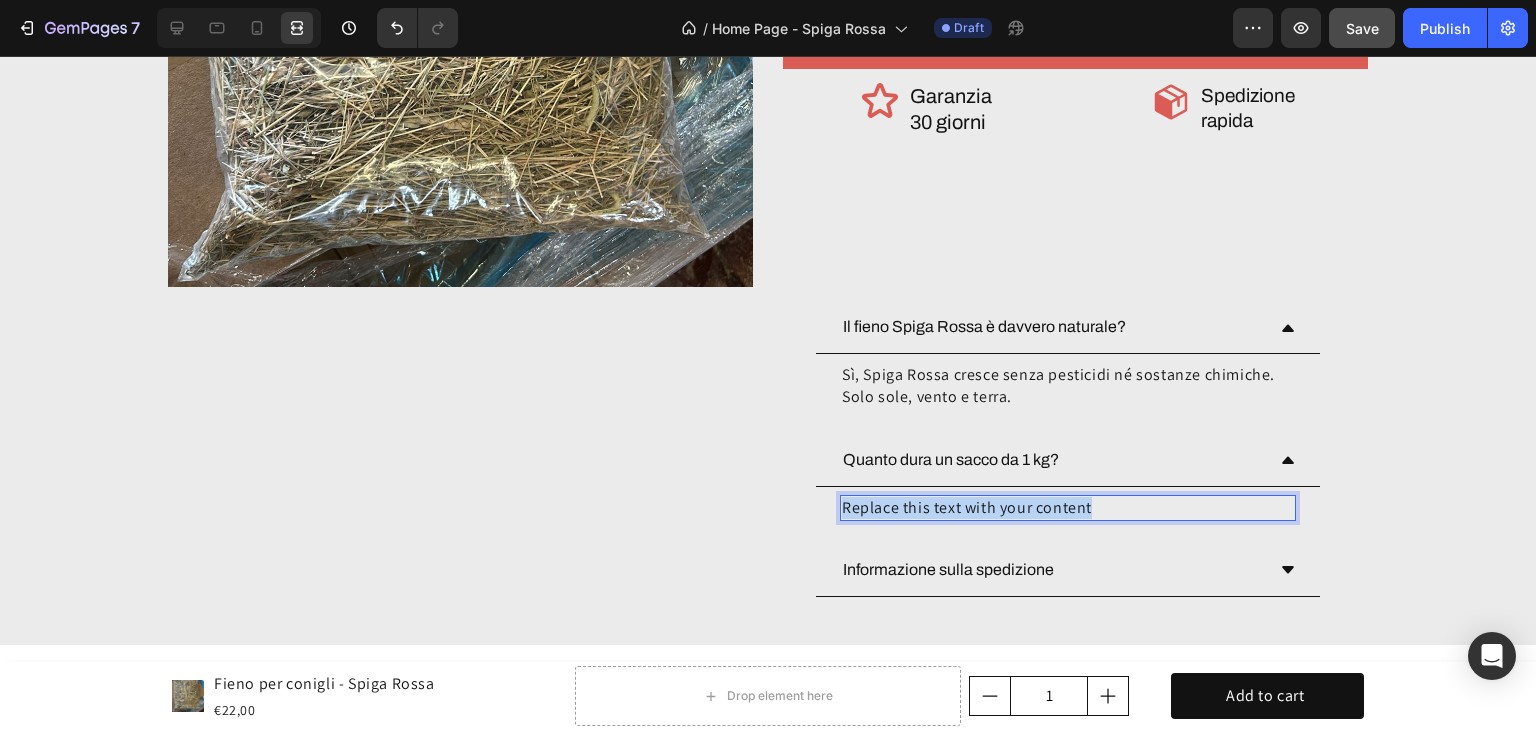 click on "Replace this text with your content" at bounding box center (1068, 508) 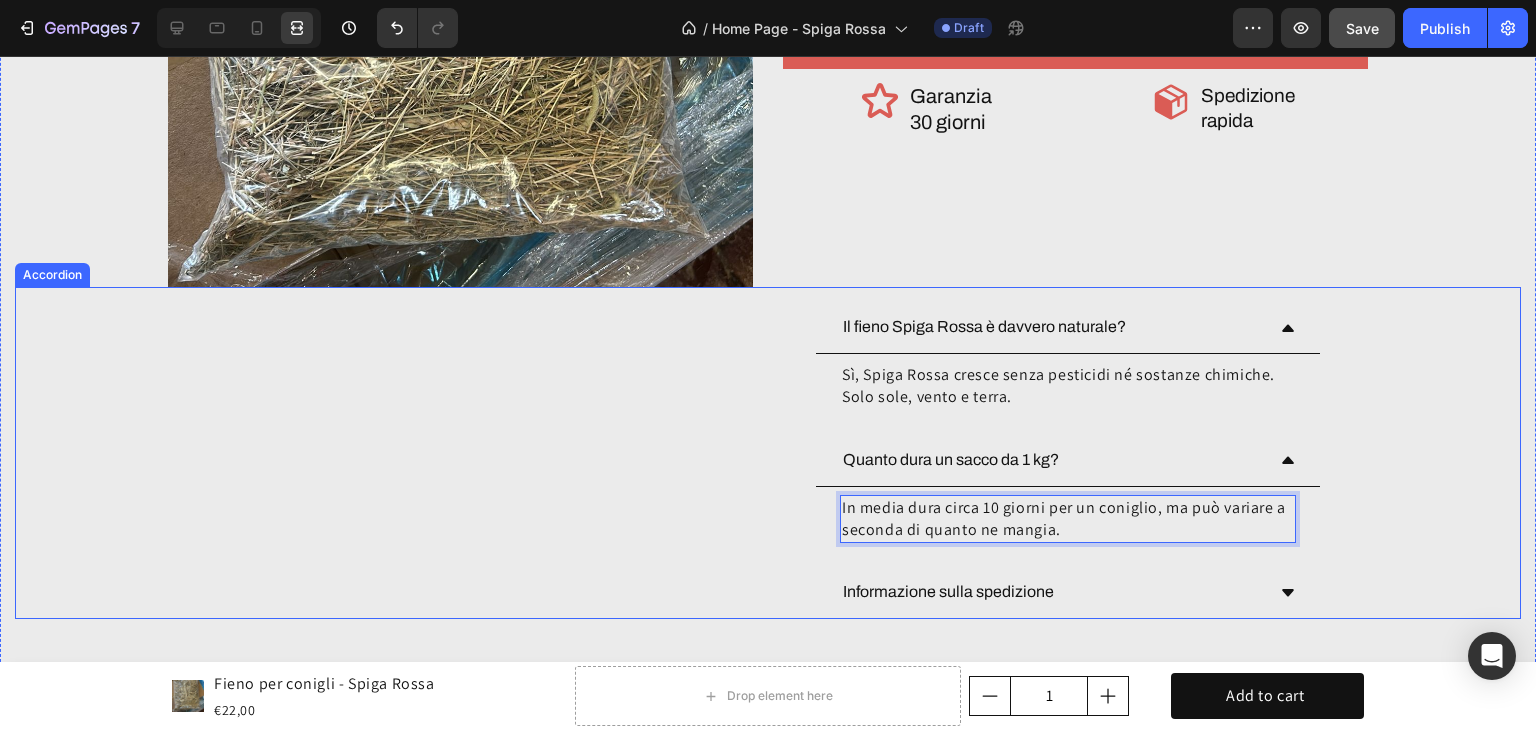 click on "Informazione sulla spedizione" at bounding box center [1052, 592] 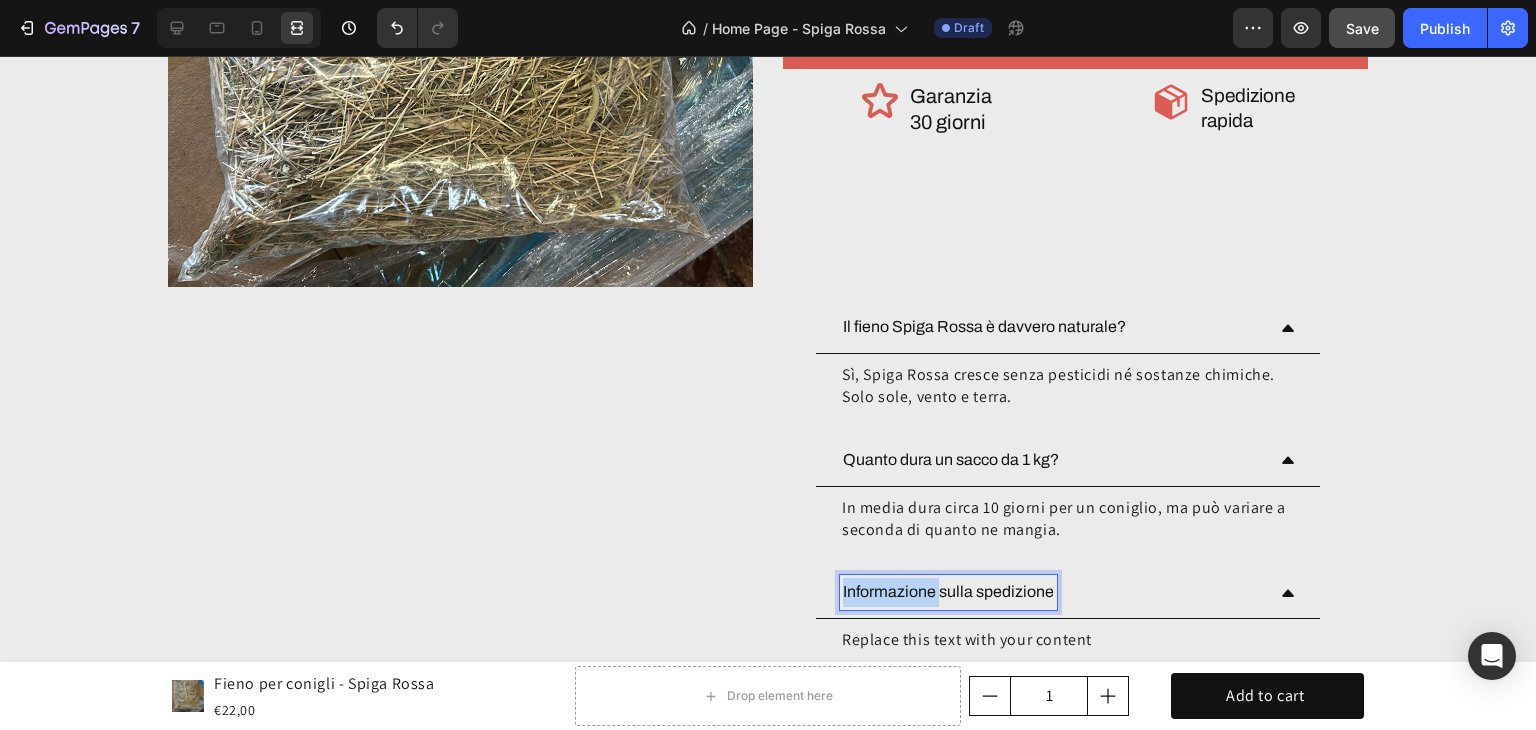 click on "Informazione sulla spedizione" at bounding box center (948, 592) 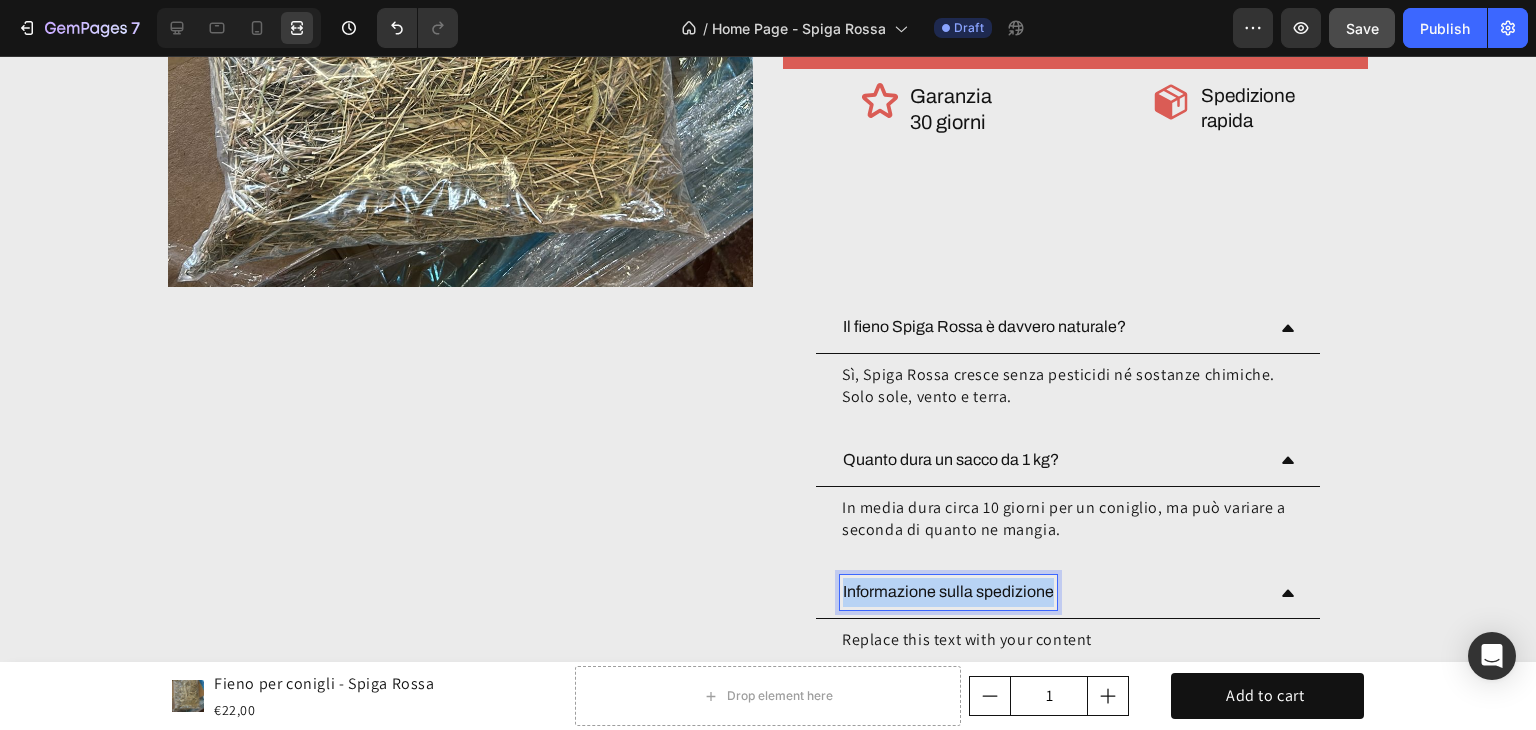 click on "Informazione sulla spedizione" at bounding box center [948, 592] 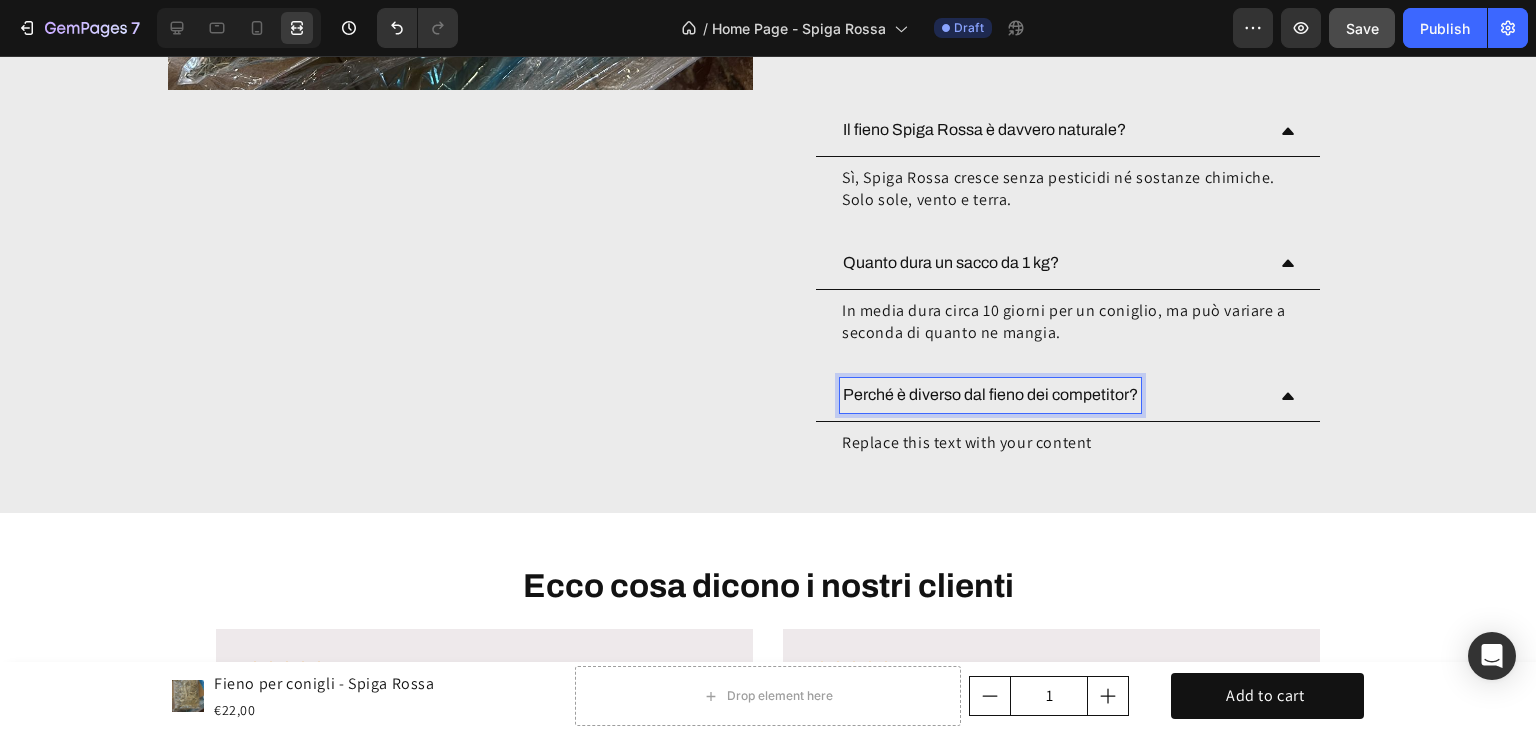 scroll, scrollTop: 6369, scrollLeft: 0, axis: vertical 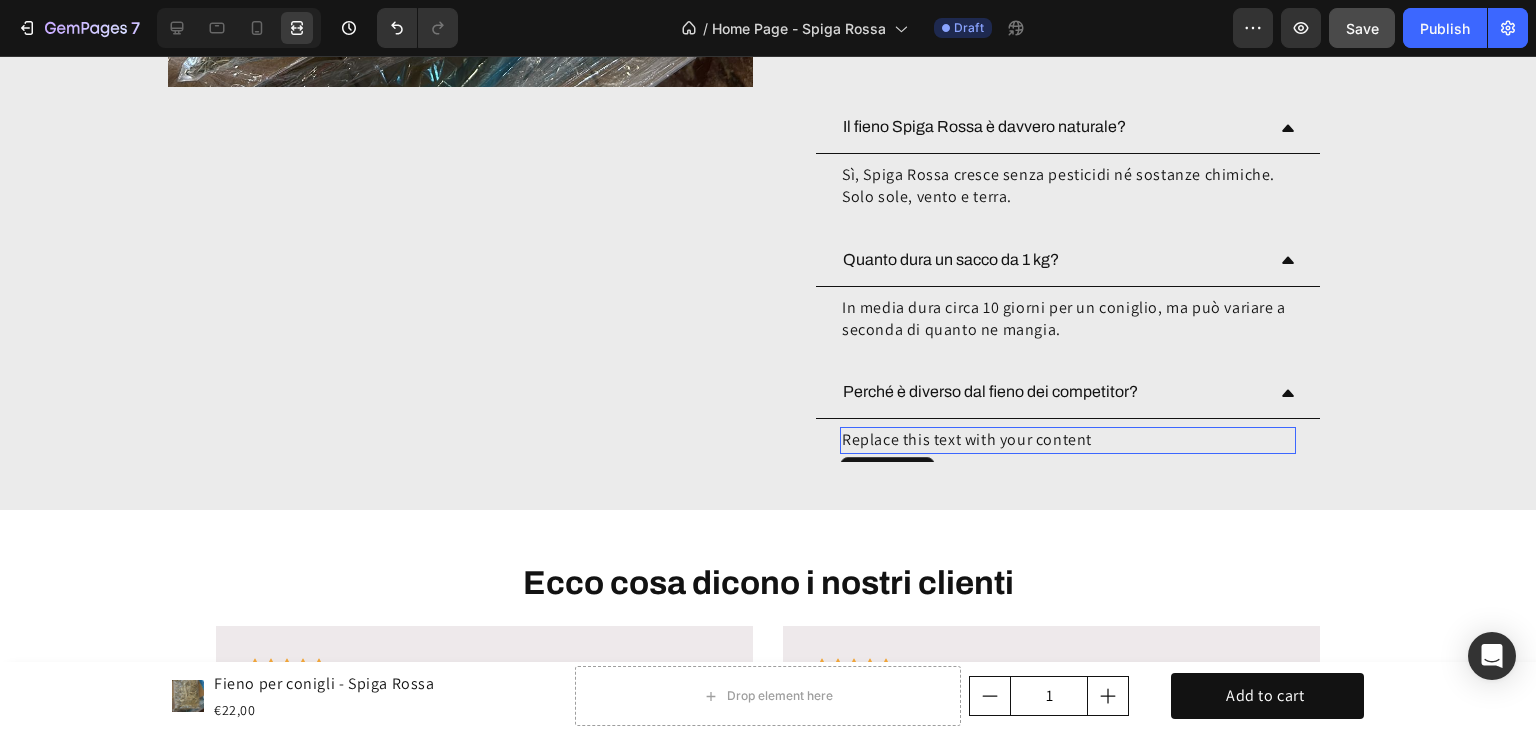 click on "Replace this text with your content" at bounding box center (1068, 440) 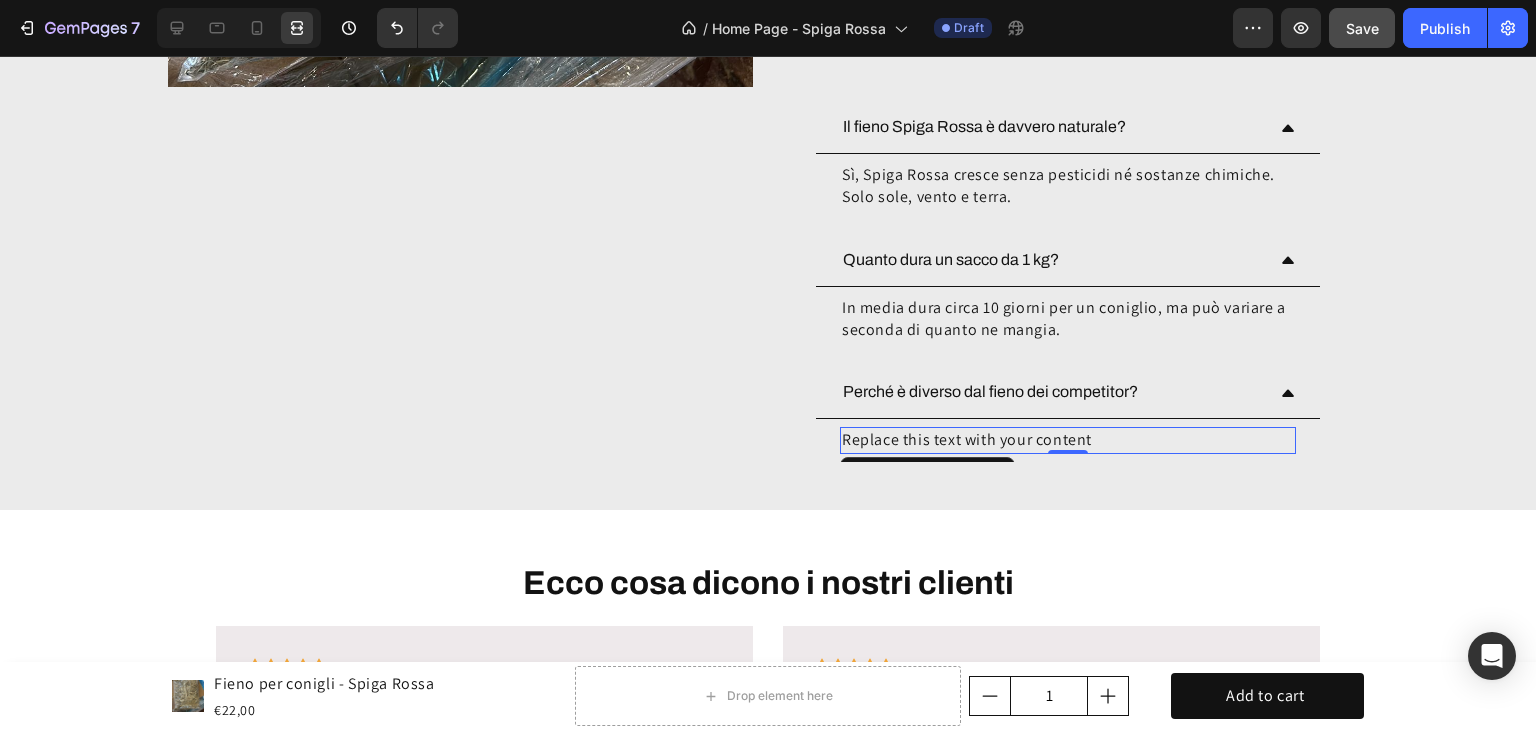 click on "Replace this text with your content" at bounding box center (1068, 440) 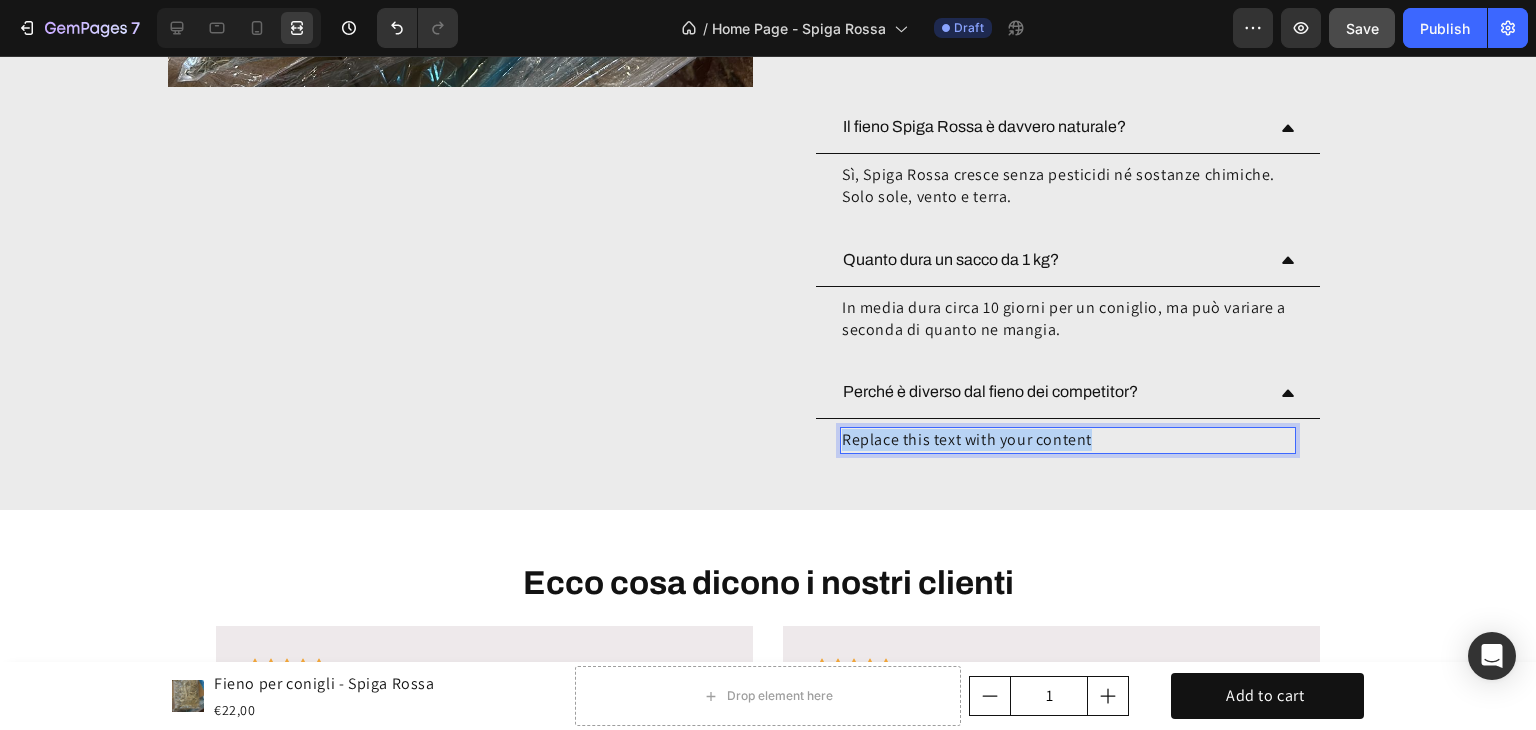 click on "Replace this text with your content" at bounding box center [1068, 440] 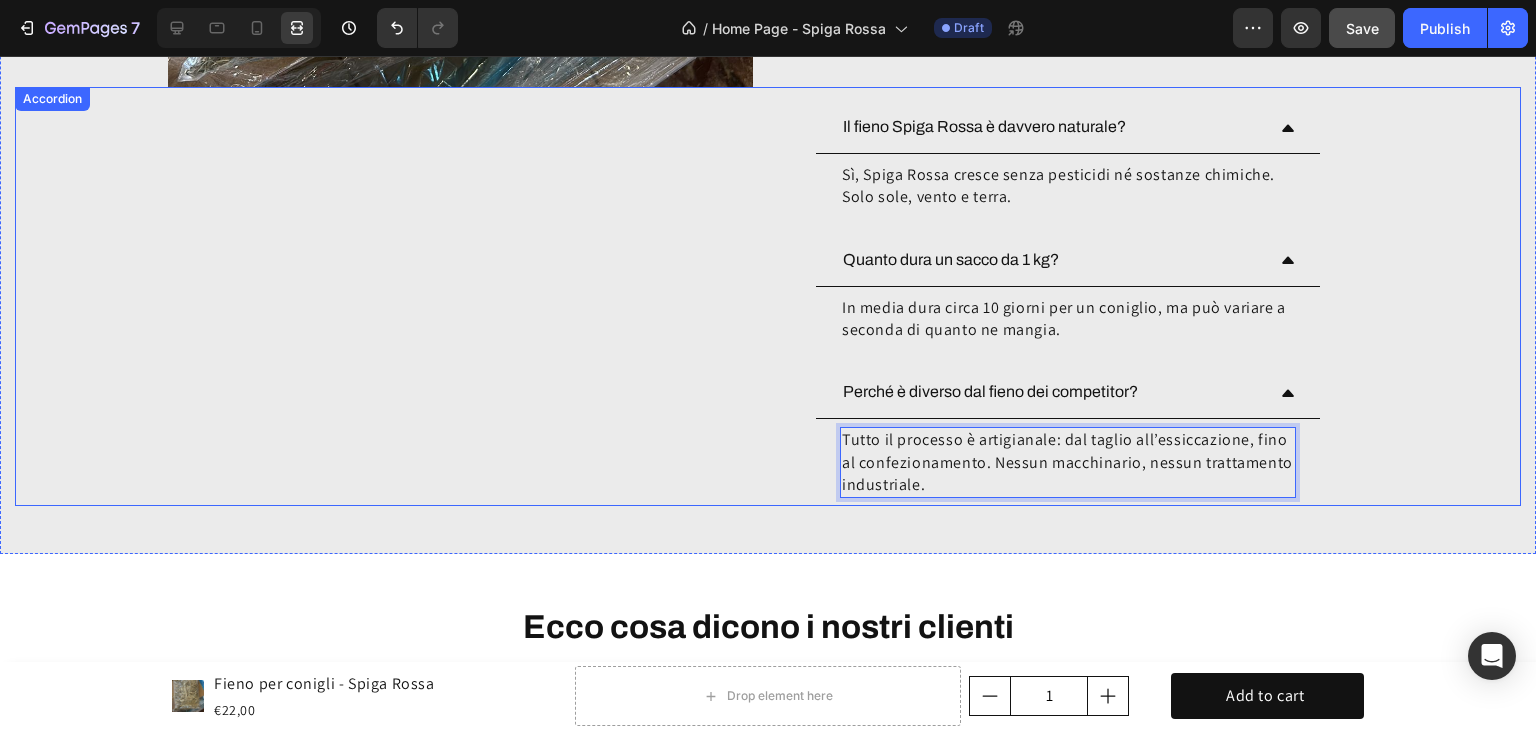 click on "Il fieno Spiga Rossa è davvero naturale? Sì, Spiga Rossa cresce senza pesticidi né sostanze chimiche. Solo sole, vento e terra. Text Block
Quanto dura un sacco da 1 kg? In media dura circa 10 giorni per un coniglio, ma può variare a seconda di quanto ne mangia. Text Block
Perché è diverso dal fieno dei competitor? Tutto il processo è artigianale: dal taglio all’essiccazione, fino al confezionamento. Nessun macchinario, nessun trattamento industriale. Text Block   0 Accordion" at bounding box center (768, 296) 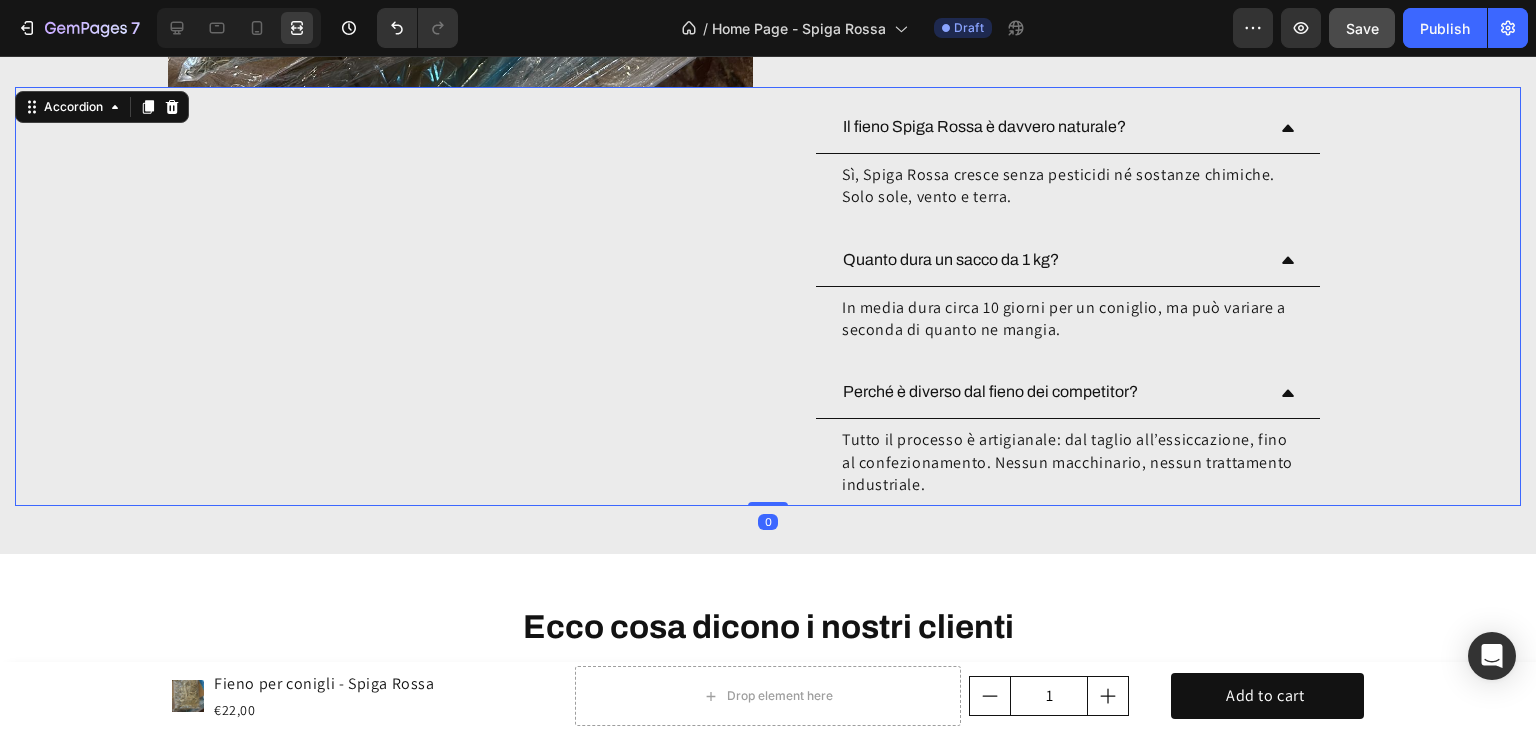 click on "Perché è diverso dal fieno dei competitor?" at bounding box center (1068, 393) 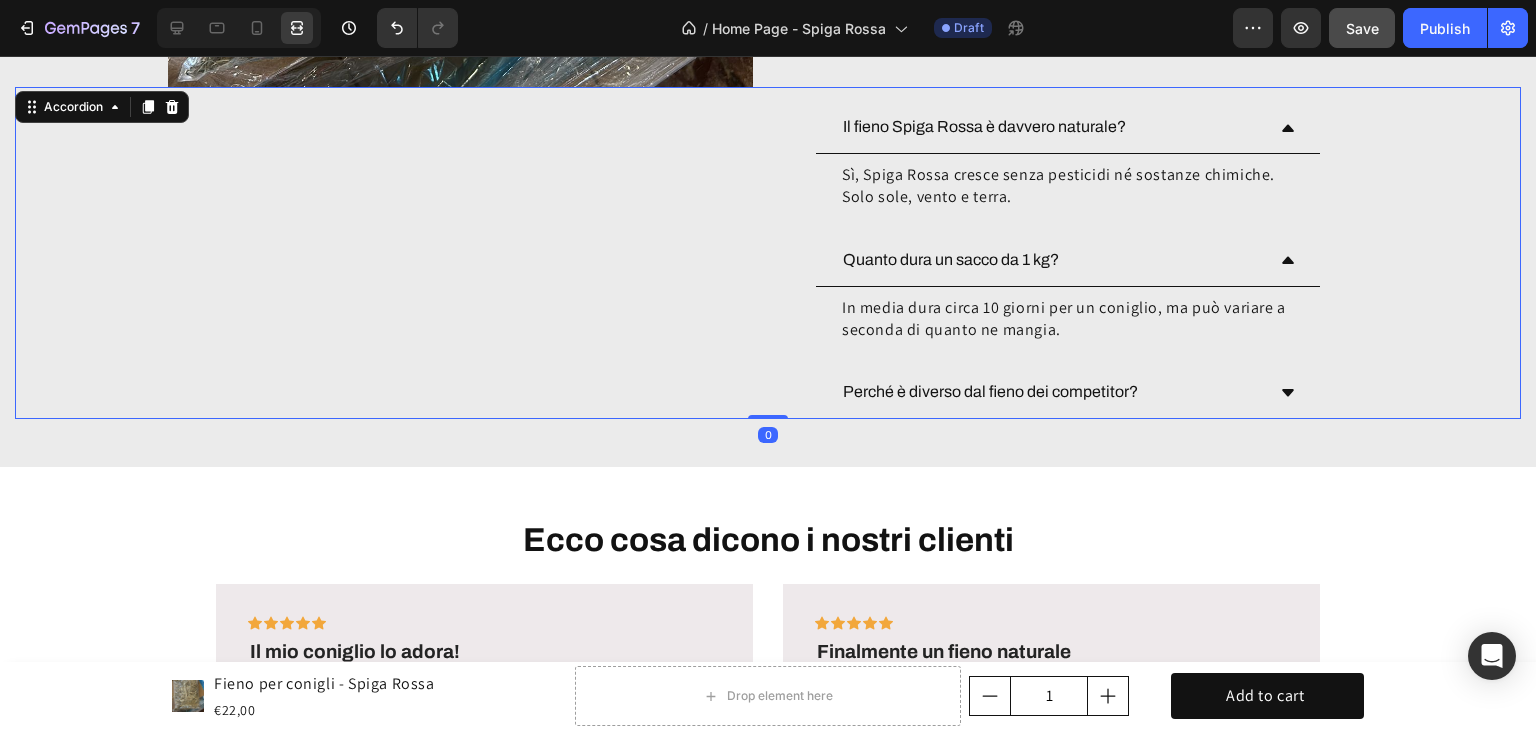 click on "Quanto dura un sacco da 1 kg?" at bounding box center [1052, 260] 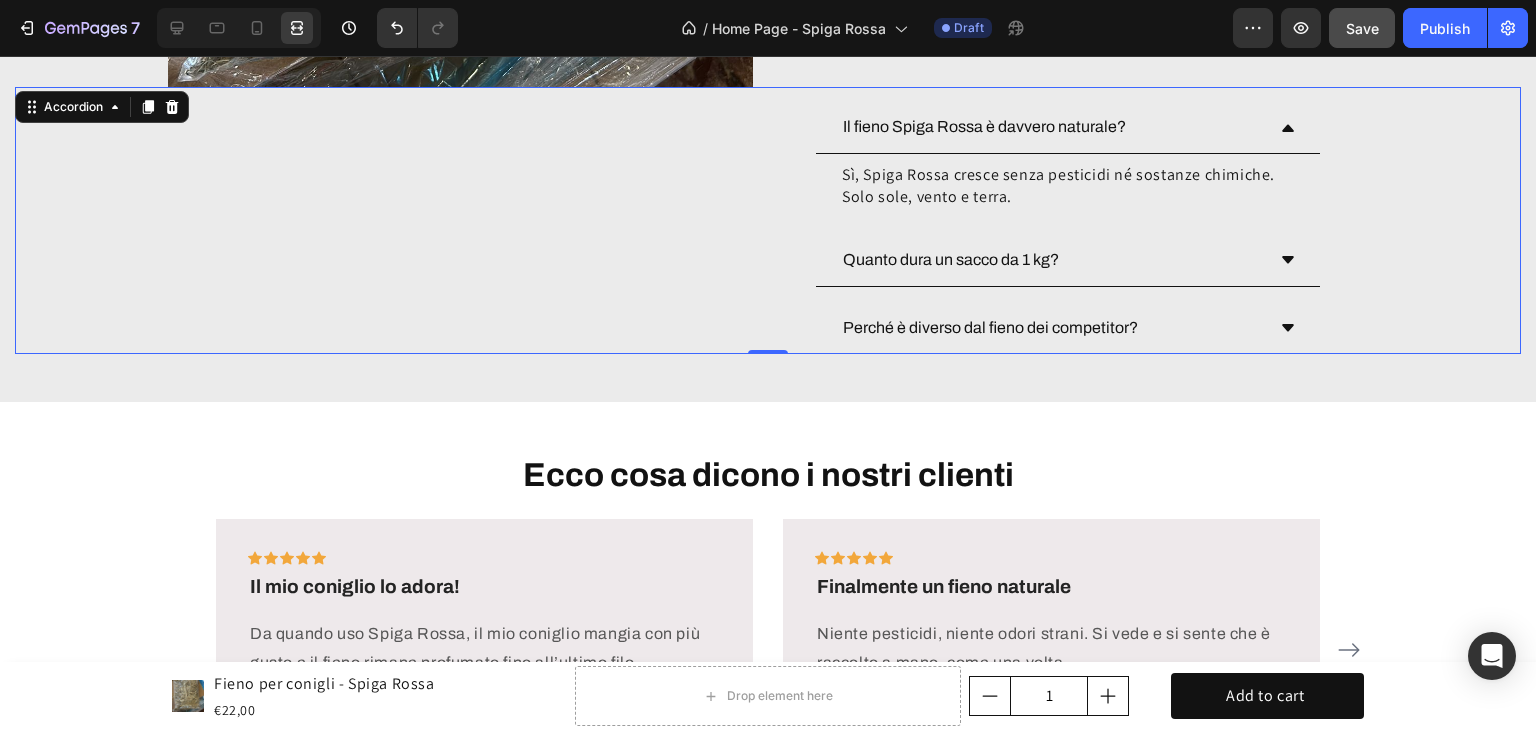 click on "Il fieno Spiga Rossa è davvero naturale?" at bounding box center (1052, 127) 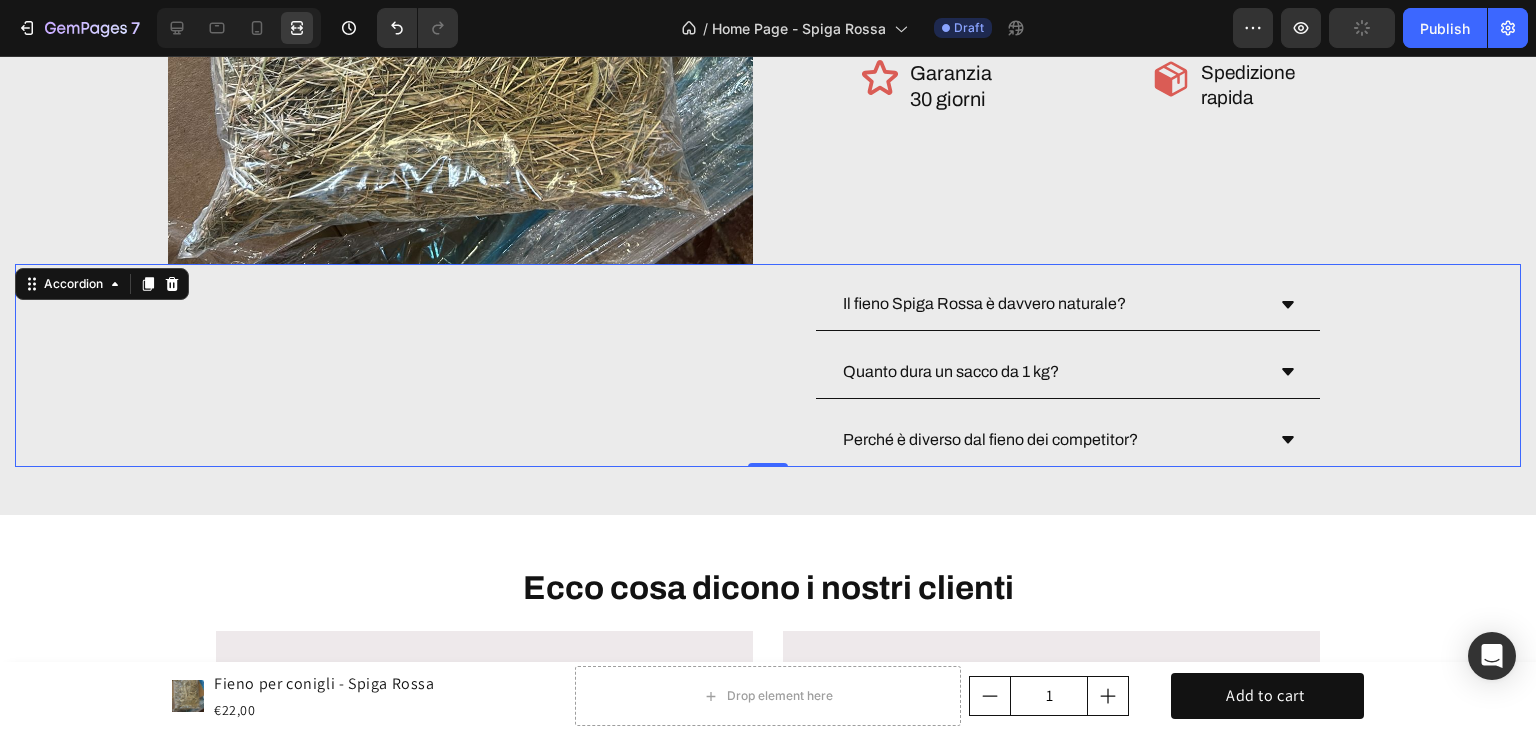 scroll, scrollTop: 6069, scrollLeft: 0, axis: vertical 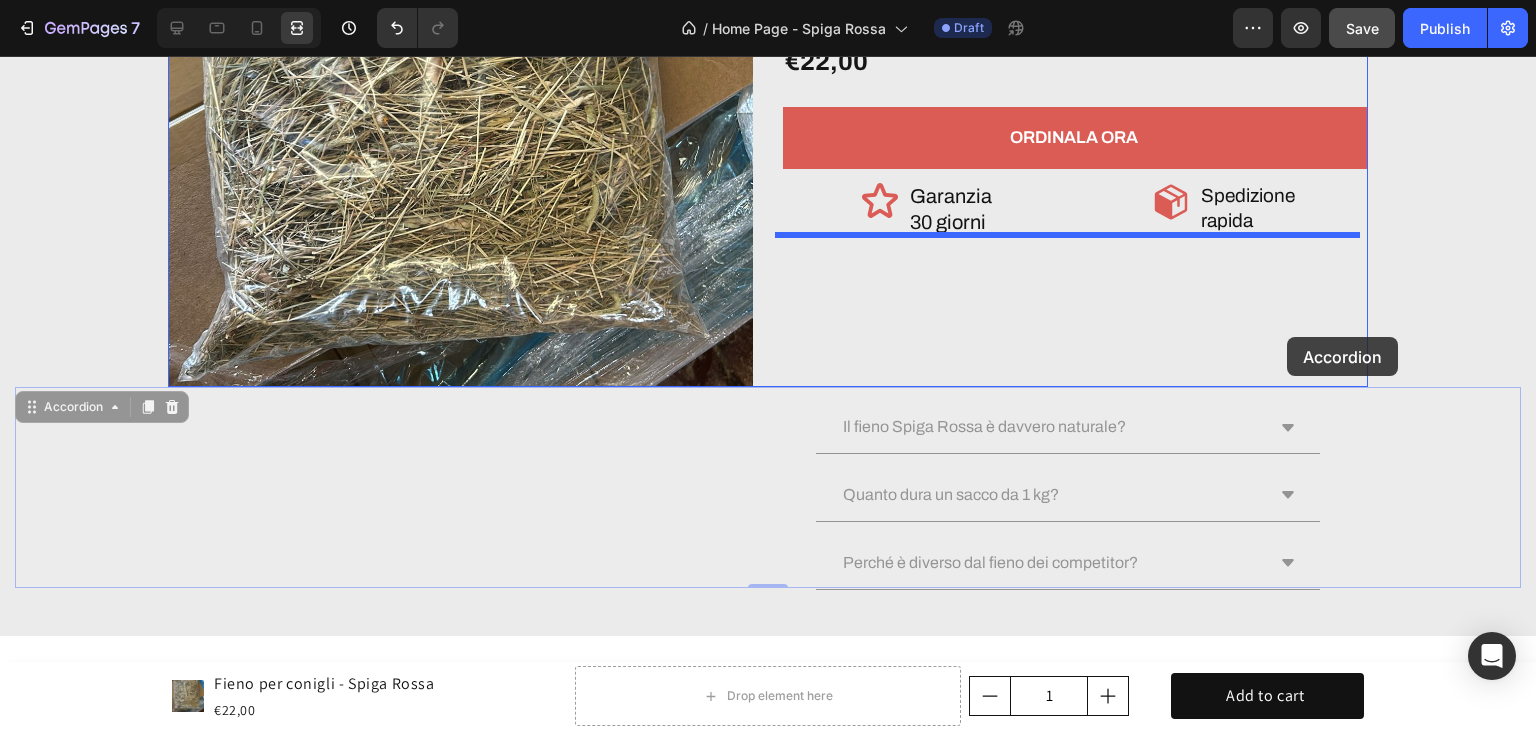drag, startPoint x: 1216, startPoint y: 385, endPoint x: 1287, endPoint y: 337, distance: 85.70297 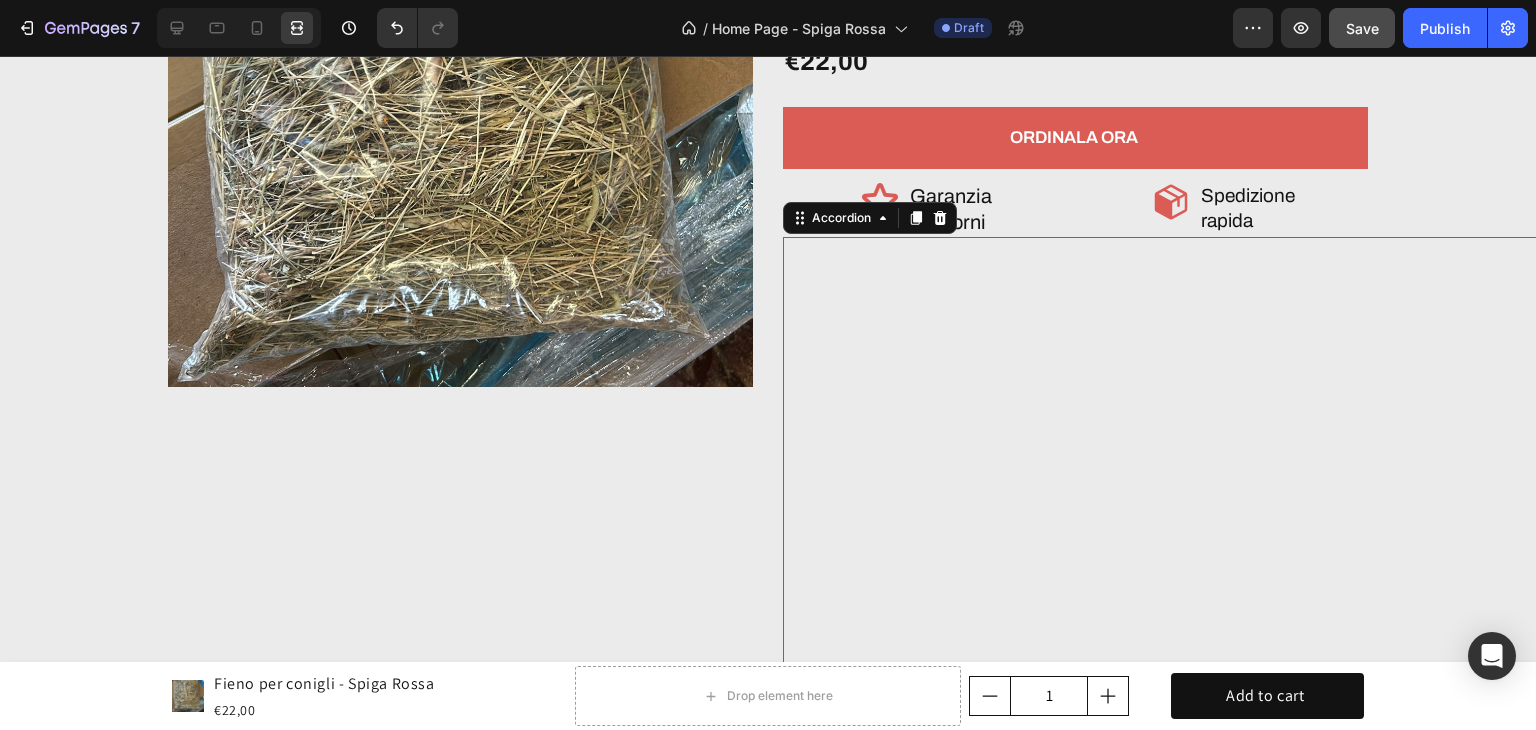 click on "Il fieno Spiga Rossa è davvero naturale? Sì, Spiga Rossa cresce senza pesticidi né sostanze chimiche. Solo sole, vento e terra. Text Block
Quanto dura un sacco da 1 kg?
Perché è diverso dal fieno dei competitor? Accordion   0" at bounding box center [1283, 2462] 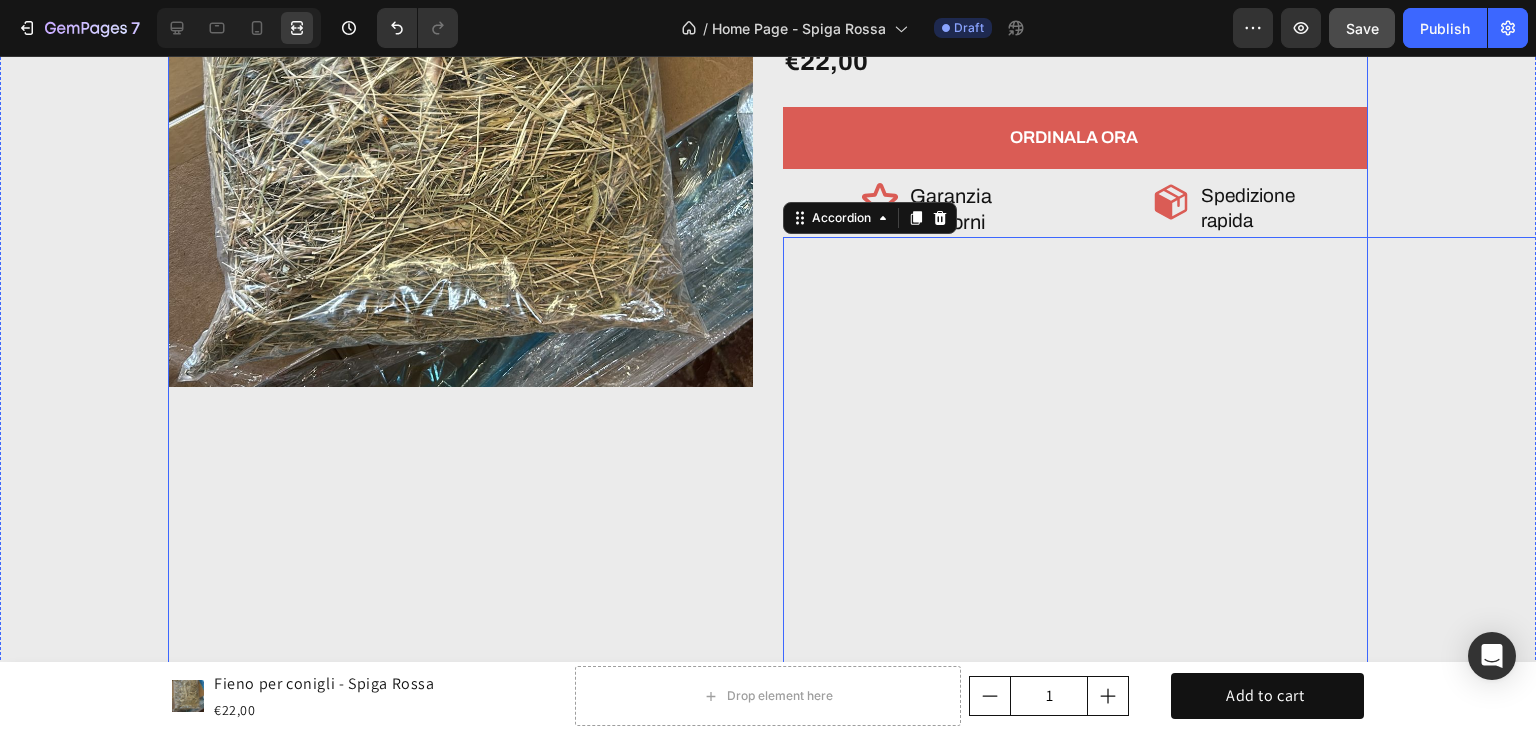 click on "Product Images" at bounding box center [460, 2244] 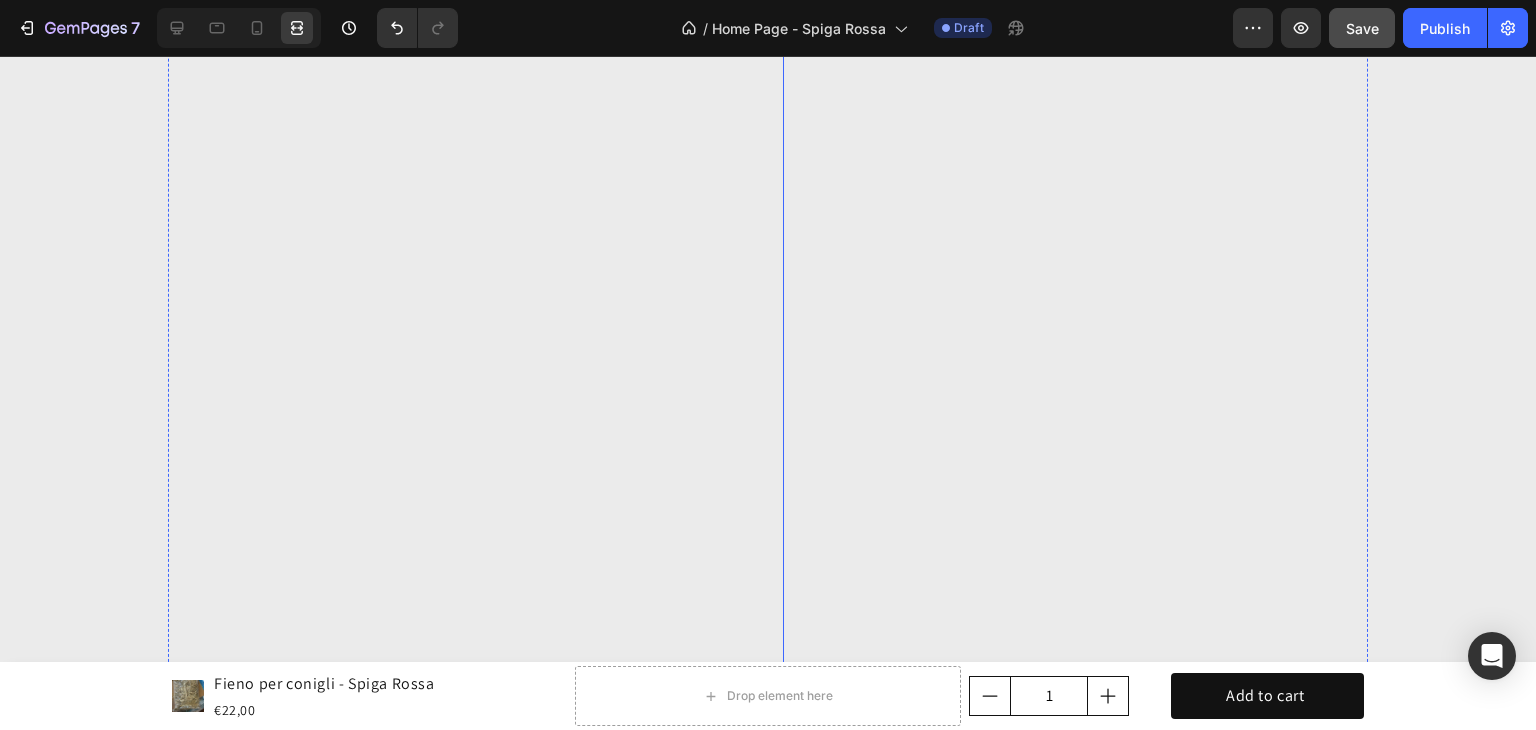 scroll, scrollTop: 7669, scrollLeft: 0, axis: vertical 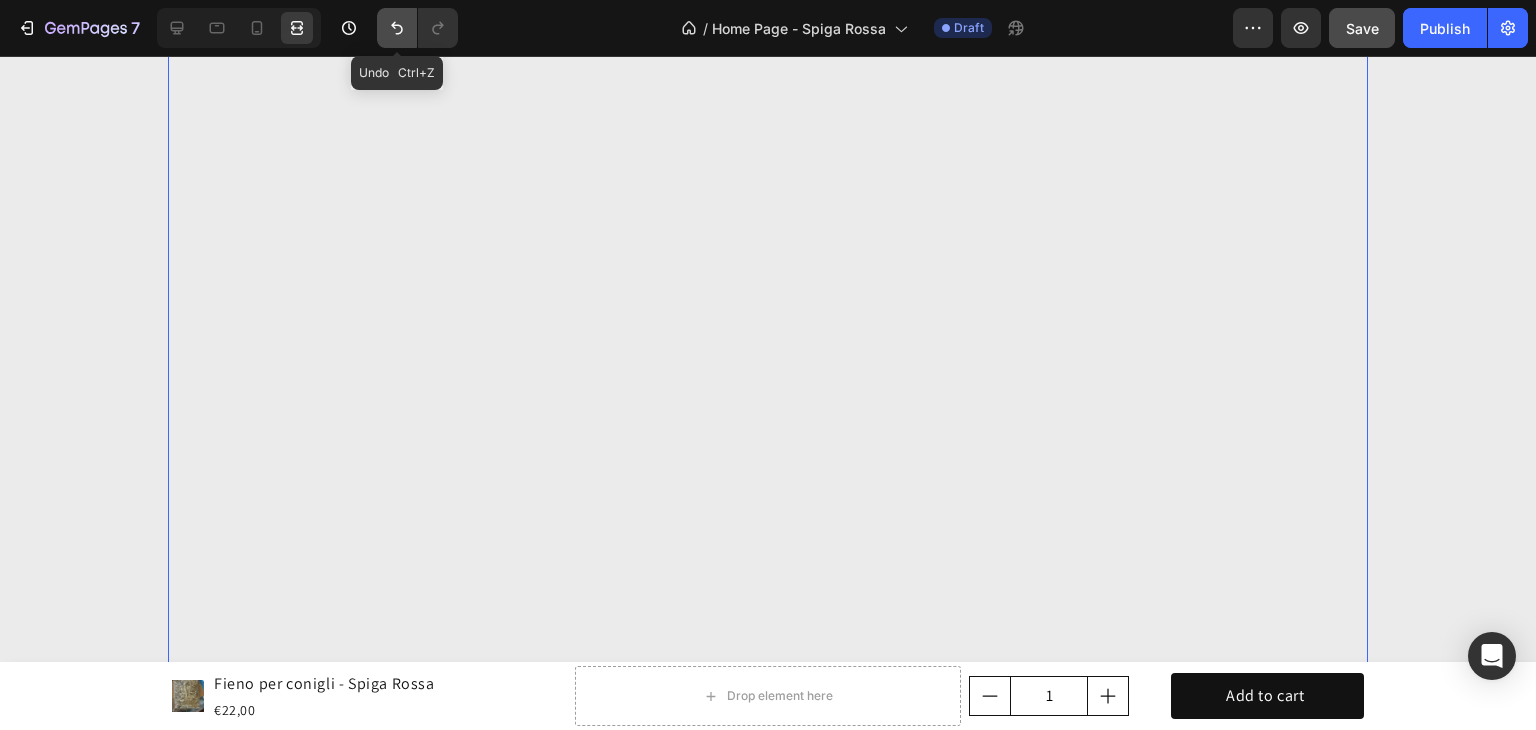 click 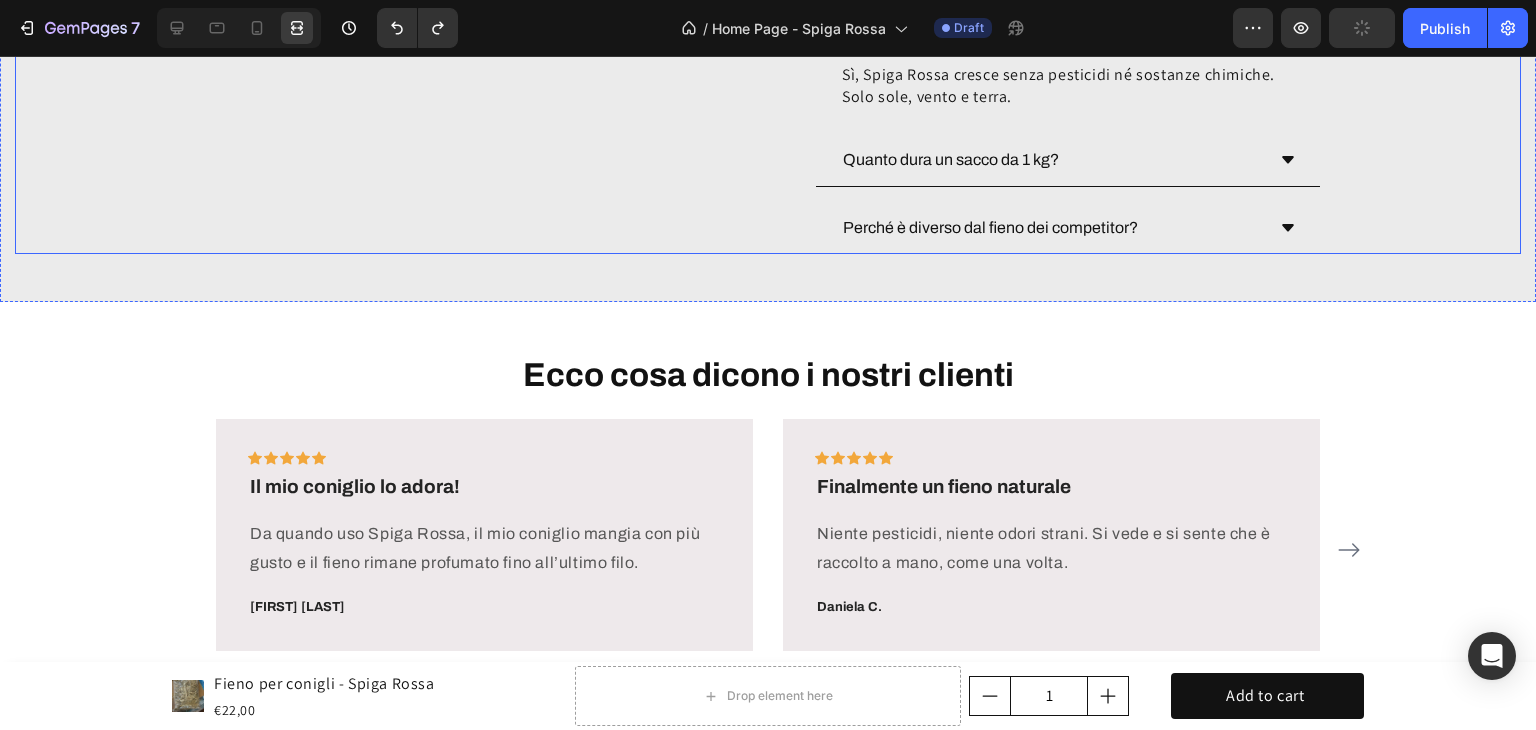 scroll, scrollTop: 6069, scrollLeft: 0, axis: vertical 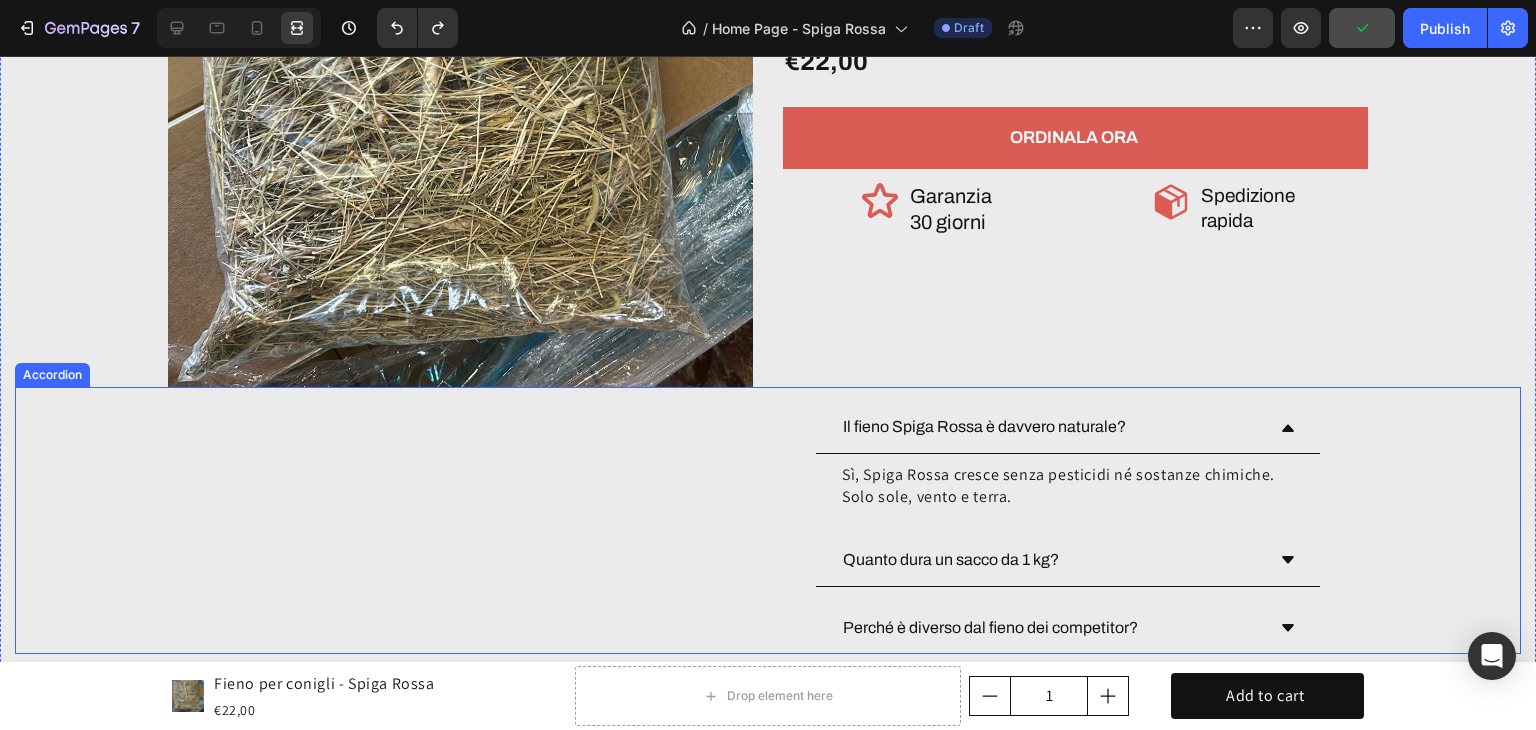 click on "Product Images Fieno per conigli - Spiga Rossa Product Title Icon Icon Icon Icon Icon Icon List 4,3/5 Text Block Row 100% naturale, raccolto a mano e senza trattamenti Essiccato al sole sui Colli Bolognesi Confezionato con cura per mantenere freschezza e profumo Item List €22,00 Product Price Product Price Text Block Row ORDINALA ORA Add to Cart
Icon Garanzia 30 giorni Heading Row
Icon Spedizione rapida Heading Row Row Row Product Product Images Fieno per conigli - Spiga Rossa Product Title Icon Icon Icon Icon Icon Icon List 4,3/5 Text Block Row Rughe visibilmente ridotte in 30 giorni Formula   dermatologicamente testata Un solo prodotto, 4 azioni mirate Pelle più giovane e luminosa Item List €22,00 Product Price Product Price No compare price Product Price Row ORDINALA ORA Add to Cart
Icon Garanzia 30 giorni Heading Row
Icon Spedizione rapida Heading Row Row Row Product
Il fieno Spiga Rossa è davvero naturale?" at bounding box center (768, 228) 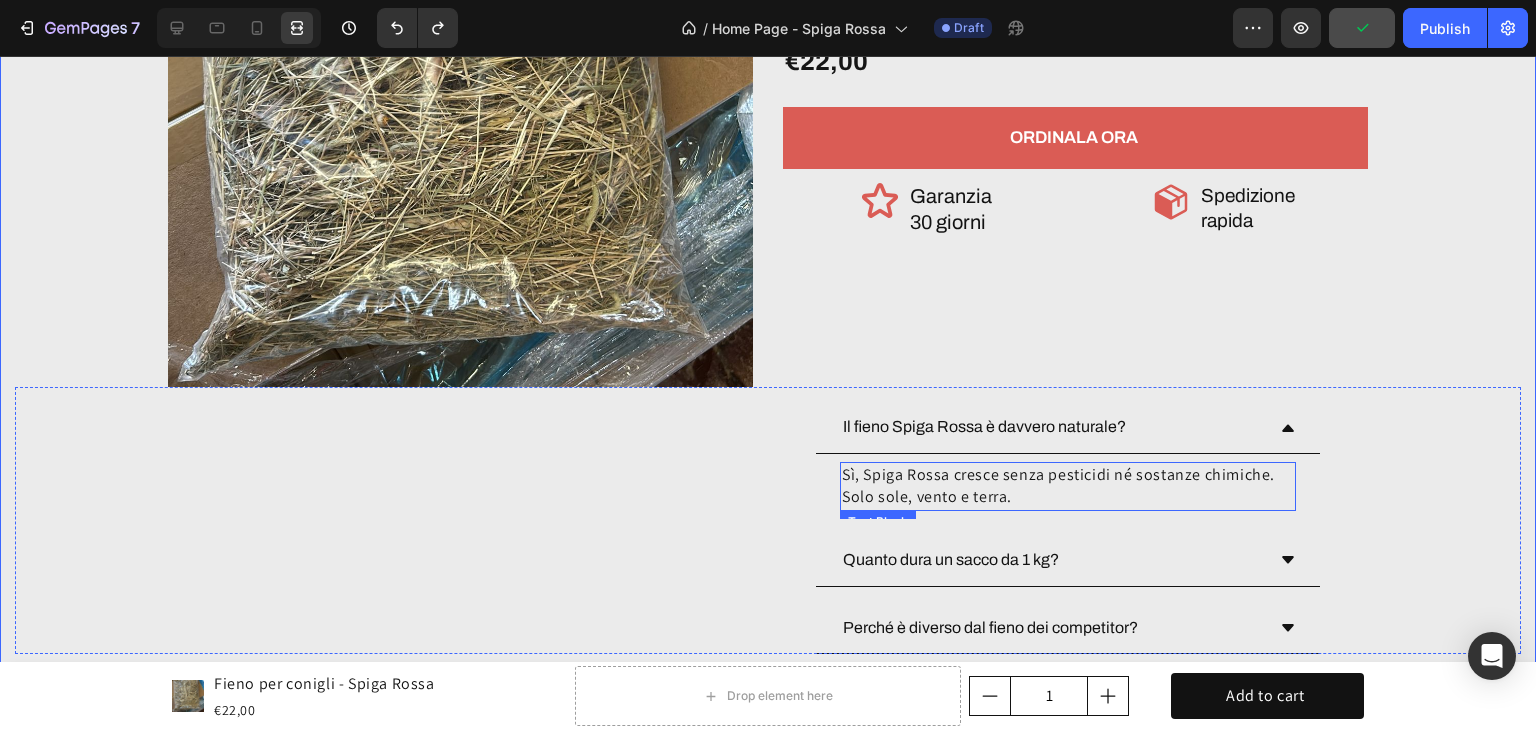 click on "Il fieno Spiga Rossa è davvero naturale?" at bounding box center [1052, 427] 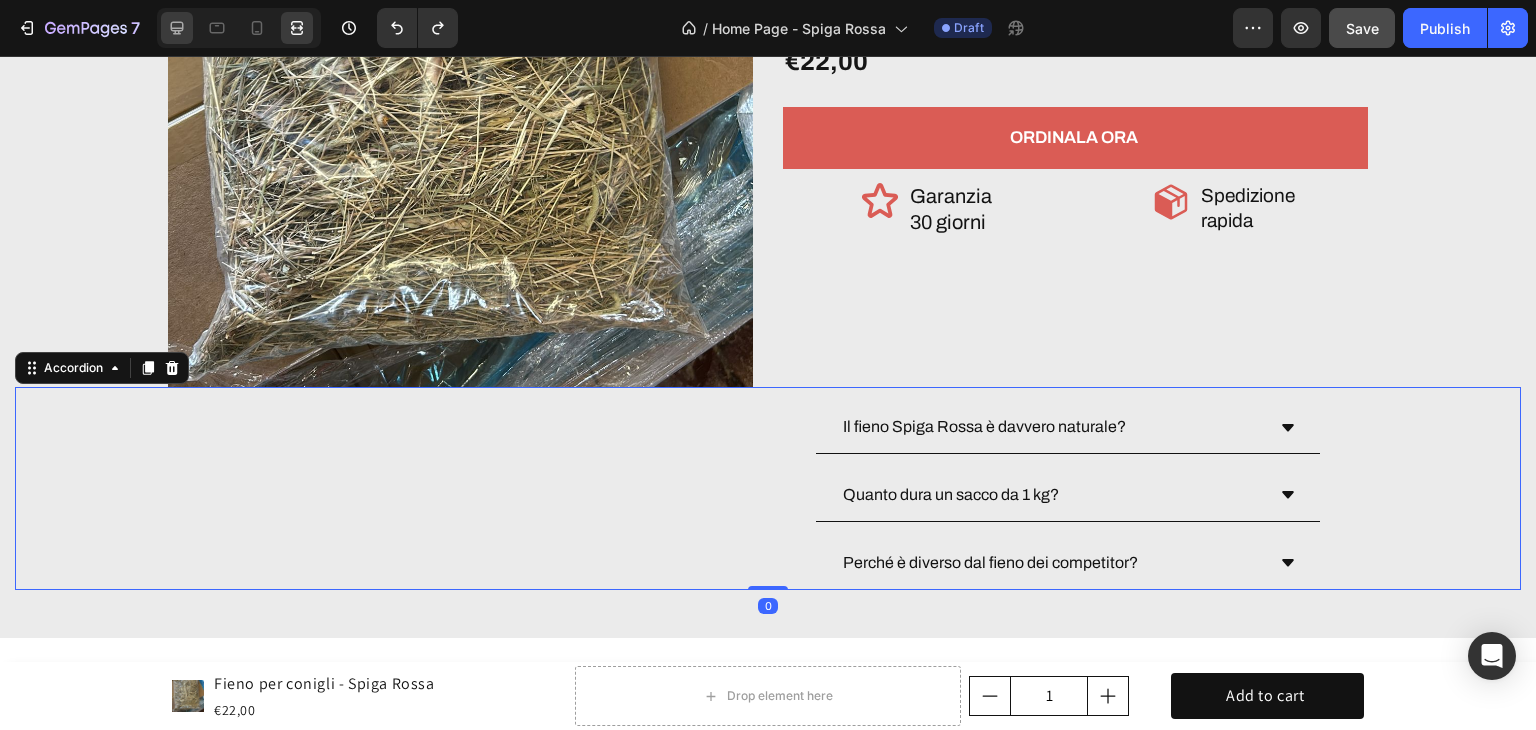 click 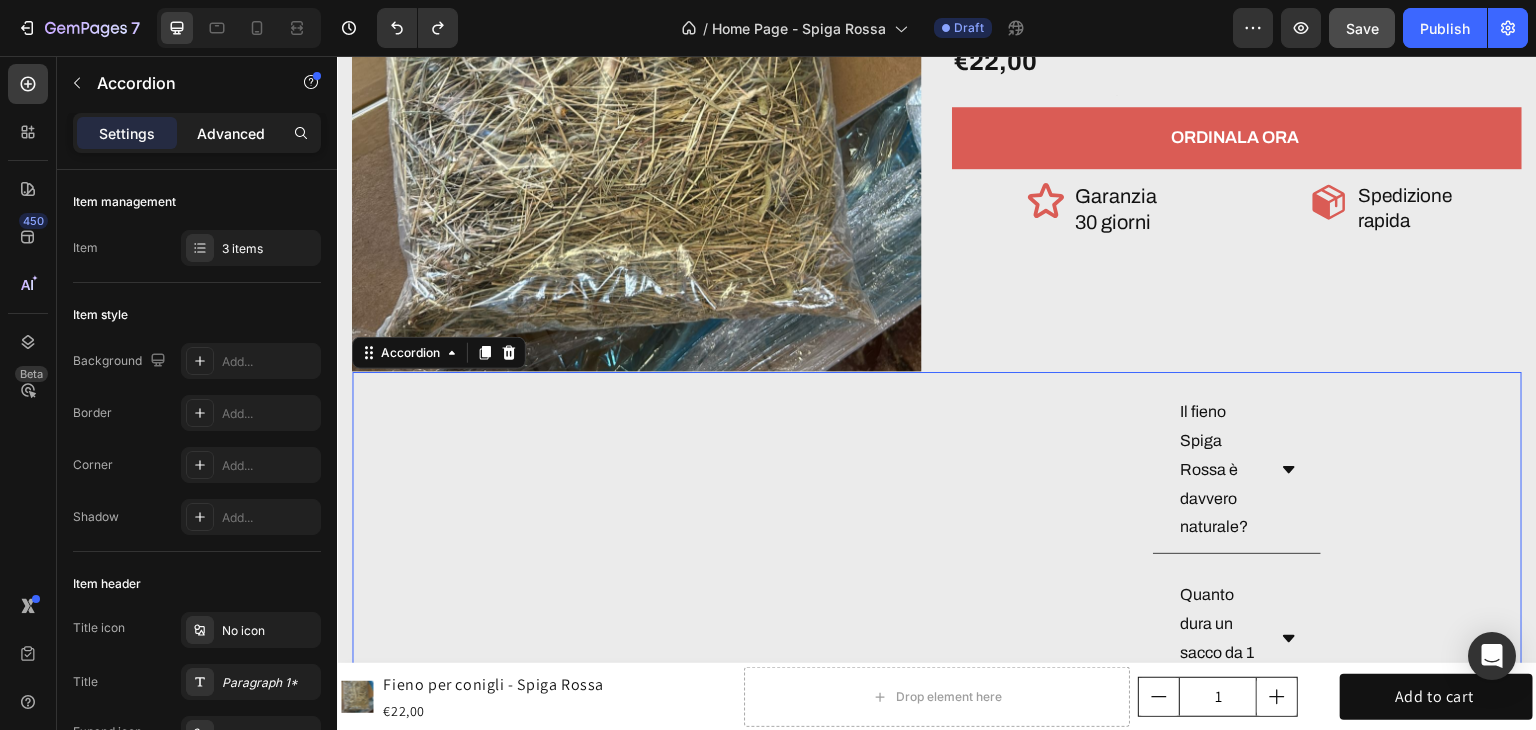 click on "Advanced" 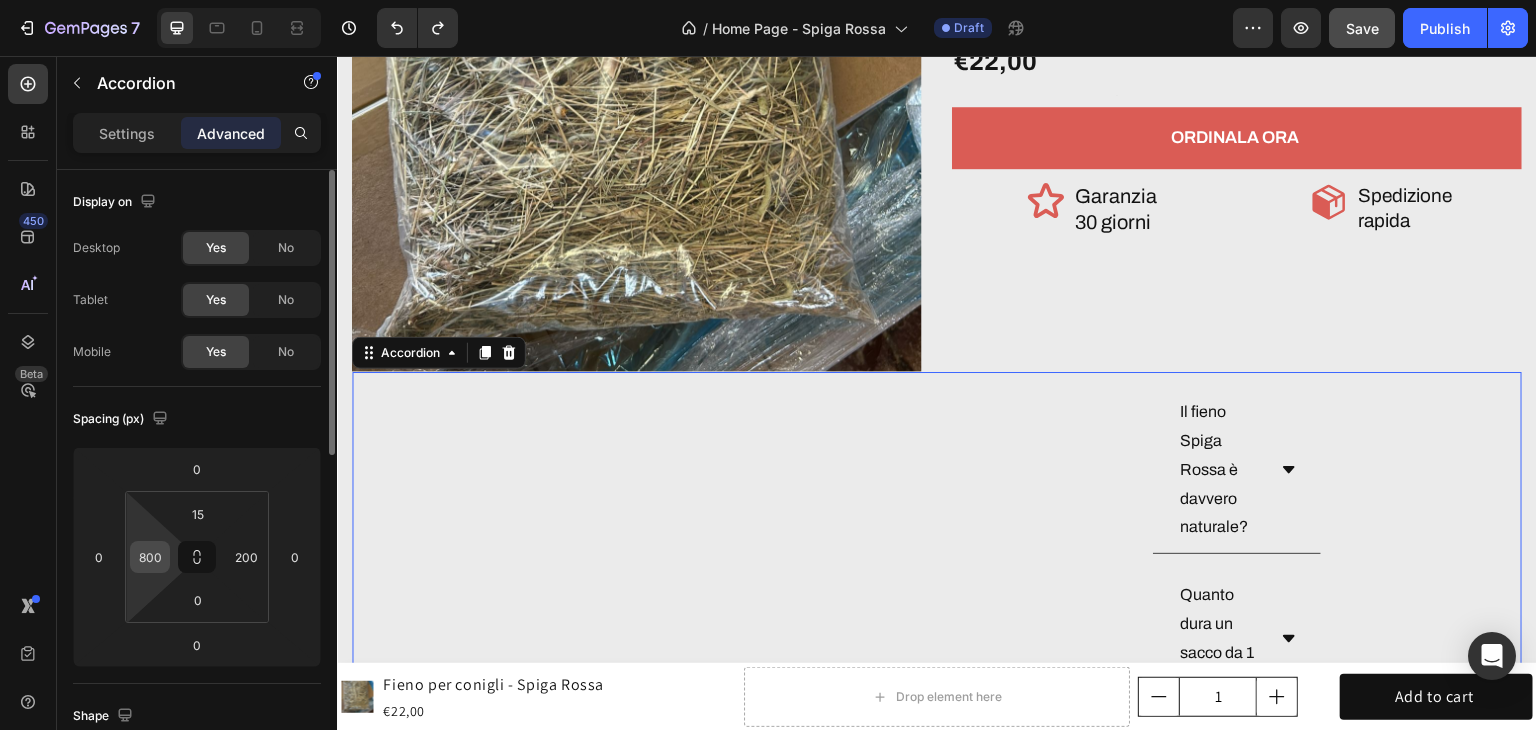 click on "800" at bounding box center [150, 557] 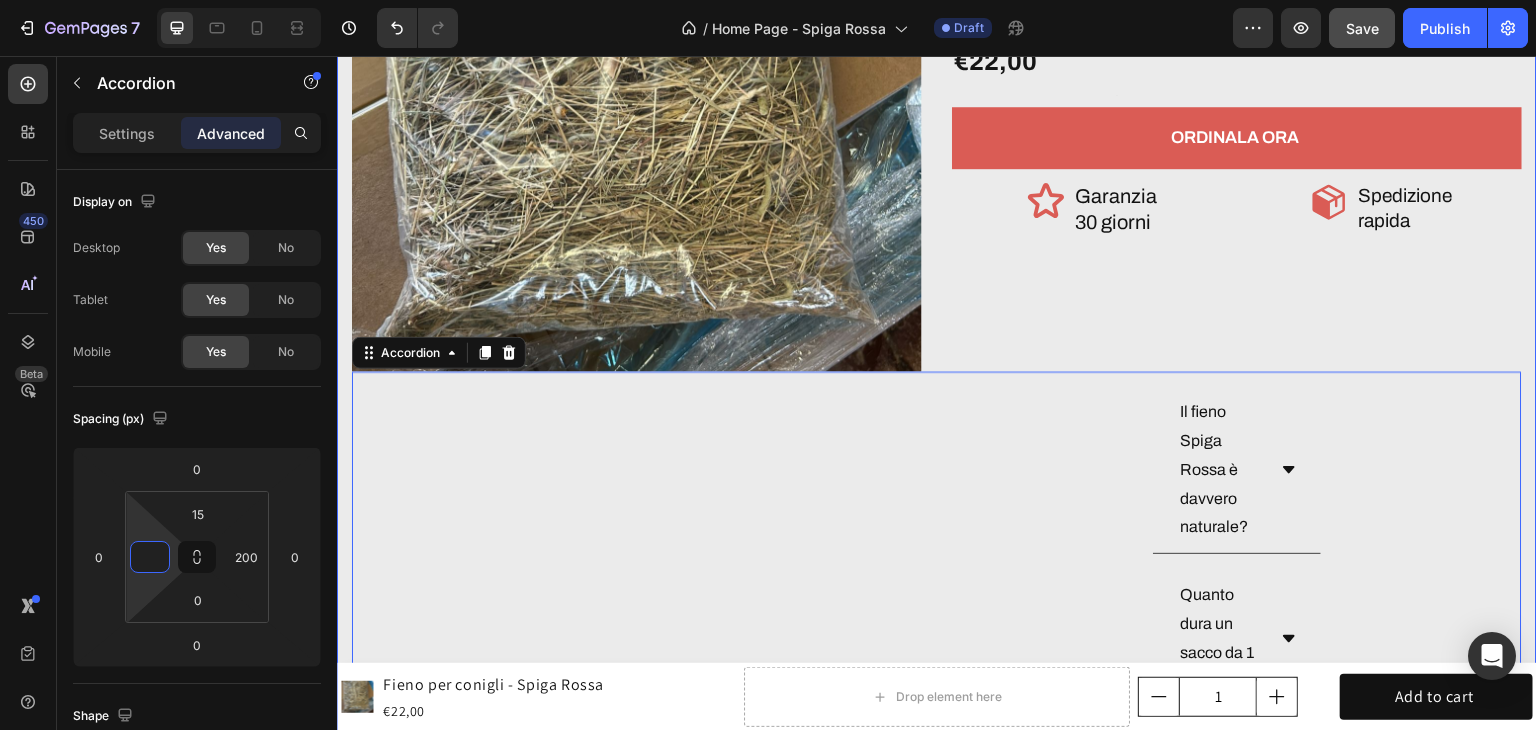 click on "Il fieno Spiga Rossa è davvero naturale?
Quanto dura un sacco da 1 kg?
Perché è diverso dal fieno dei competitor? Accordion   0" at bounding box center [937, 631] 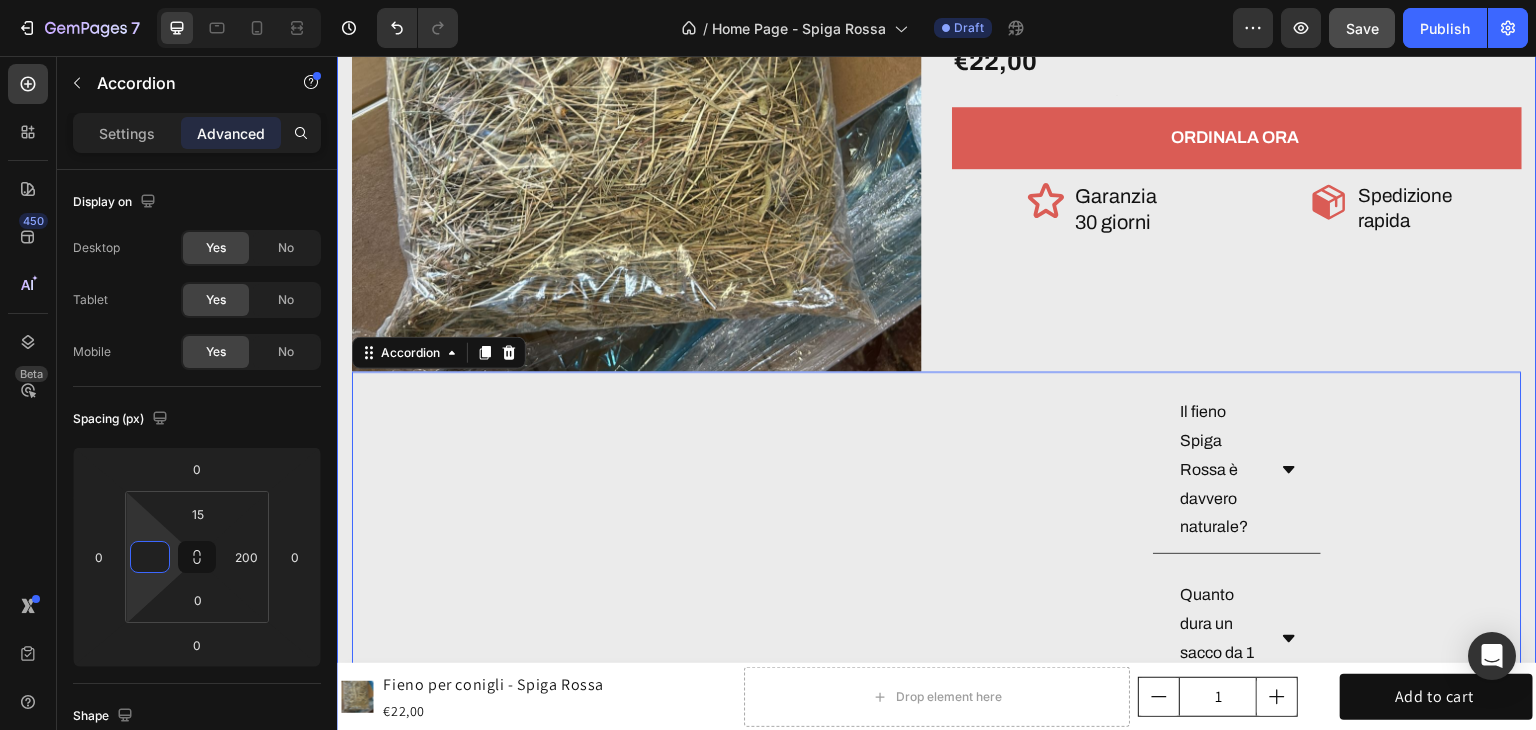 type on "0" 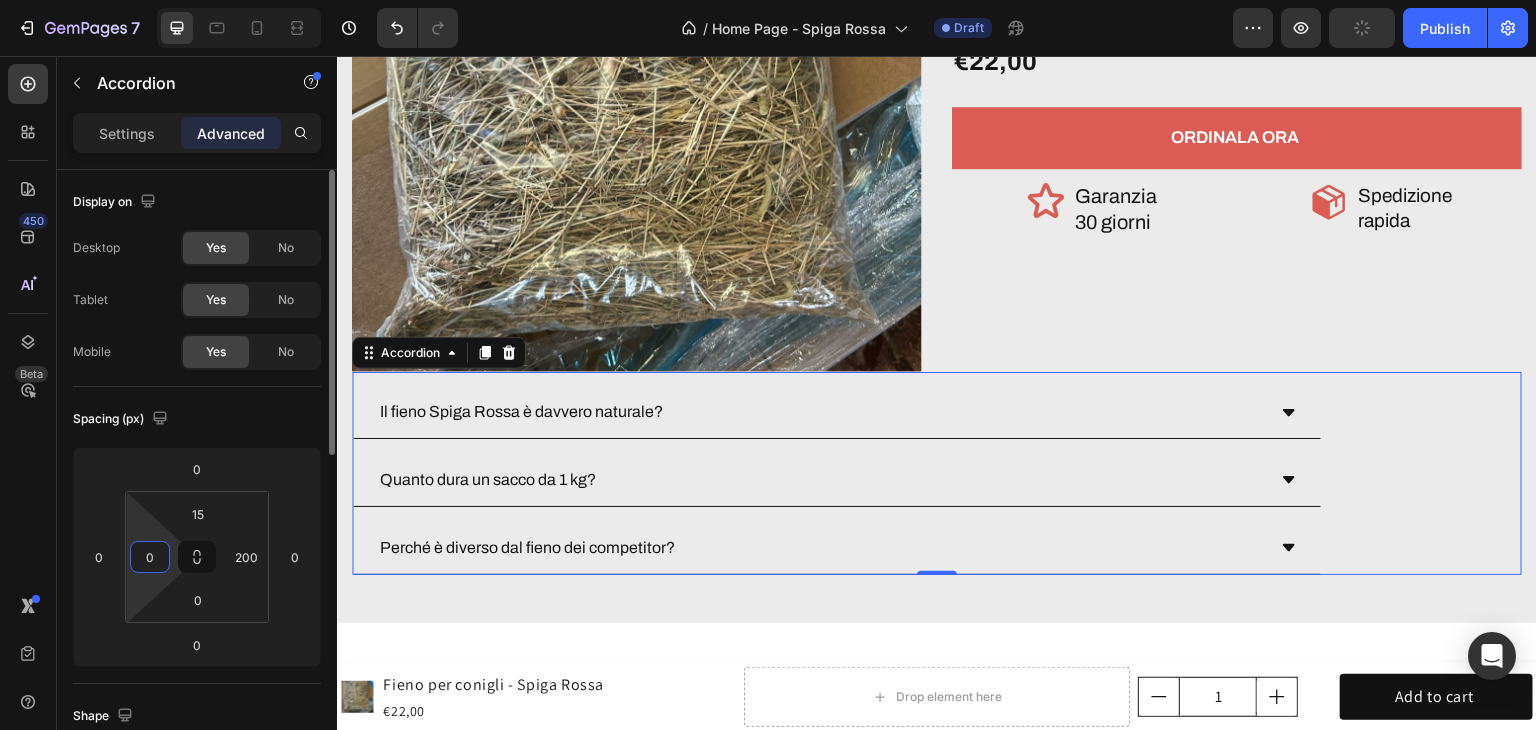 click on "0" at bounding box center [150, 557] 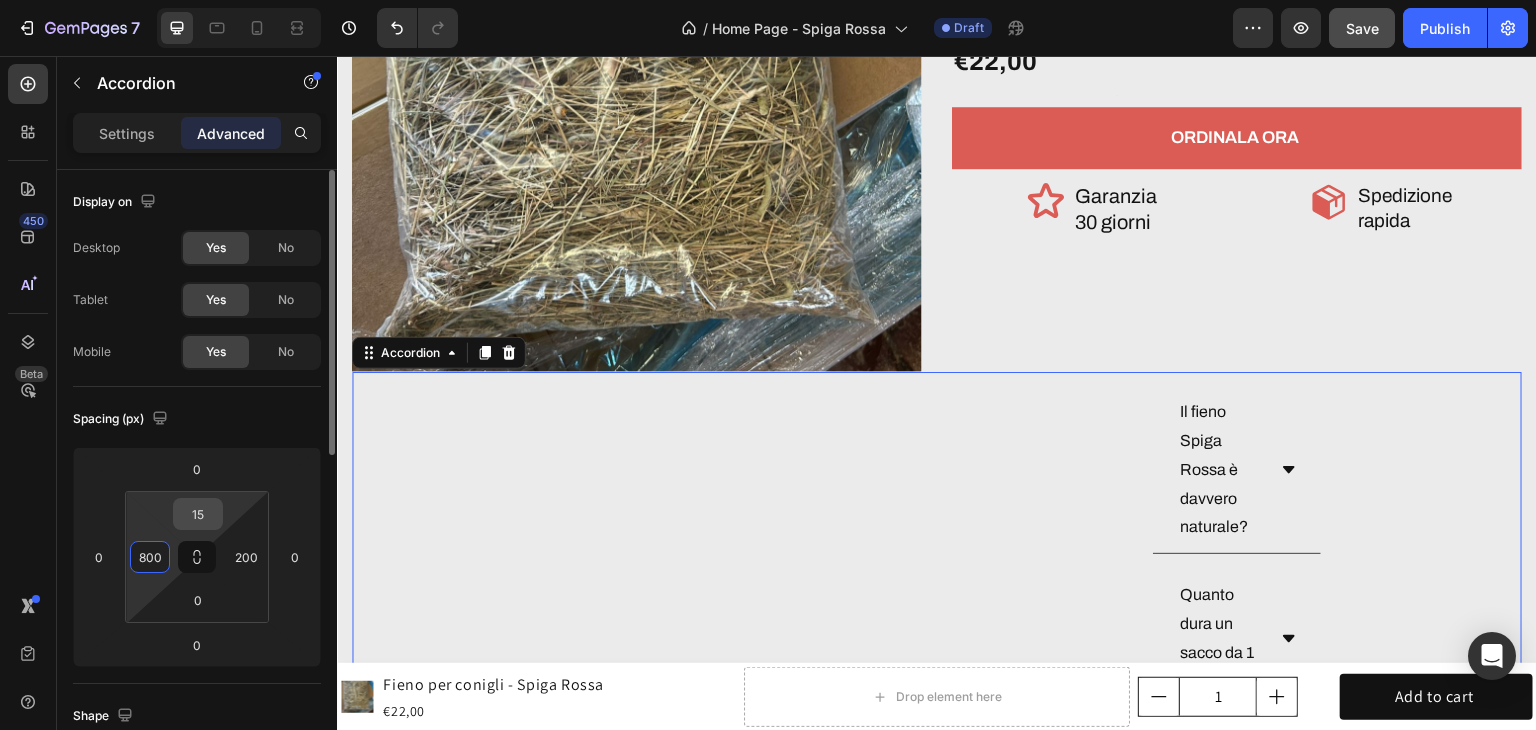 type on "800" 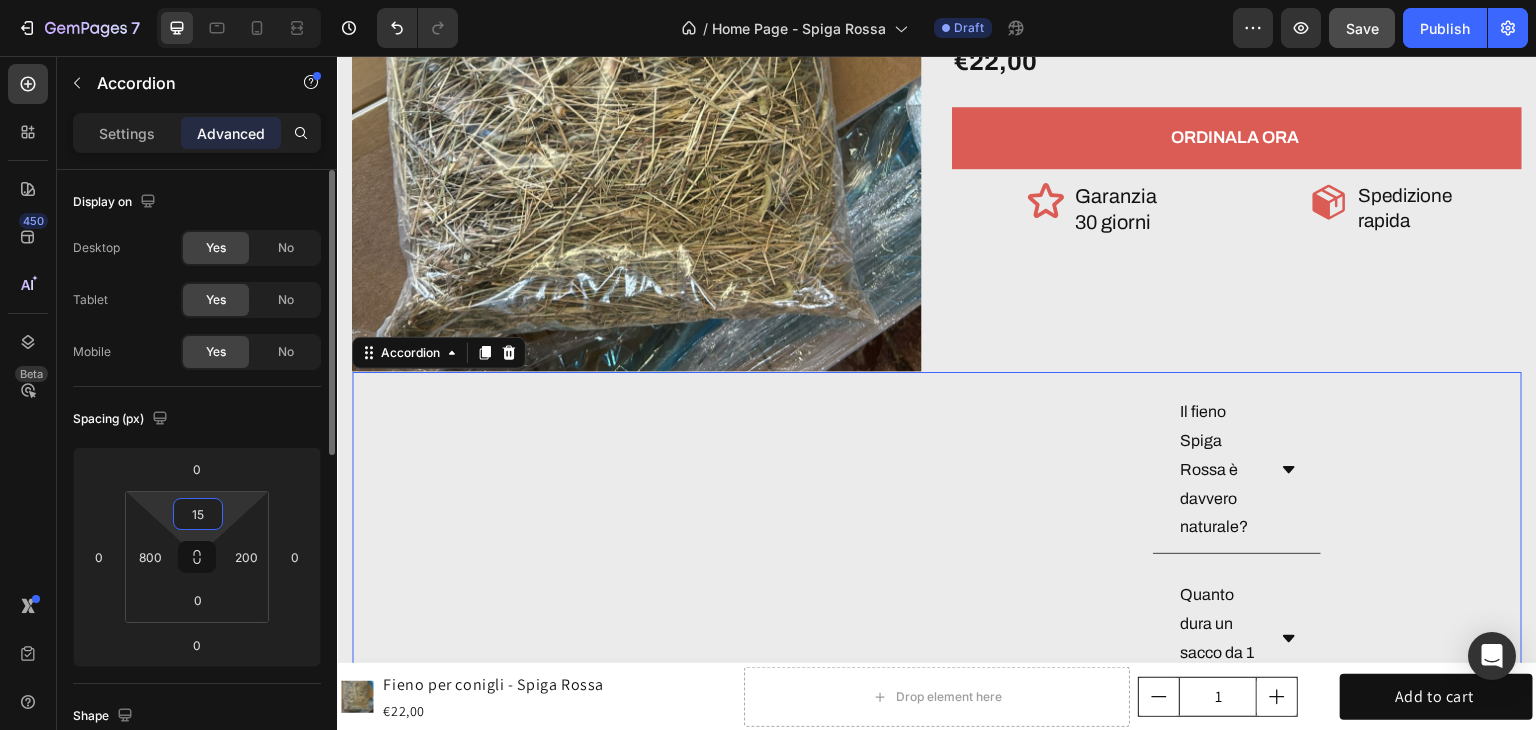 click on "15" at bounding box center (198, 514) 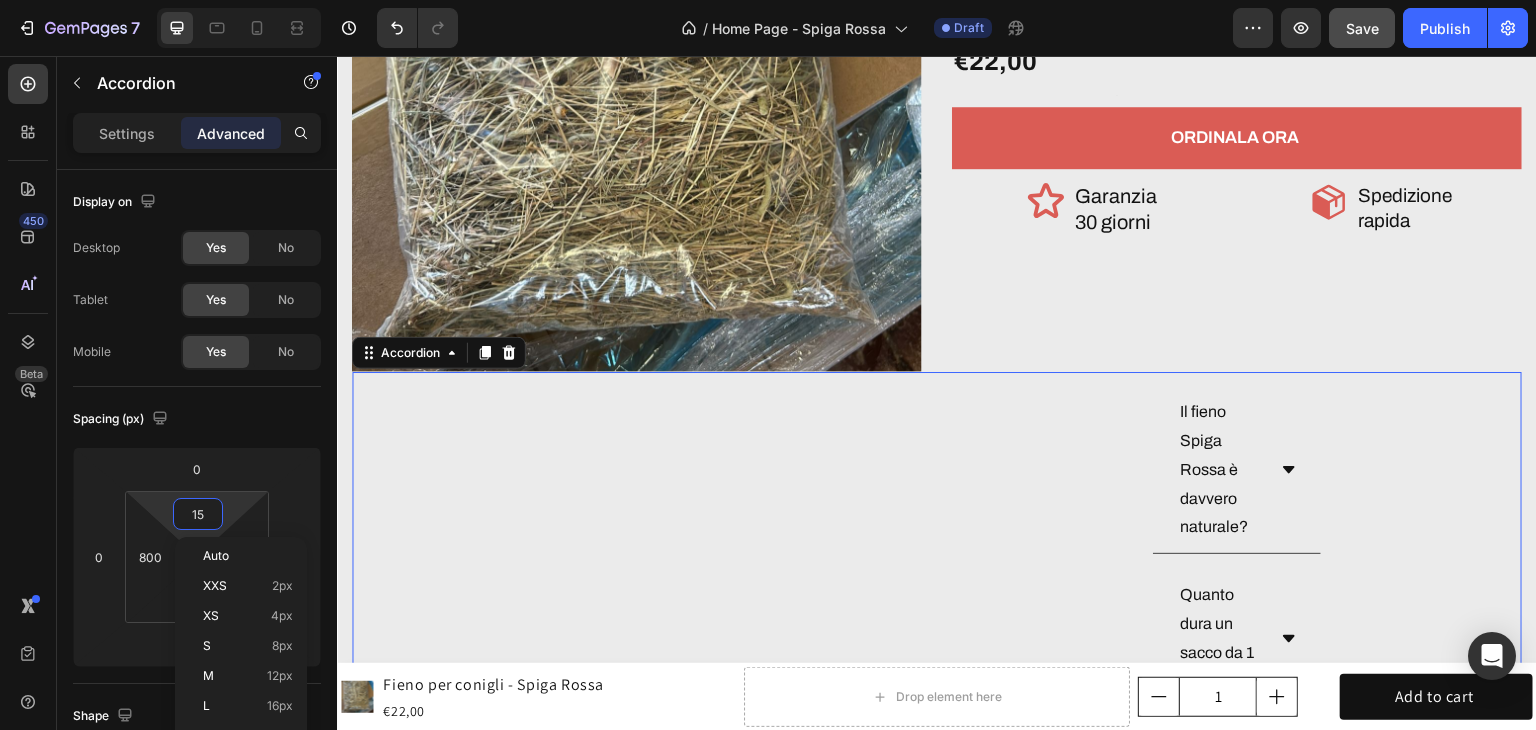 type on "0" 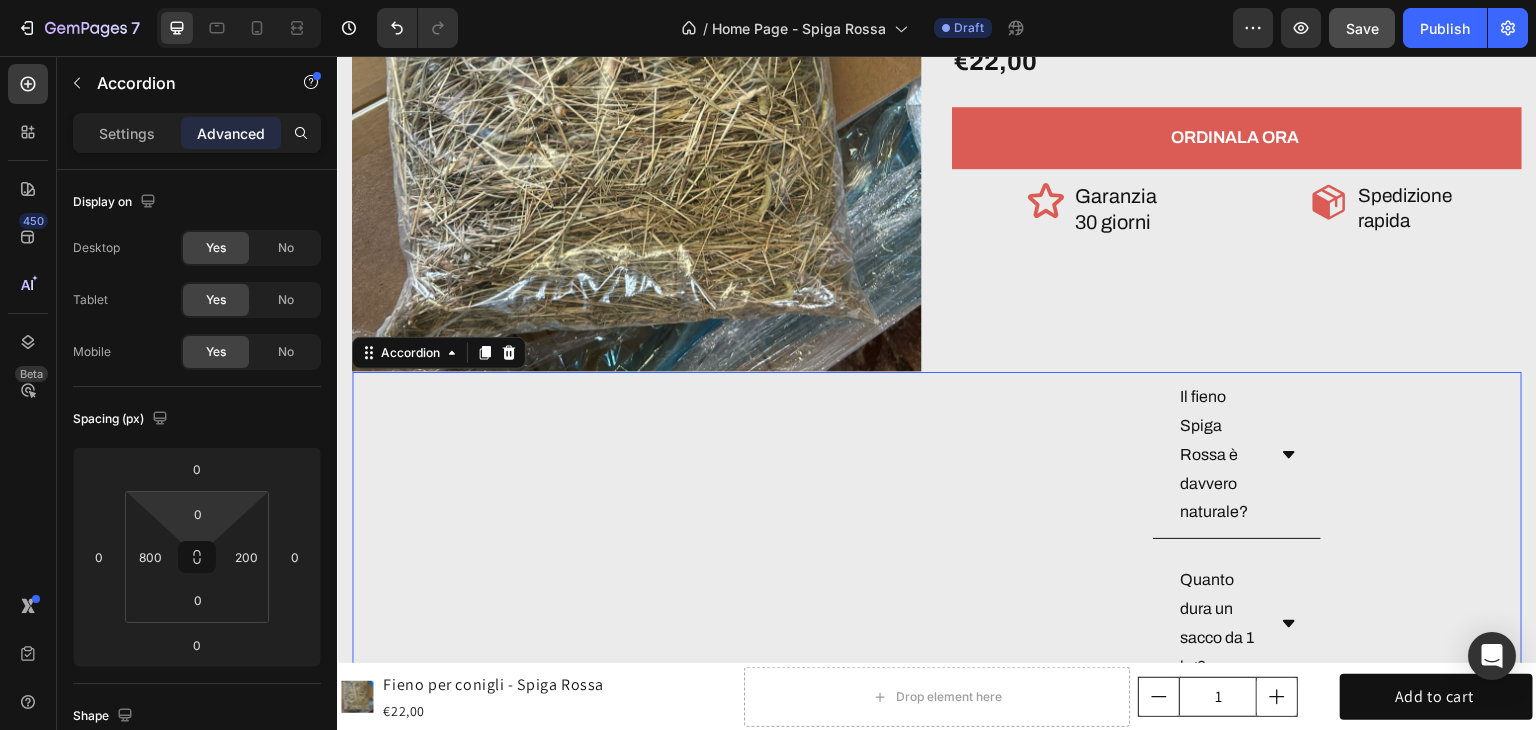 drag, startPoint x: 242, startPoint y: 498, endPoint x: 220, endPoint y: 565, distance: 70.5195 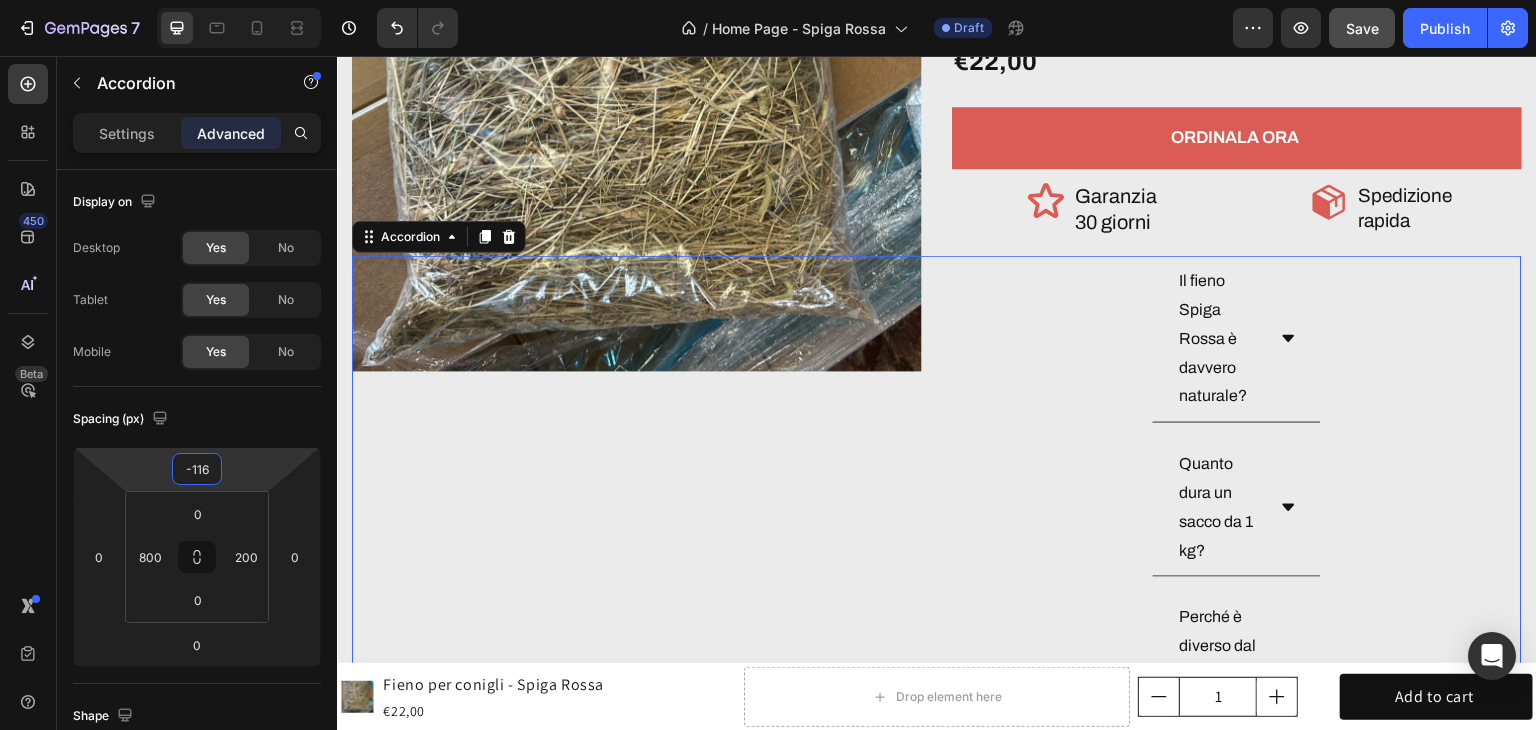type on "-114" 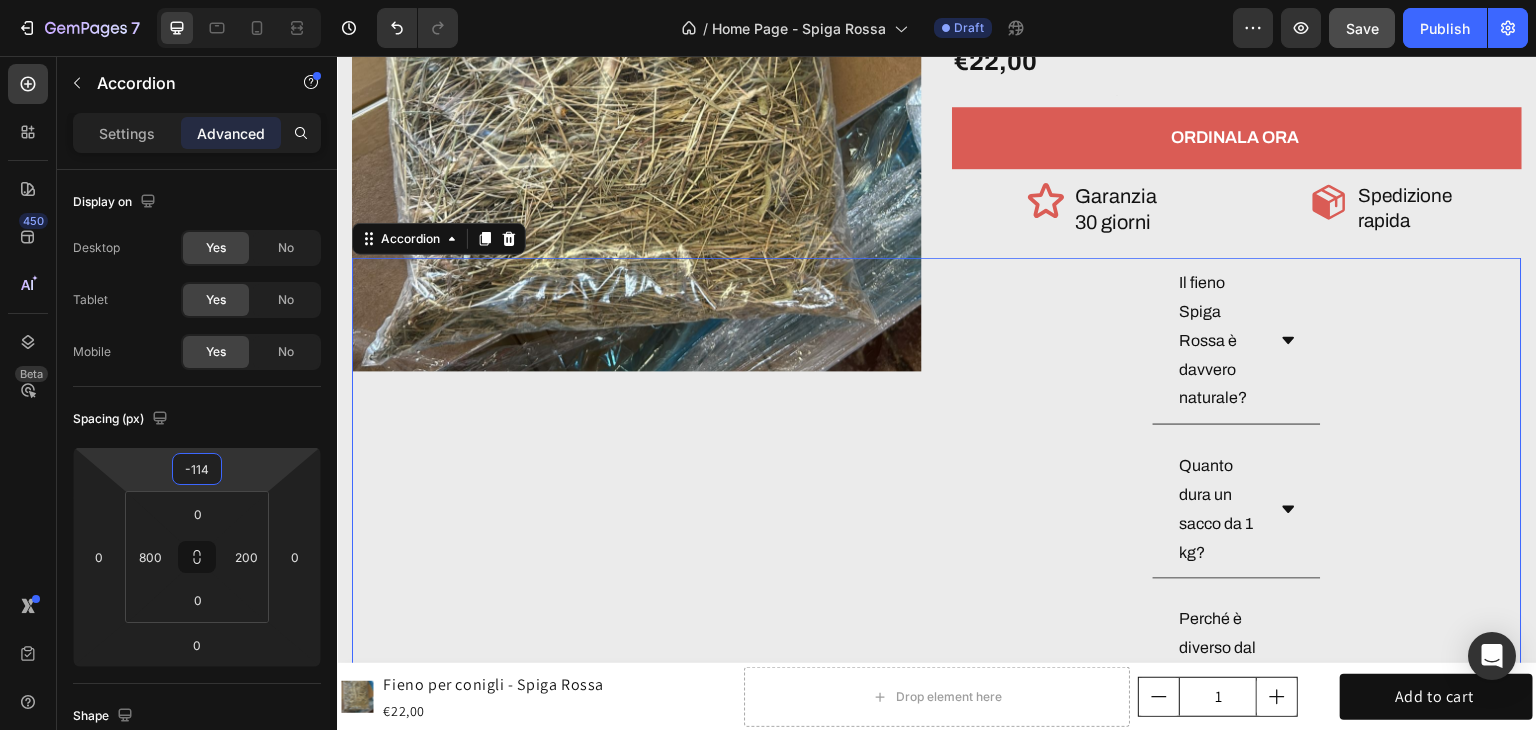 drag, startPoint x: 255, startPoint y: 473, endPoint x: 238, endPoint y: 531, distance: 60.440052 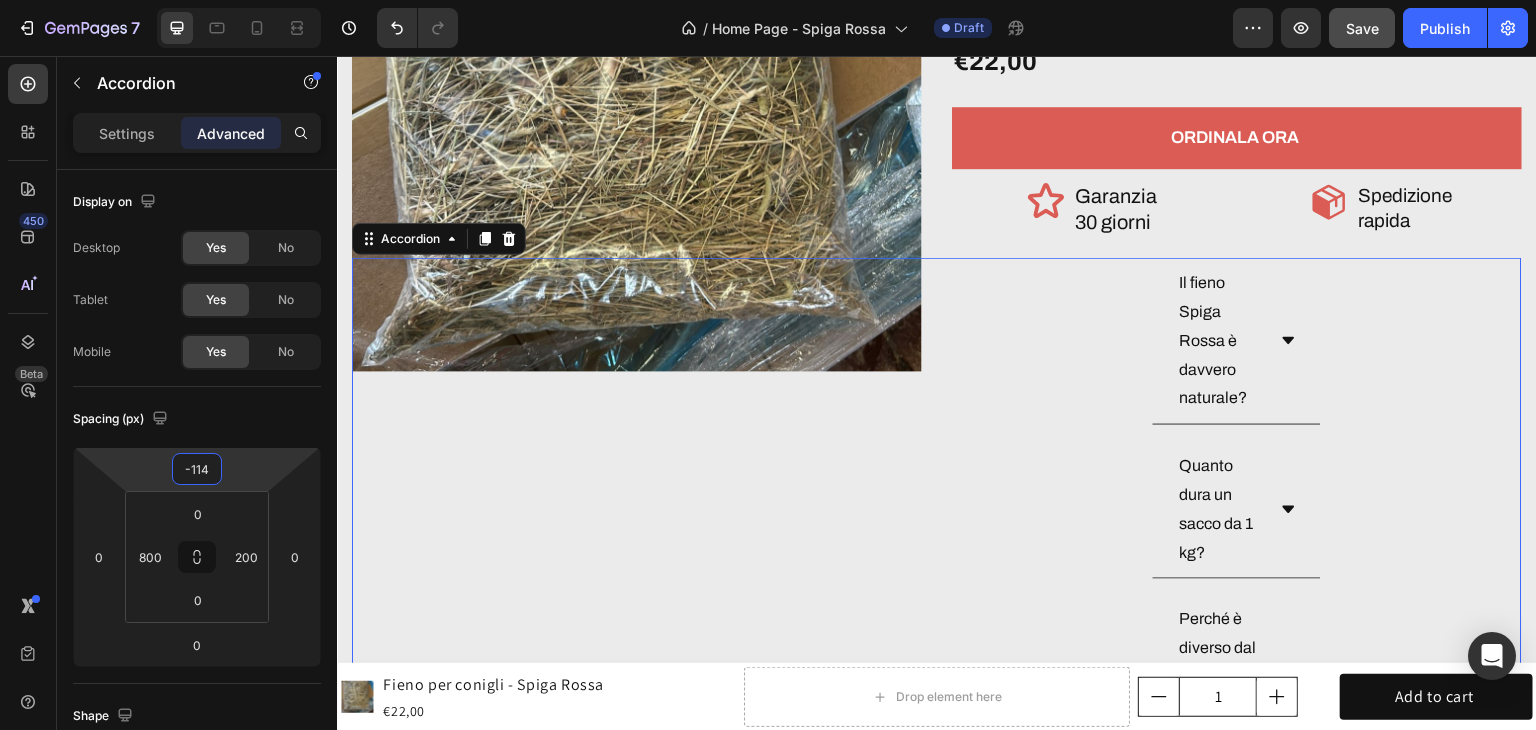 click on "7  Version history  /  Home Page - Spiga Rossa Draft Preview  Save   Publish  450 Beta Sections(18) Elements(83) Section Element Hero Section Product Detail Brands Trusted Badges Guarantee Product Breakdown How to use Testimonials Compare Bundle FAQs Social Proof Brand Story Product List Collection Blog List Contact Sticky Add to Cart Custom Footer Browse Library 450 Layout
Row
Row
Row
Row Text
Heading
Text Block Button
Button
Button Media
Image
Image
Video" at bounding box center (768, 0) 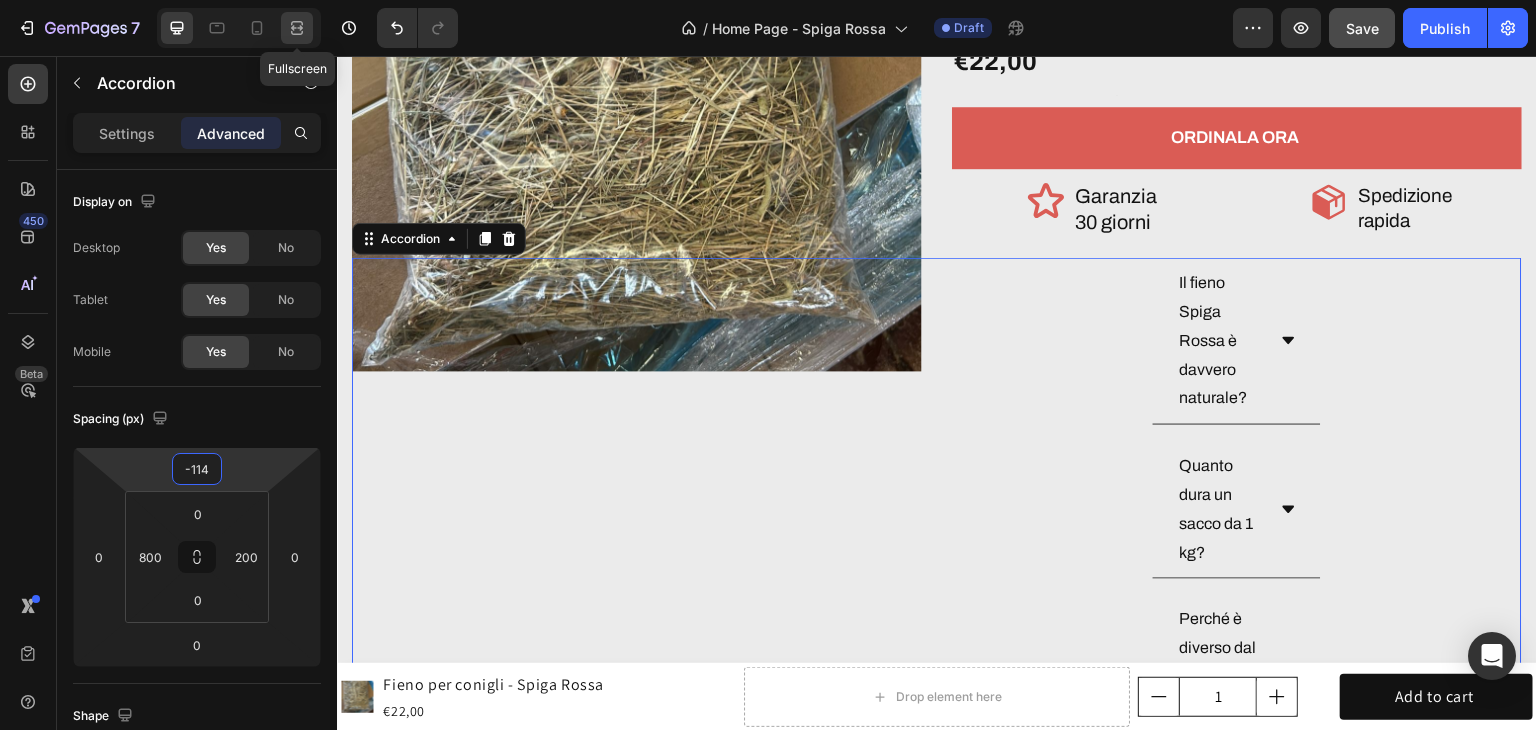 click 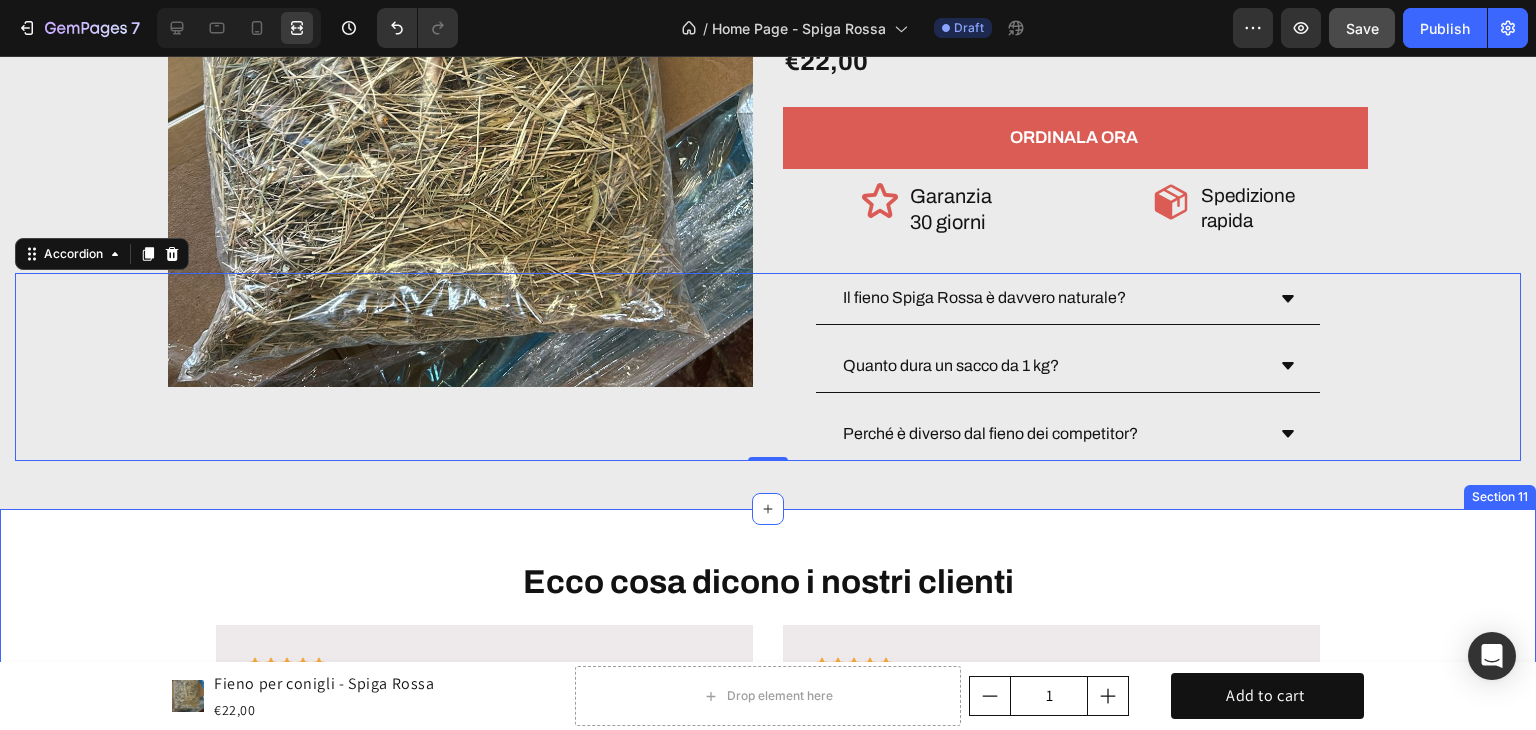 click on "Product Images Fieno per conigli - Spiga Rossa Product Title Icon Icon Icon Icon Icon Icon List 4,3/5 Text Block Row 100% naturale, raccolto a mano e senza trattamenti Essiccato al sole sui Colli Bolognesi Confezionato con cura per mantenere freschezza e profumo Item List €22,00 Product Price Product Price Text Block Row ORDINALA ORA Add to Cart
Icon Garanzia 30 giorni Heading Row
Icon Spedizione rapida Heading Row Row Row Product Product Images Fieno per conigli - Spiga Rossa Product Title Icon Icon Icon Icon Icon Icon List 4,3/5 Text Block Row Rughe visibilmente ridotte in 30 giorni Formula   dermatologicamente testata Un solo prodotto, 4 azioni mirate Pelle più giovane e luminosa Item List €22,00 Product Price Product Price No compare price Product Price Row ORDINALA ORA Add to Cart
Icon Garanzia 30 giorni Heading Row
Icon Spedizione rapida Heading Row Row Row Product
0" at bounding box center [768, 115] 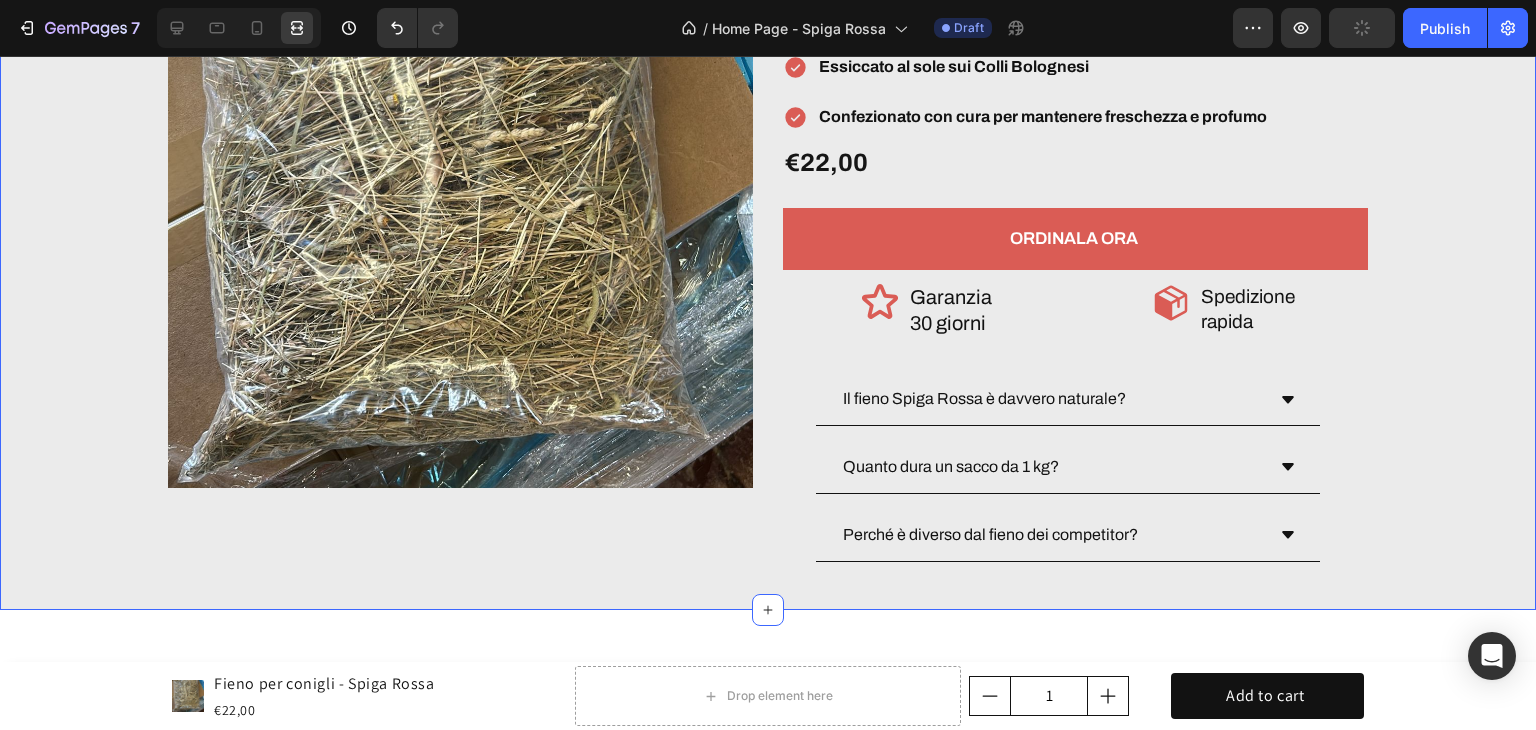 scroll, scrollTop: 5869, scrollLeft: 0, axis: vertical 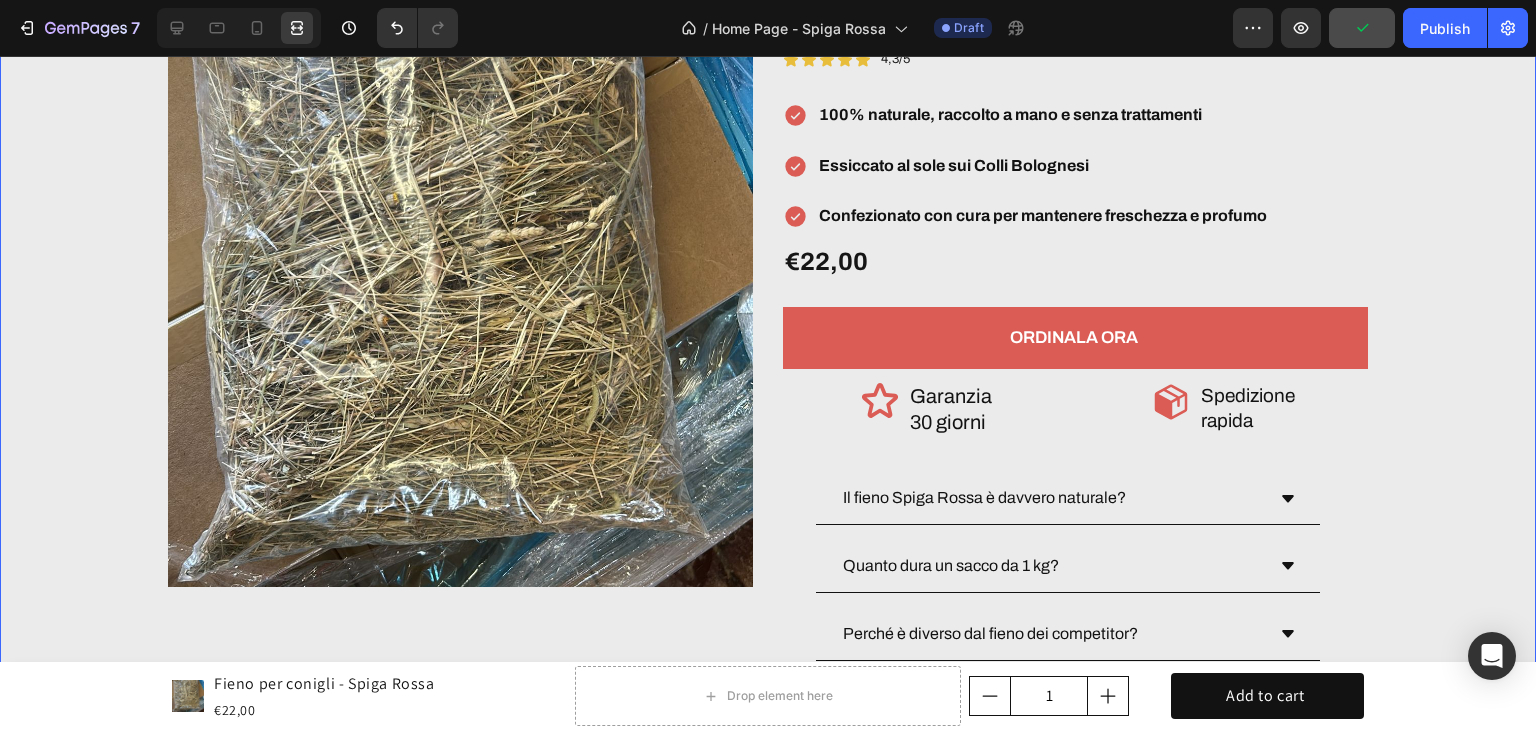 click on "Product Images Fieno per conigli - Spiga Rossa Product Title Icon Icon Icon Icon Icon Icon List 4,3/5 Text Block Row 100% naturale, raccolto a mano e senza trattamenti Essiccato al sole sui Colli Bolognesi Confezionato con cura per mantenere freschezza e profumo Item List €22,00 Product Price Product Price Text Block Row ORDINALA ORA Add to Cart
Icon Garanzia 30 giorni Heading Row
Icon Spedizione rapida Heading Row Row Row Product Product Images Fieno per conigli - Spiga Rossa Product Title Icon Icon Icon Icon Icon Icon List 4,3/5 Text Block Row Rughe visibilmente ridotte in 30 giorni Formula   dermatologicamente testata Un solo prodotto, 4 azioni mirate Pelle più giovane e luminosa Item List €22,00 Product Price Product Price No compare price Product Price Row ORDINALA ORA Add to Cart
Icon Garanzia 30 giorni Heading Row
Icon Spedizione rapida Heading Row Row Row Product" at bounding box center [768, 331] 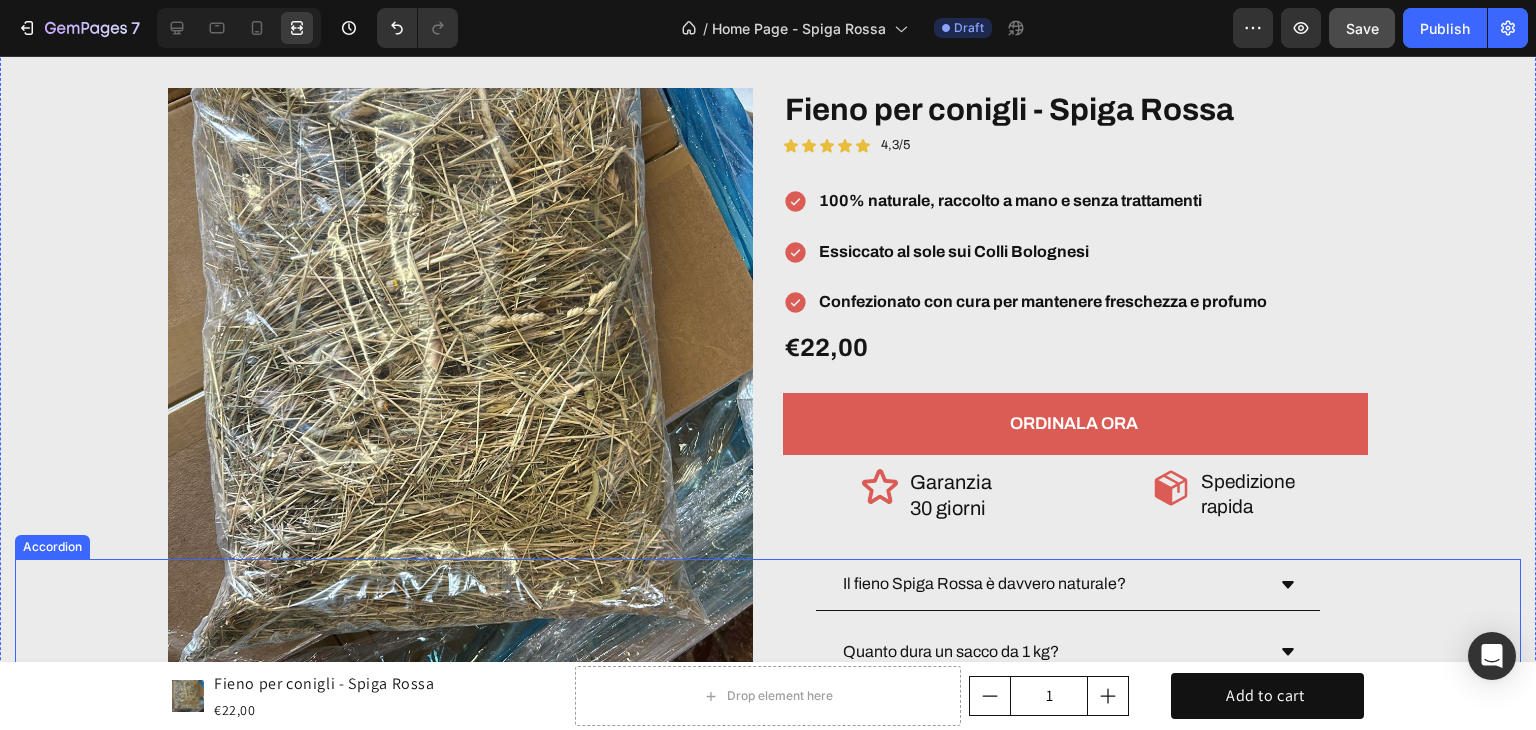 scroll, scrollTop: 5969, scrollLeft: 0, axis: vertical 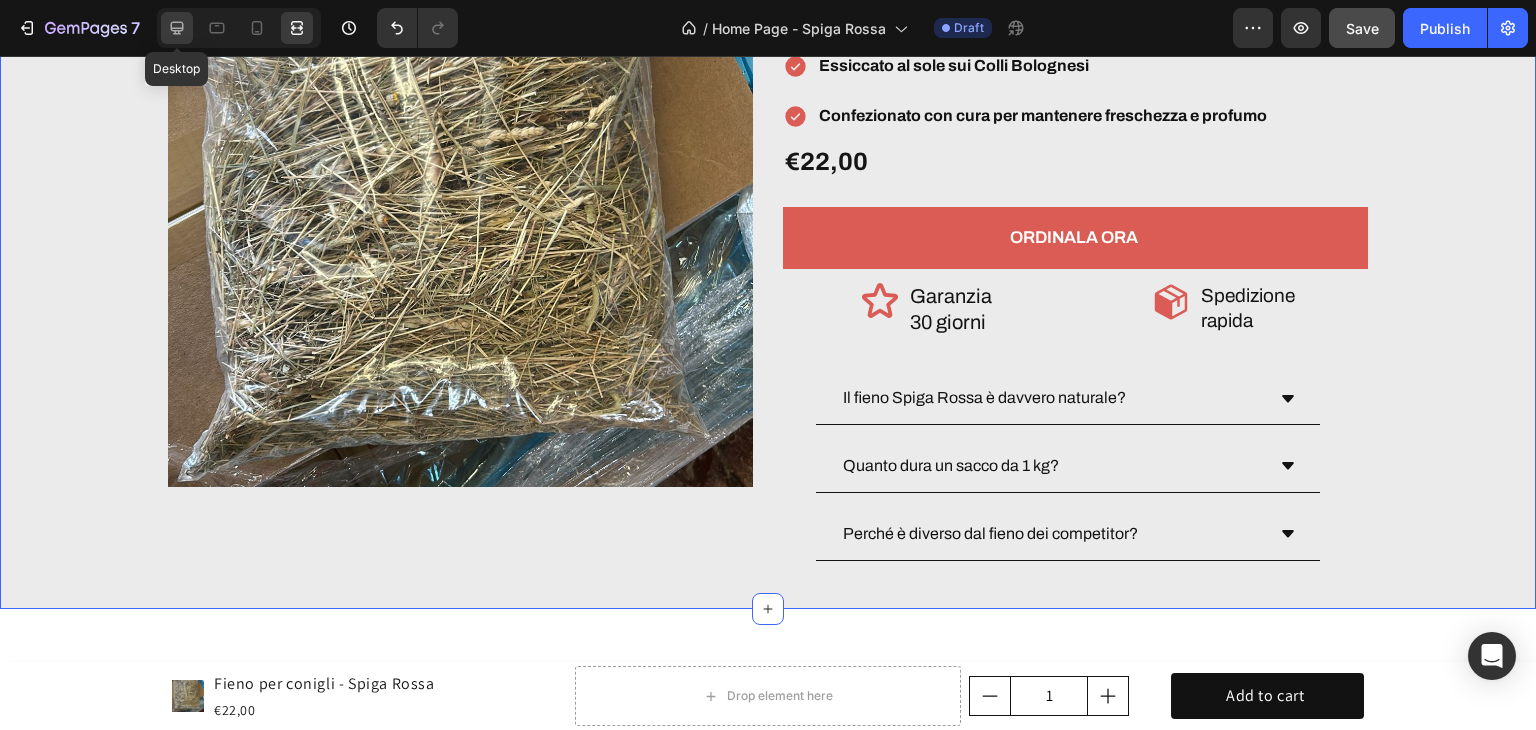 click 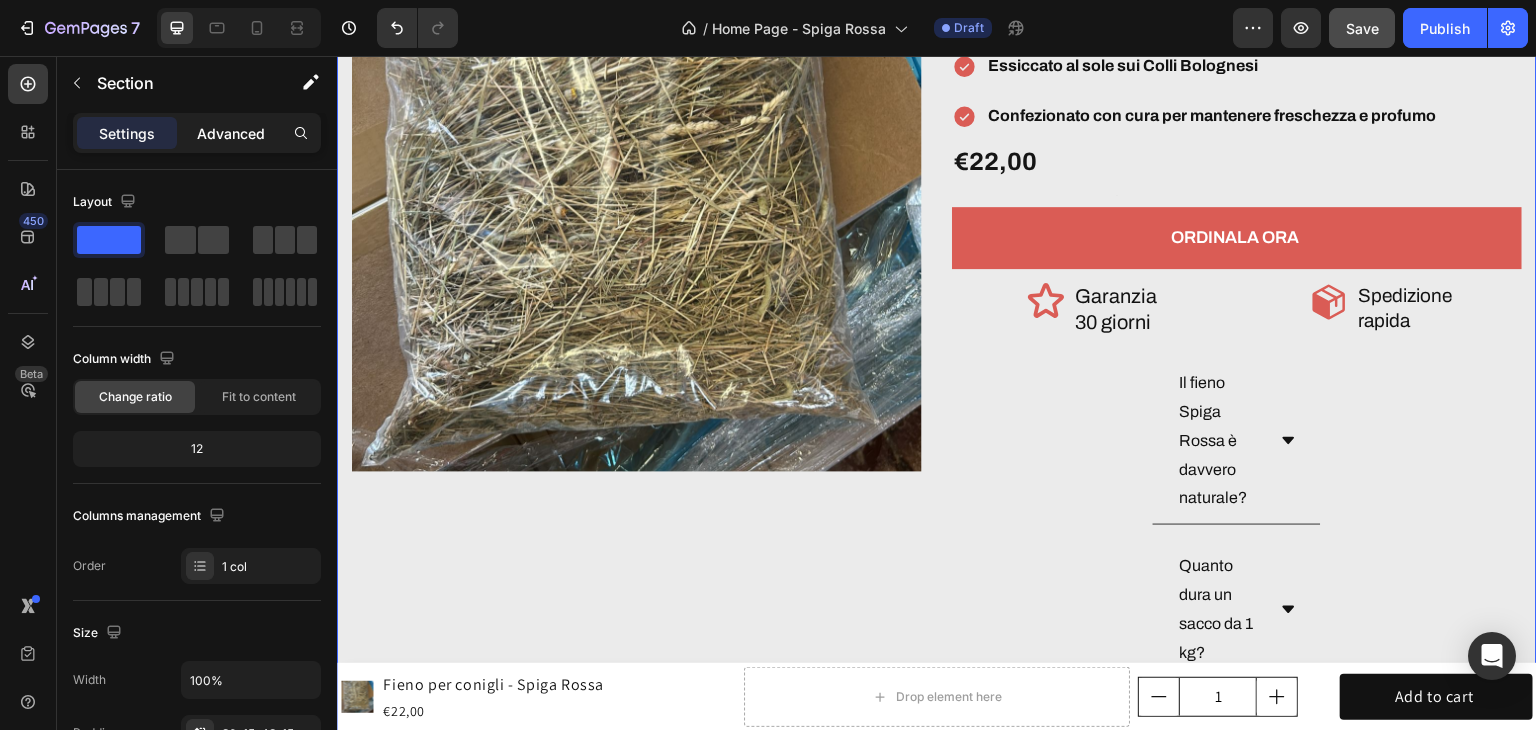 click on "Advanced" at bounding box center [231, 133] 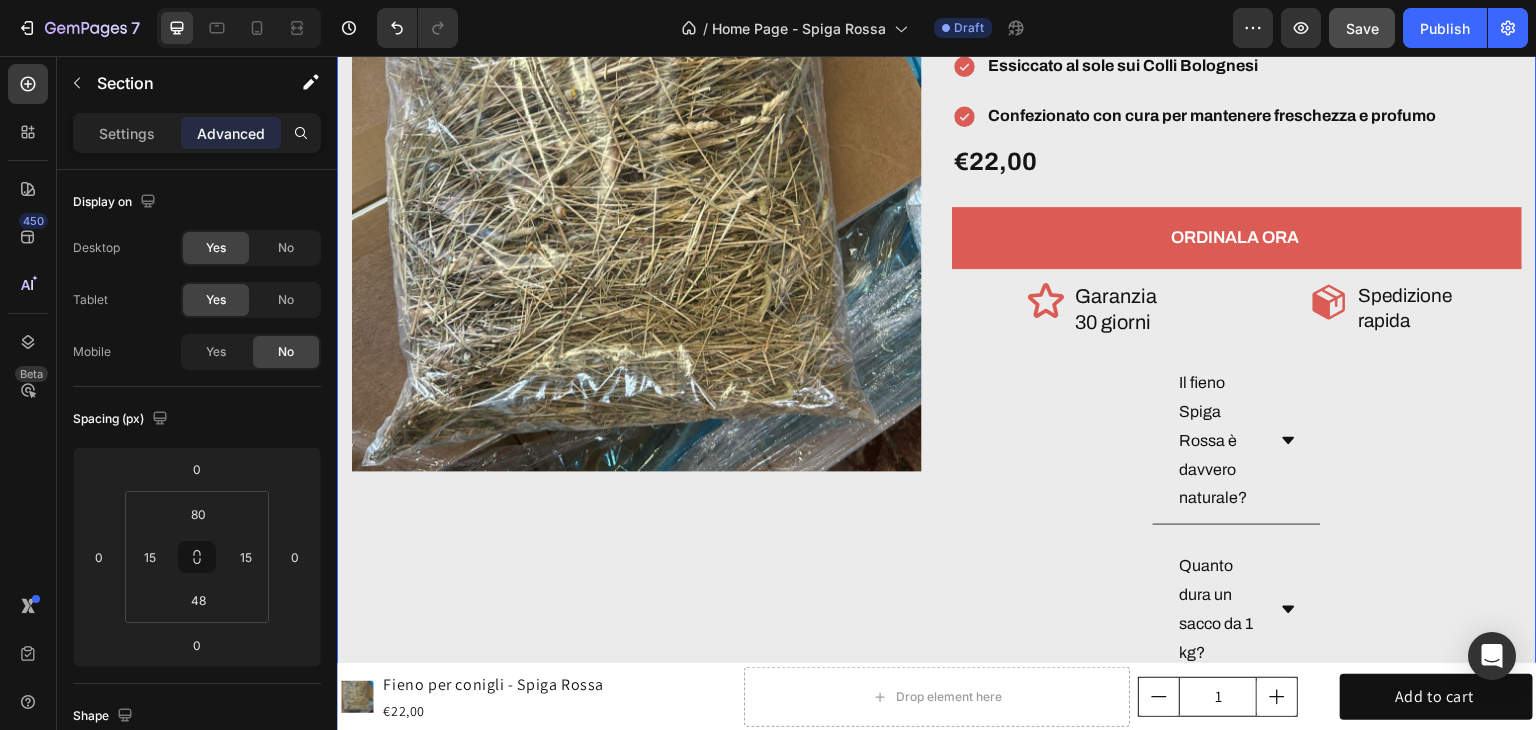 click on "450 Beta" at bounding box center [28, 393] 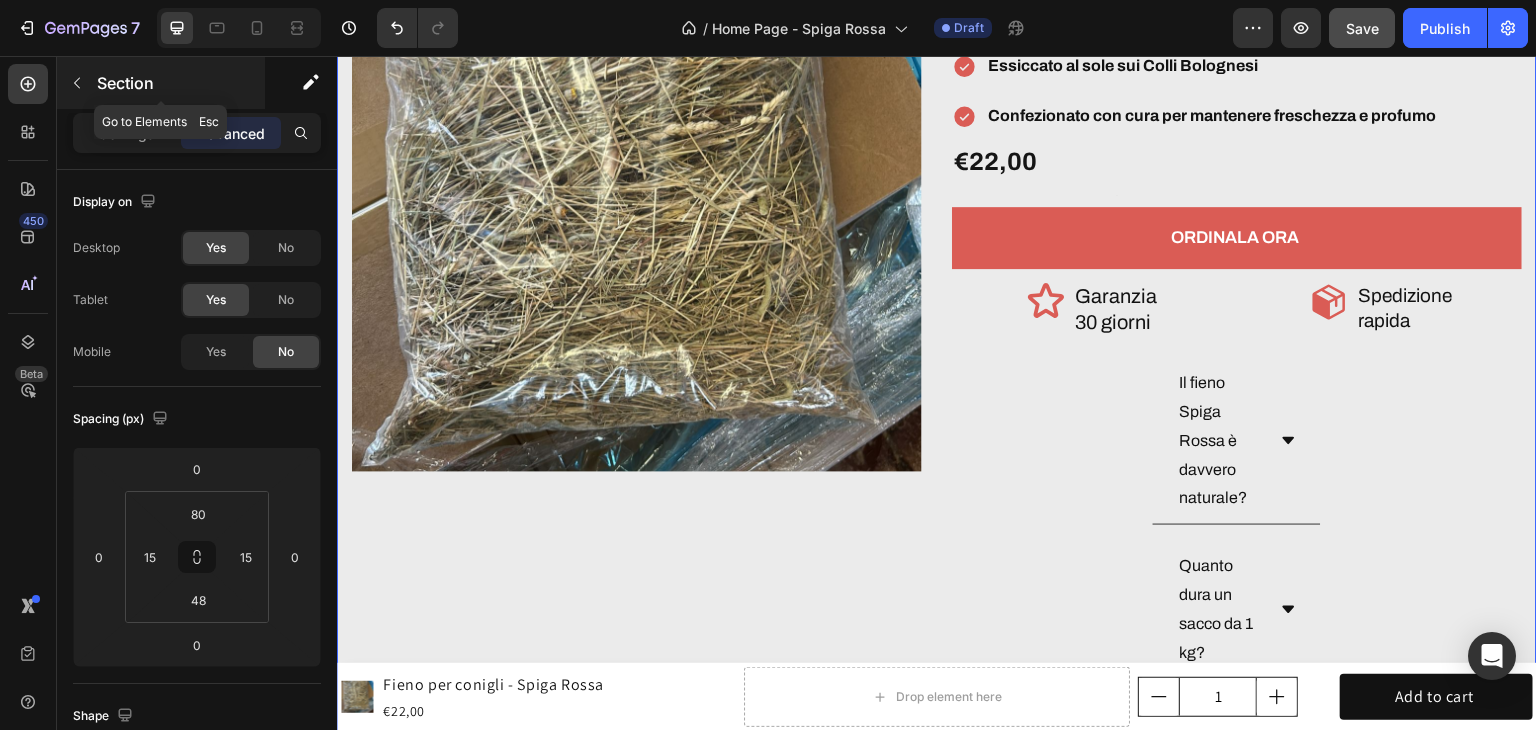 click 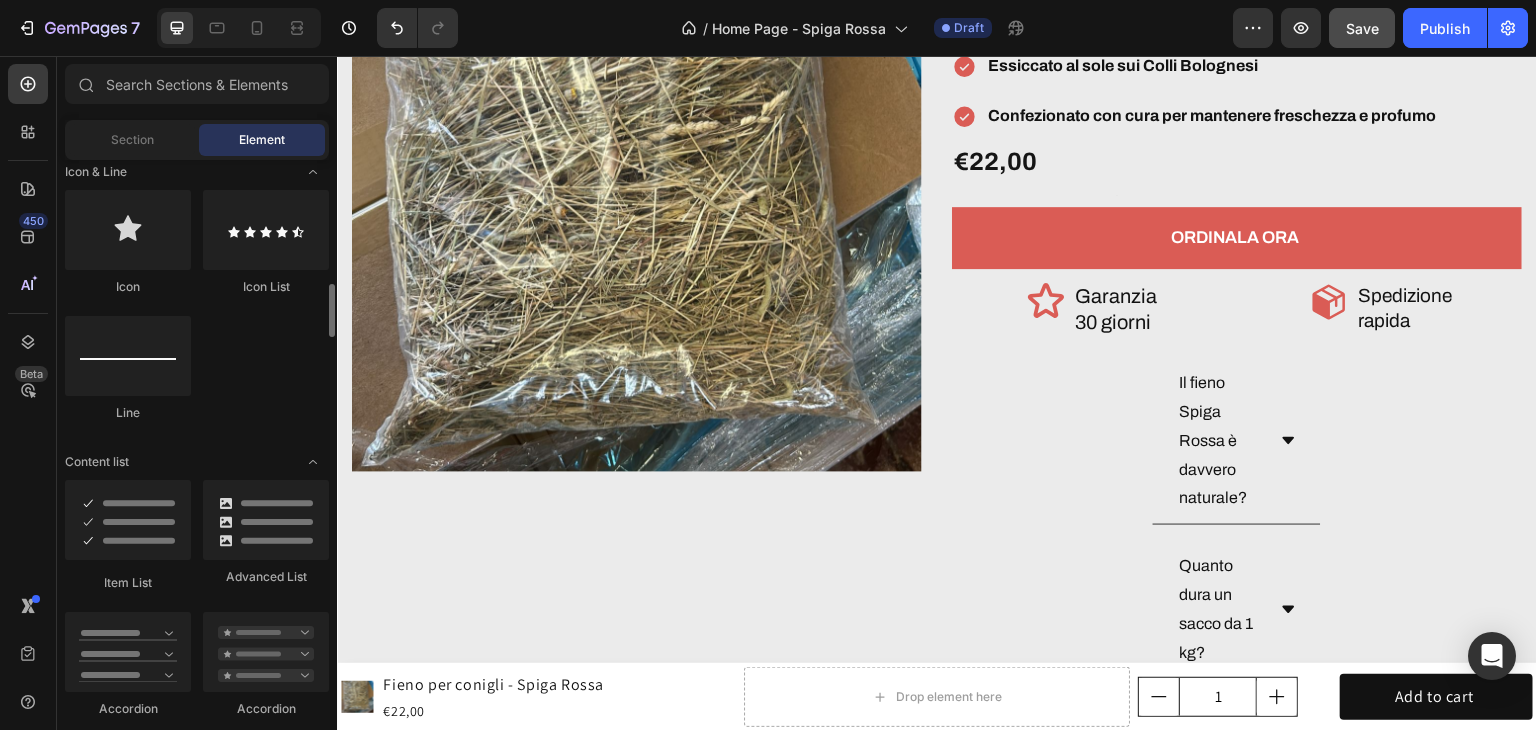 scroll, scrollTop: 1500, scrollLeft: 0, axis: vertical 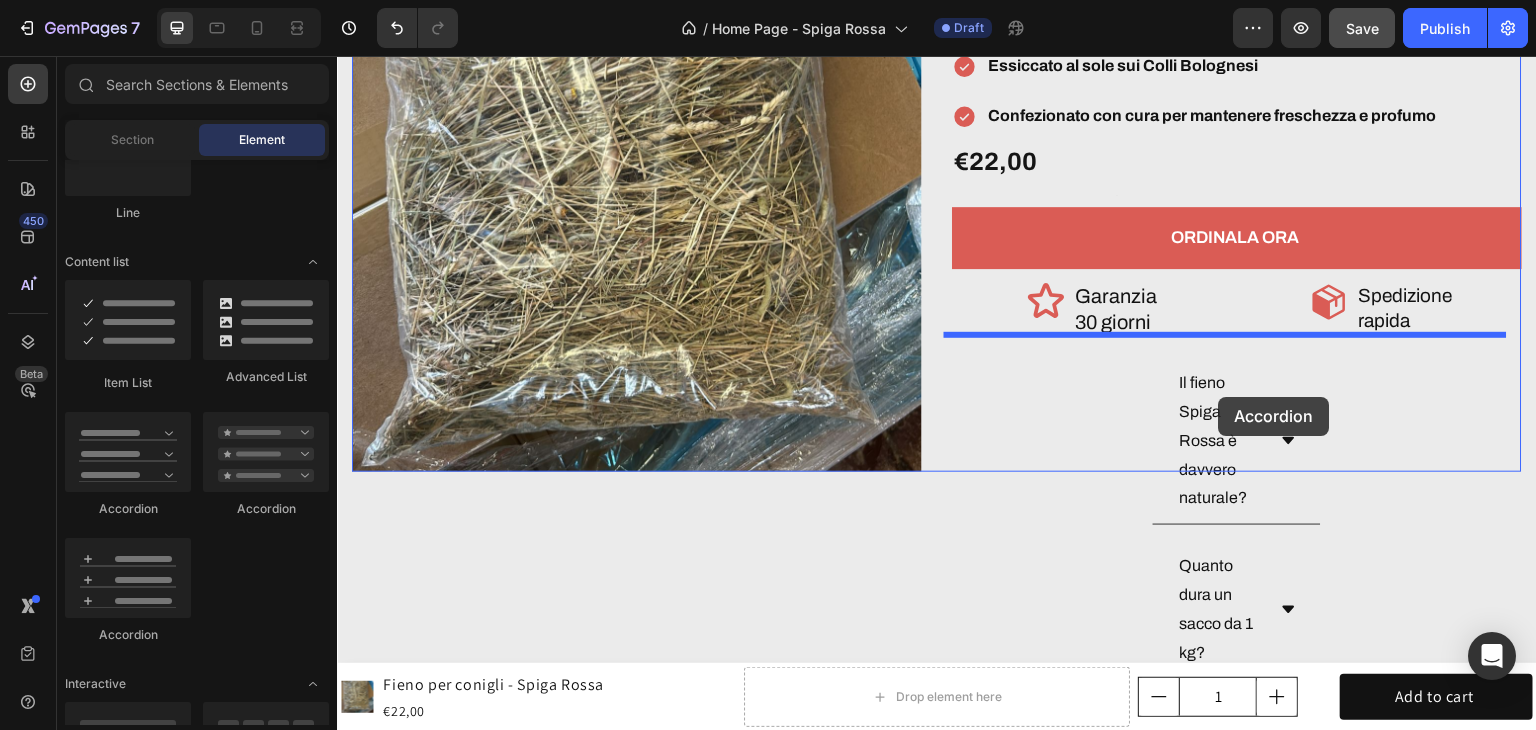 drag, startPoint x: 455, startPoint y: 523, endPoint x: 1219, endPoint y: 399, distance: 773.99744 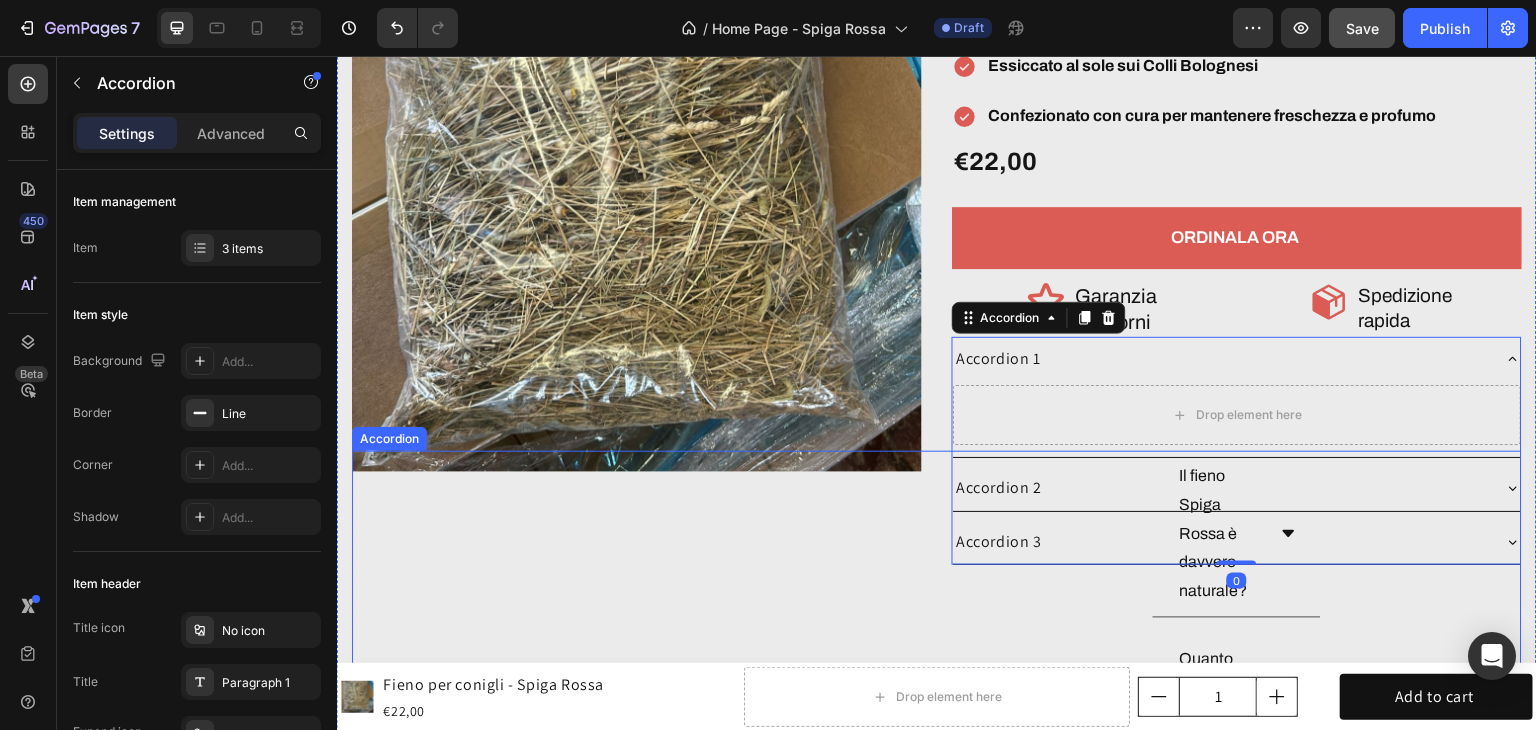 click on "Il fieno Spiga Rossa è davvero naturale?
Quanto dura un sacco da 1 kg?
Perché è diverso dal fieno dei competitor? Accordion" at bounding box center (937, 703) 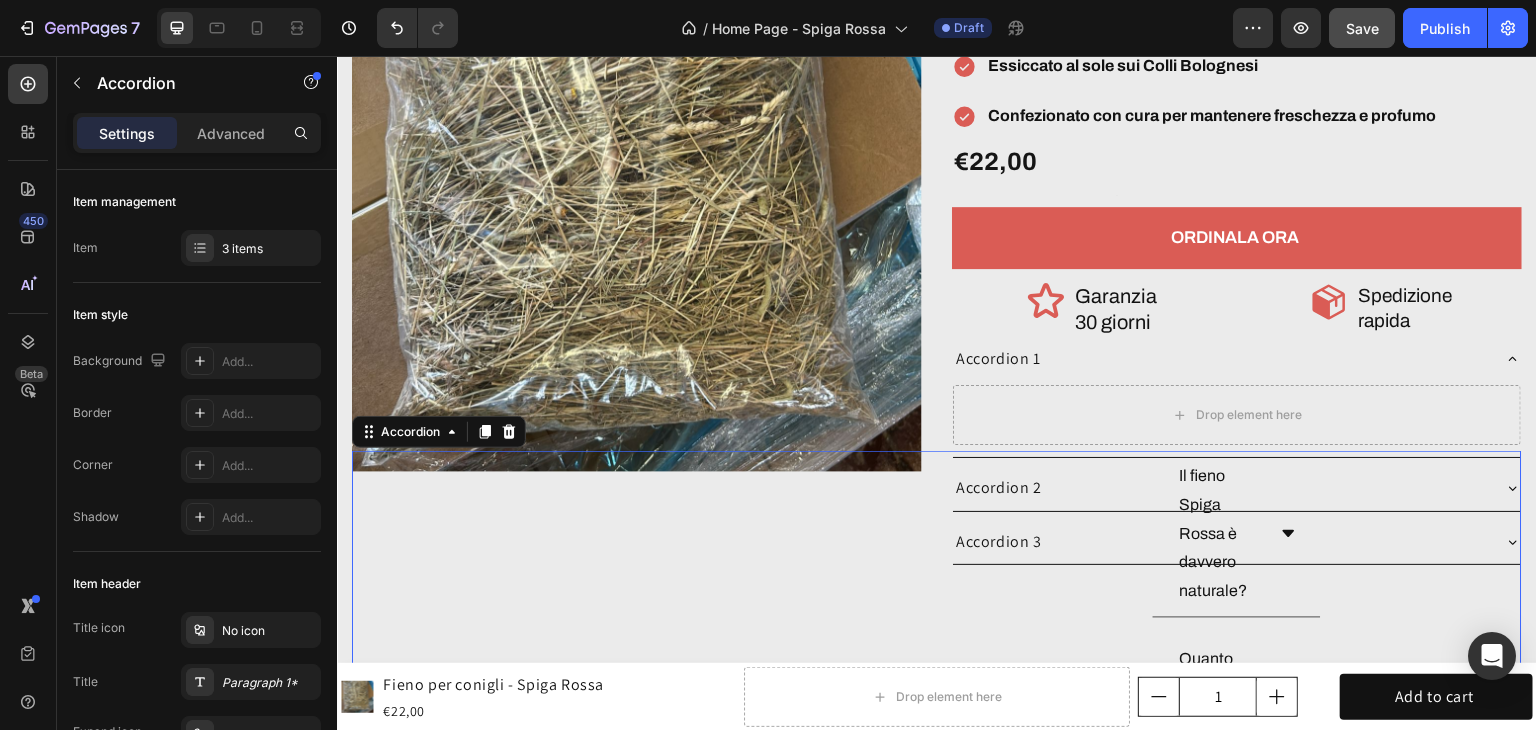 drag, startPoint x: 856, startPoint y: 560, endPoint x: 880, endPoint y: 531, distance: 37.64306 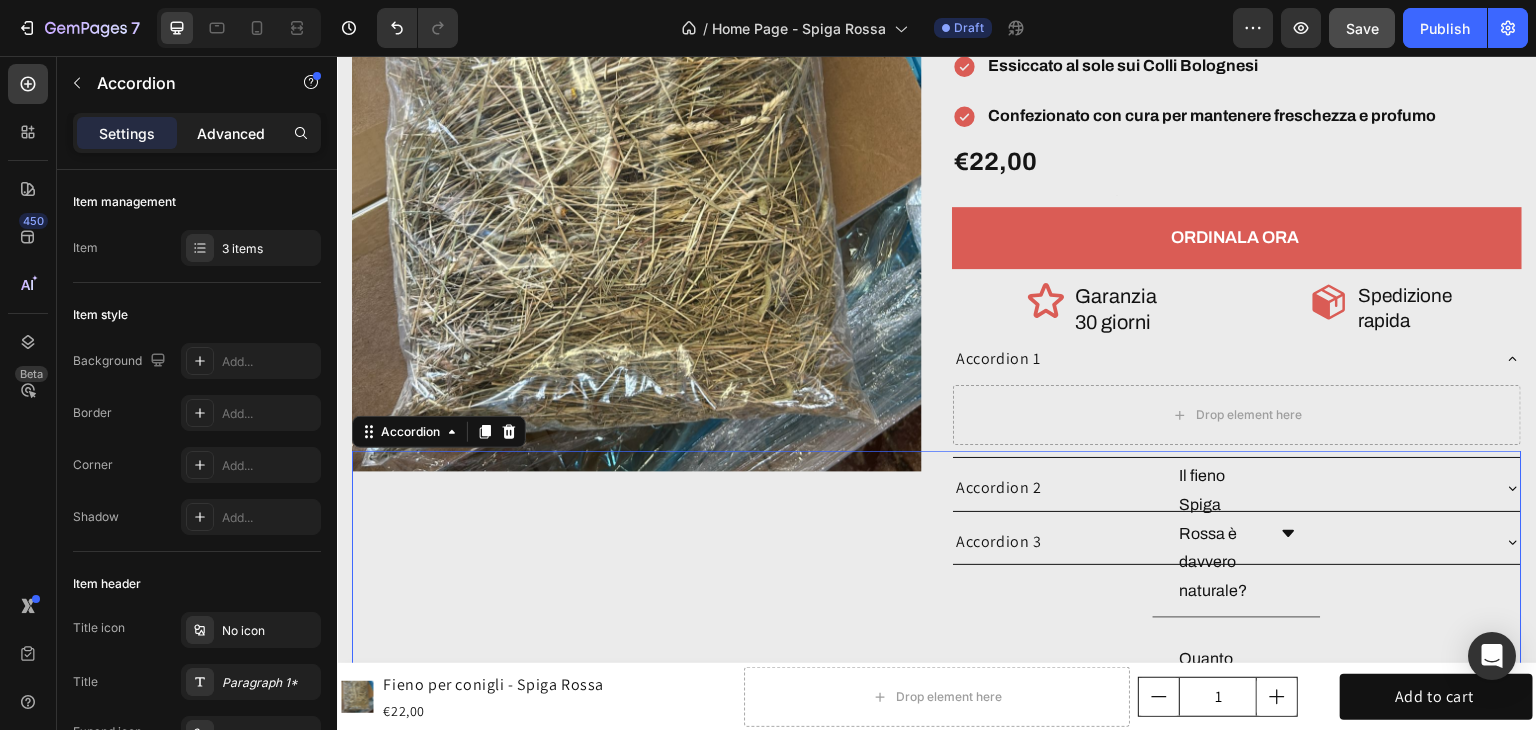 click on "Advanced" 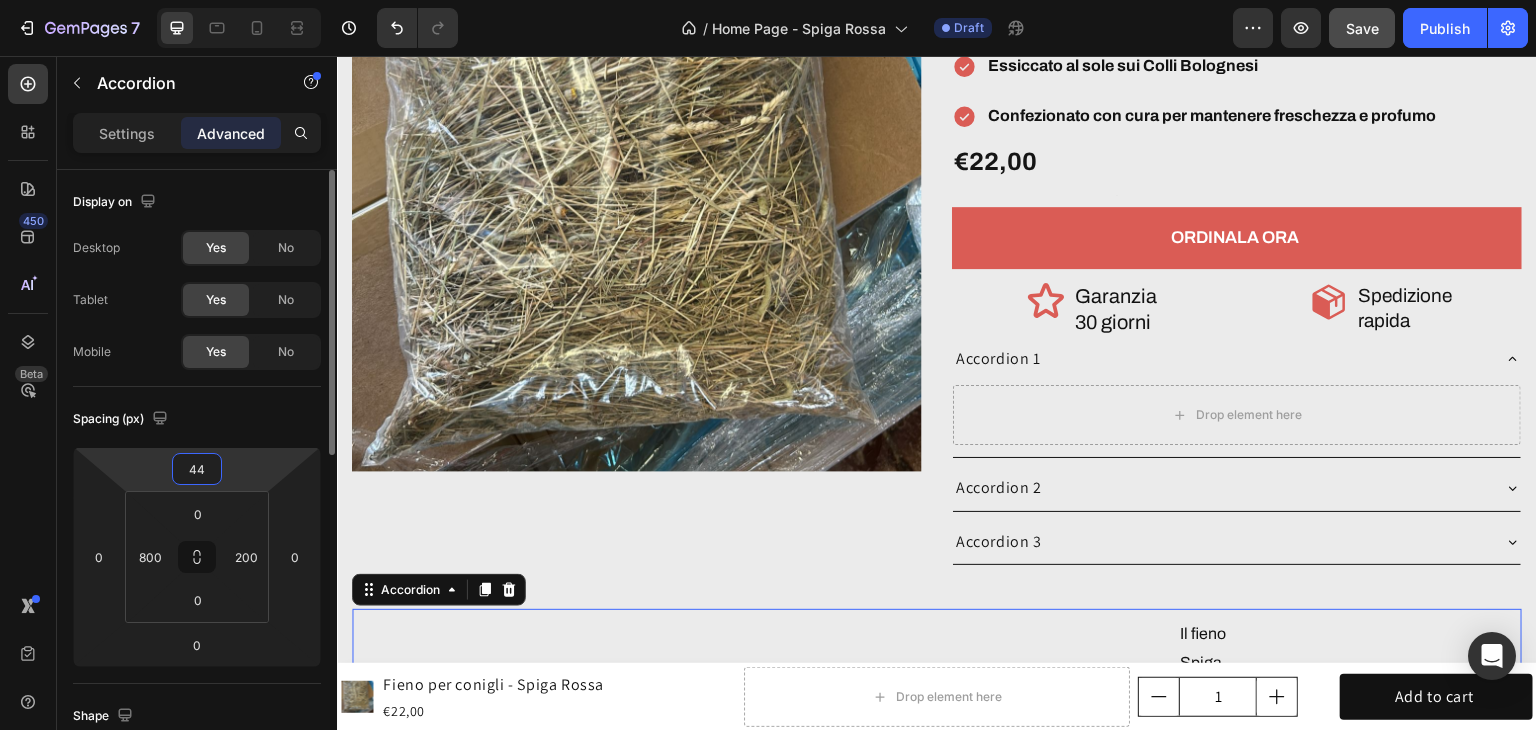 drag, startPoint x: 255, startPoint y: 411, endPoint x: 262, endPoint y: 386, distance: 25.96151 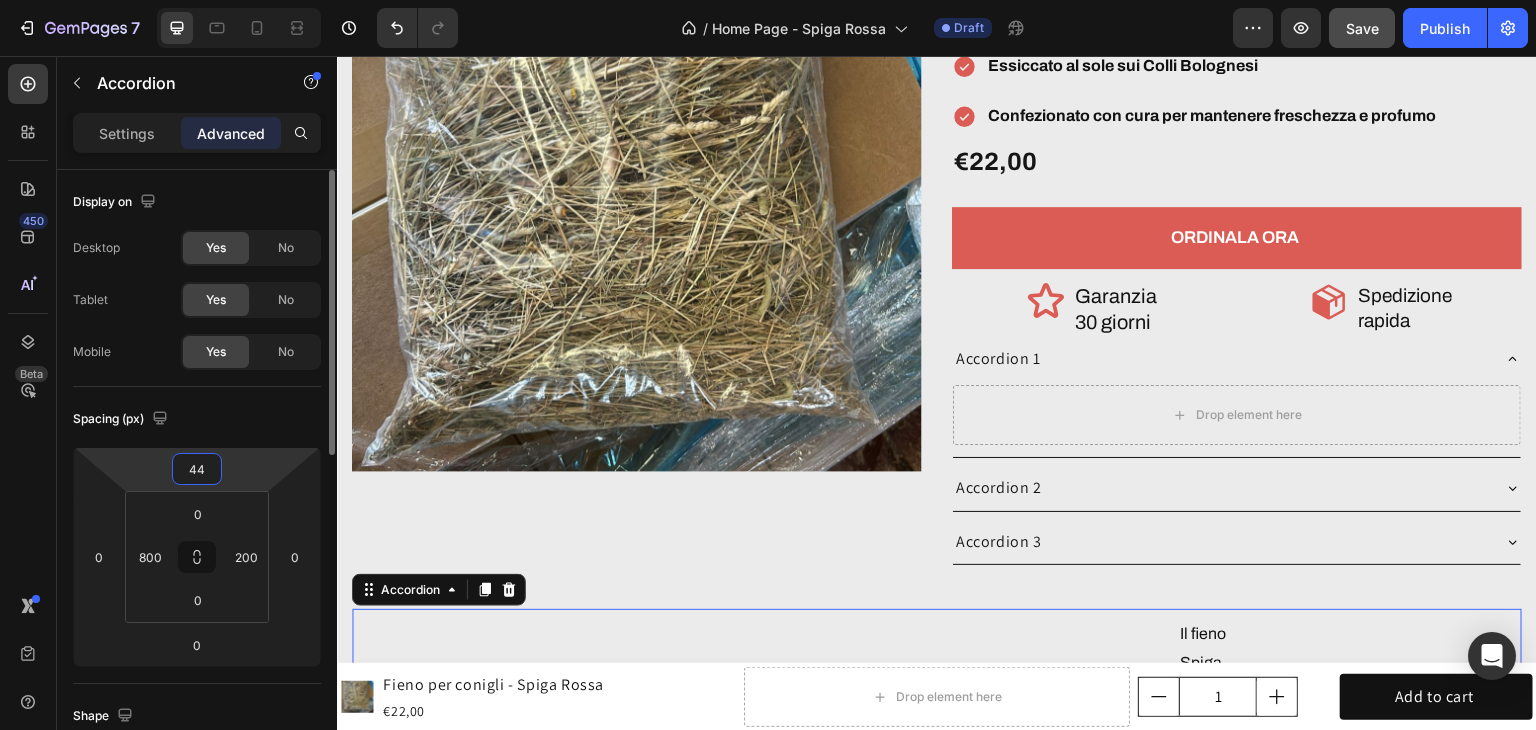 click on "7  Version history  /  Home Page - Spiga Rossa Draft Preview  Save   Publish  450 Beta Sections(18) Elements(83) Section Element Hero Section Product Detail Brands Trusted Badges Guarantee Product Breakdown How to use Testimonials Compare Bundle FAQs Social Proof Brand Story Product List Collection Blog List Contact Sticky Add to Cart Custom Footer Browse Library 450 Layout
Row
Row
Row
Row Text
Heading
Text Block Button
Button
Button Media
Image
Image
Video" at bounding box center [768, 0] 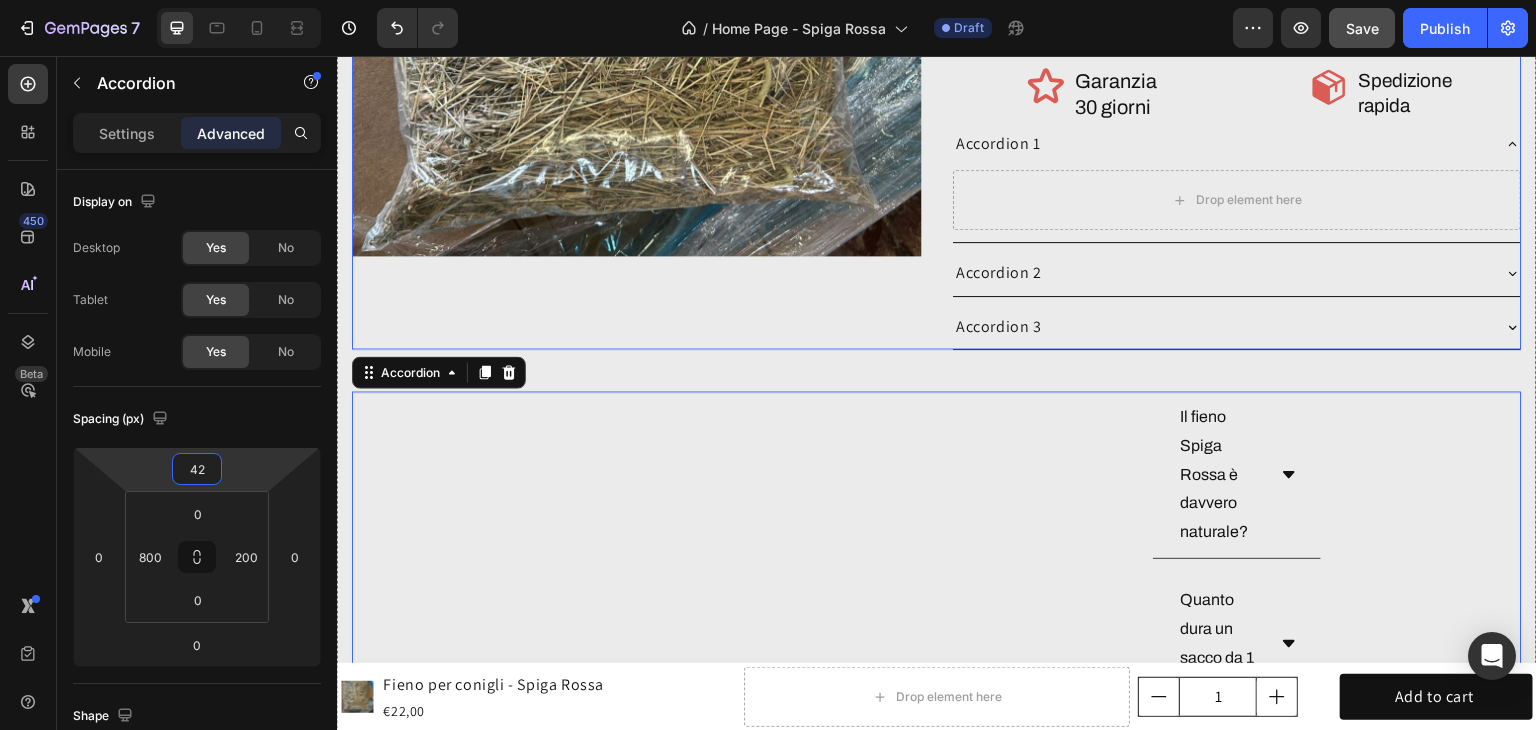 scroll, scrollTop: 6269, scrollLeft: 0, axis: vertical 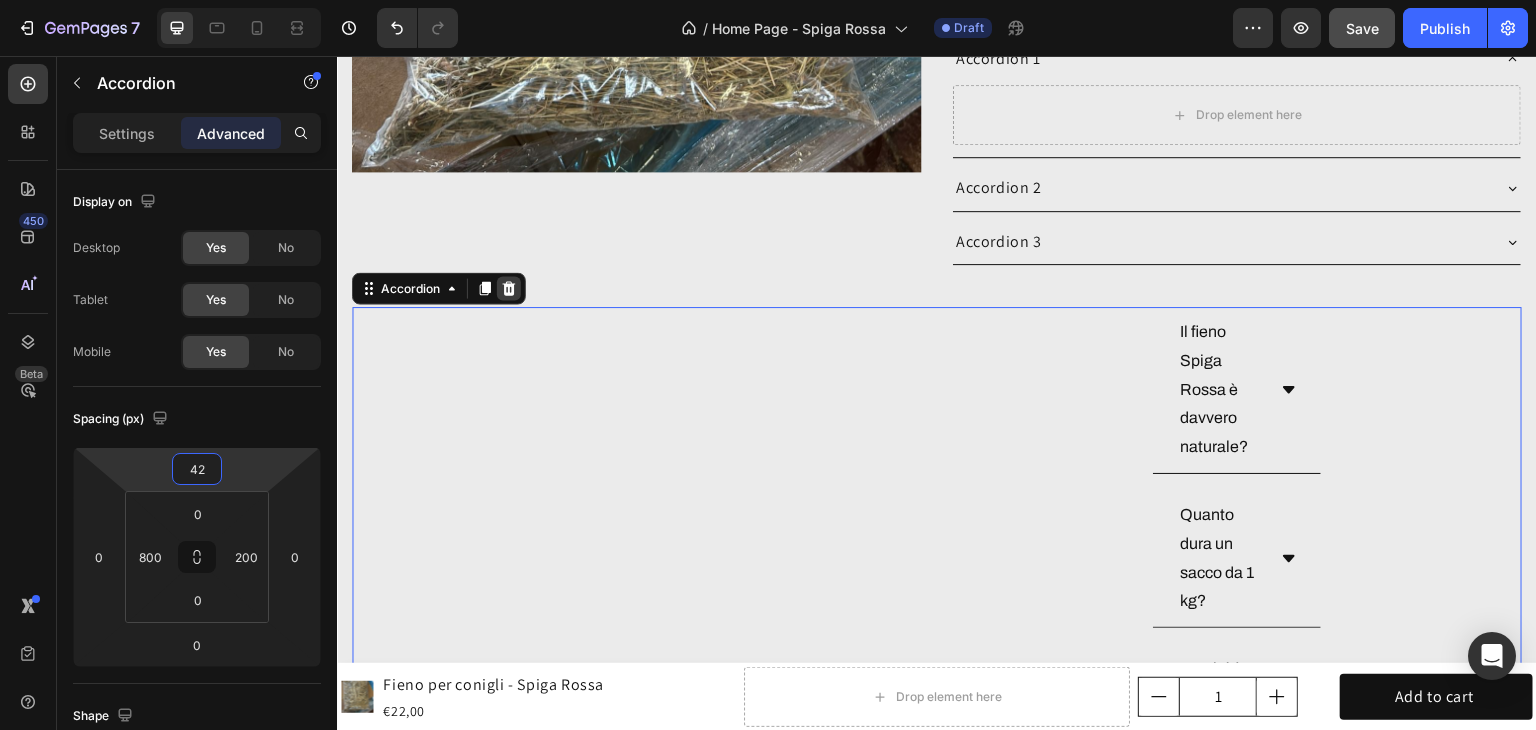 click at bounding box center [509, 288] 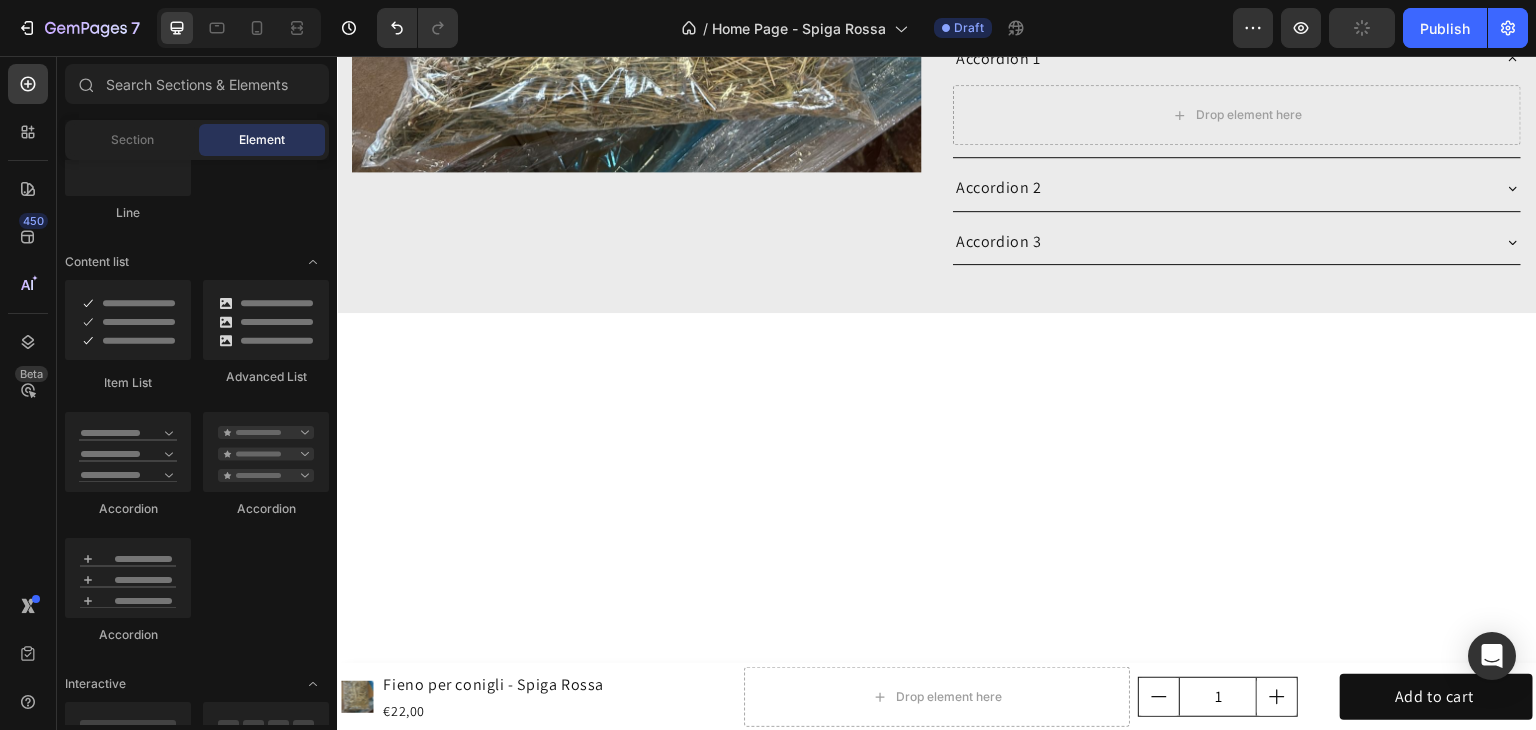 click at bounding box center [937, 574] 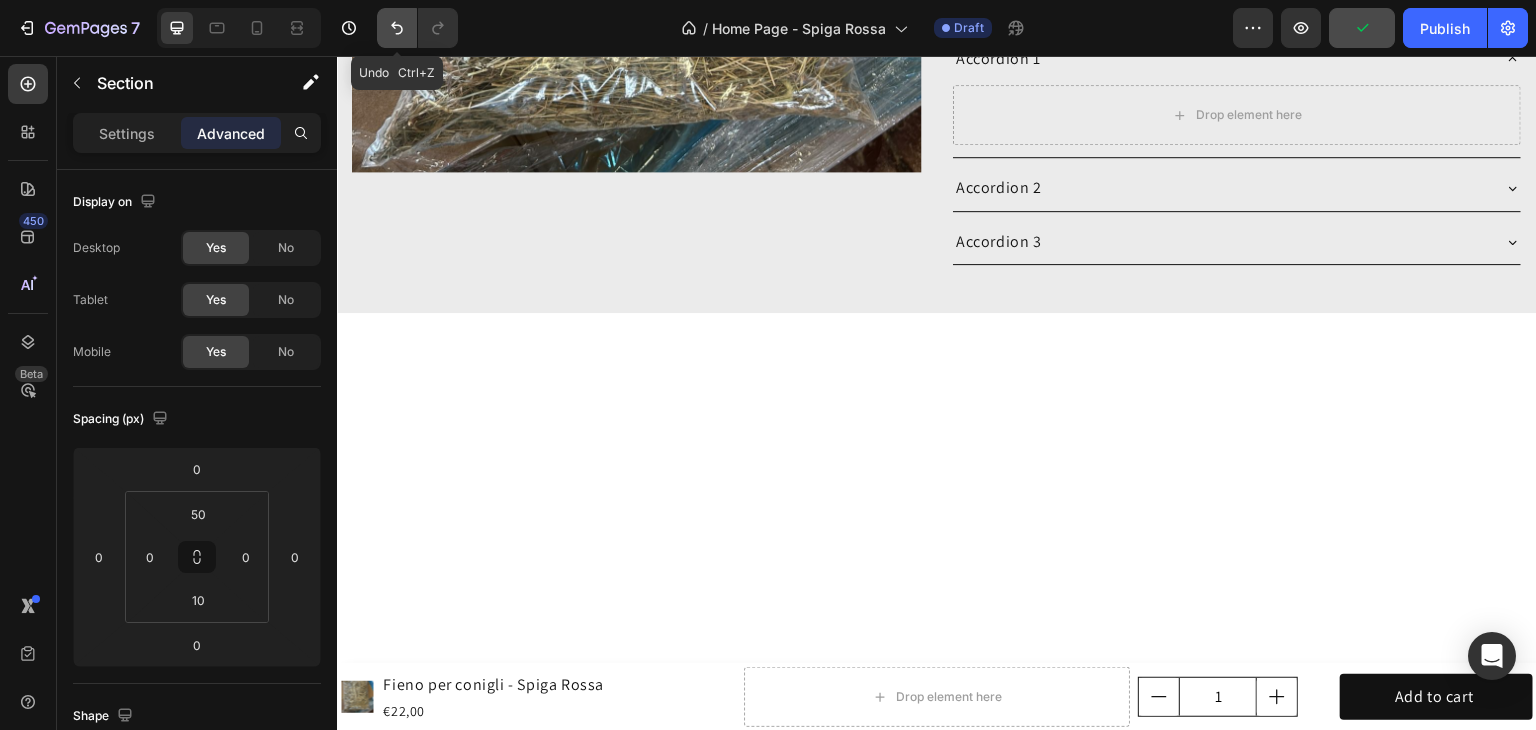 click 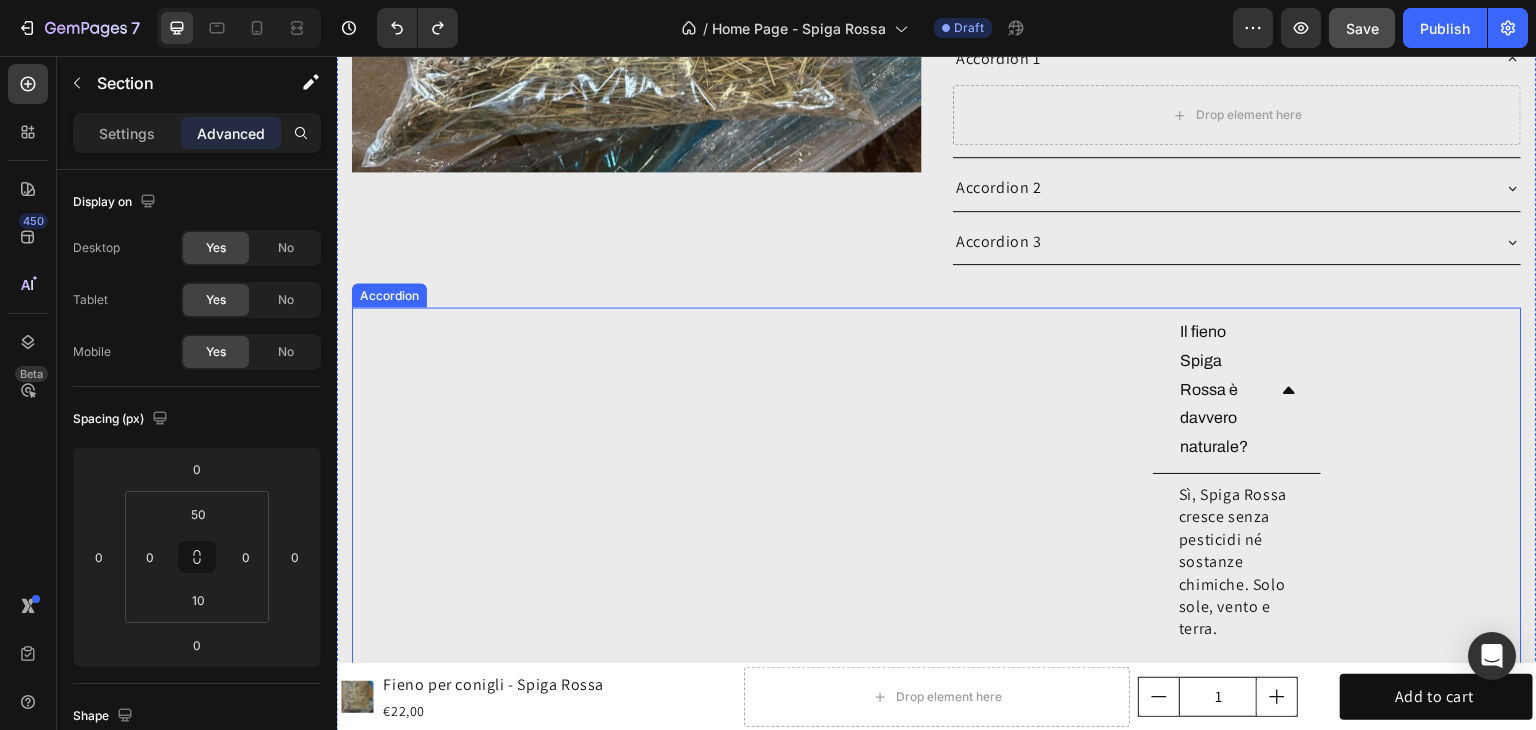 click on "Il fieno Spiga Rossa è davvero naturale?" at bounding box center (1221, 390) 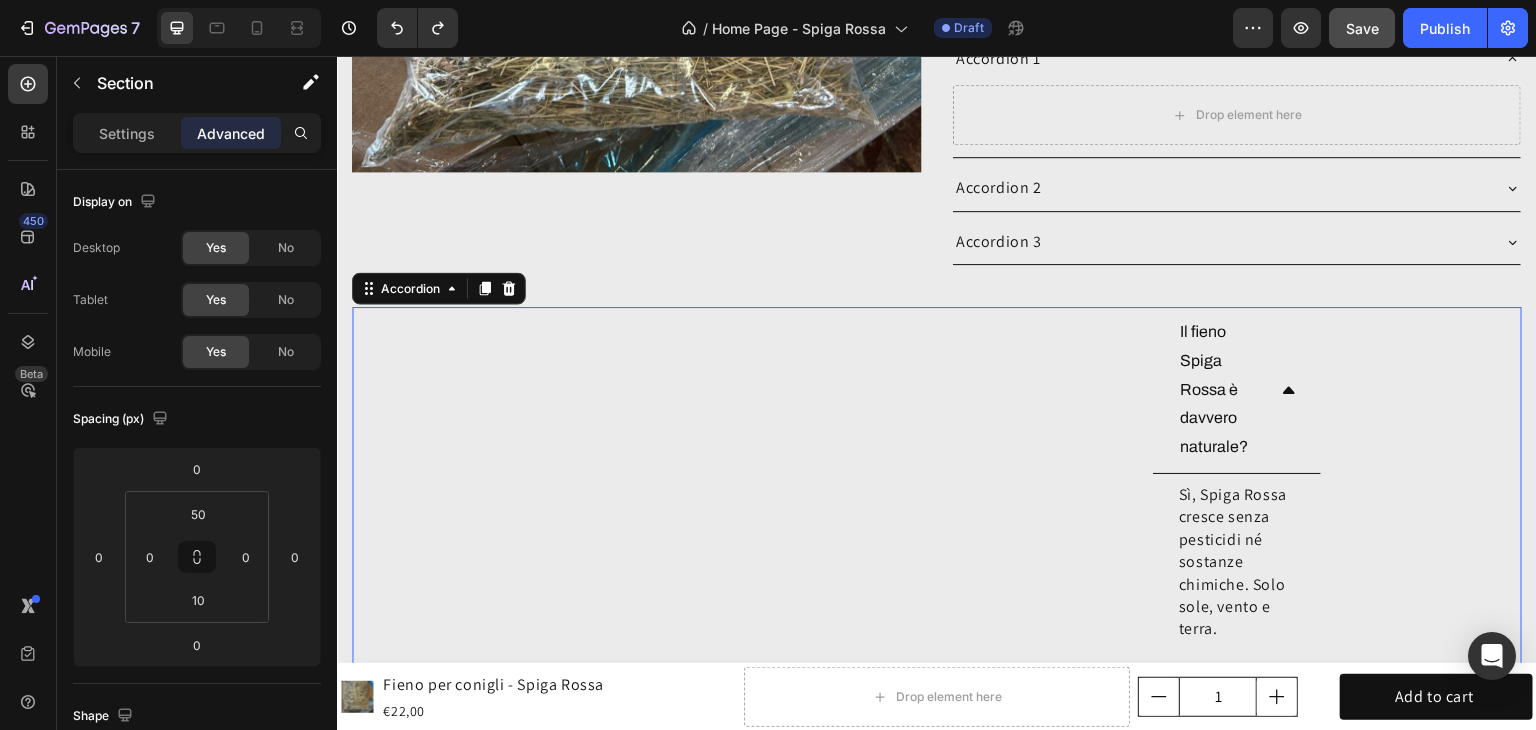 click on "Il fieno Spiga Rossa è davvero naturale?" at bounding box center [1221, 390] 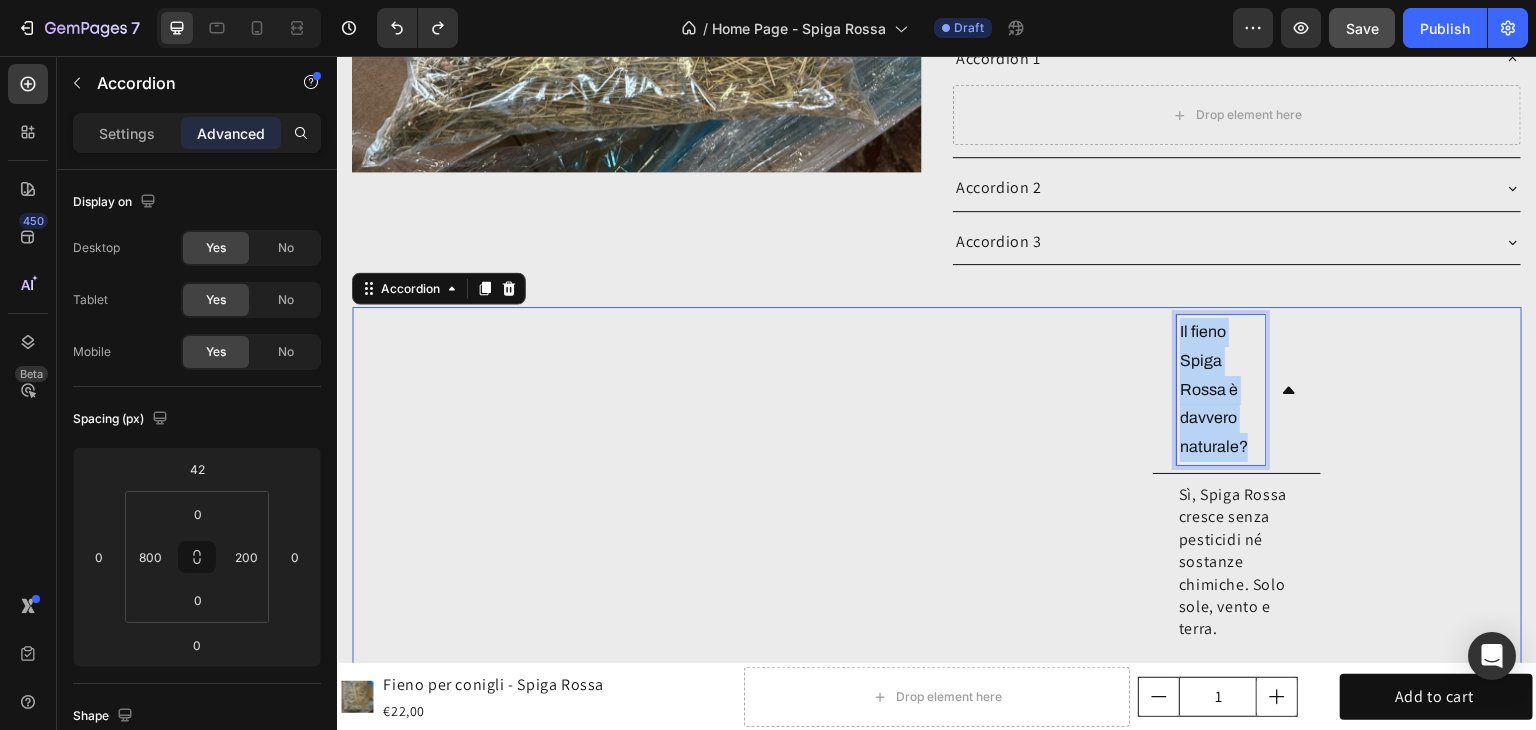 click on "Il fieno Spiga Rossa è davvero naturale?" at bounding box center (1221, 390) 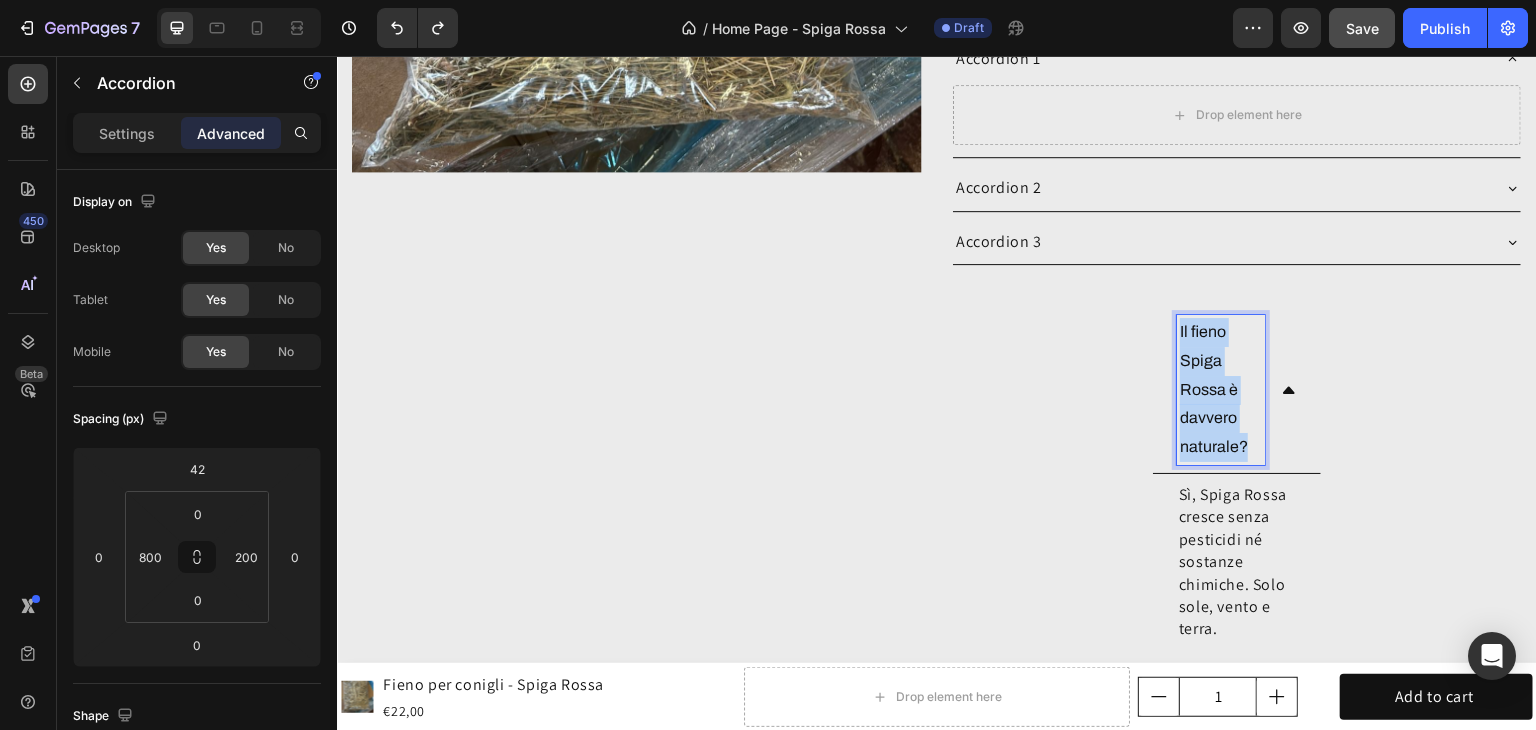 click on "Il fieno Spiga Rossa è davvero naturale?" at bounding box center [1221, 390] 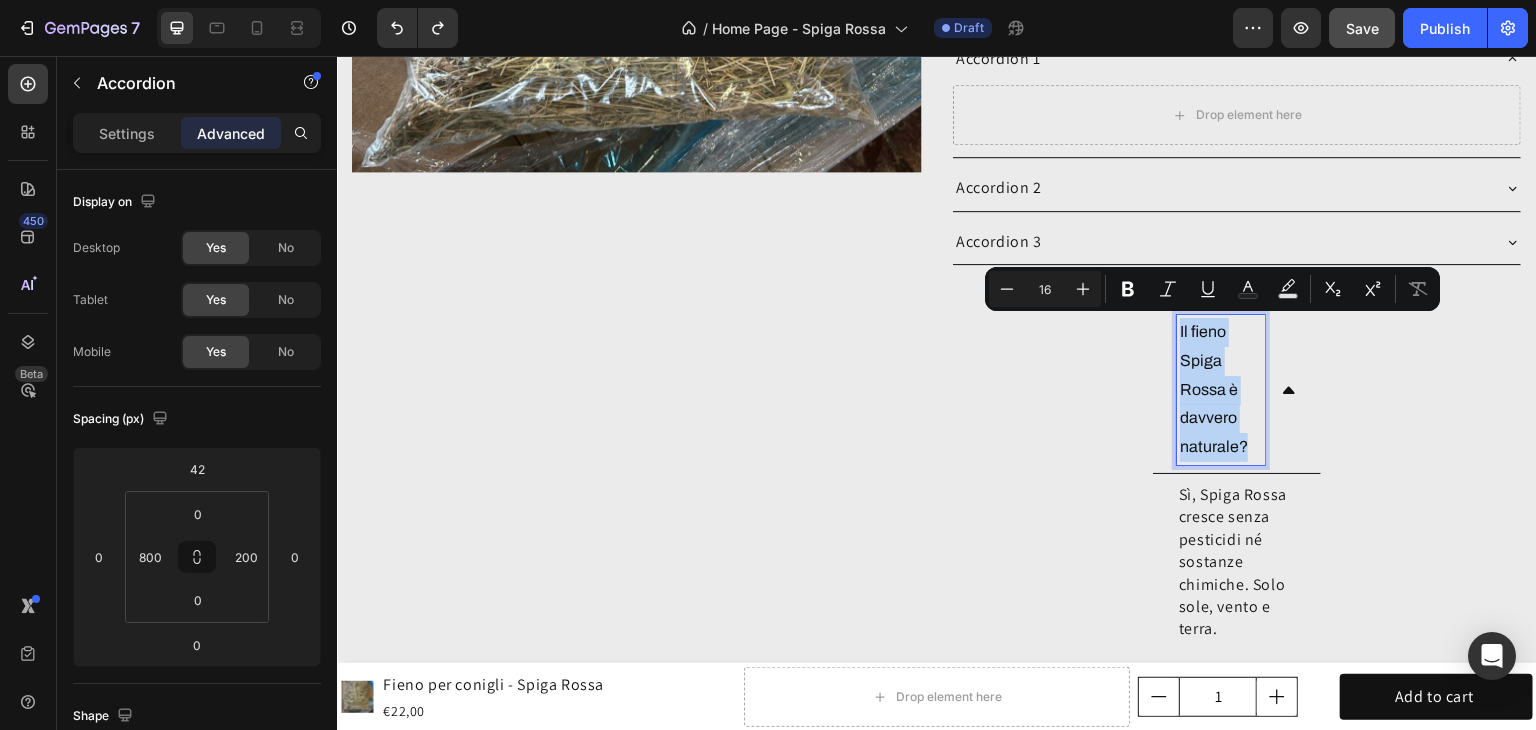 copy on "Il fieno Spiga Rossa è davvero naturale?" 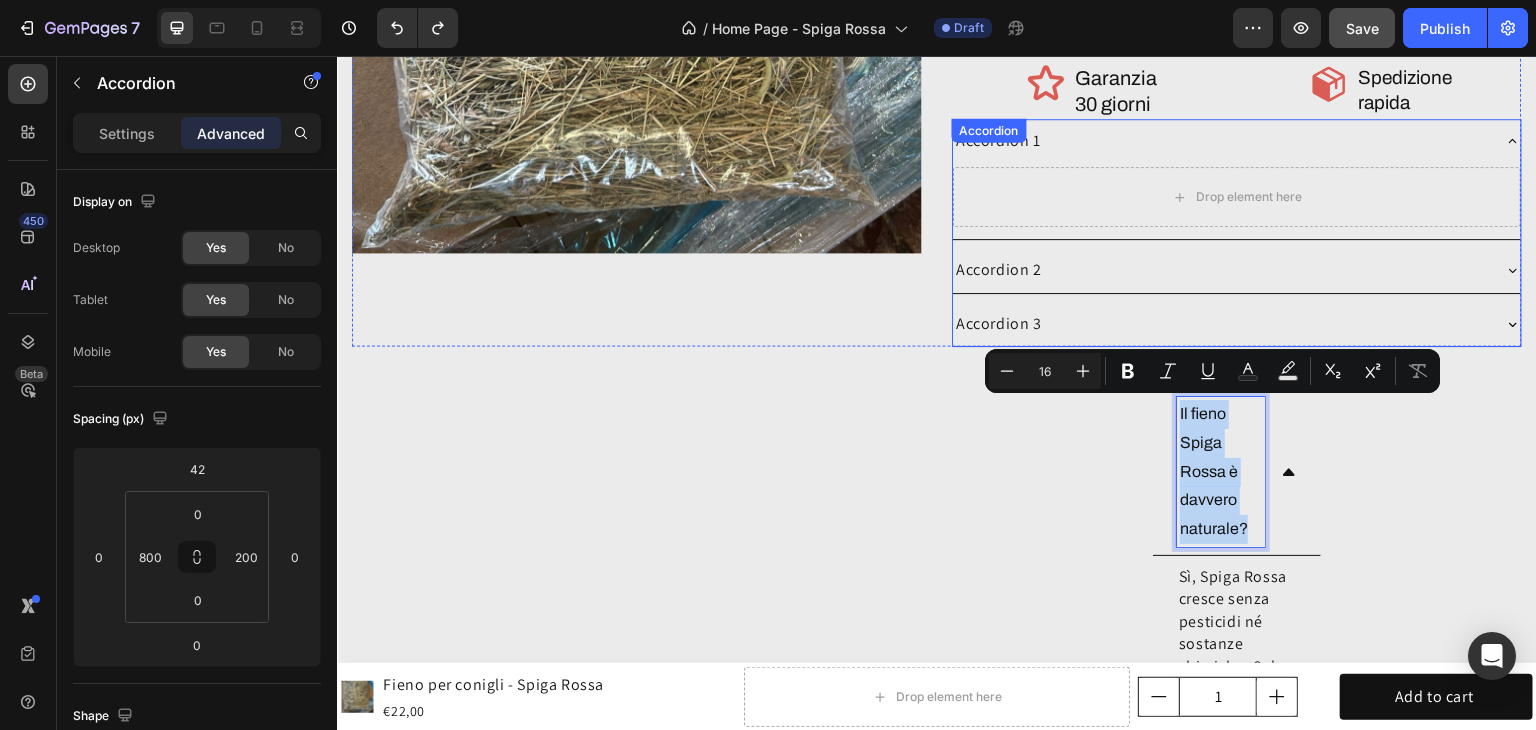 scroll, scrollTop: 6169, scrollLeft: 0, axis: vertical 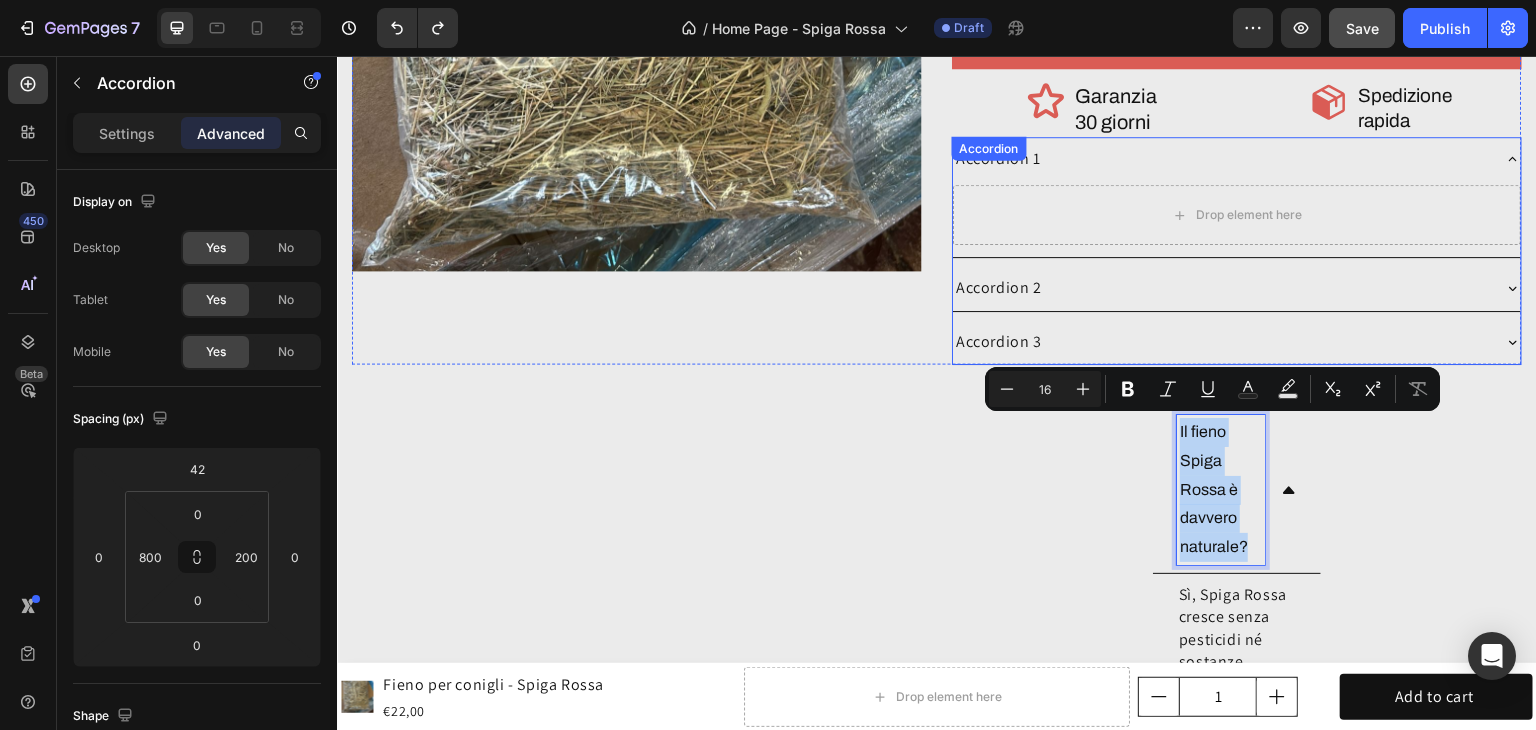 click on "Drop element here" at bounding box center (1237, 219) 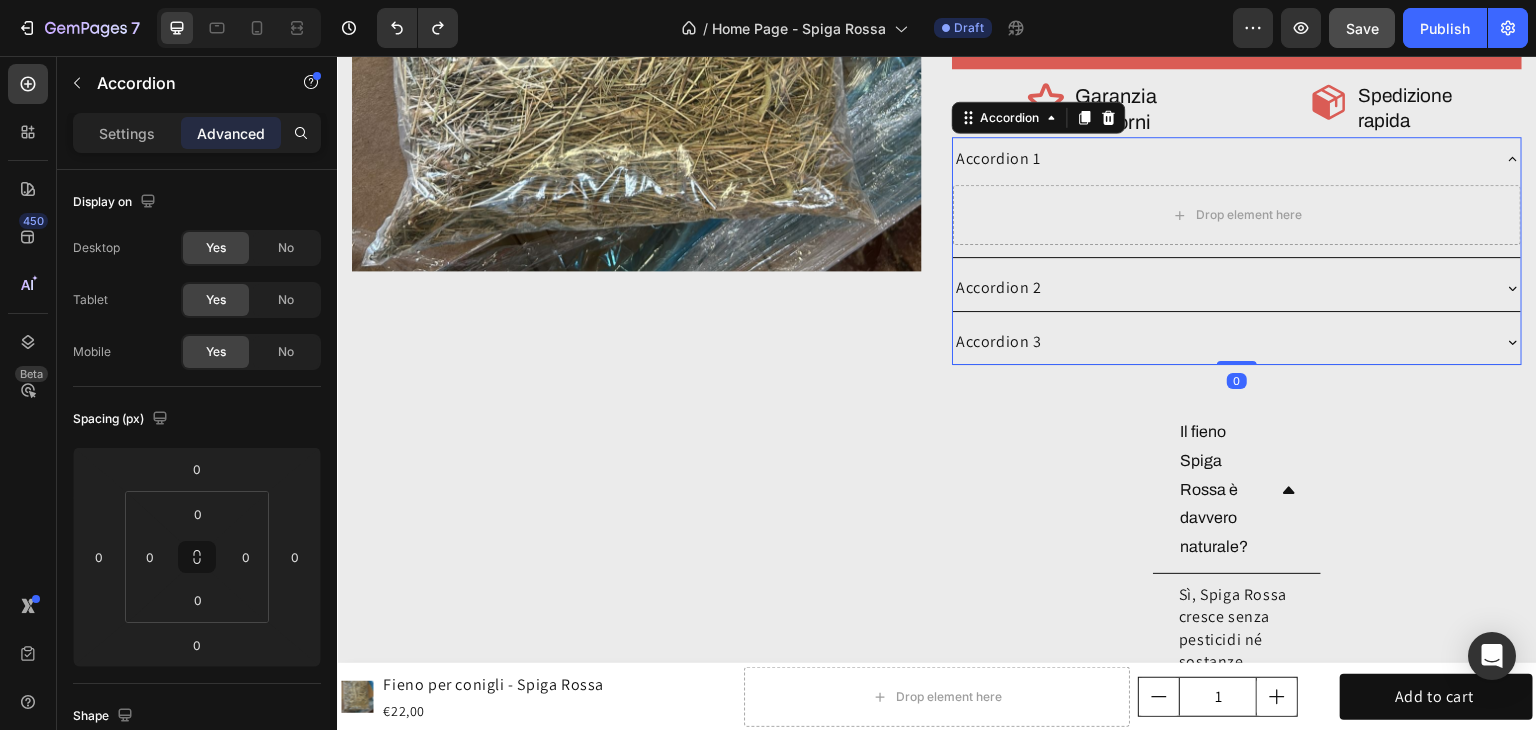 click on "Accordion 1" at bounding box center [998, 159] 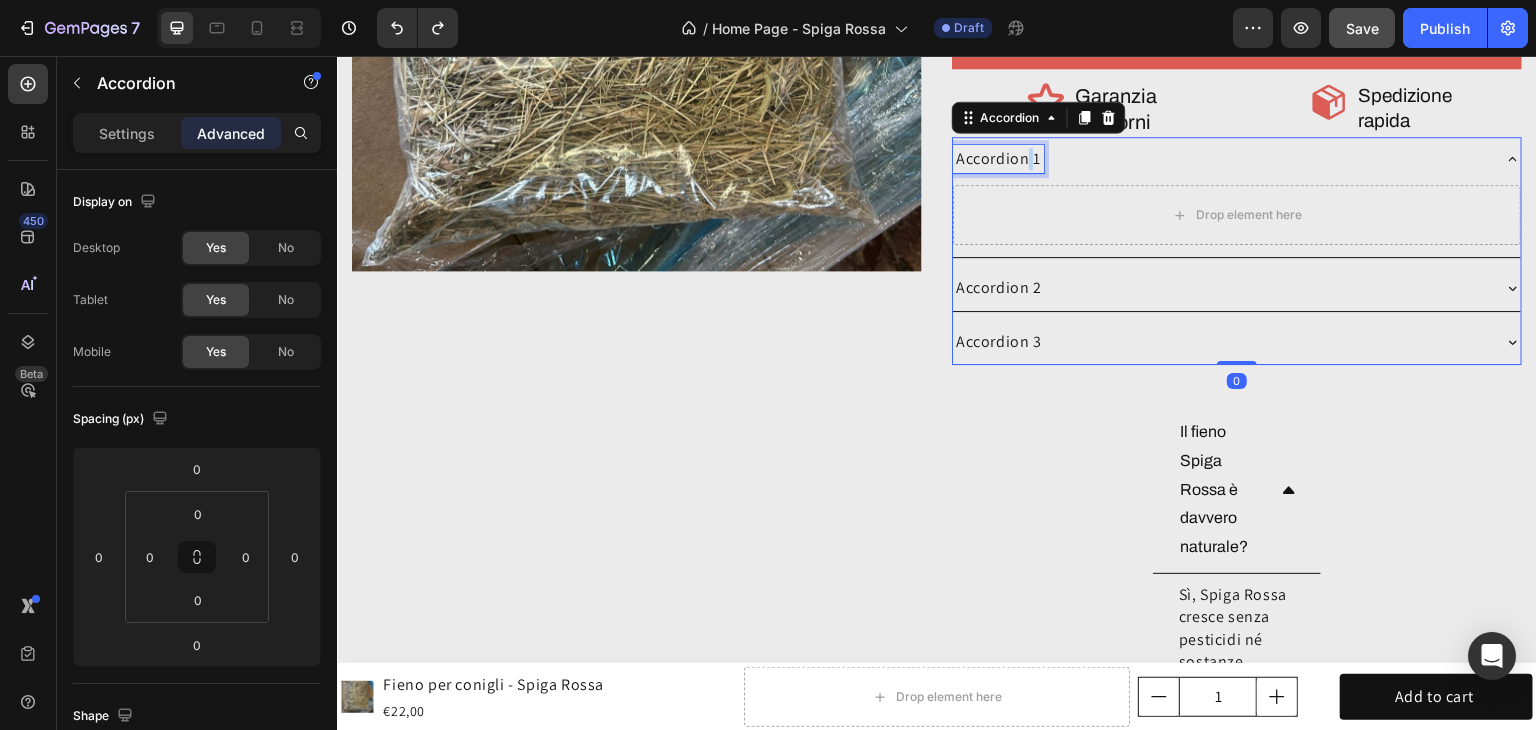 click on "Accordion 1" at bounding box center [998, 159] 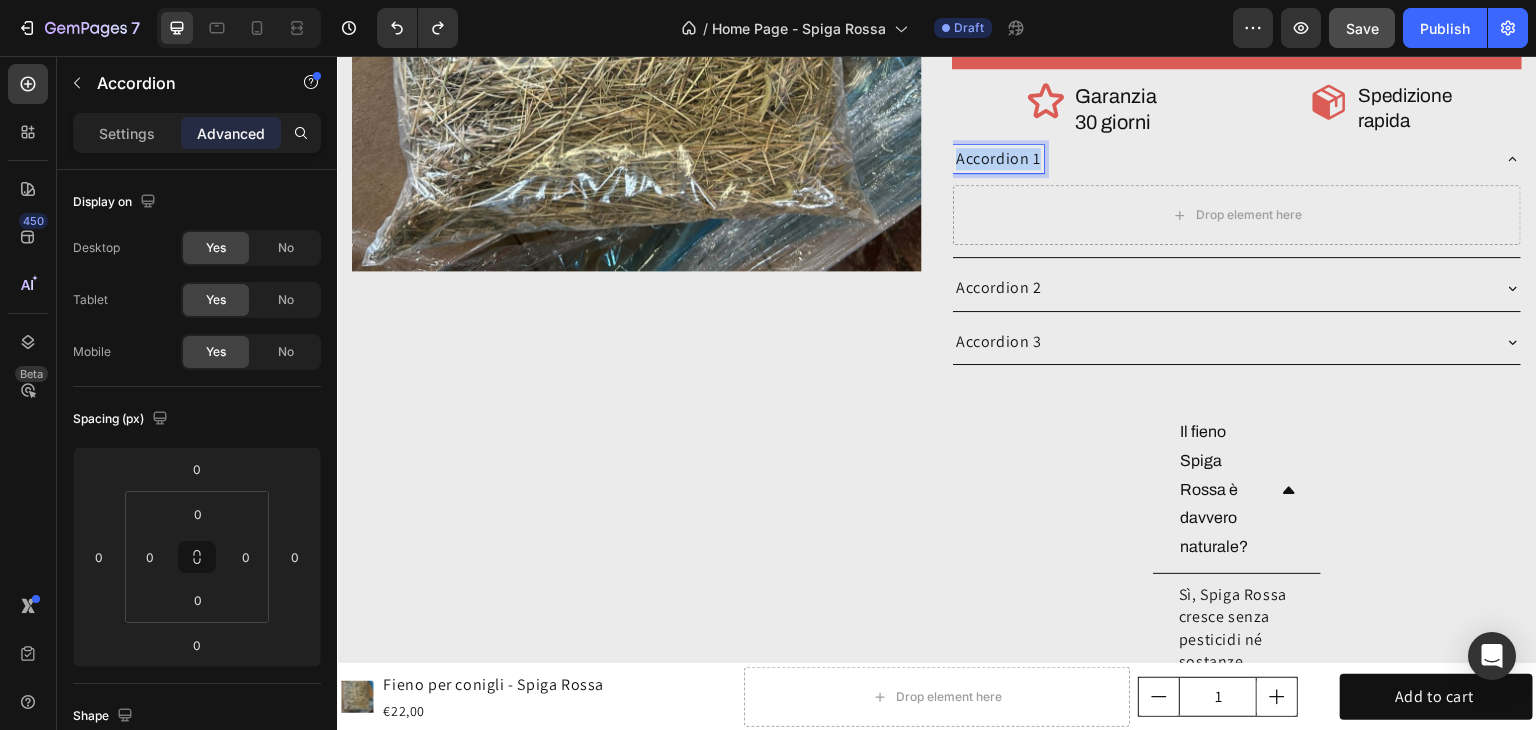 click on "Accordion 1" at bounding box center [998, 159] 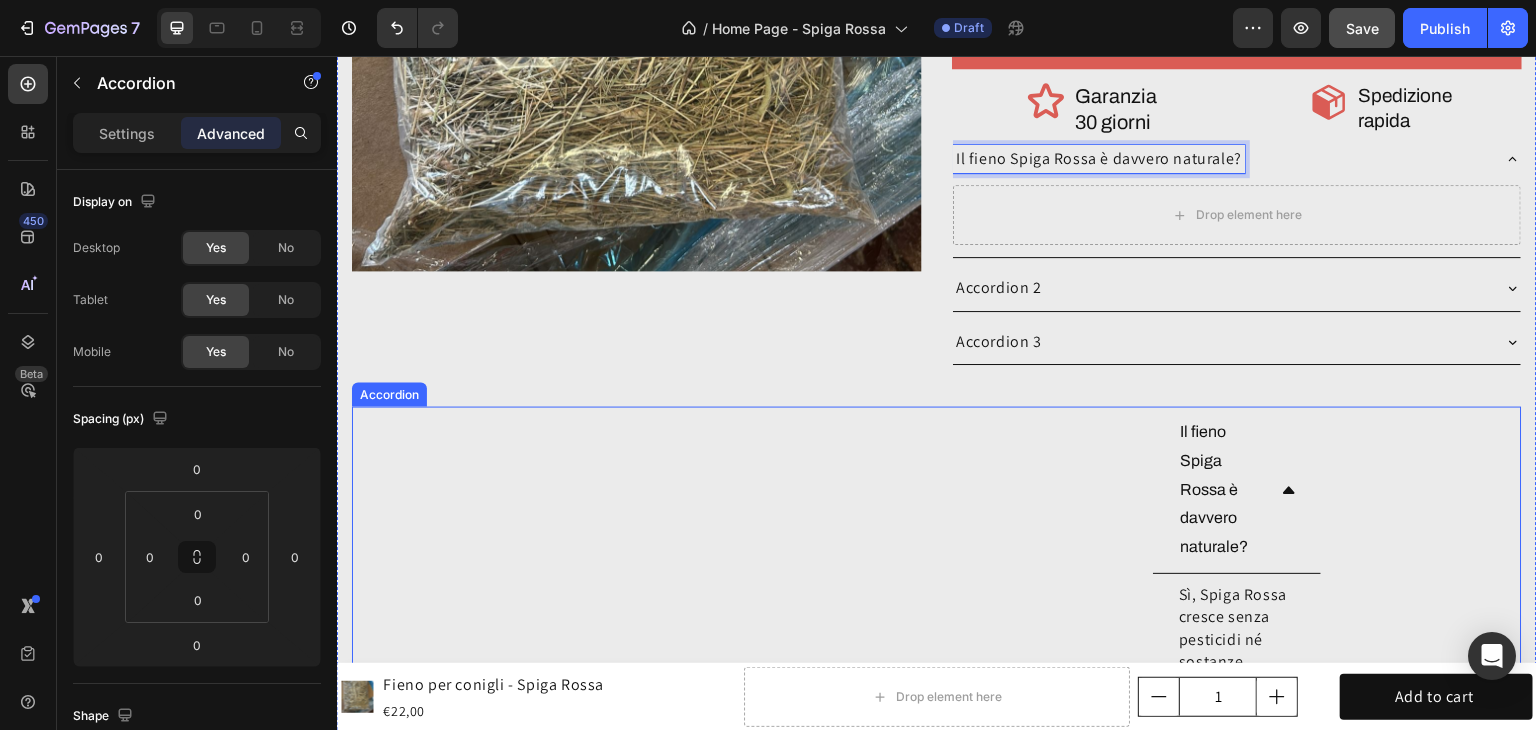 click on "Il fieno Spiga Rossa è davvero naturale?" at bounding box center (1237, 490) 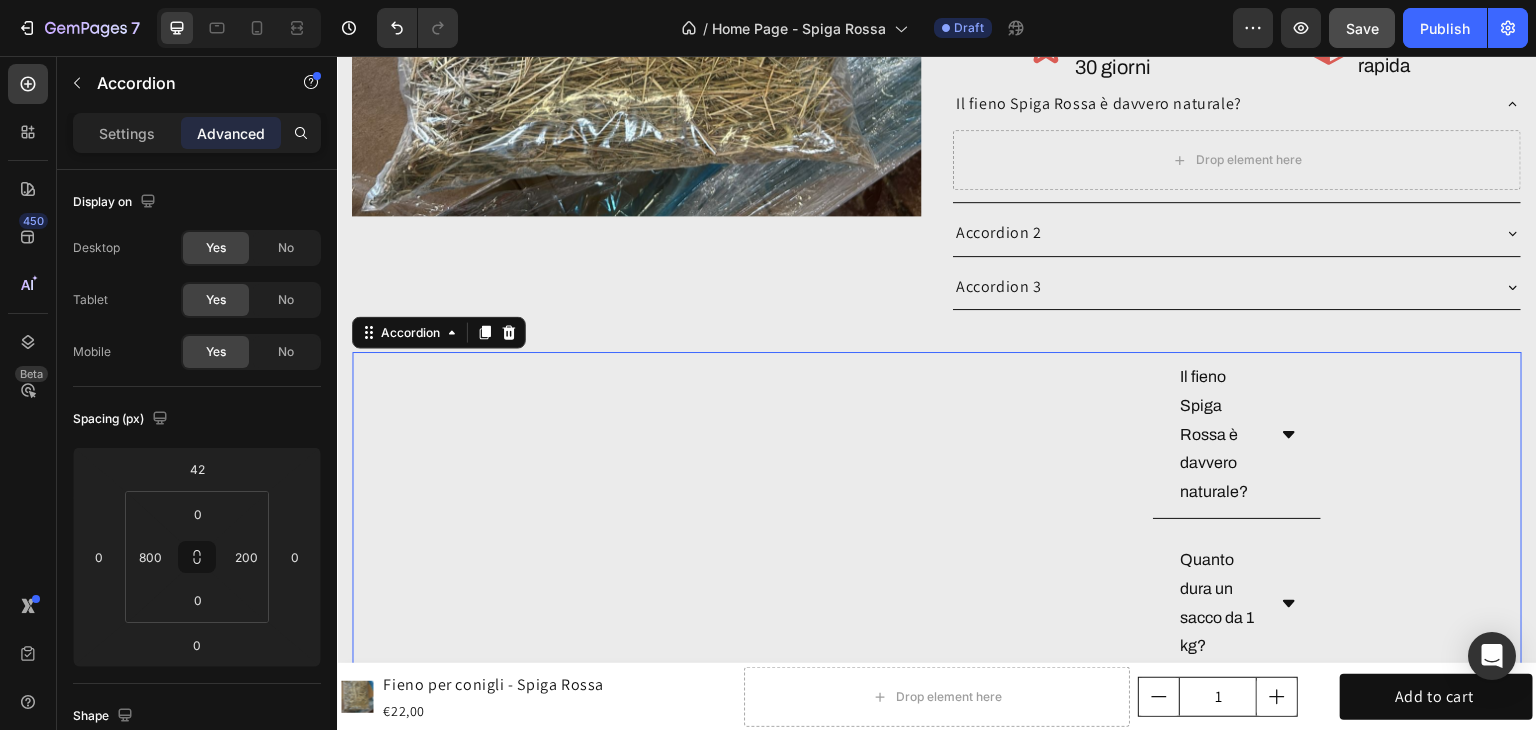 scroll, scrollTop: 6269, scrollLeft: 0, axis: vertical 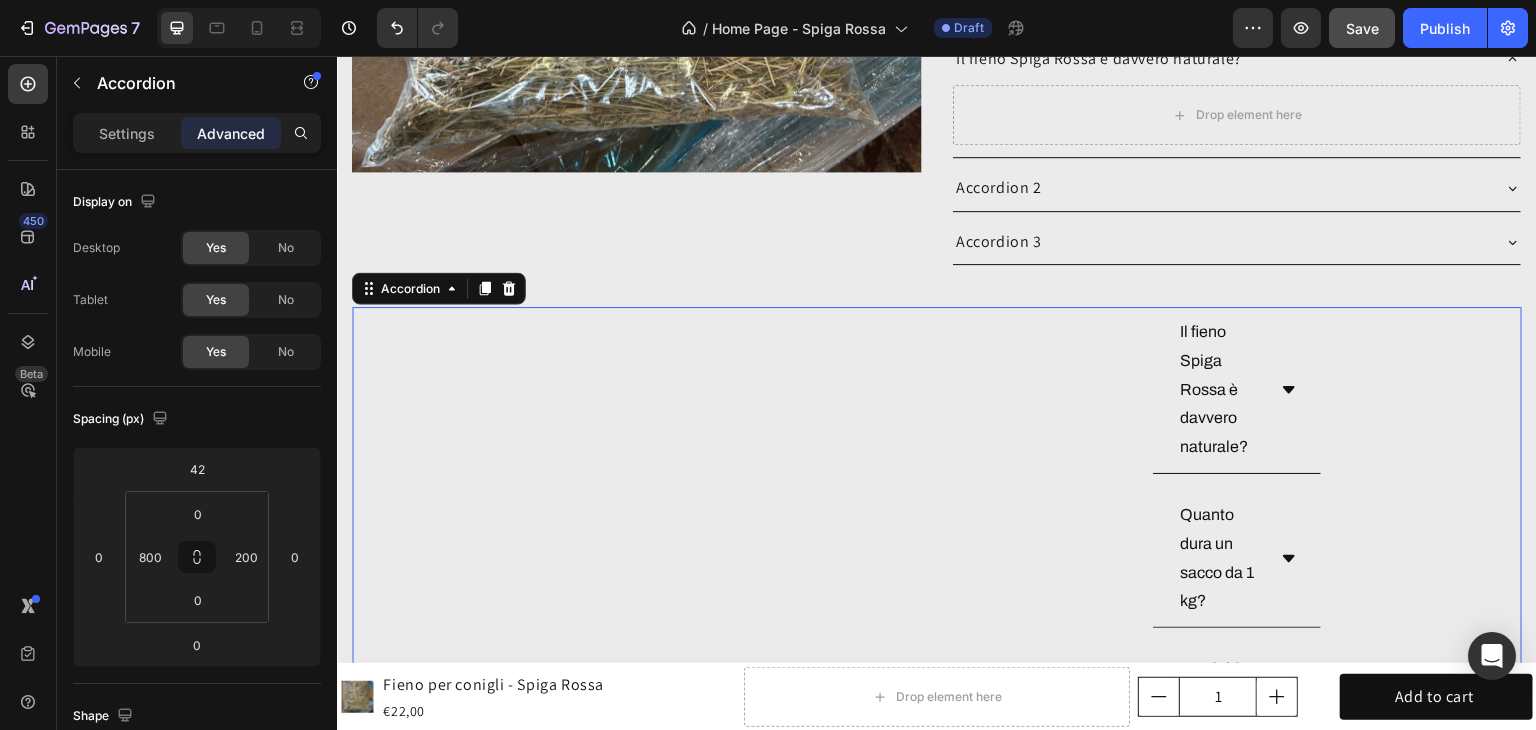 click on "Il fieno Spiga Rossa è davvero naturale?" at bounding box center [1237, 390] 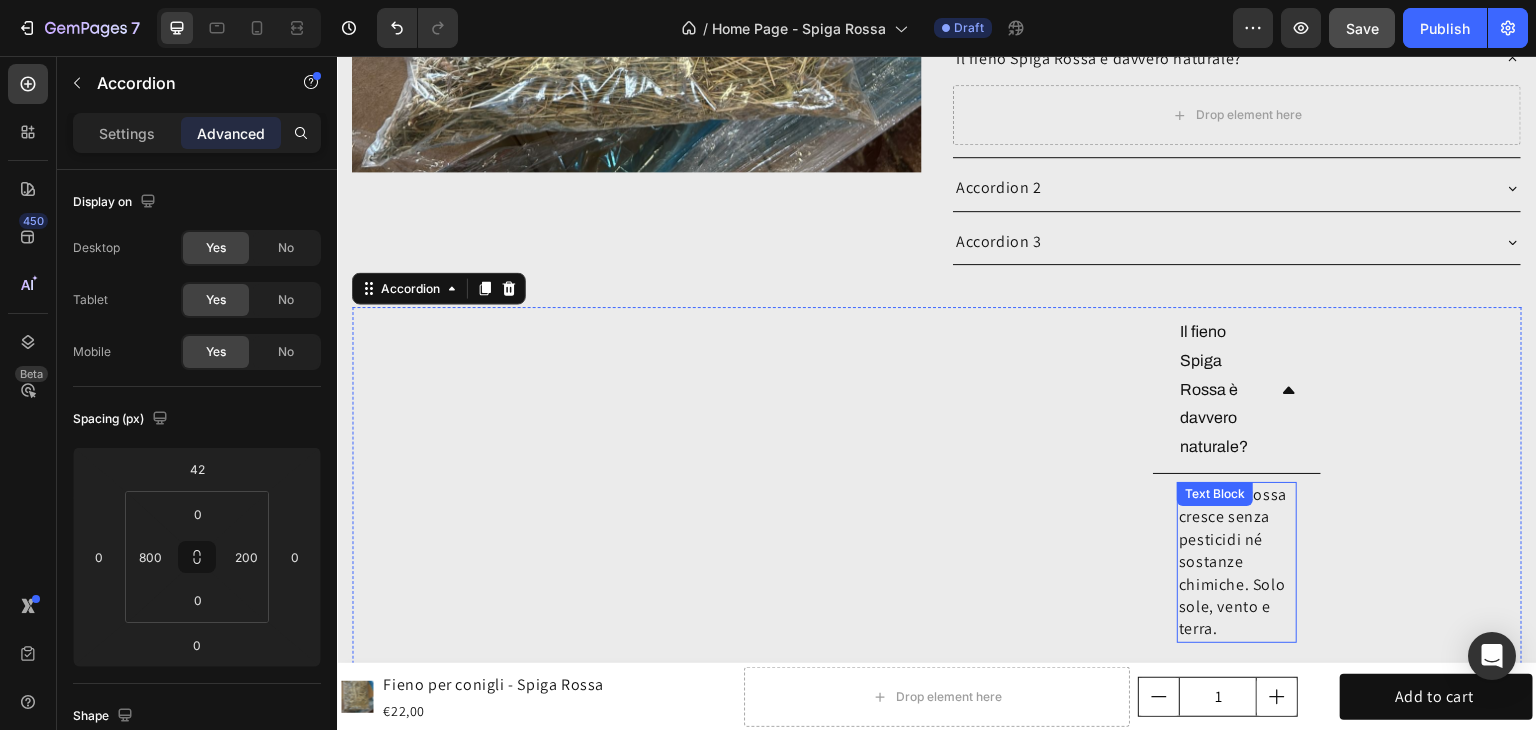 click on "Sì, Spiga Rossa cresce senza pesticidi né sostanze chimiche. Solo sole, vento e terra." at bounding box center [1237, 562] 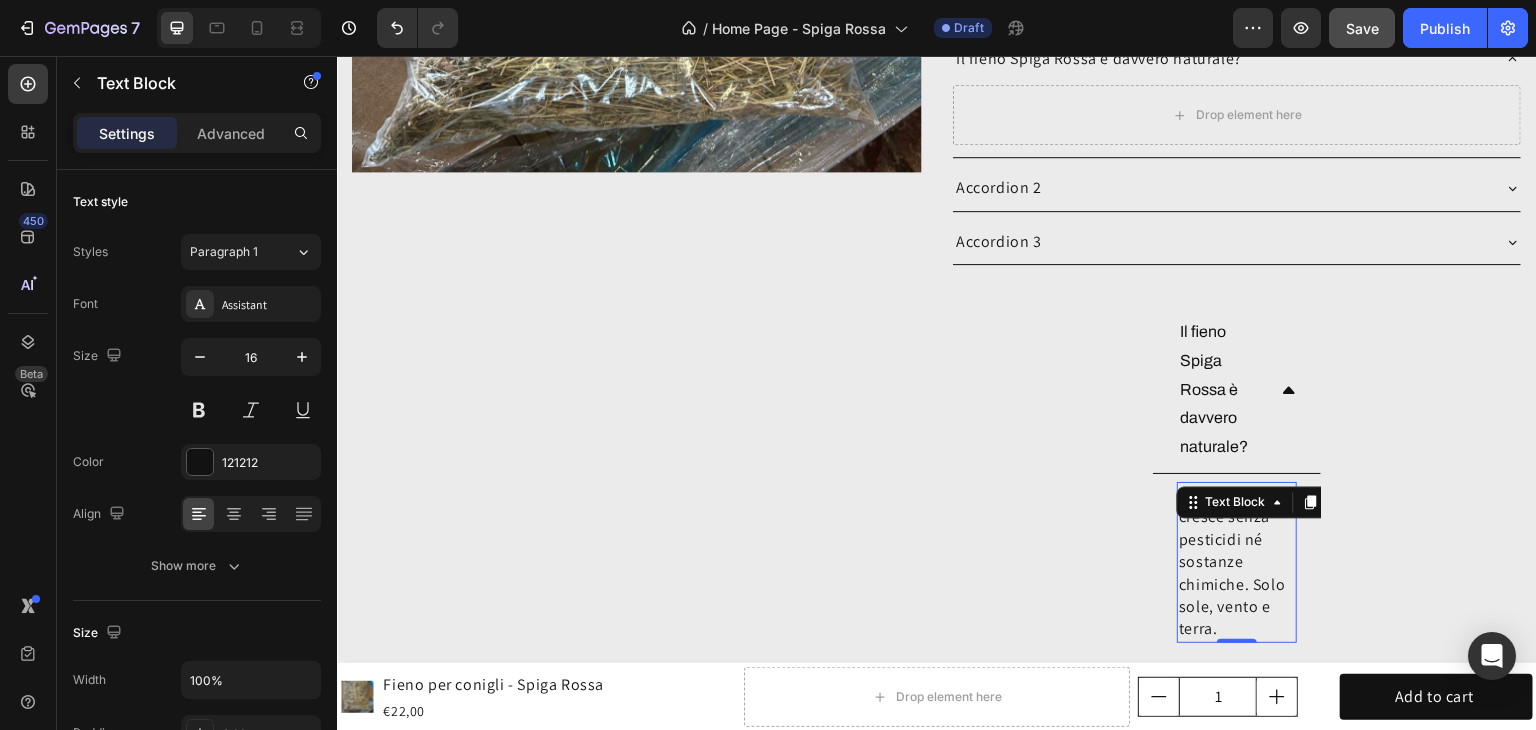 click on "Sì, Spiga Rossa cresce senza pesticidi né sostanze chimiche. Solo sole, vento e terra." at bounding box center [1237, 562] 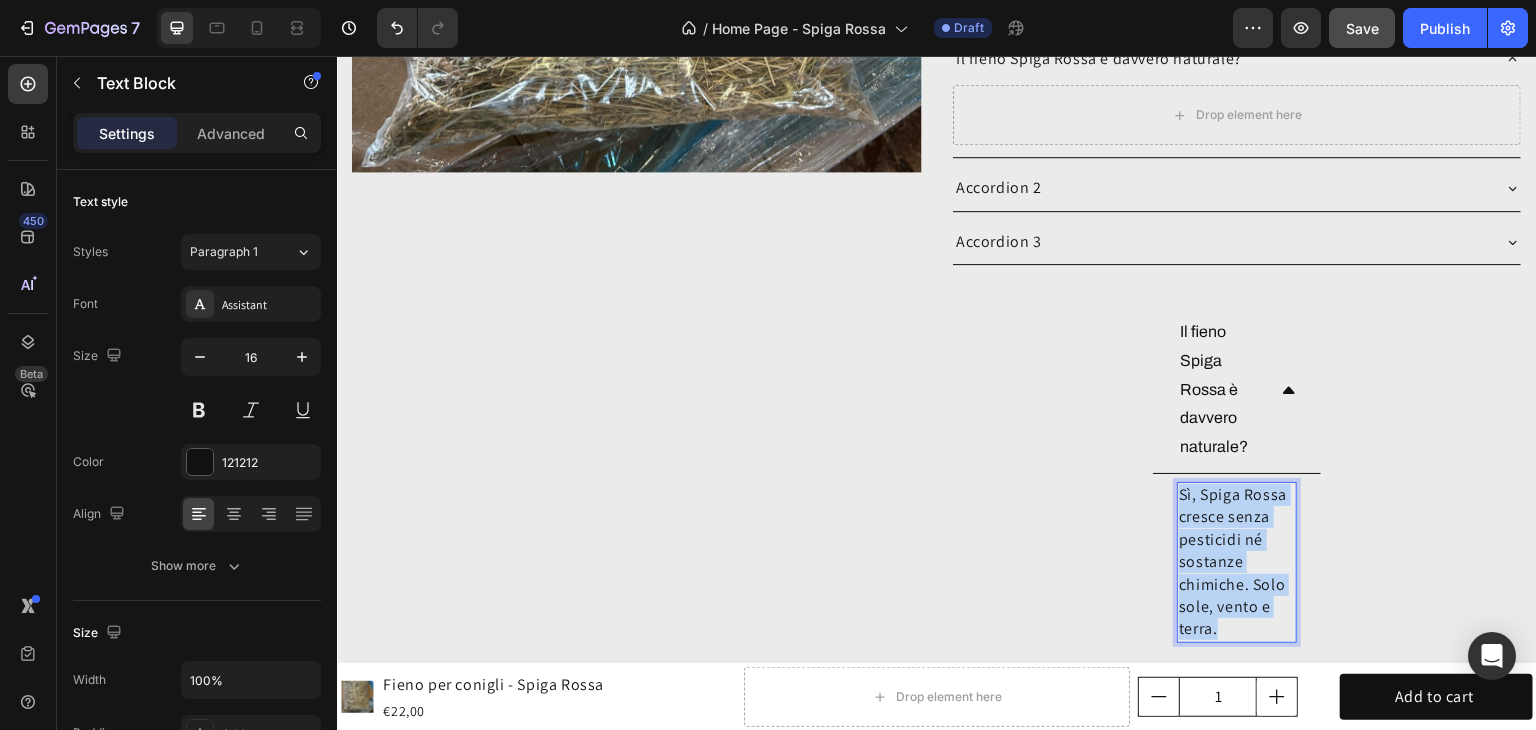 click on "Sì, Spiga Rossa cresce senza pesticidi né sostanze chimiche. Solo sole, vento e terra." at bounding box center [1237, 562] 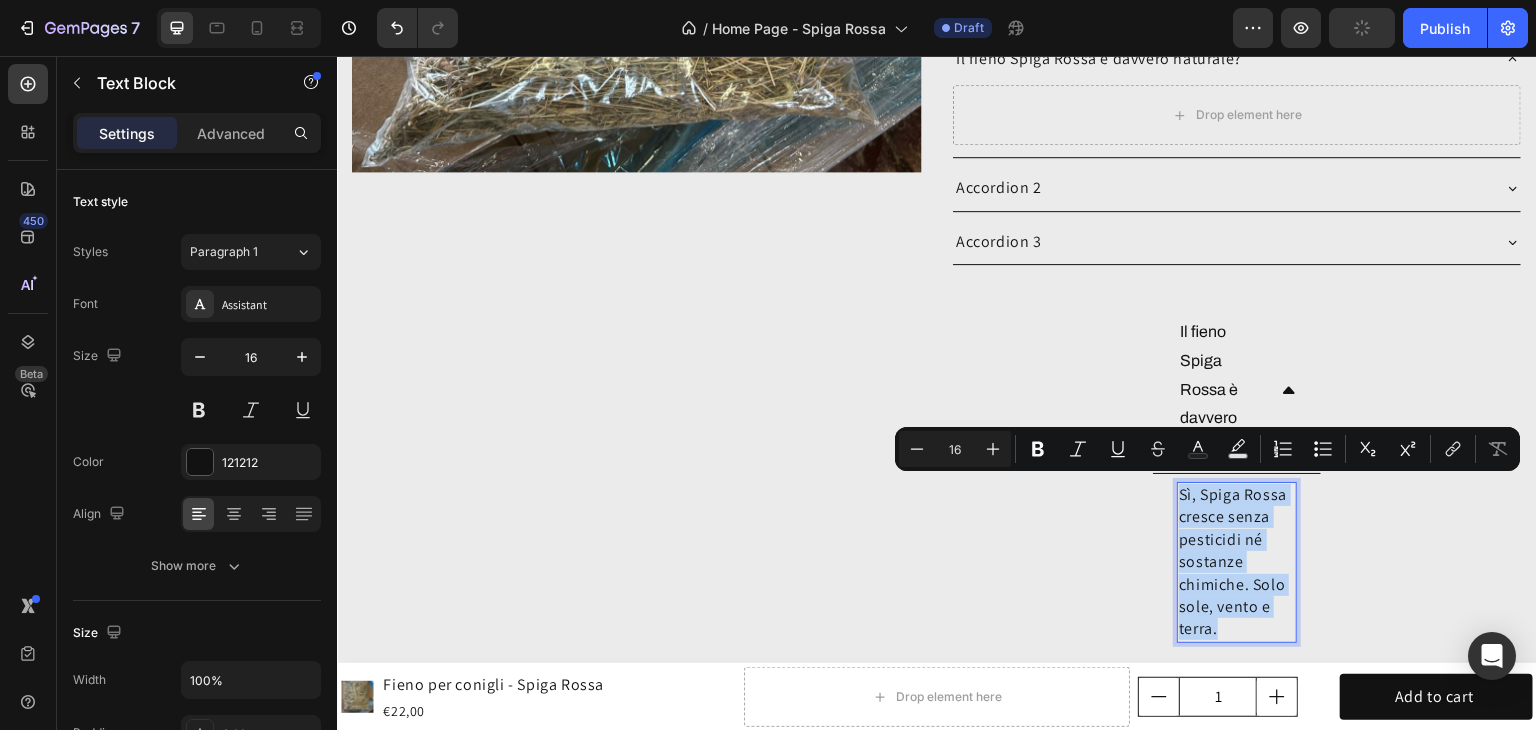 copy on "Sì, Spiga Rossa cresce senza pesticidi né sostanze chimiche. Solo sole, vento e terra." 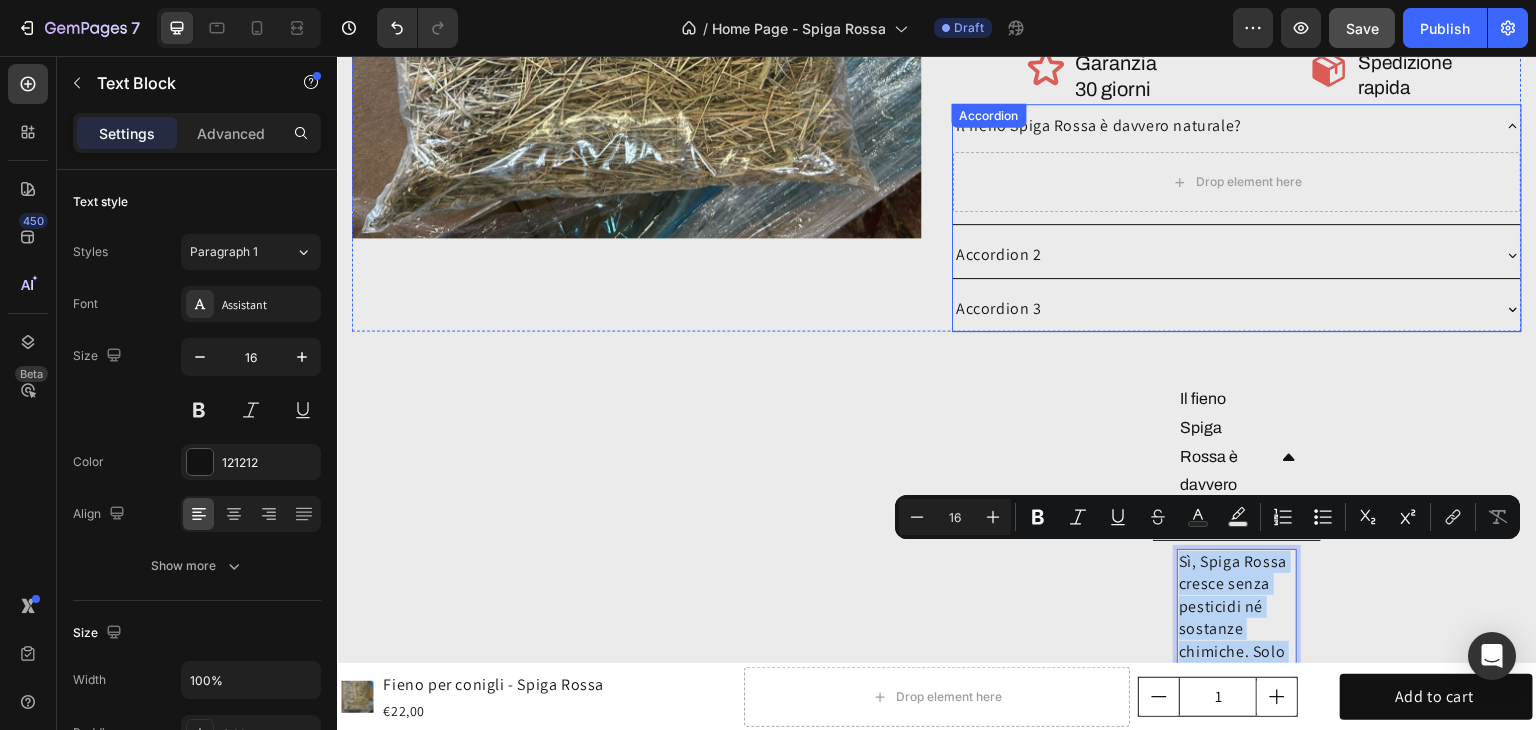scroll, scrollTop: 6169, scrollLeft: 0, axis: vertical 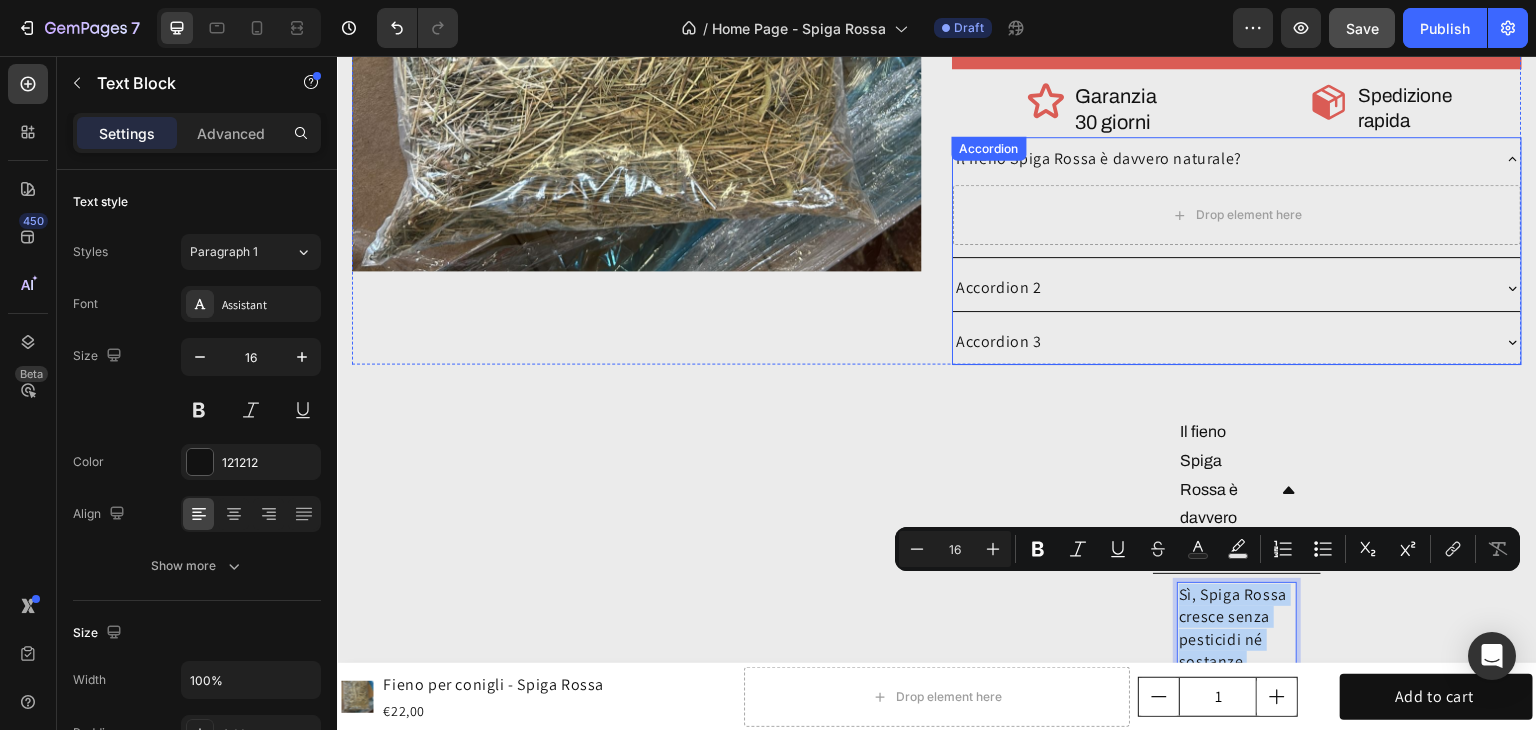 click on "Il fieno Spiga Rossa è davvero naturale?" at bounding box center (1099, 159) 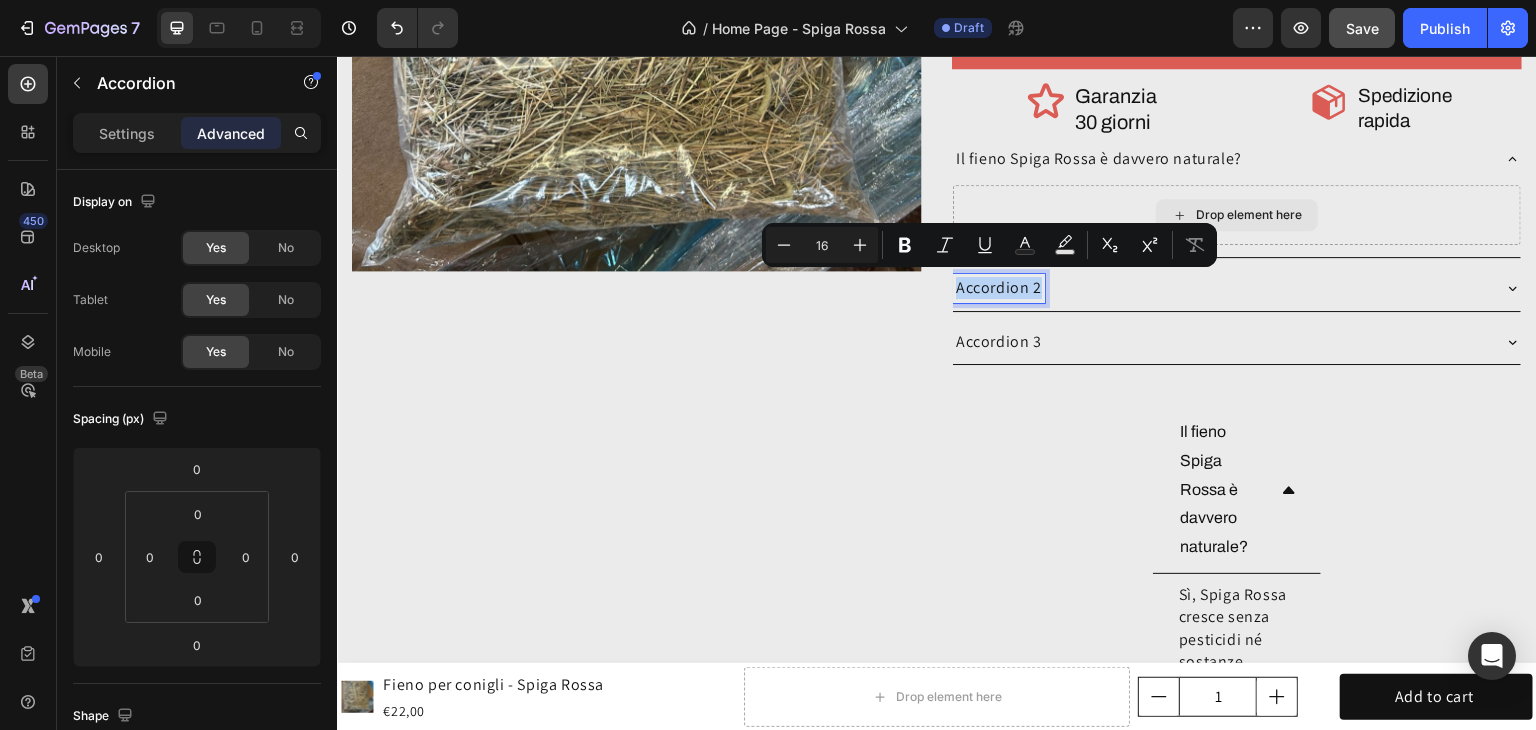 drag, startPoint x: 1173, startPoint y: 153, endPoint x: 1164, endPoint y: 214, distance: 61.66036 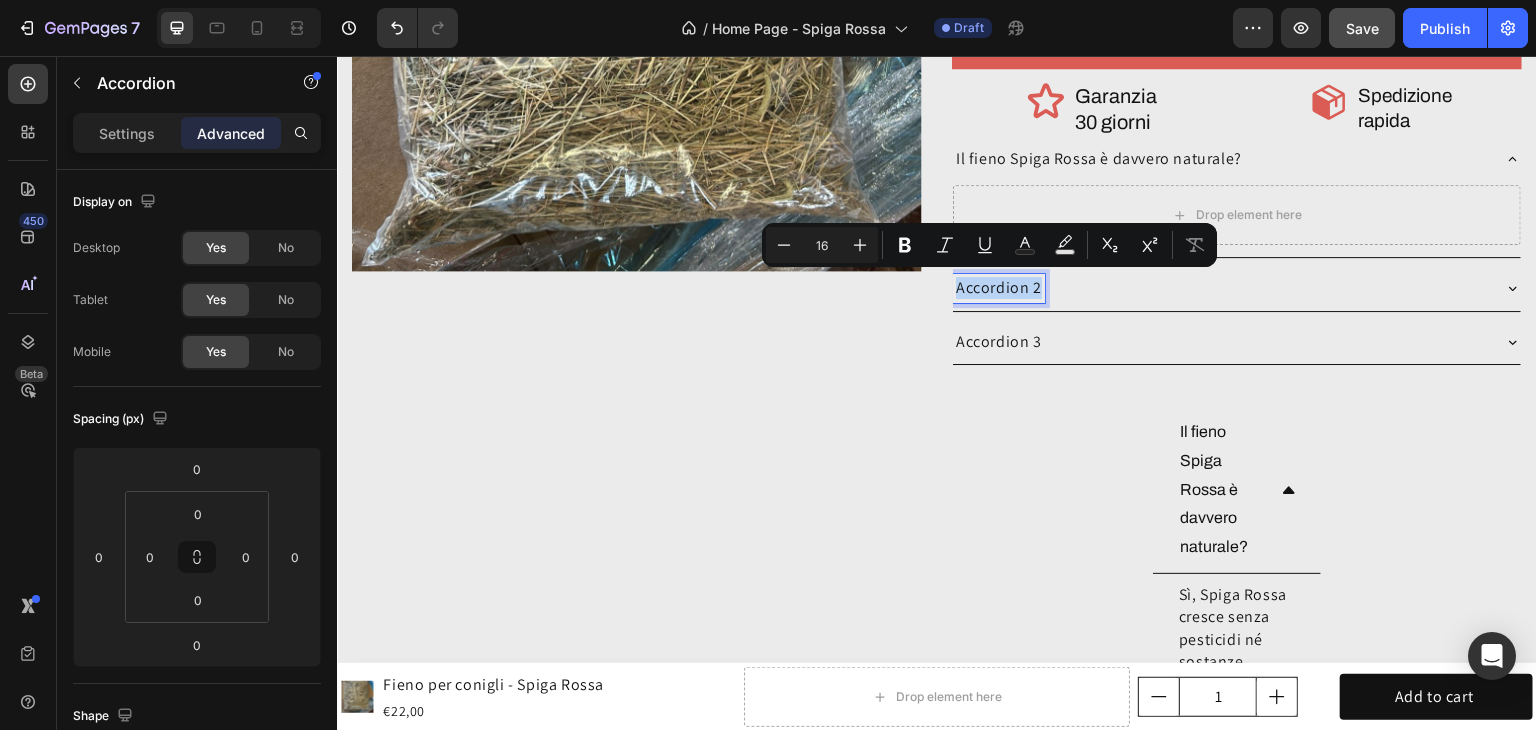 click on "Il fieno Spiga Rossa è davvero naturale?" at bounding box center [1099, 159] 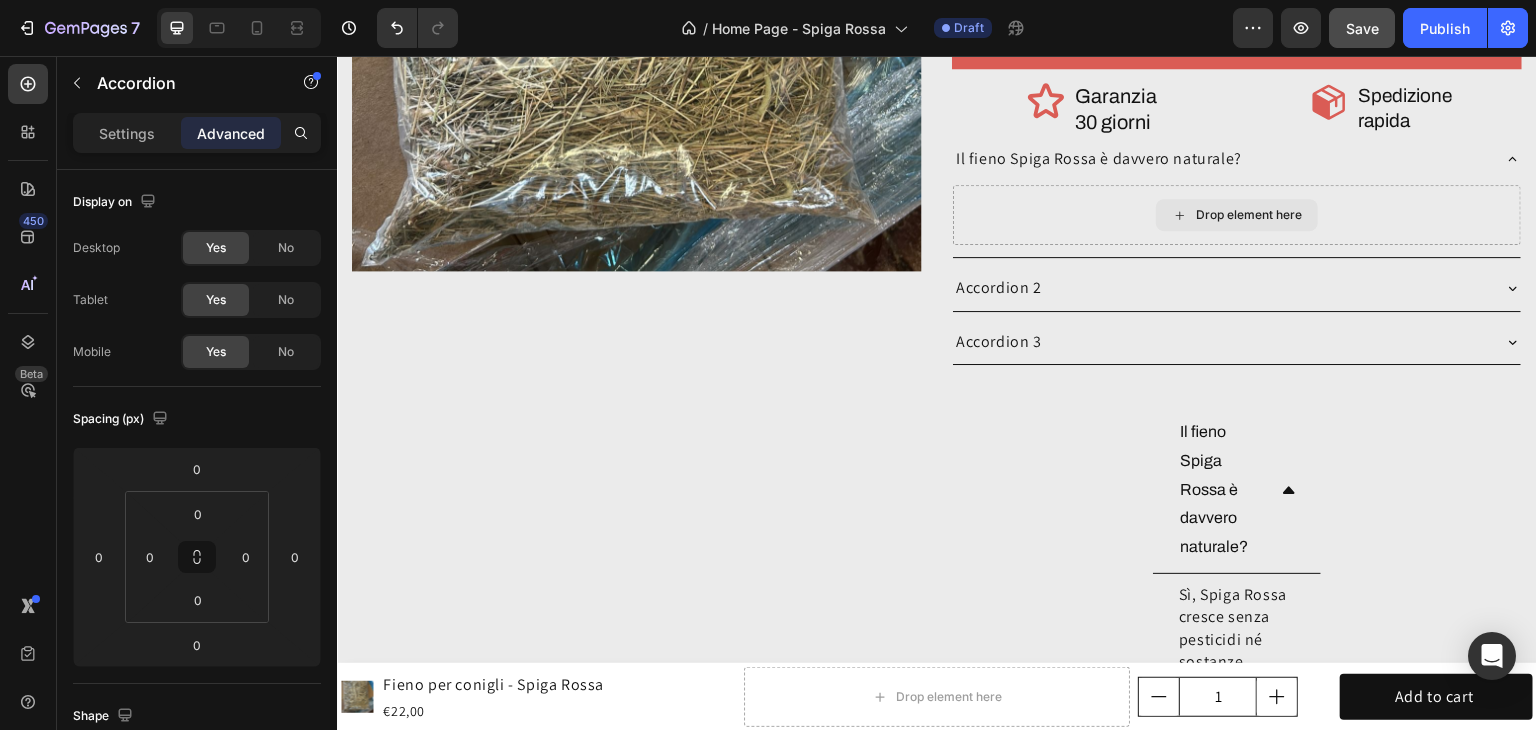 click on "Drop element here" at bounding box center [1237, 215] 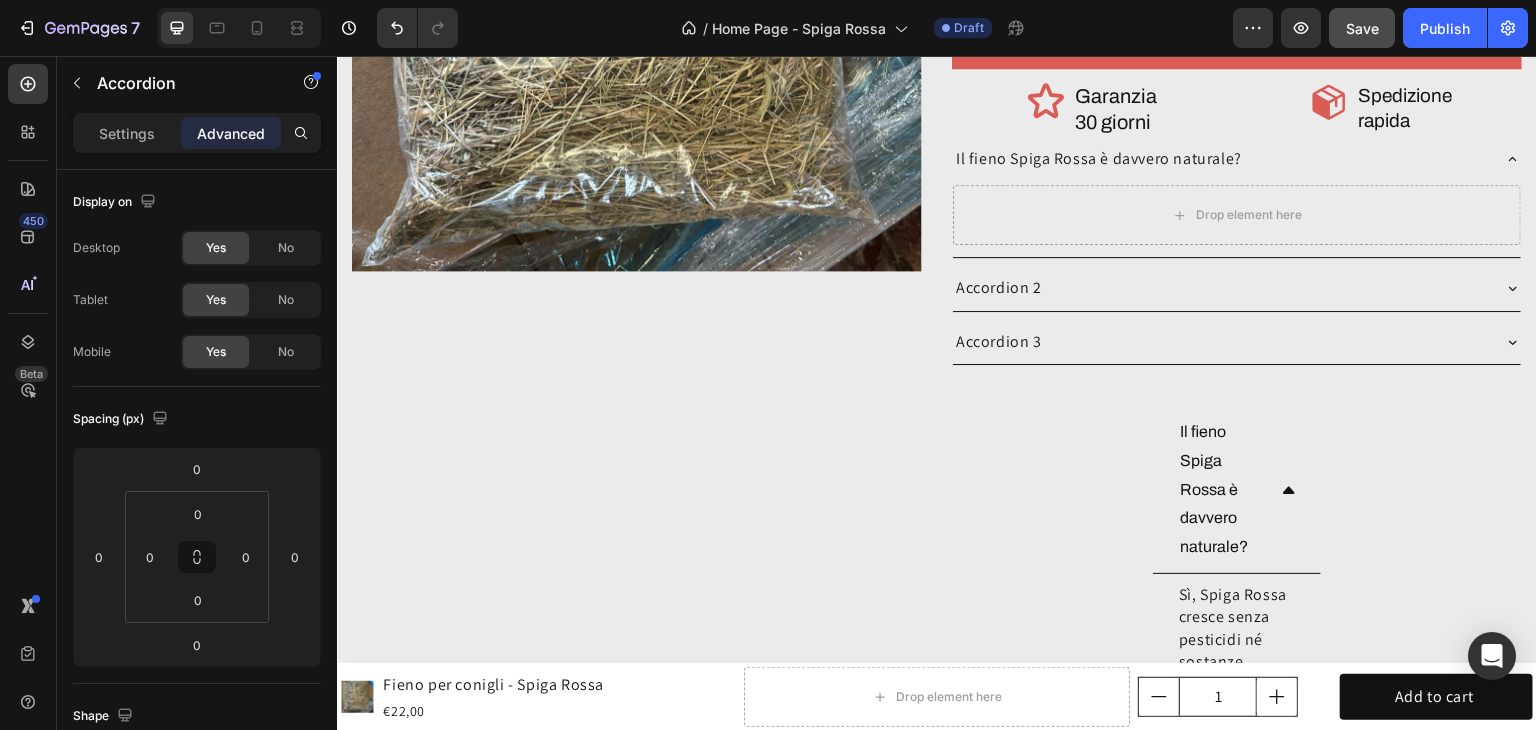 click on "Accordion" at bounding box center (182, 83) 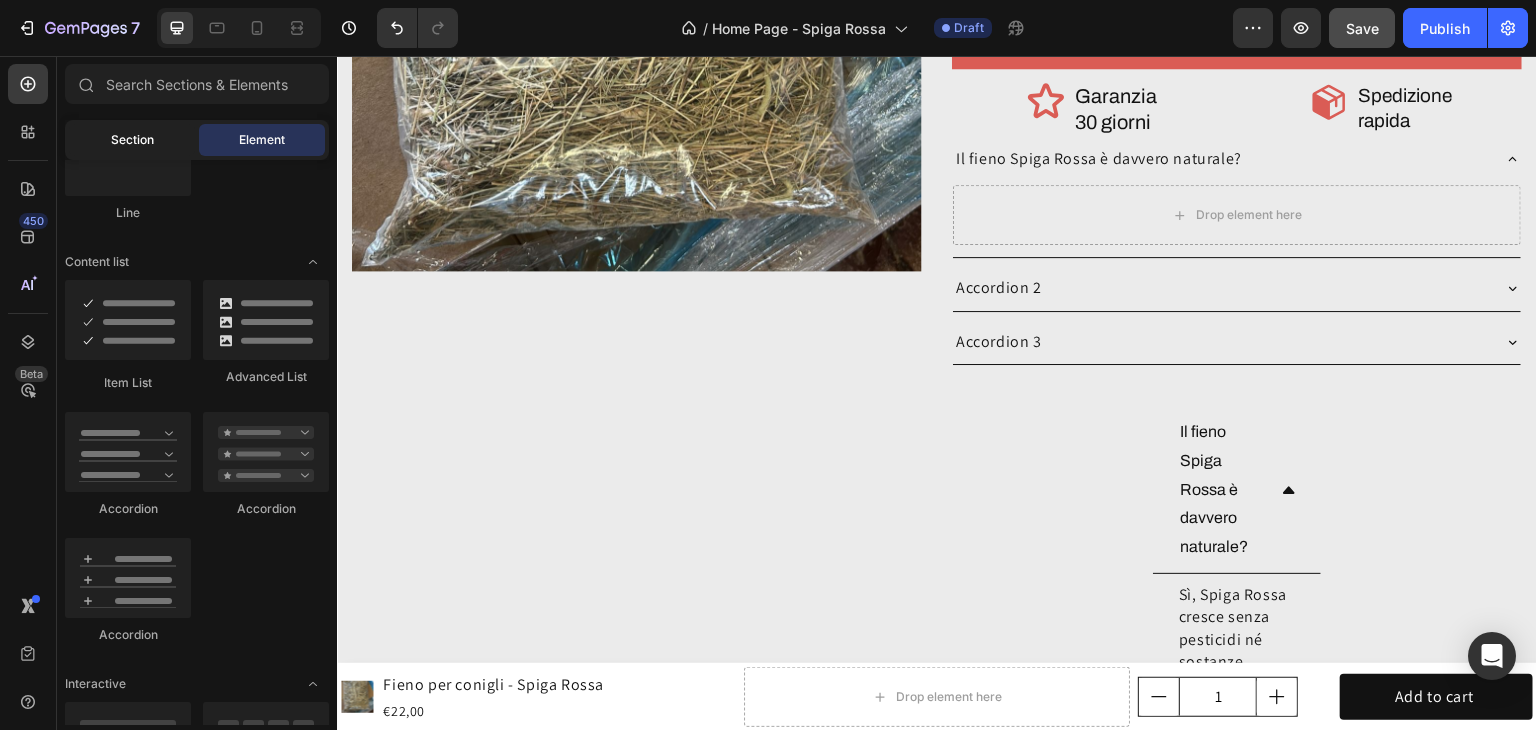 click on "Section Element" at bounding box center [197, 140] 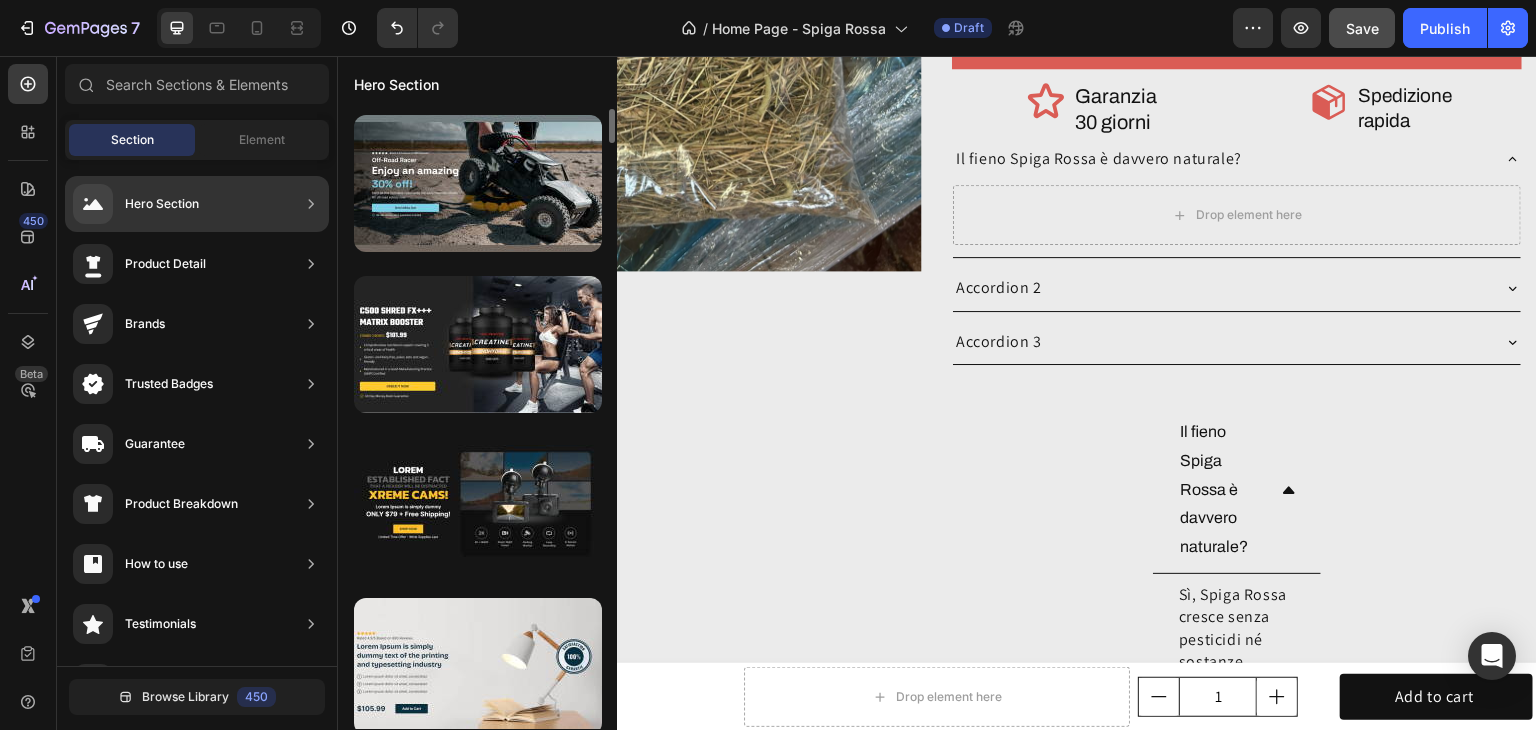scroll, scrollTop: 5974, scrollLeft: 0, axis: vertical 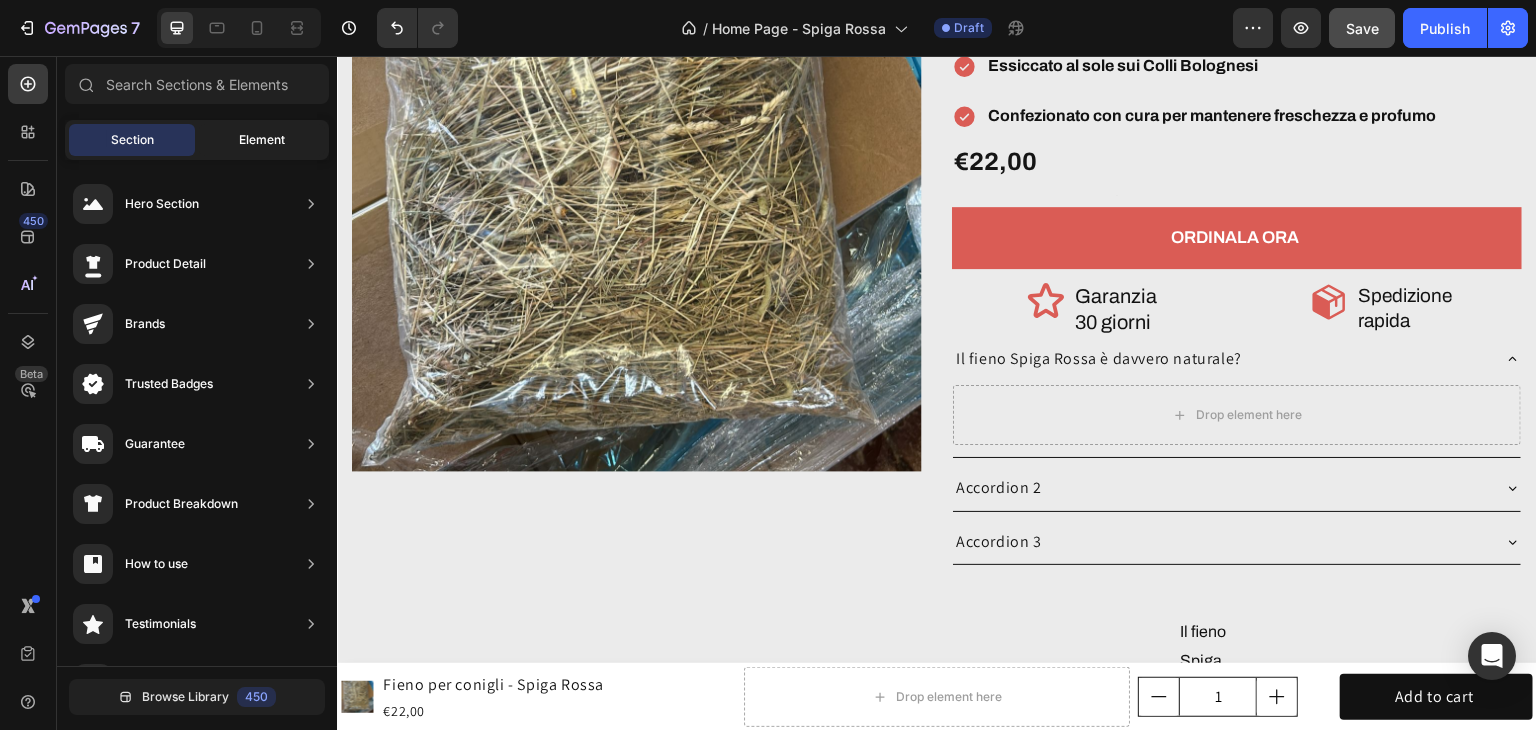 click on "Element" 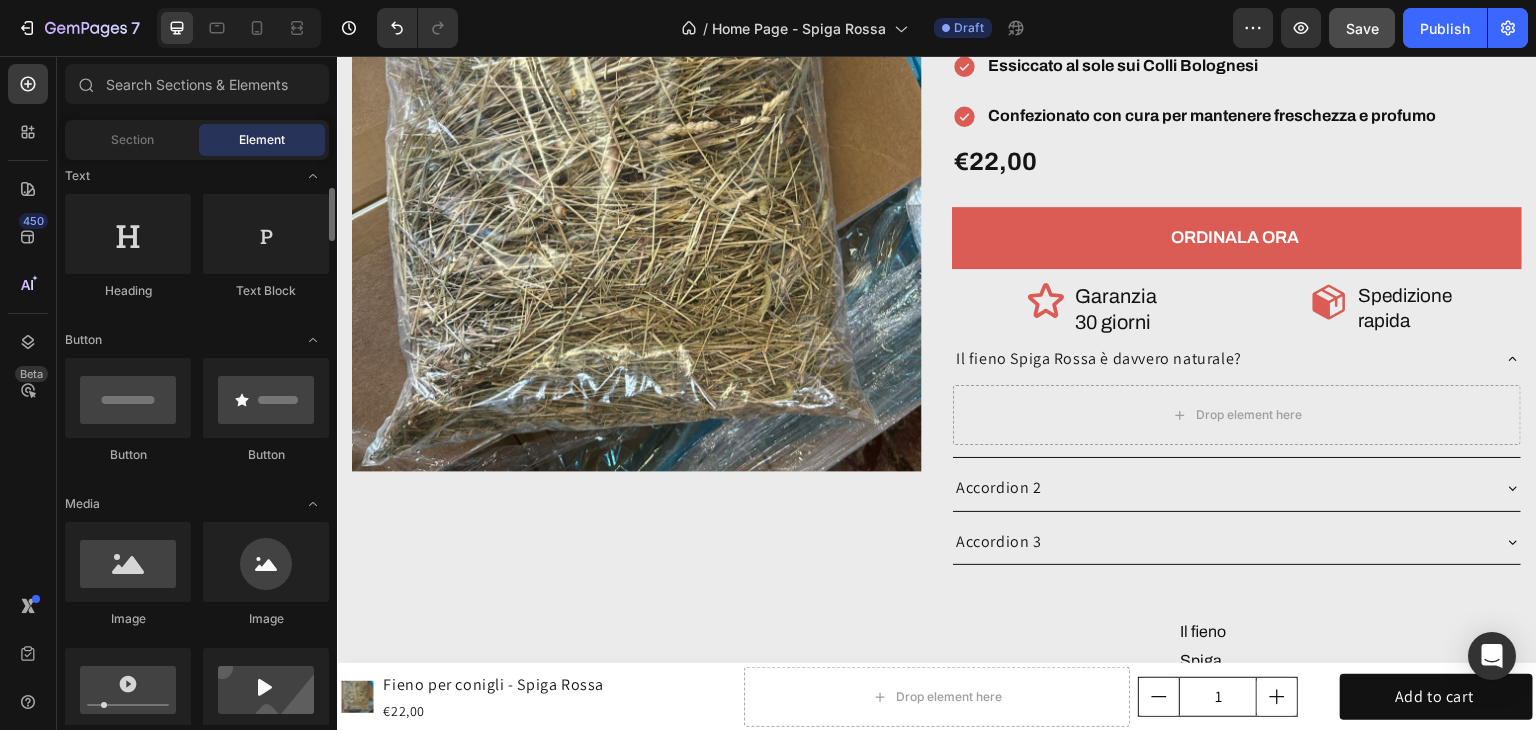 scroll, scrollTop: 100, scrollLeft: 0, axis: vertical 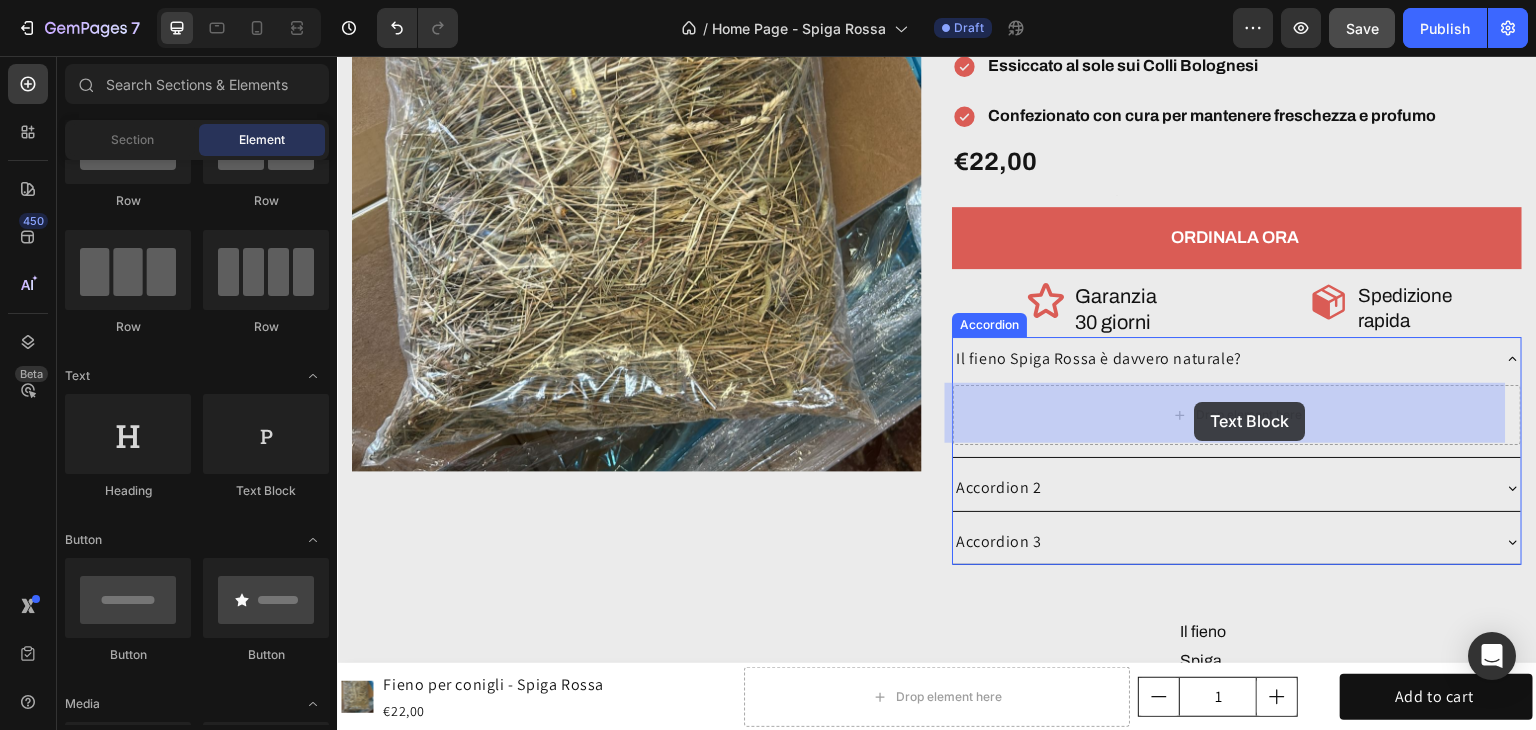 drag, startPoint x: 563, startPoint y: 479, endPoint x: 1195, endPoint y: 402, distance: 636.6734 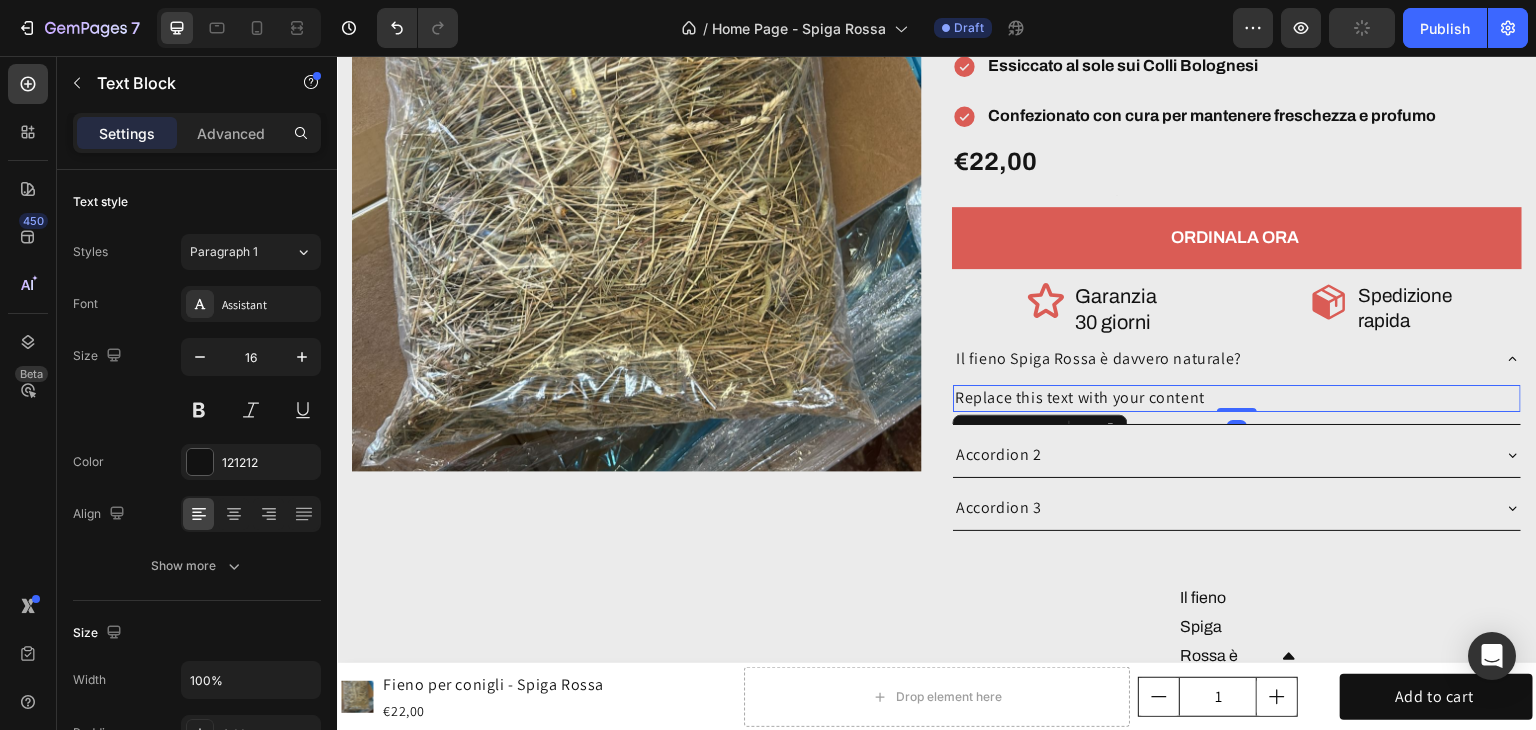 click on "Replace this text with your content" at bounding box center [1237, 398] 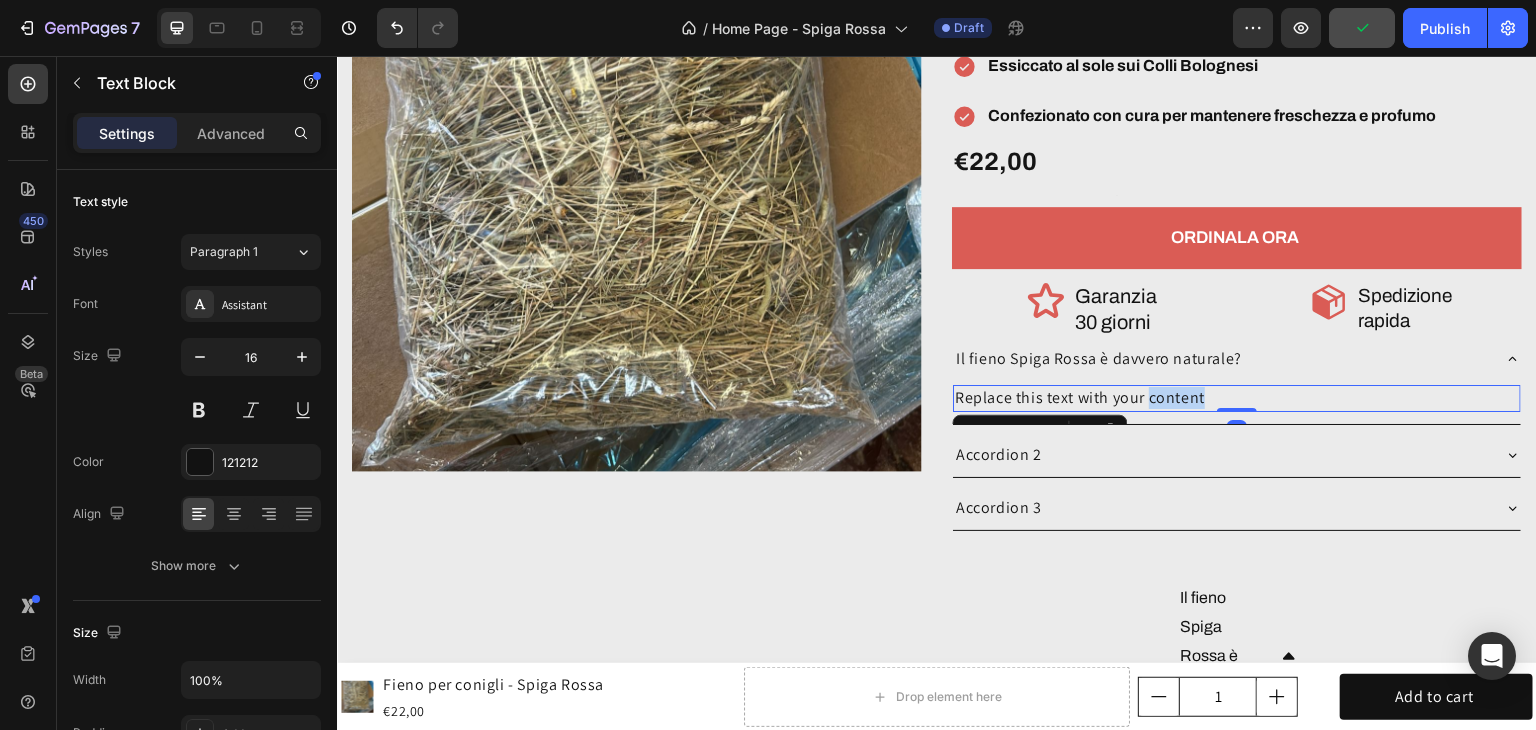 click on "Replace this text with your content" at bounding box center (1237, 398) 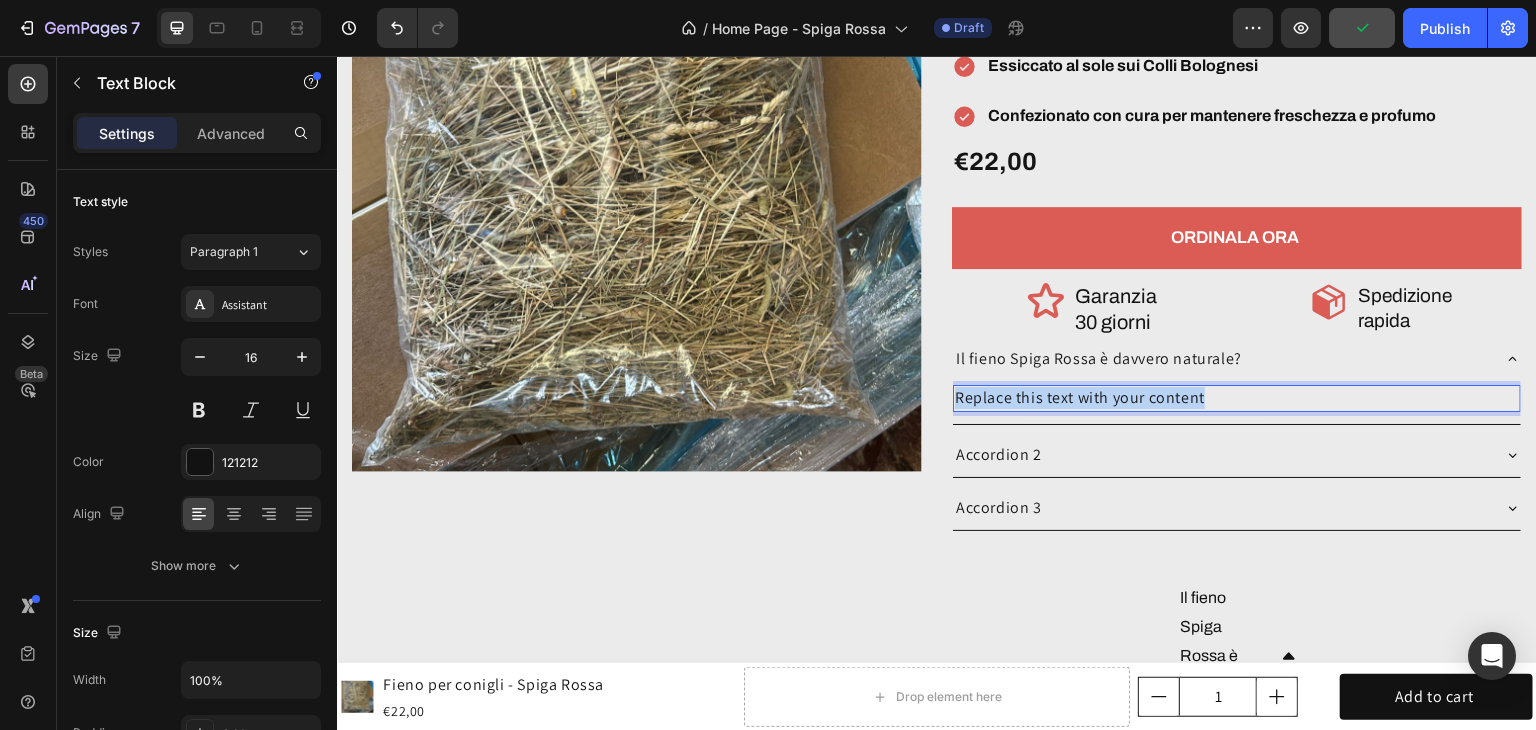 click on "Replace this text with your content" at bounding box center [1237, 398] 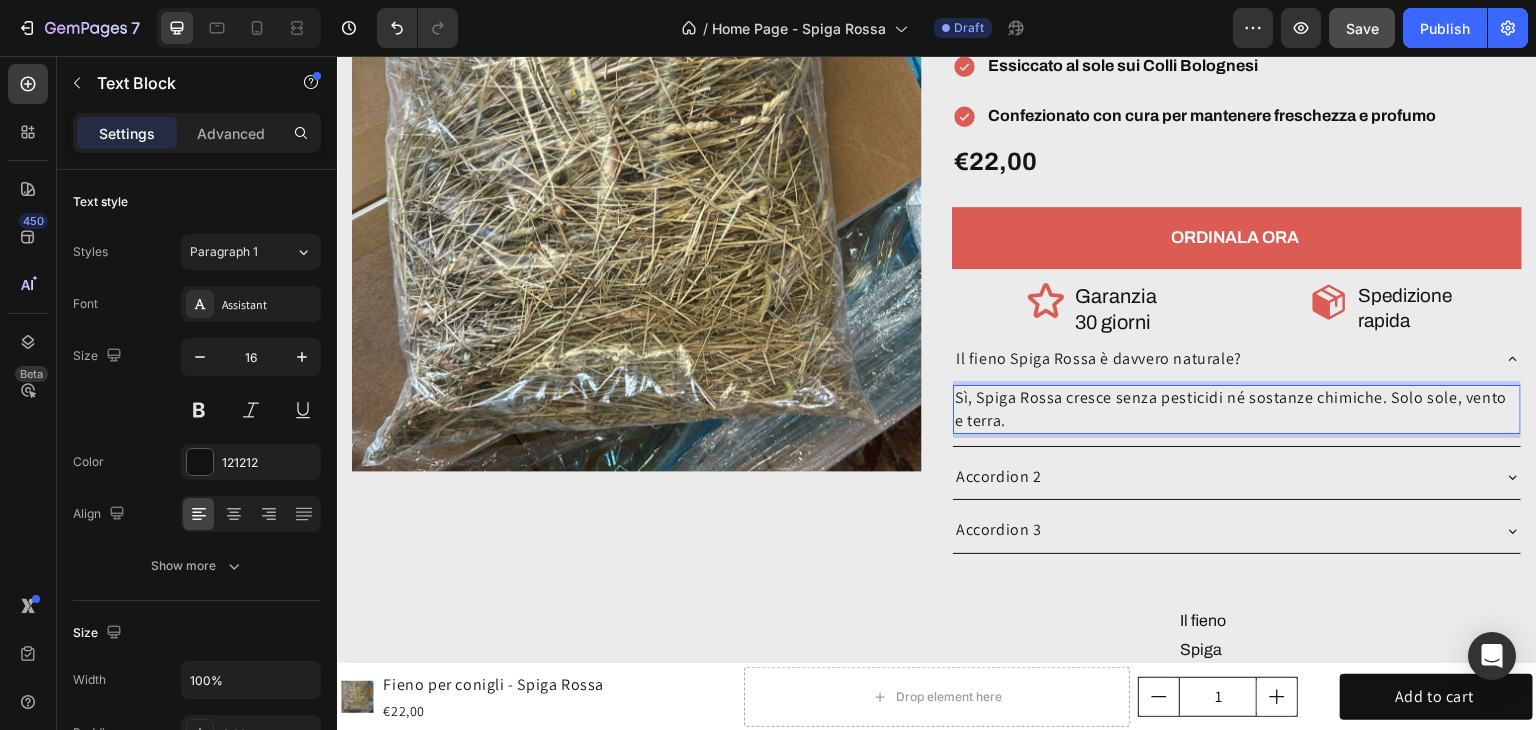 click on "Il fieno Spiga Rossa è davvero naturale?" at bounding box center [1099, 359] 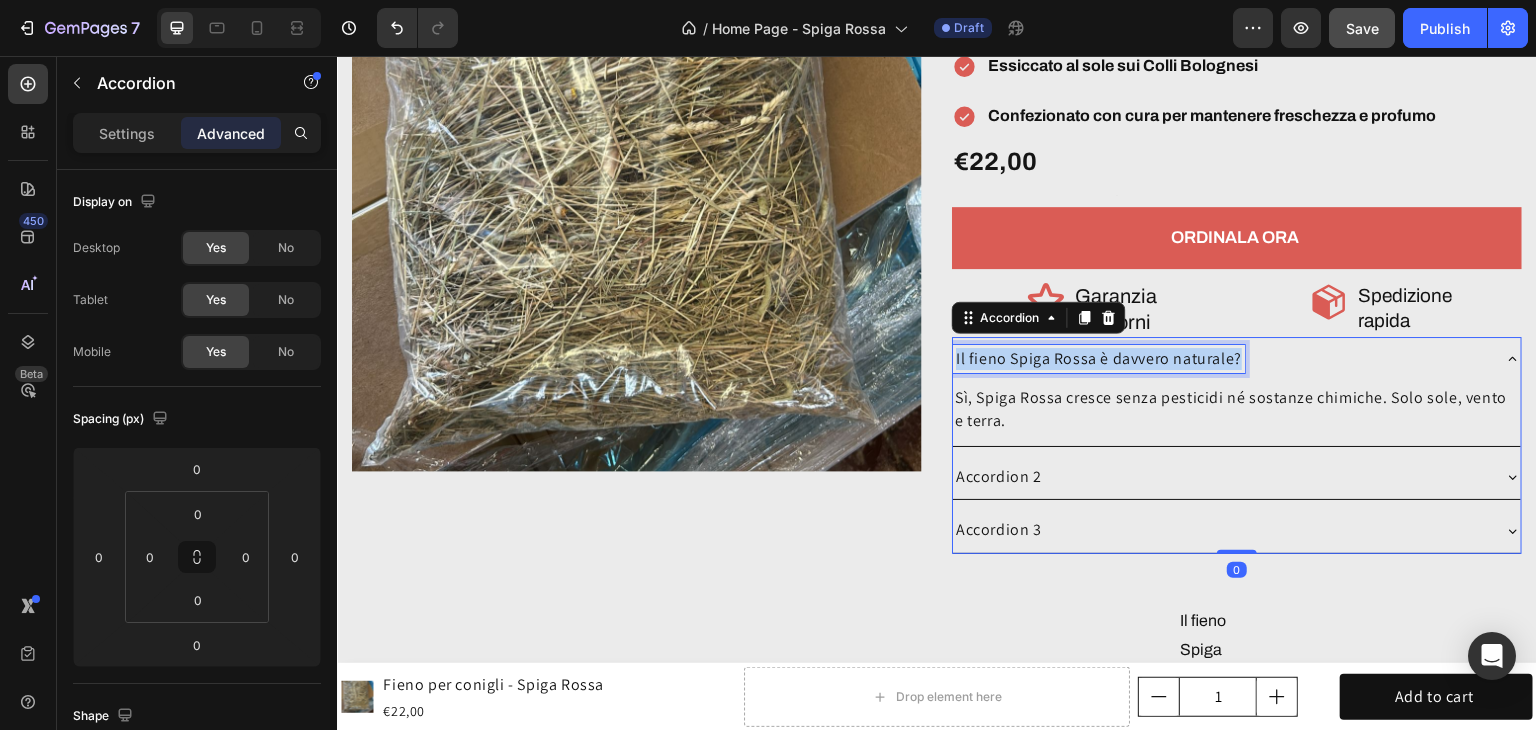 click on "Il fieno Spiga Rossa è davvero naturale?" at bounding box center [1099, 359] 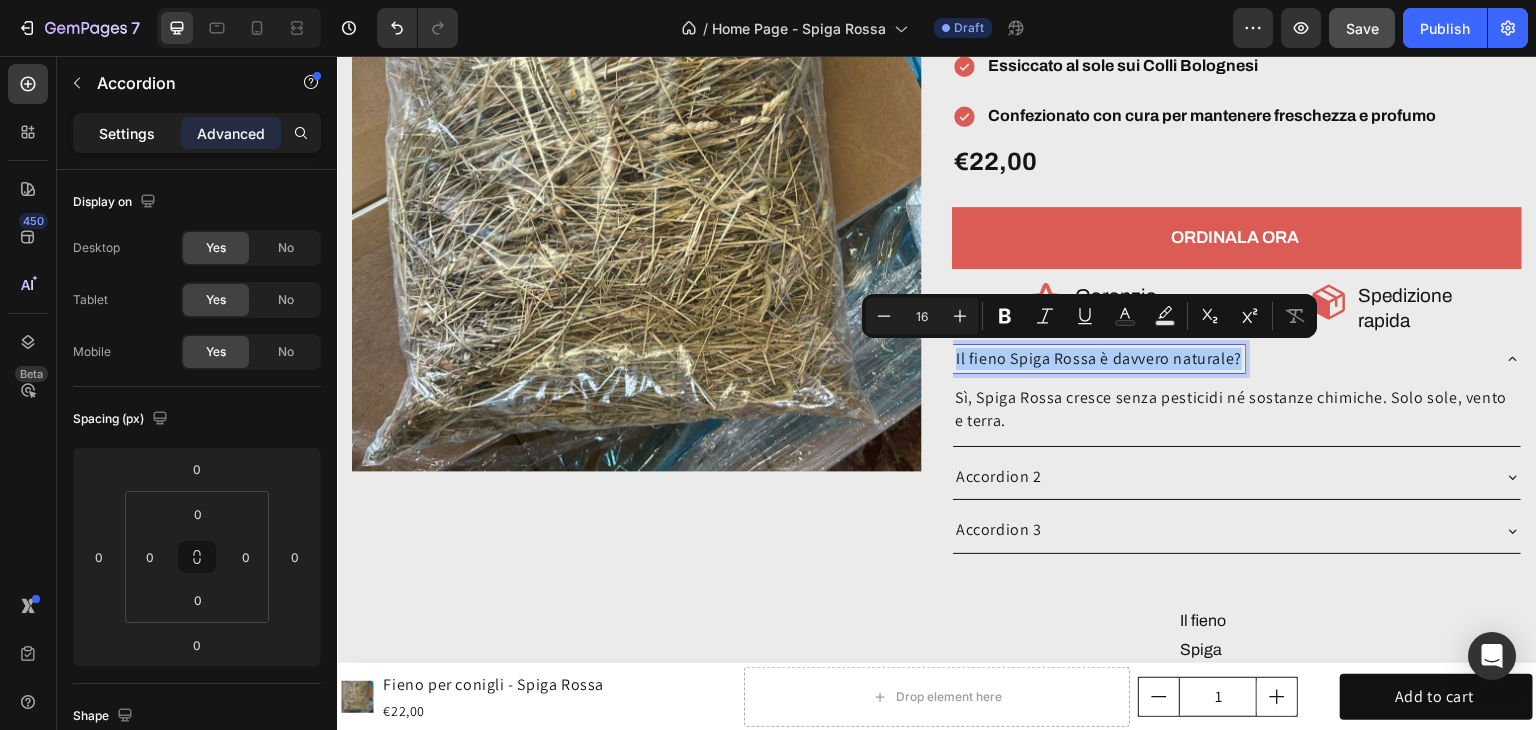 click on "Settings" 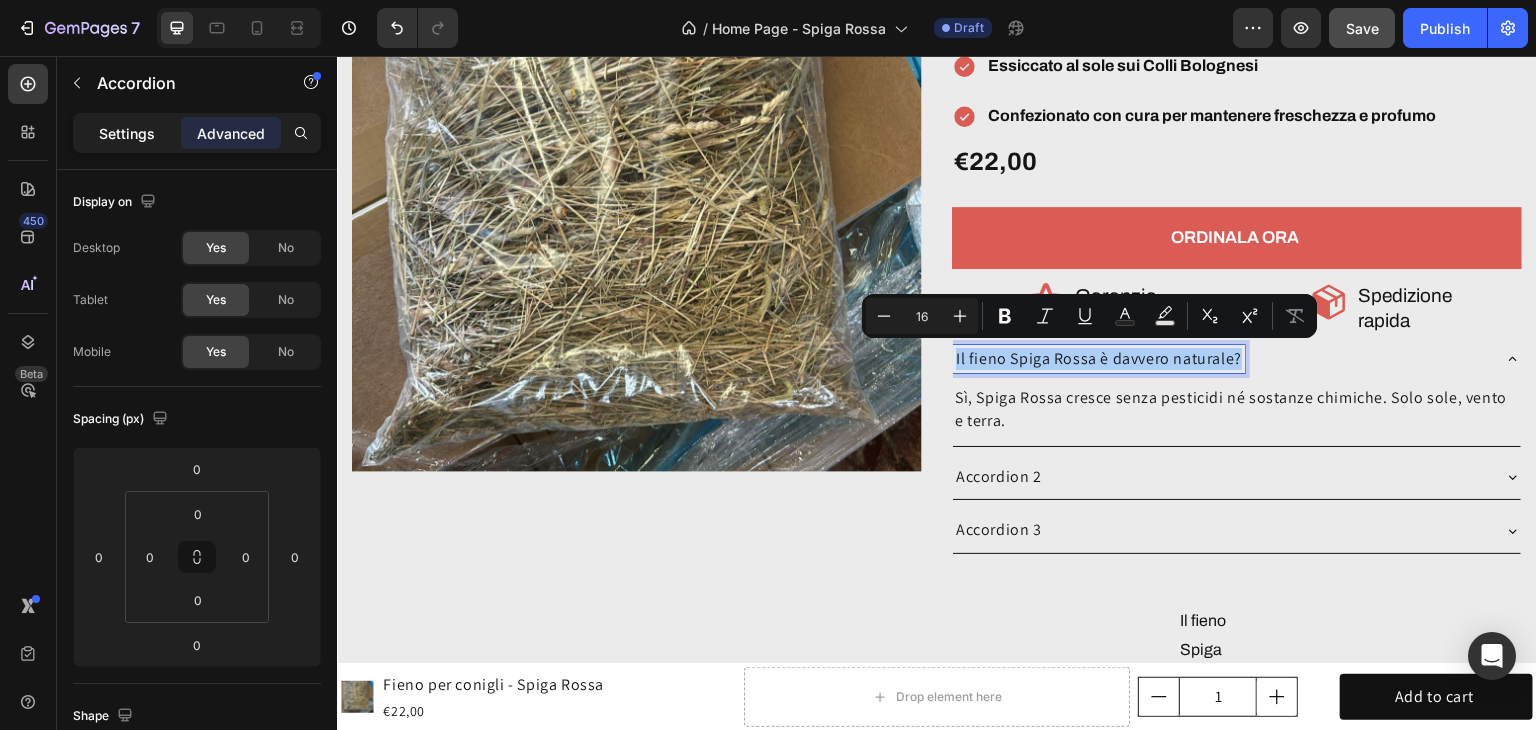 type on "8" 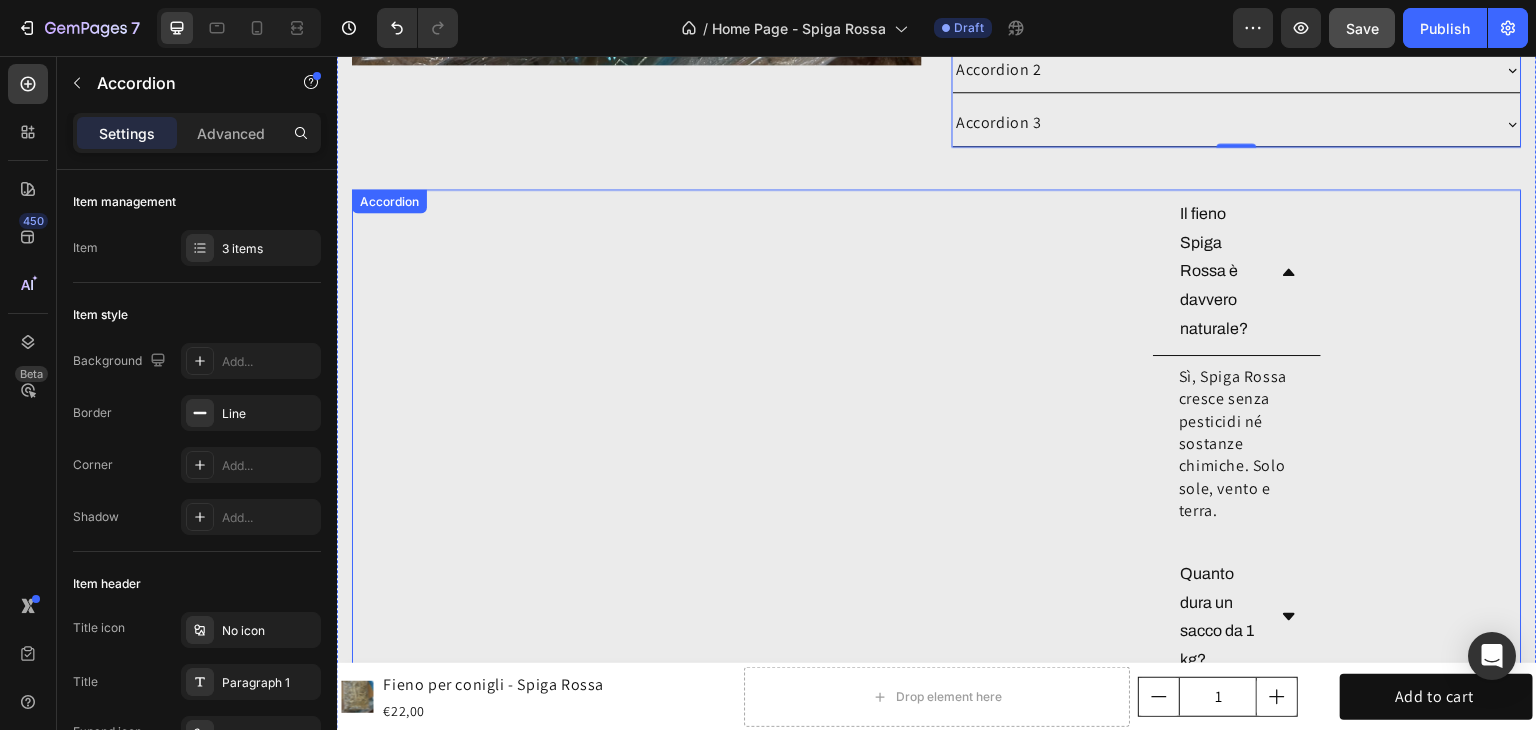scroll, scrollTop: 6569, scrollLeft: 0, axis: vertical 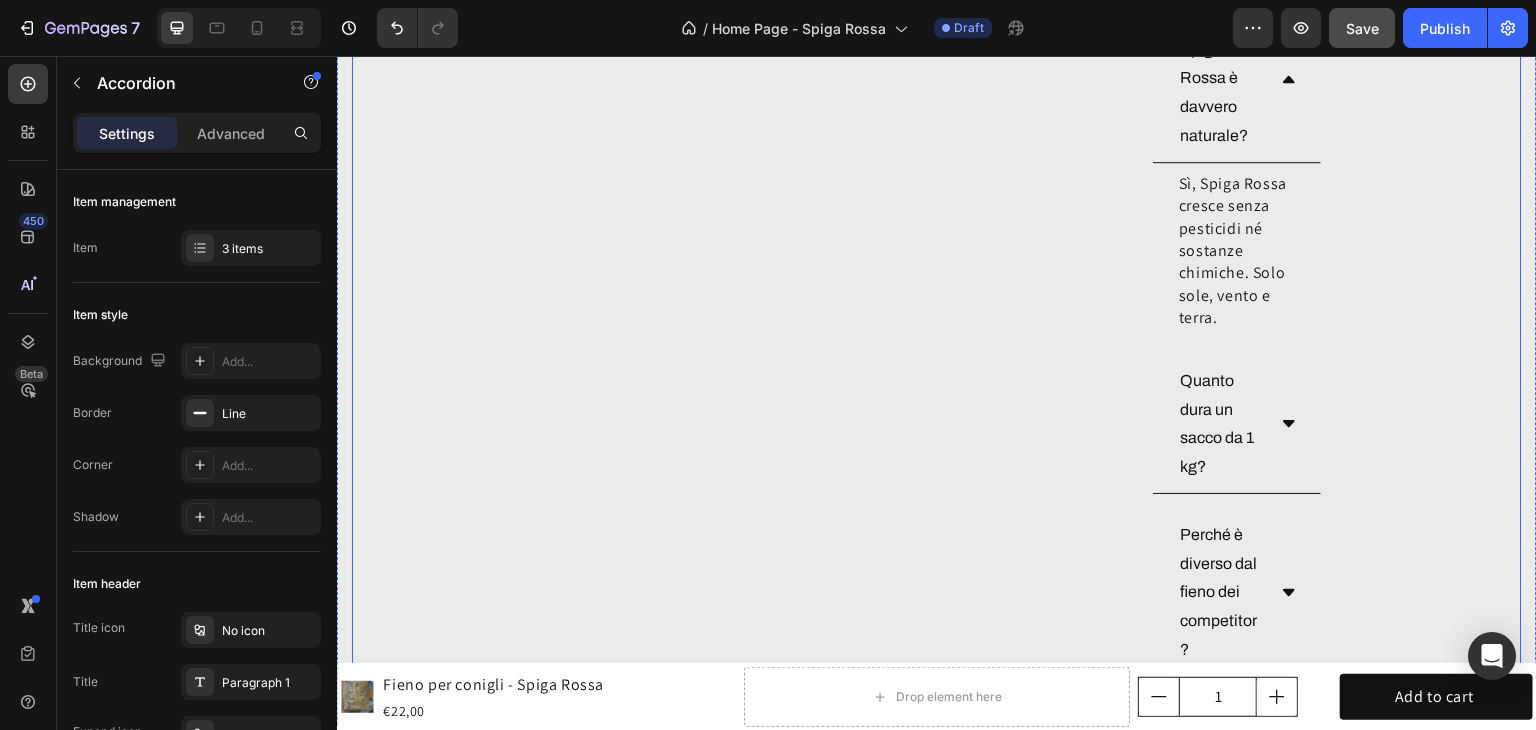 click on "Il fieno Spiga Rossa è davvero naturale?" at bounding box center (1237, 79) 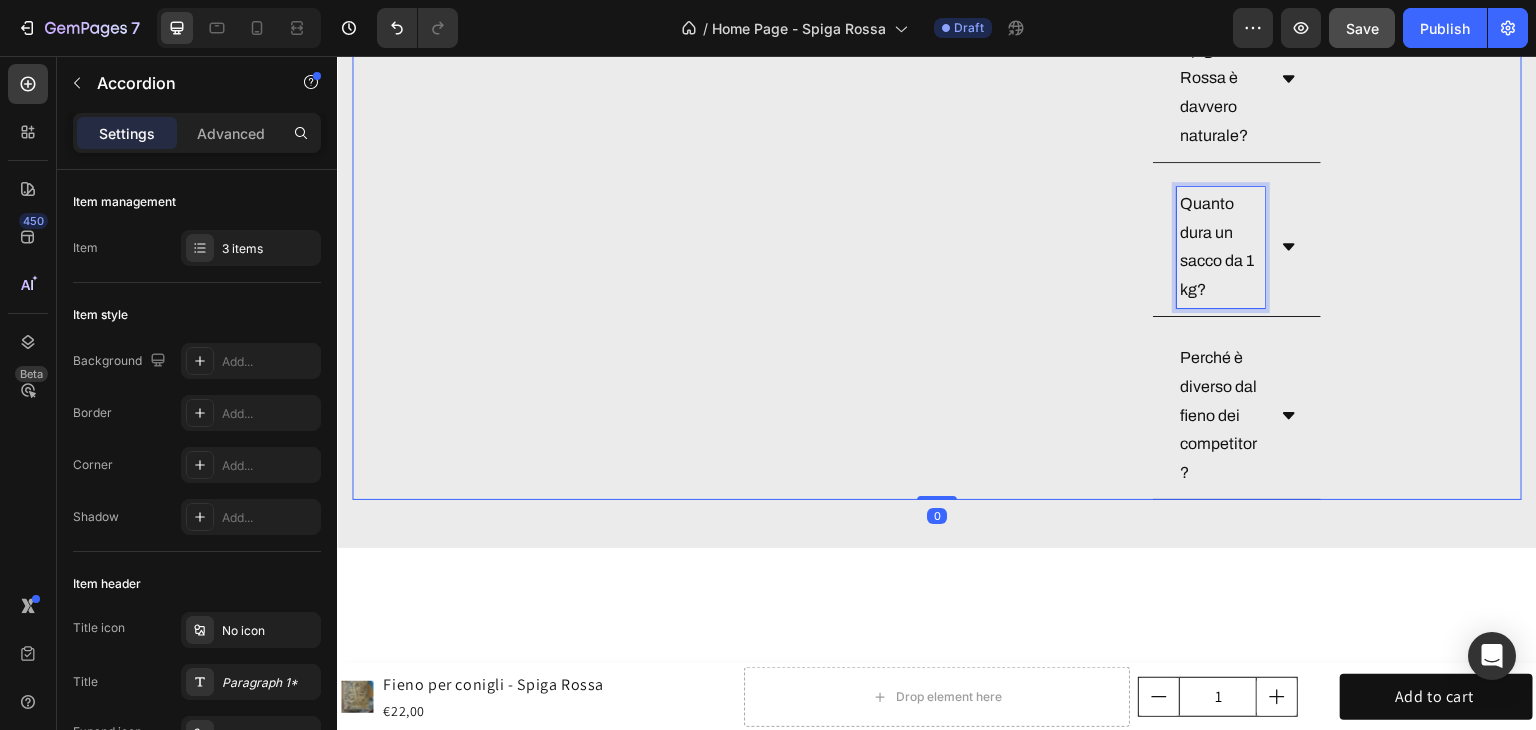 click on "Quanto dura un sacco da 1 kg?" at bounding box center (1221, 247) 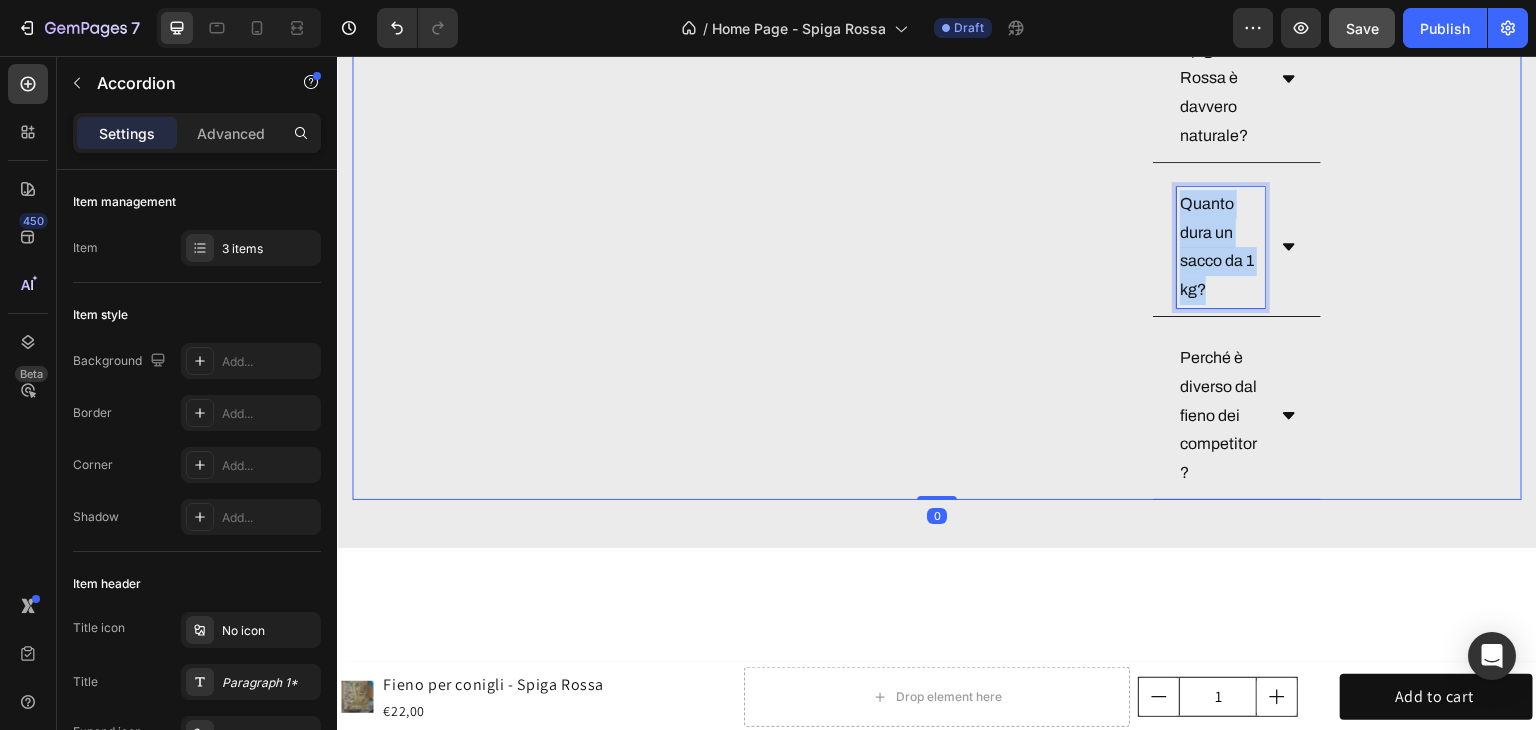 click on "Quanto dura un sacco da 1 kg?" at bounding box center [1221, 247] 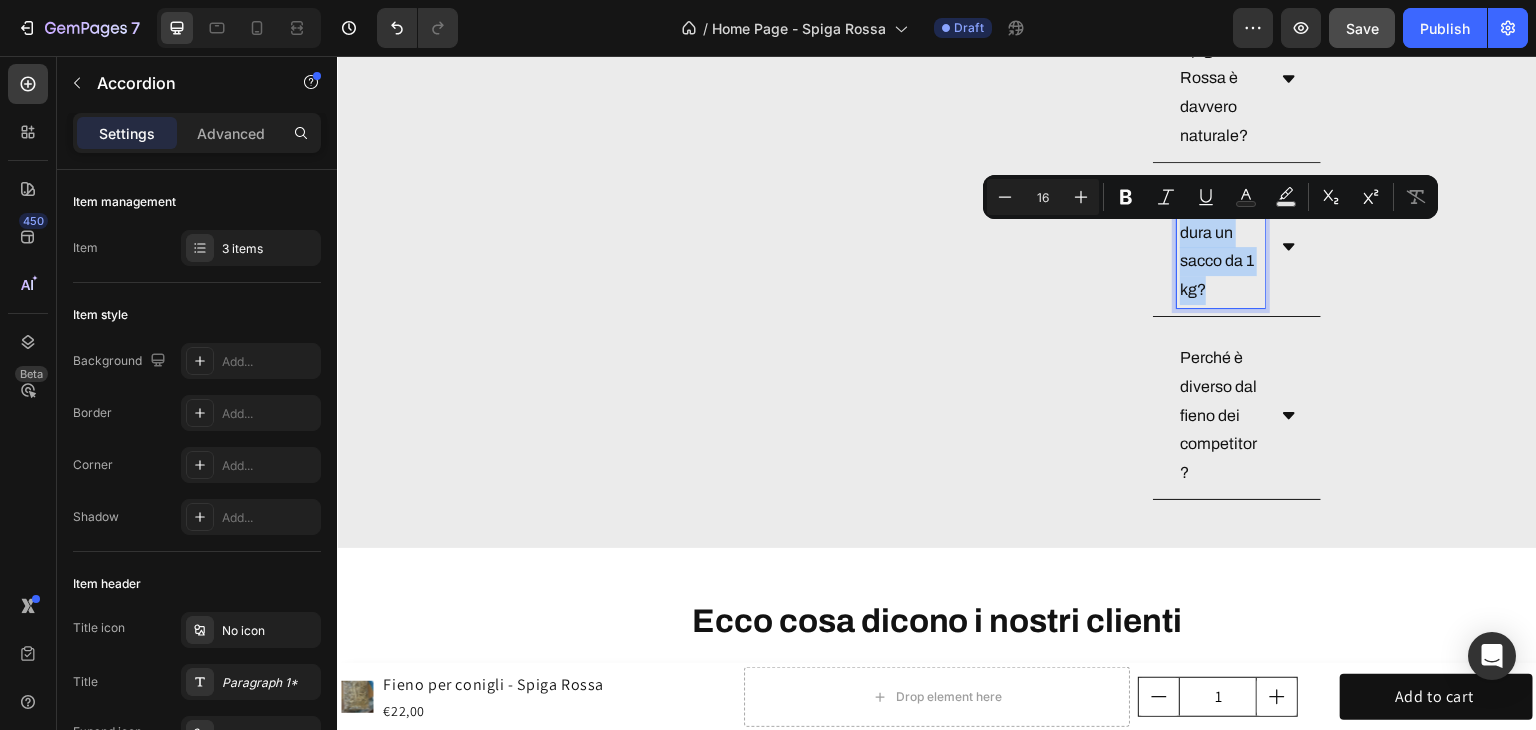 scroll, scrollTop: 6069, scrollLeft: 0, axis: vertical 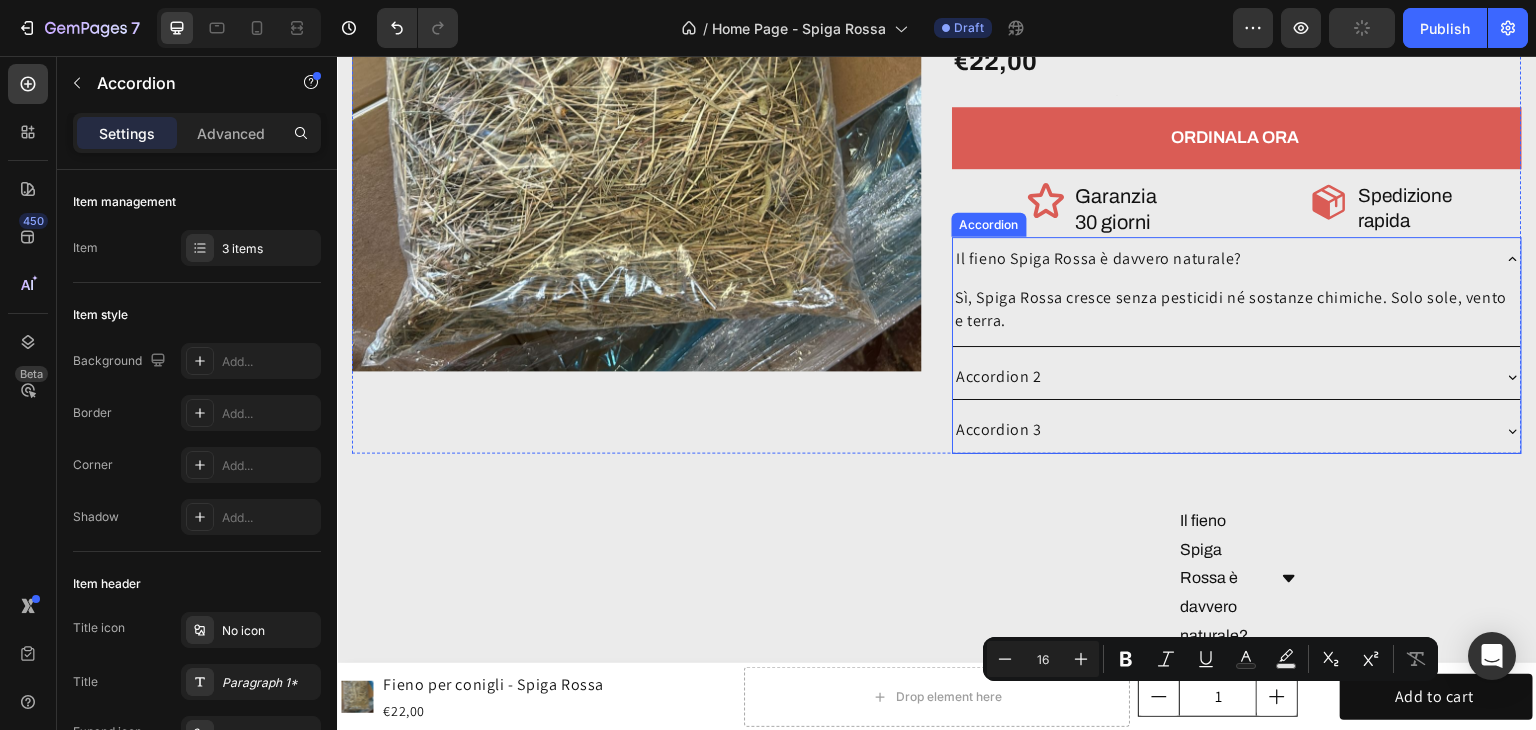 click on "Accordion 2" at bounding box center [1237, 377] 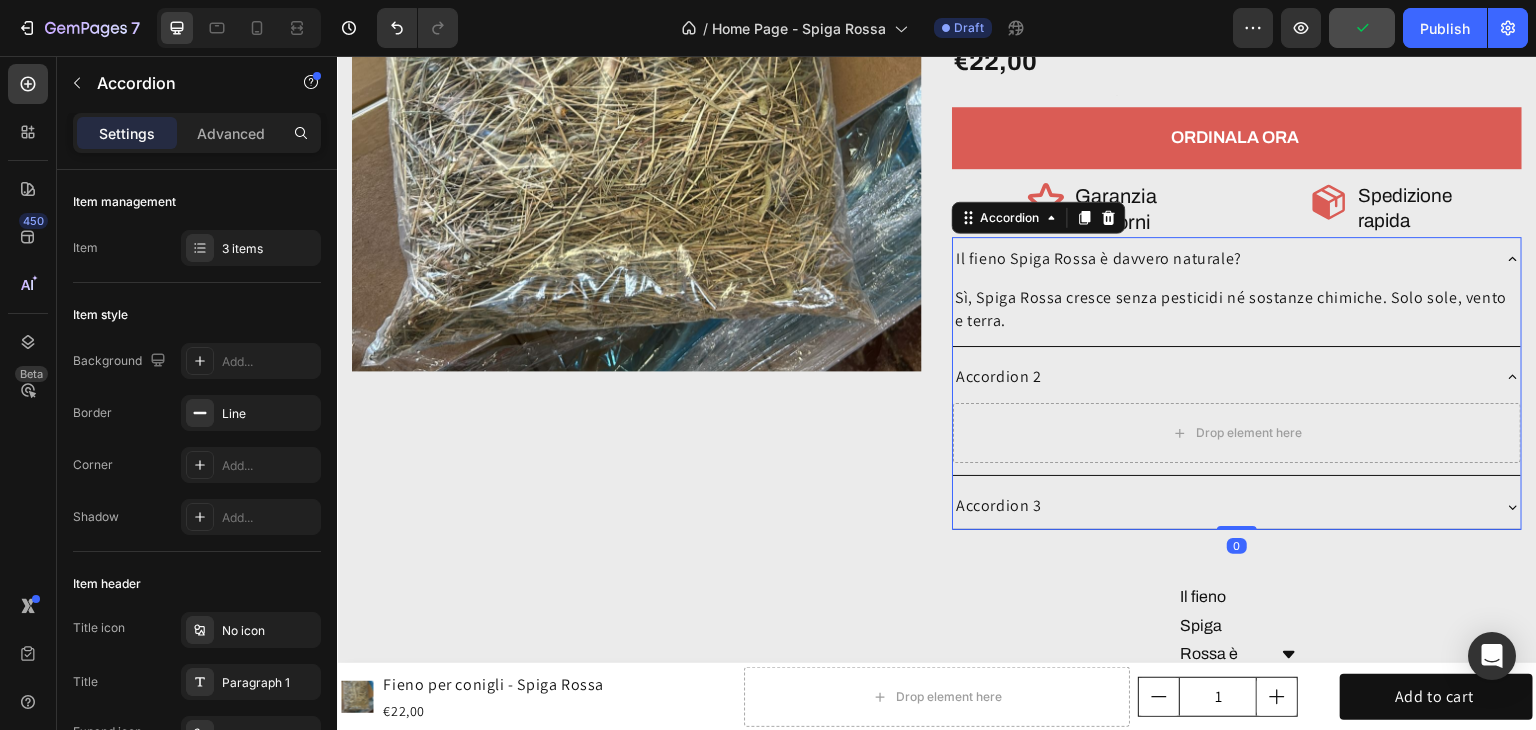 click on "Accordion 2" at bounding box center (1221, 377) 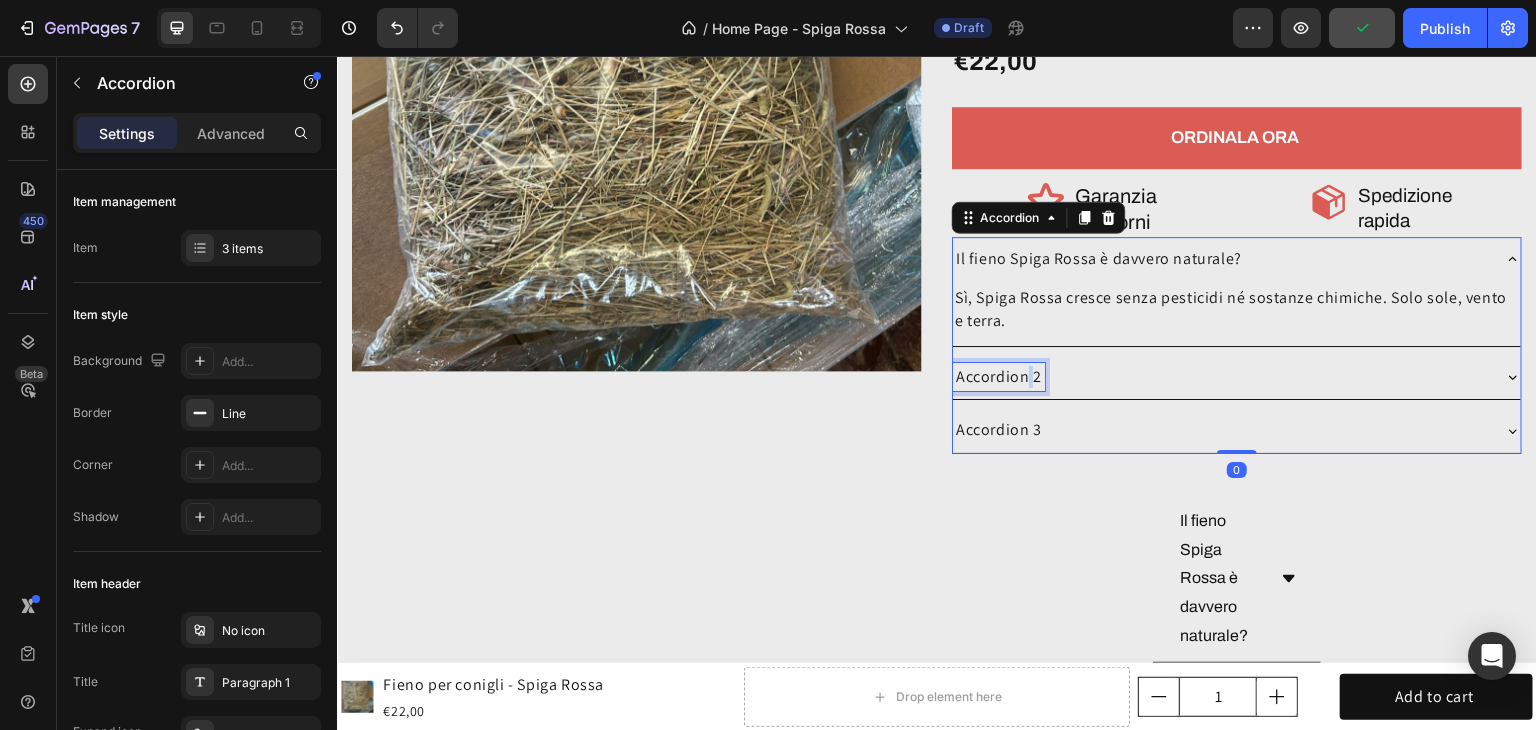 click on "Accordion 2" at bounding box center [999, 377] 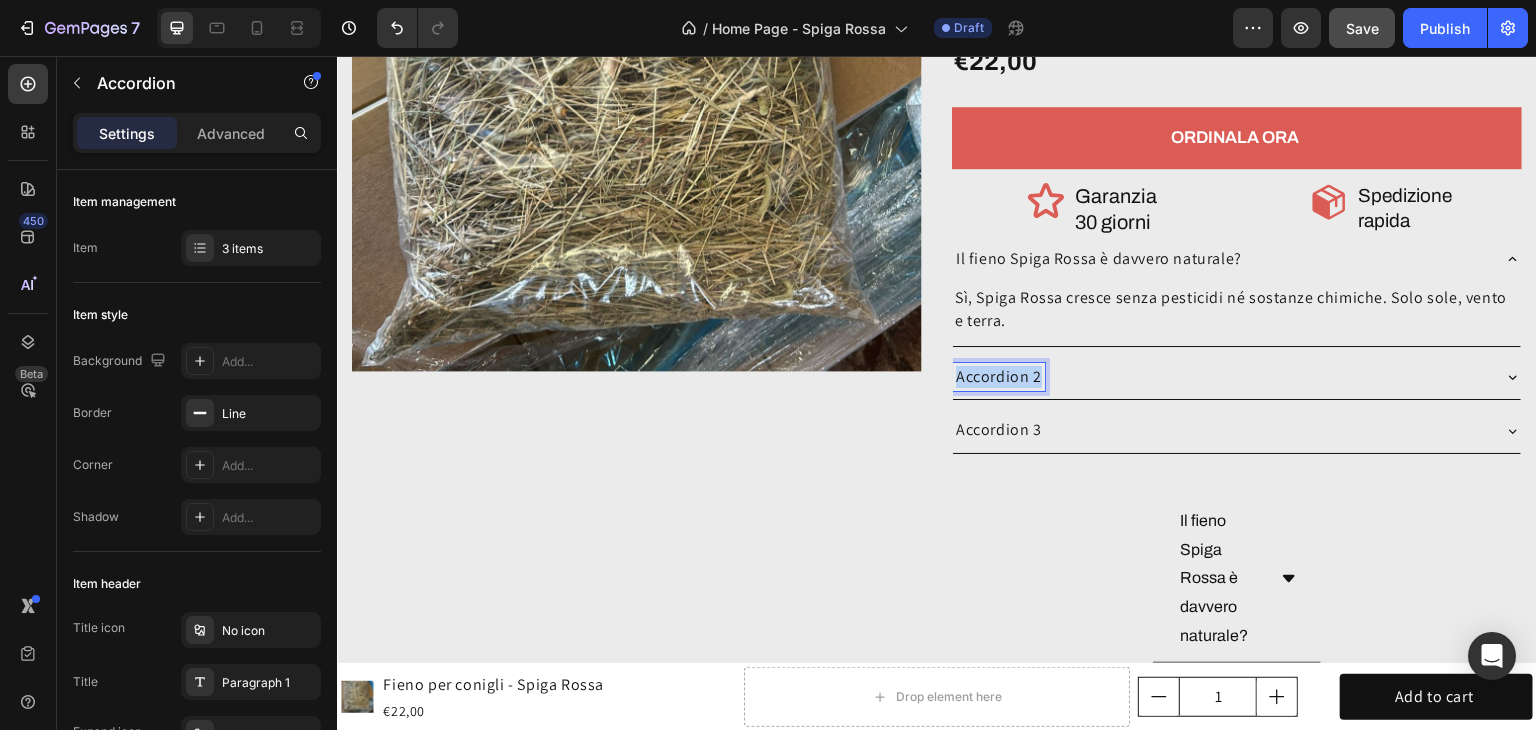 click on "Accordion 2" at bounding box center [999, 377] 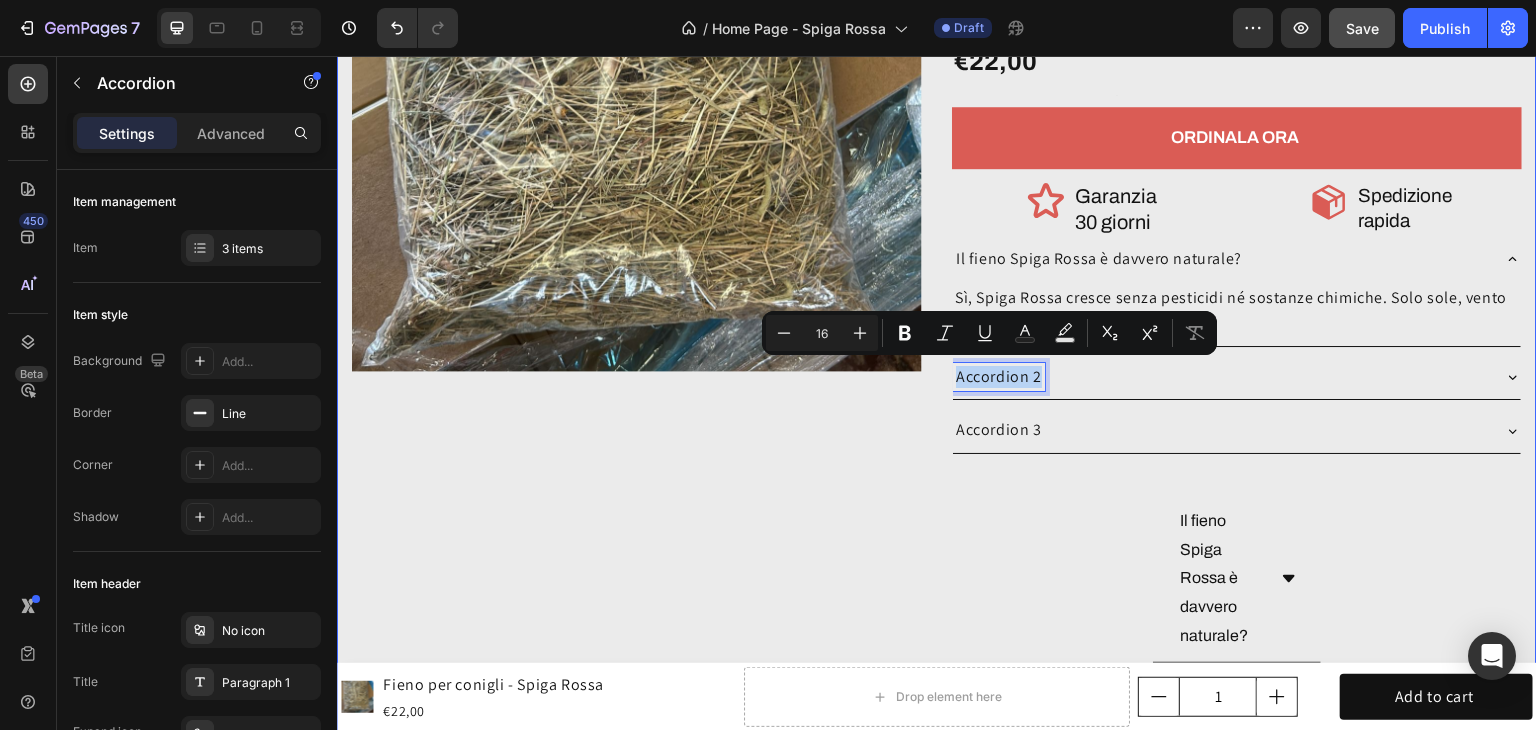 scroll, scrollTop: 6218, scrollLeft: 0, axis: vertical 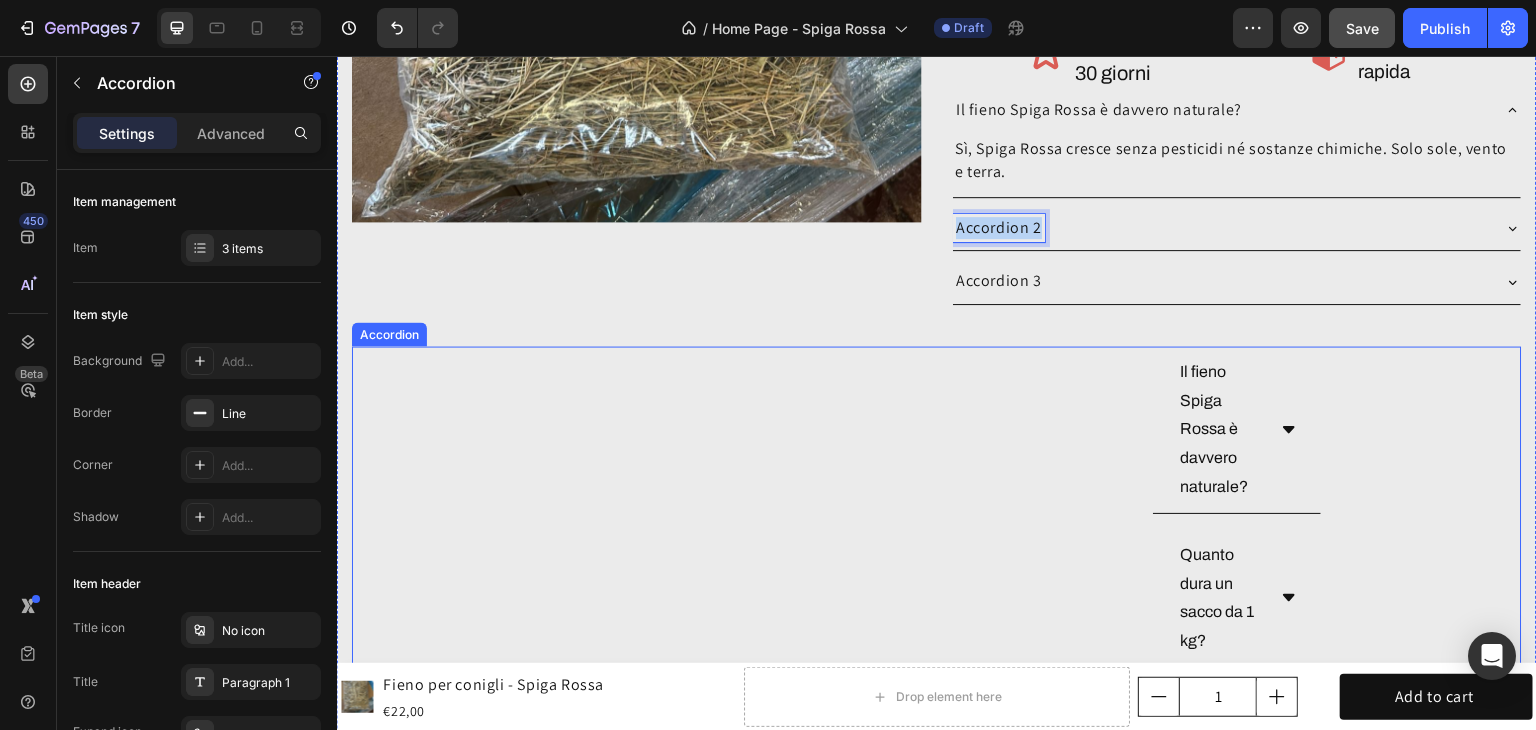 click on "Quanto dura un sacco da 1 kg?" at bounding box center (1221, 598) 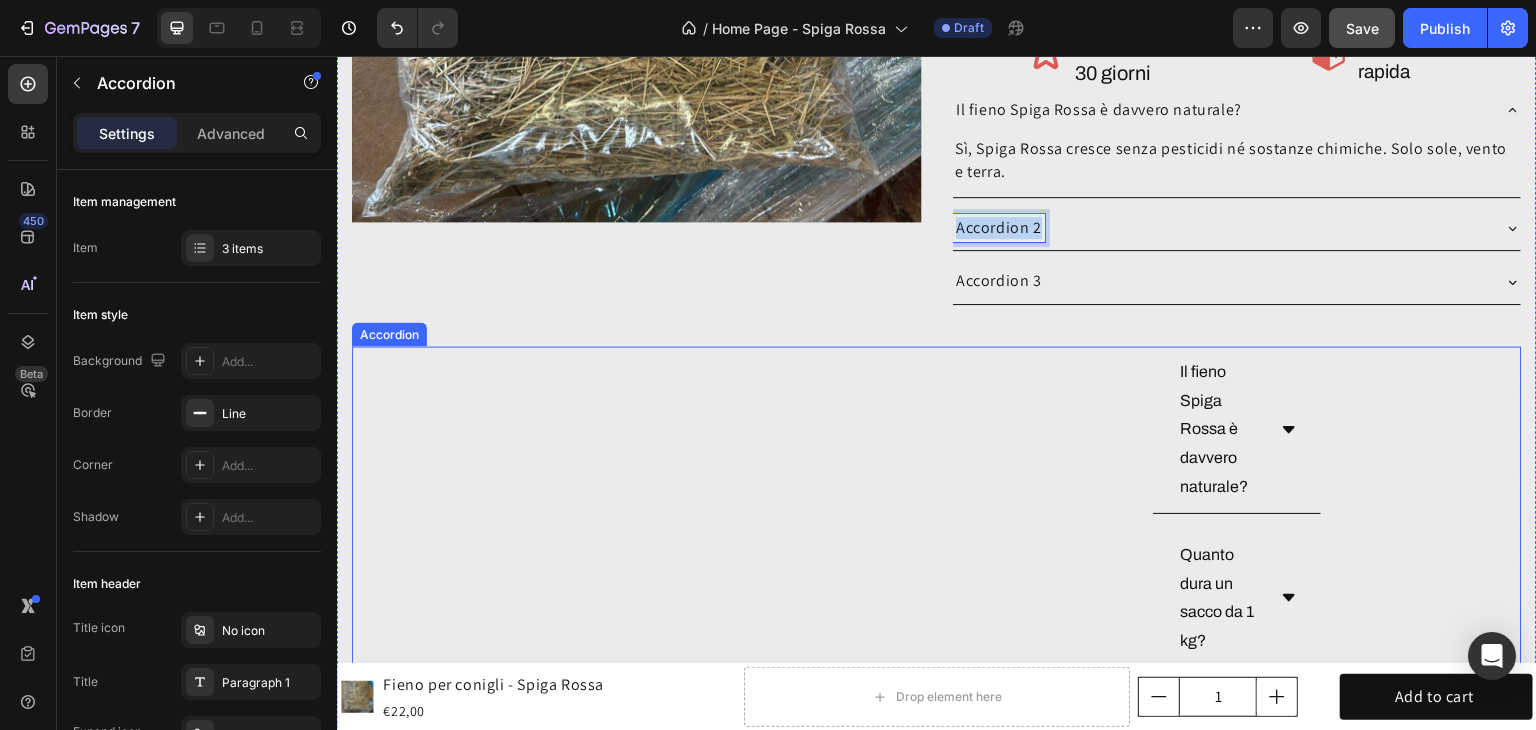 scroll, scrollTop: 6469, scrollLeft: 0, axis: vertical 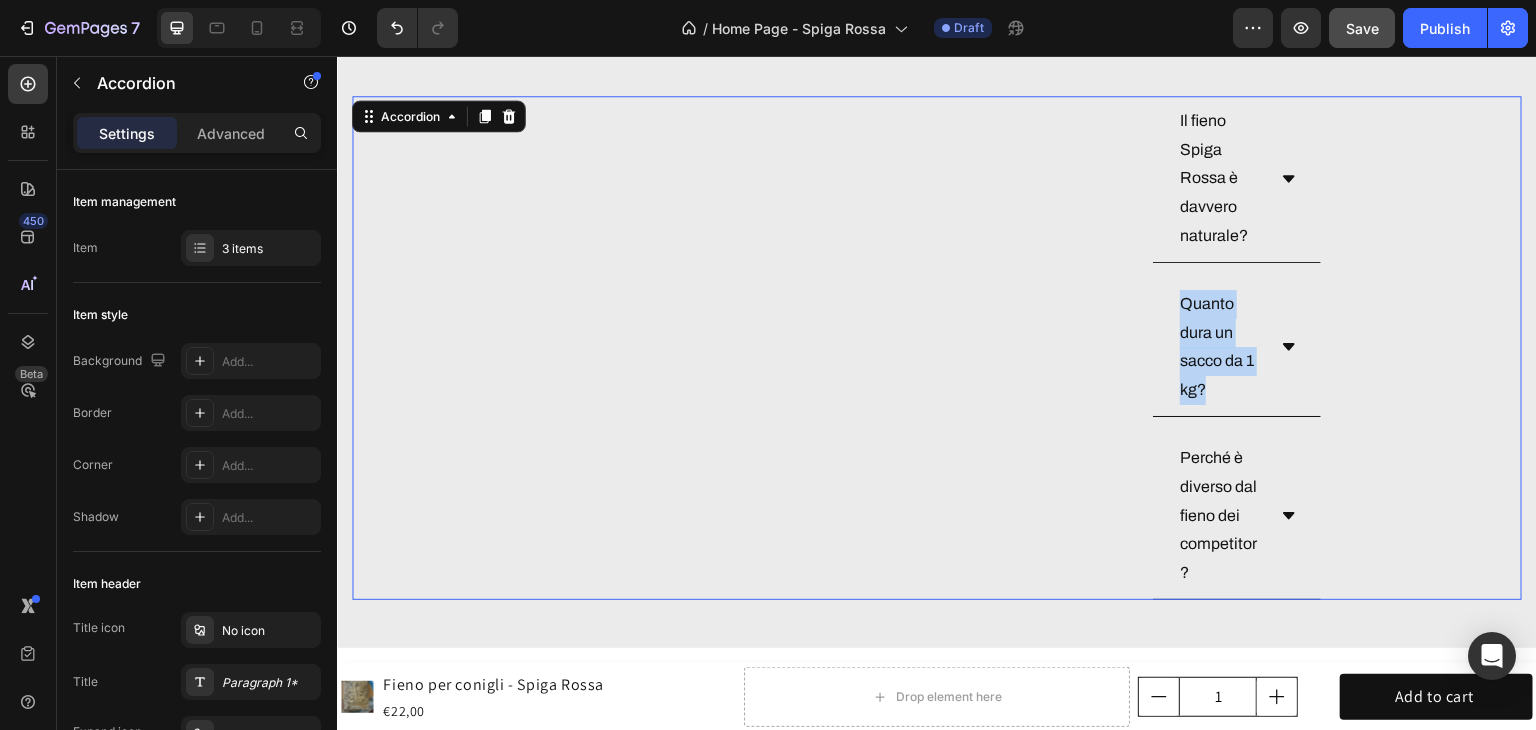 click on "Quanto dura un sacco da 1 kg?" at bounding box center (1221, 347) 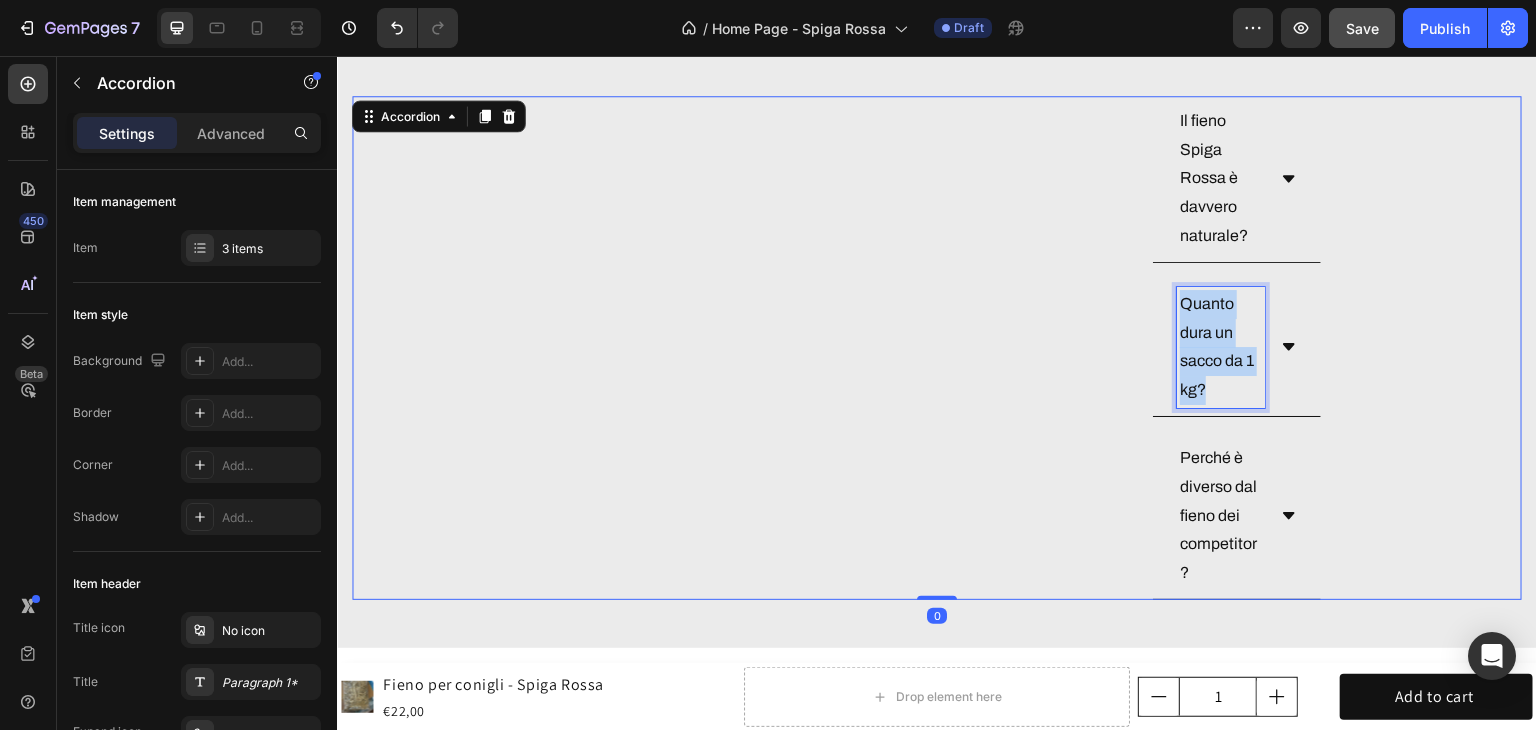 click on "Quanto dura un sacco da 1 kg?" at bounding box center [1221, 347] 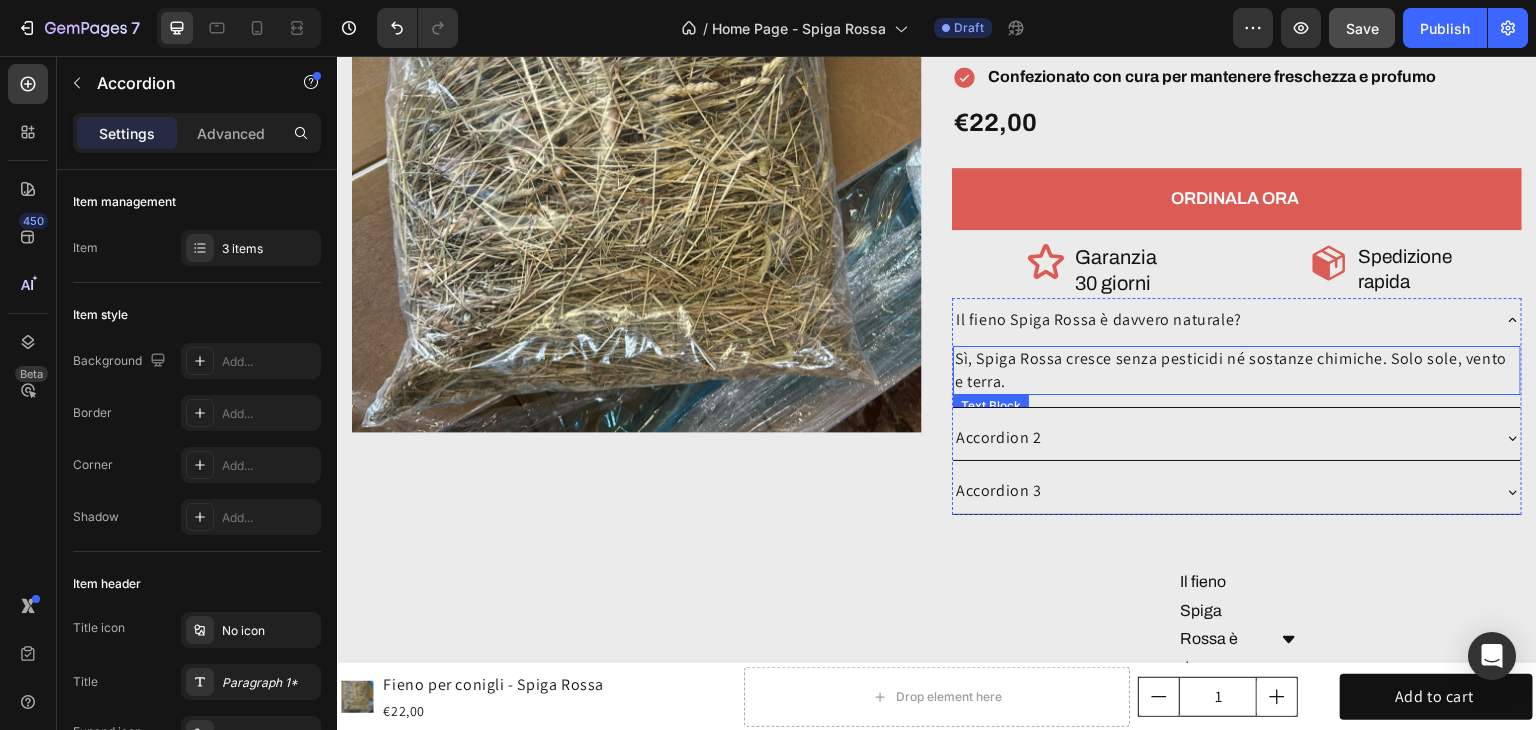 scroll, scrollTop: 6069, scrollLeft: 0, axis: vertical 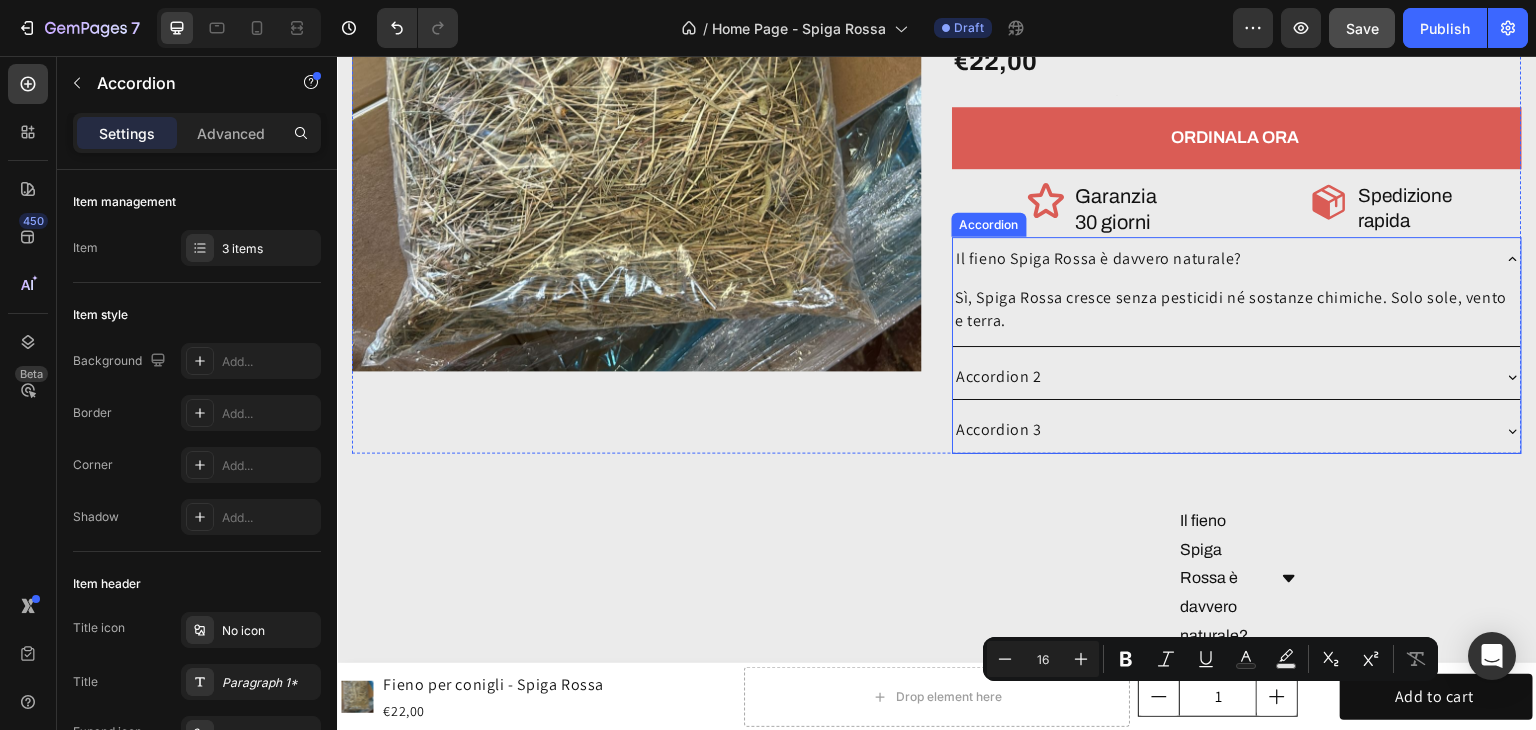 click on "Accordion 2" at bounding box center (999, 377) 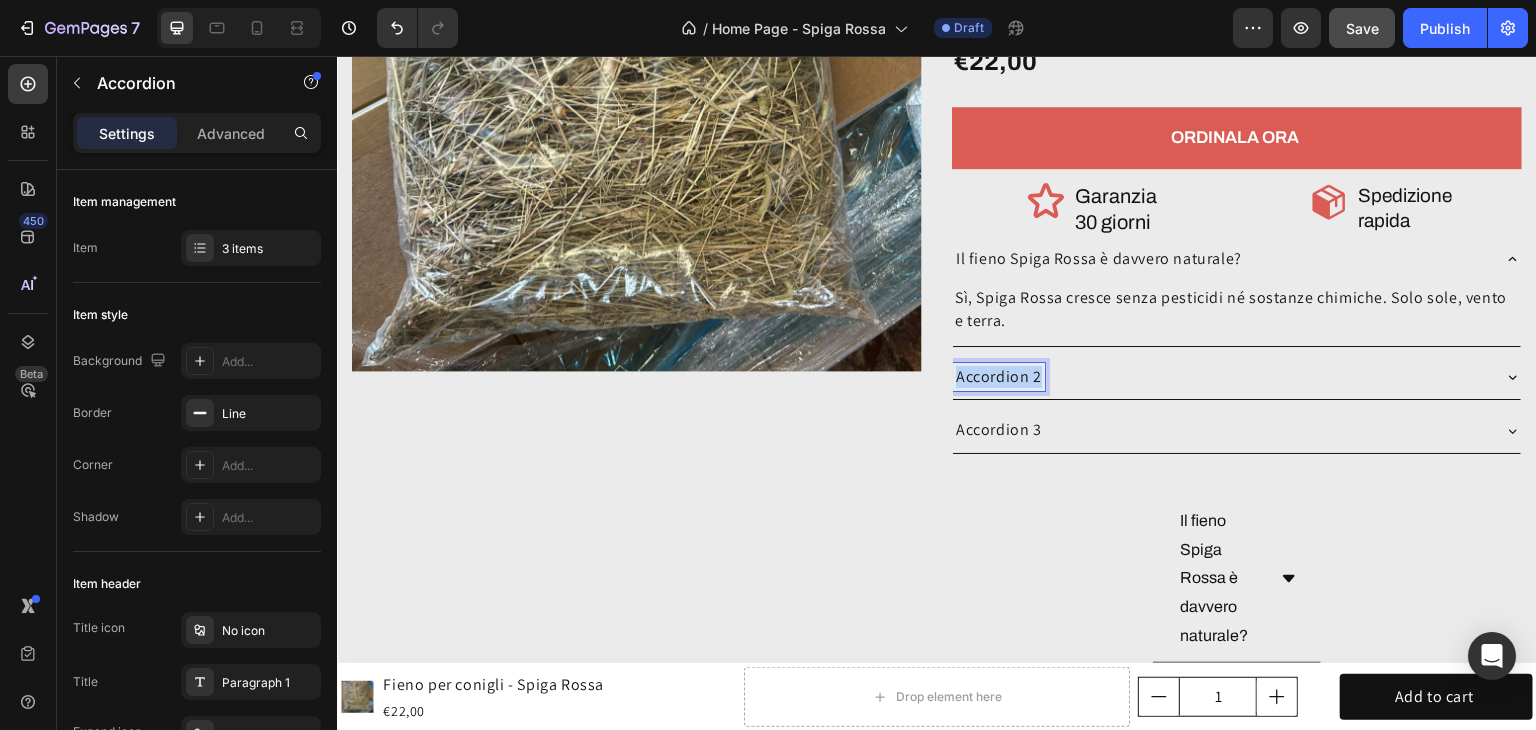 click on "Accordion 2" at bounding box center (999, 377) 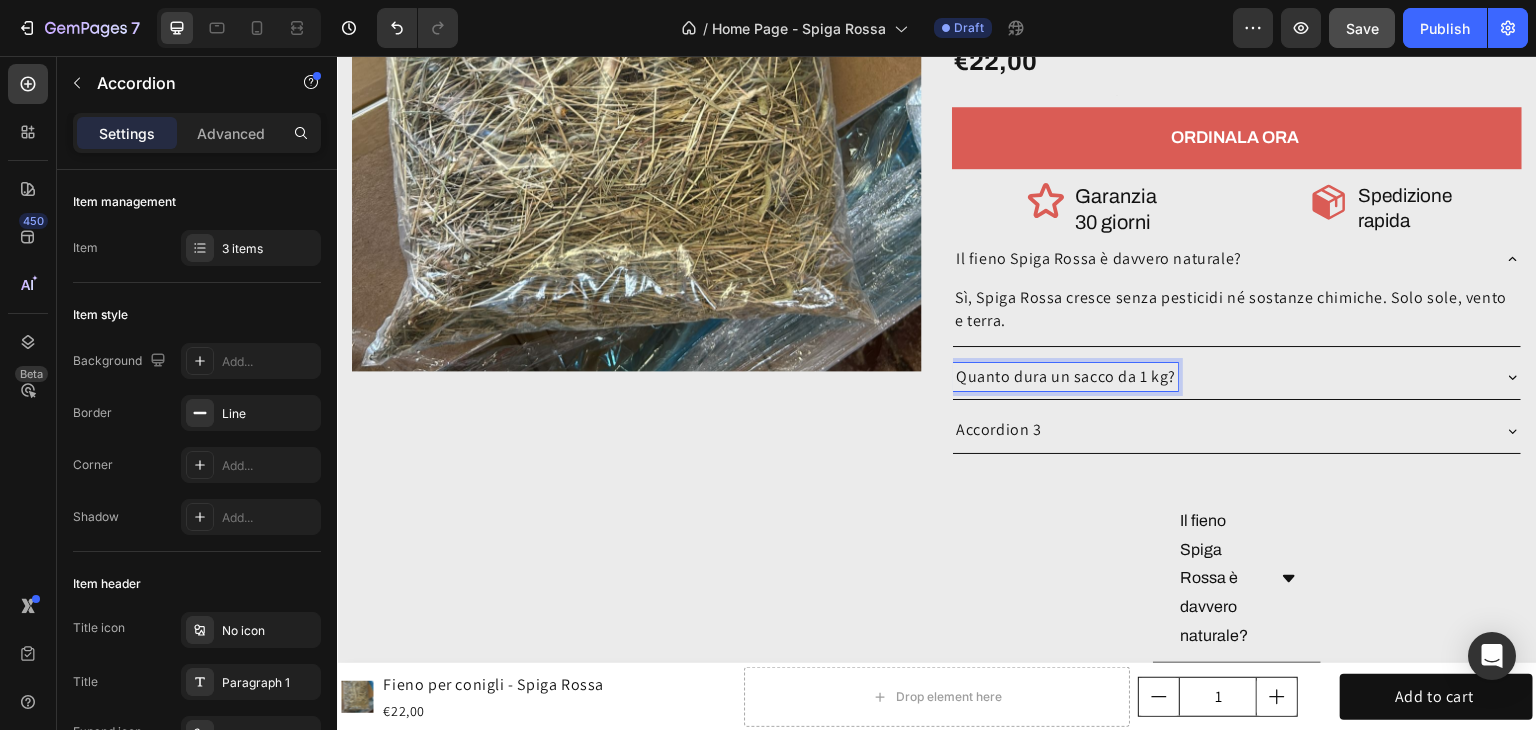 click on "Il fieno Spiga Rossa è davvero naturale?" at bounding box center (1237, 259) 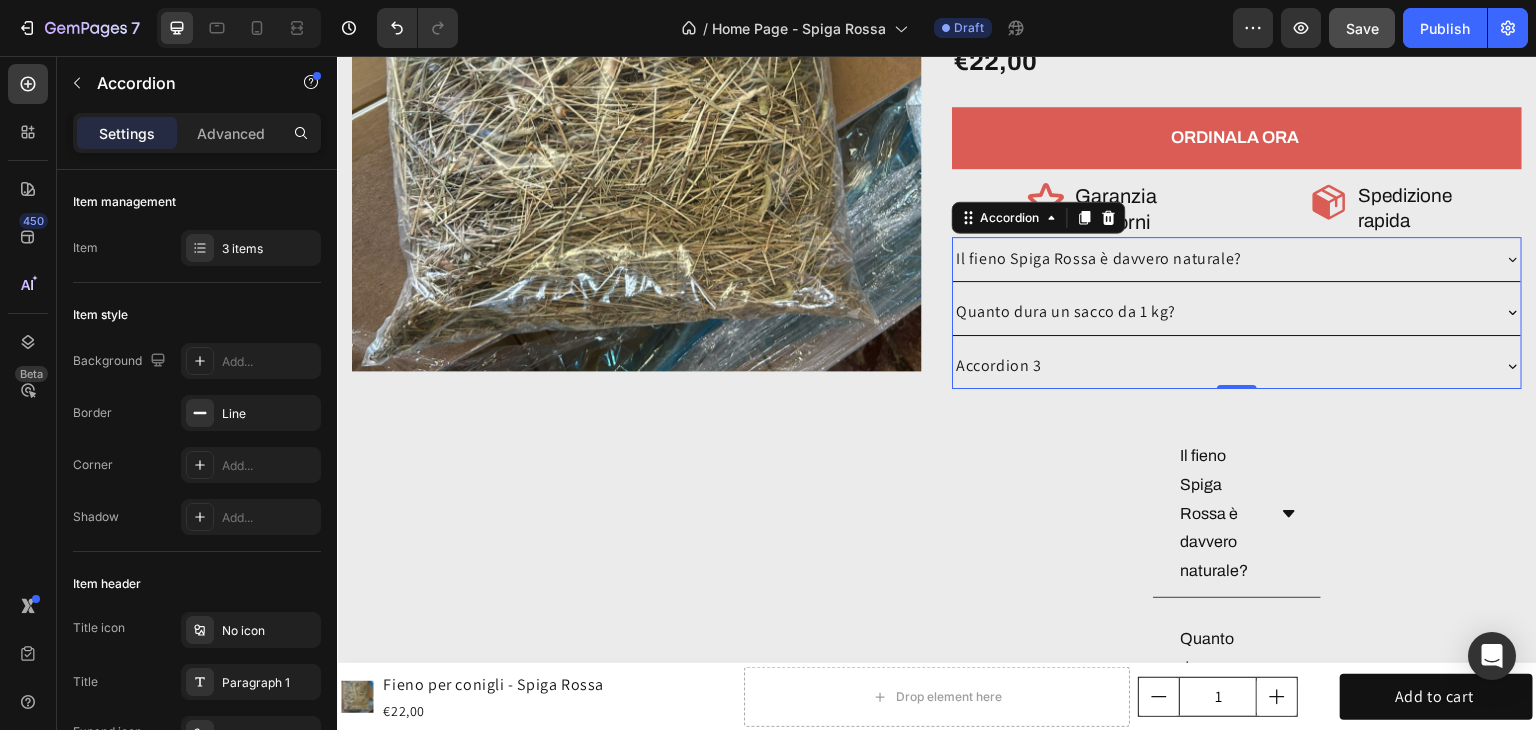 click on "Il fieno Spiga Rossa è davvero naturale?" at bounding box center (1221, 259) 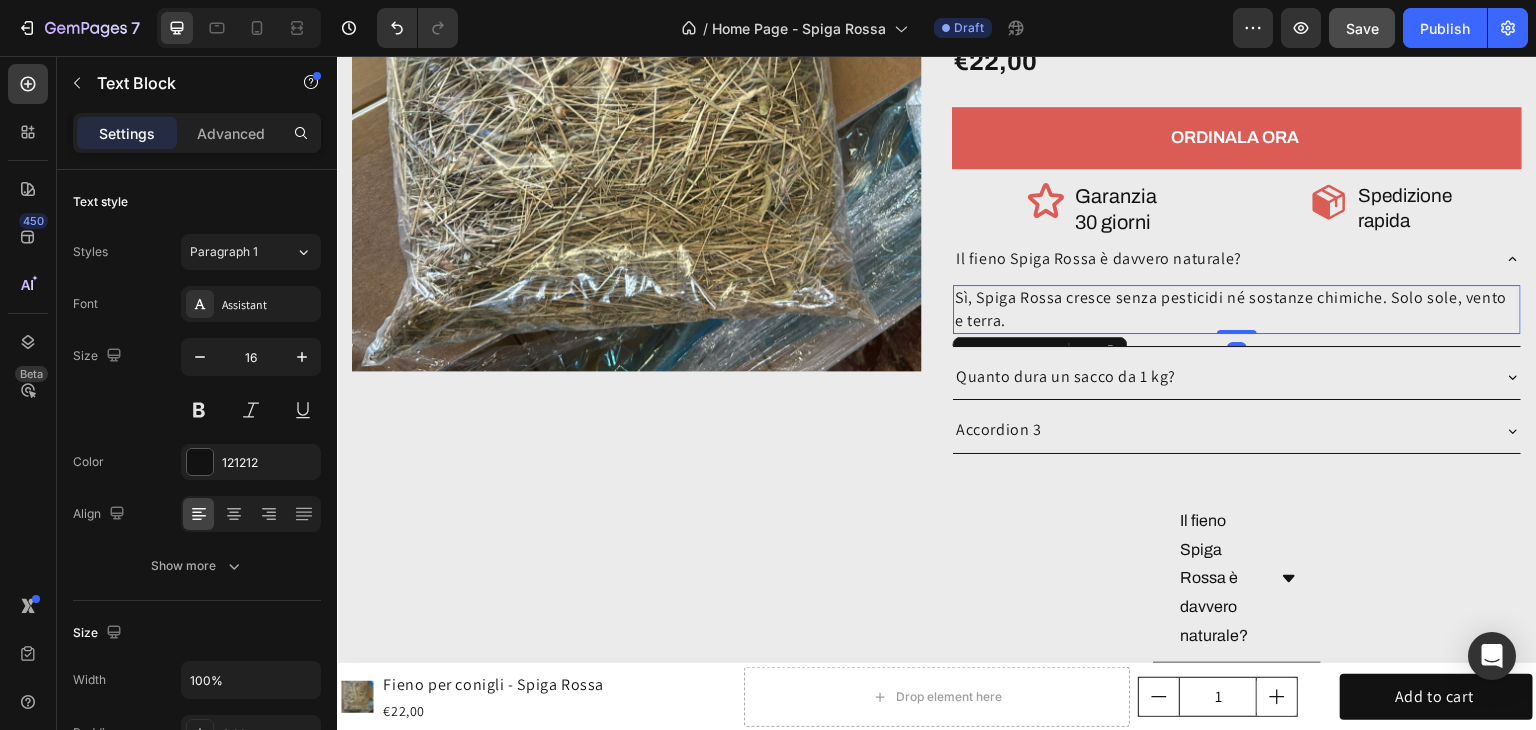 click on "Sì, Spiga Rossa cresce senza pesticidi né sostanze chimiche. Solo sole, vento e terra." at bounding box center (1237, 309) 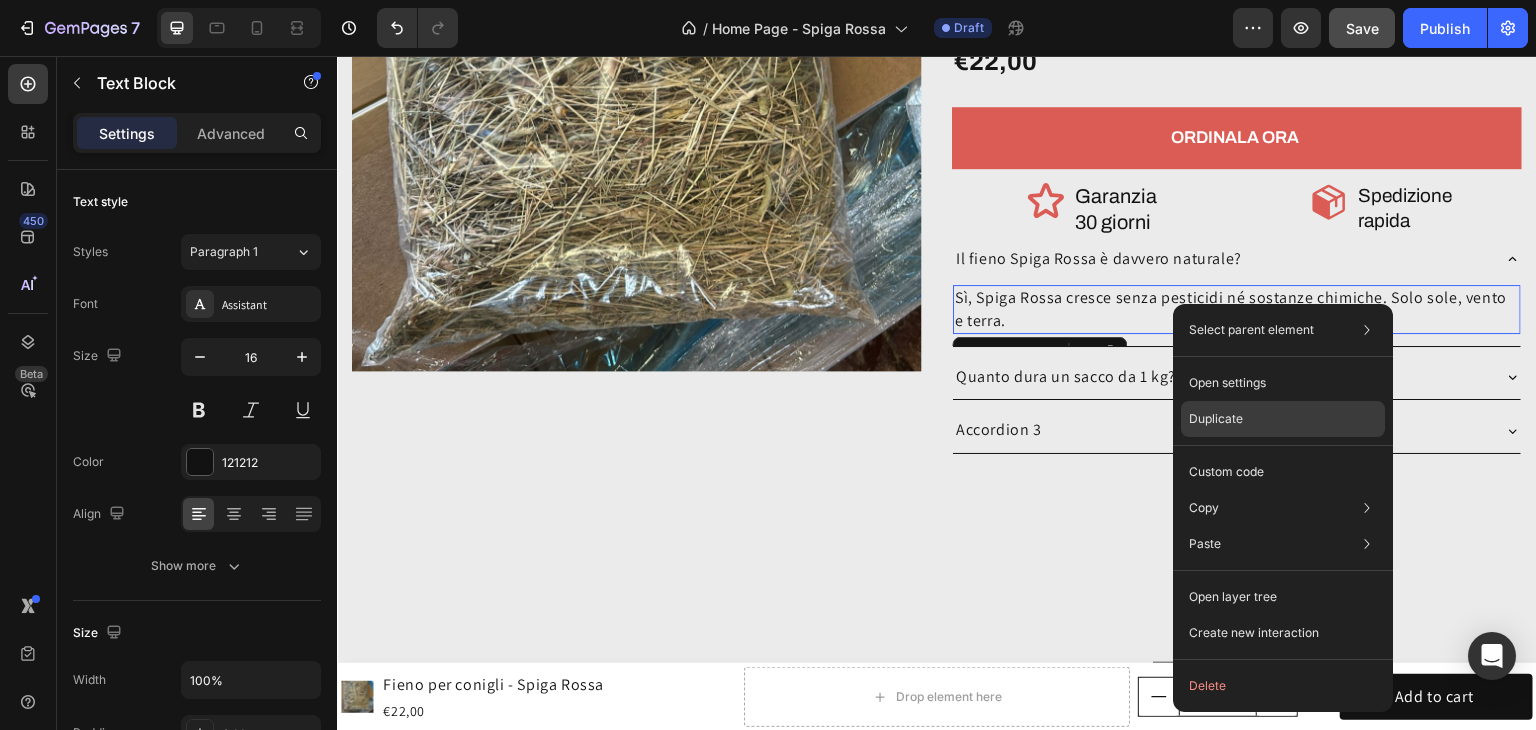 click on "Duplicate" at bounding box center [1216, 419] 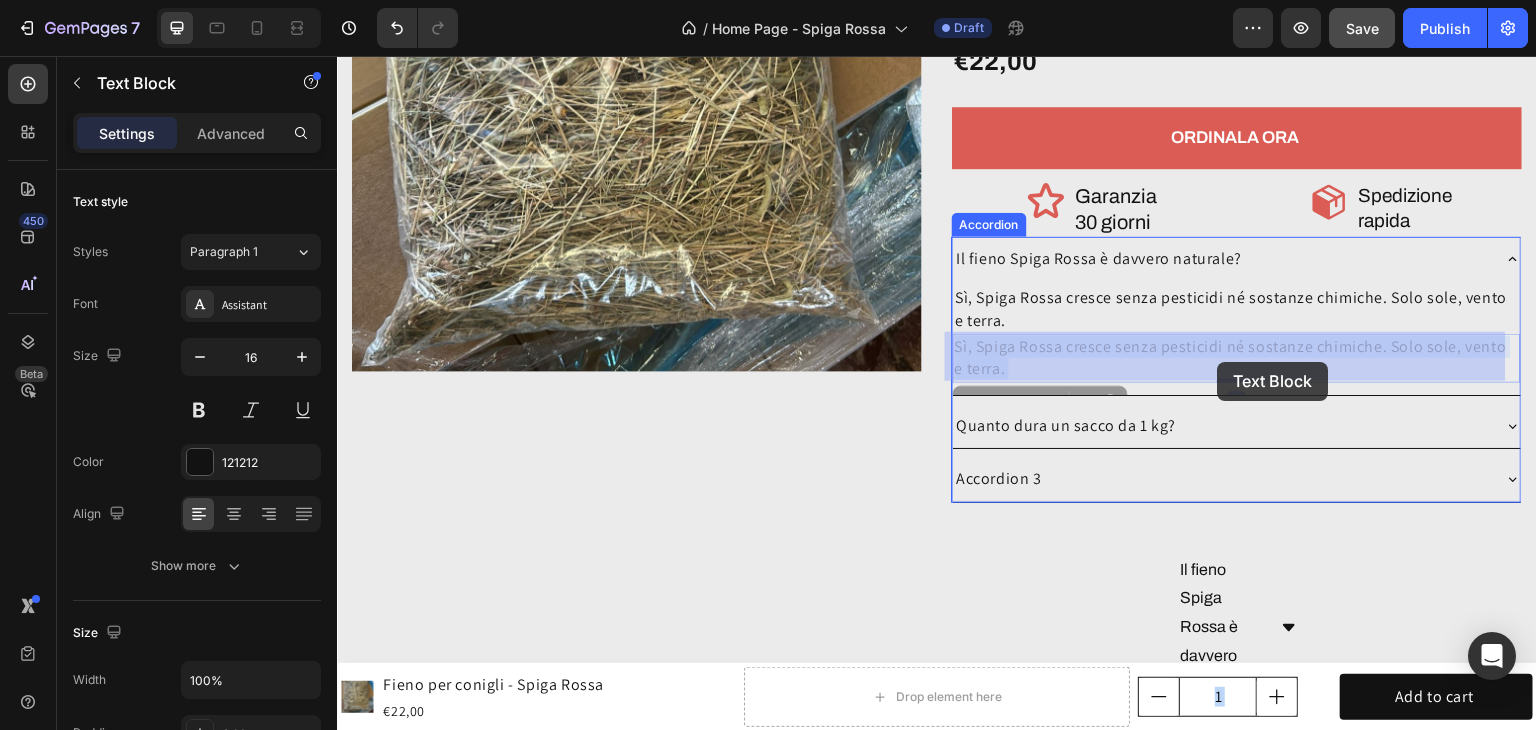 drag, startPoint x: 1232, startPoint y: 350, endPoint x: 1218, endPoint y: 362, distance: 18.439089 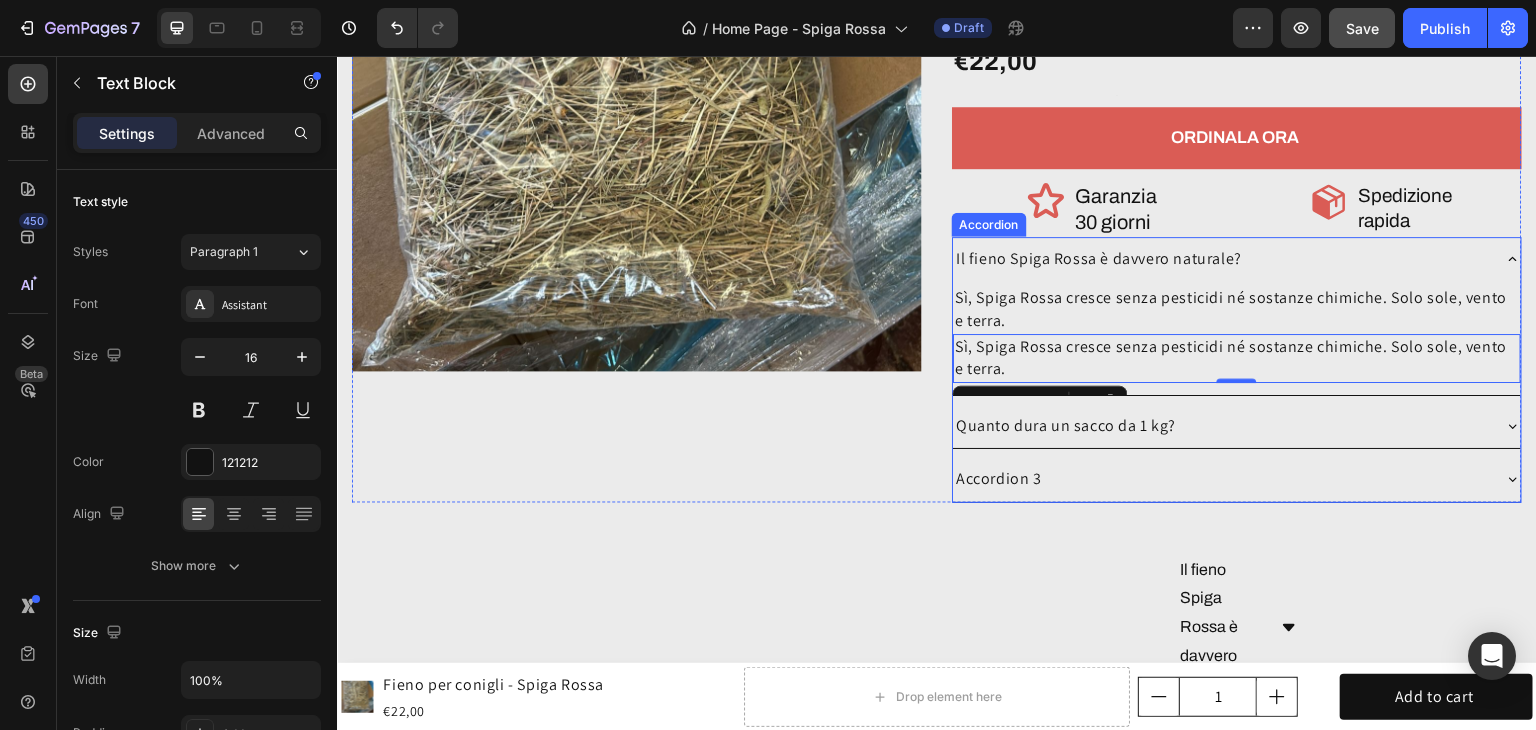 click on "Quanto dura un sacco da 1 kg?" at bounding box center (1221, 426) 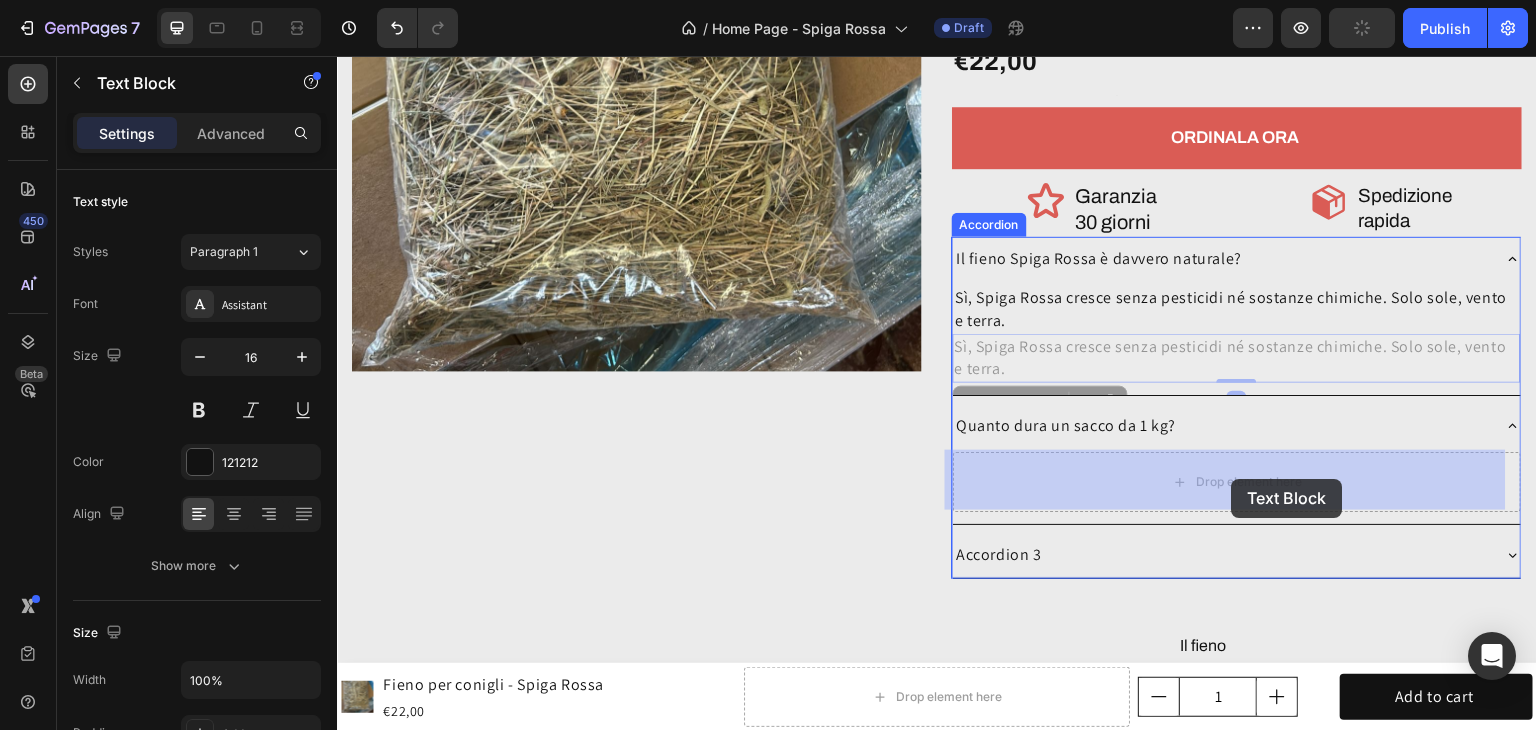 drag, startPoint x: 1256, startPoint y: 342, endPoint x: 1235, endPoint y: 474, distance: 133.66002 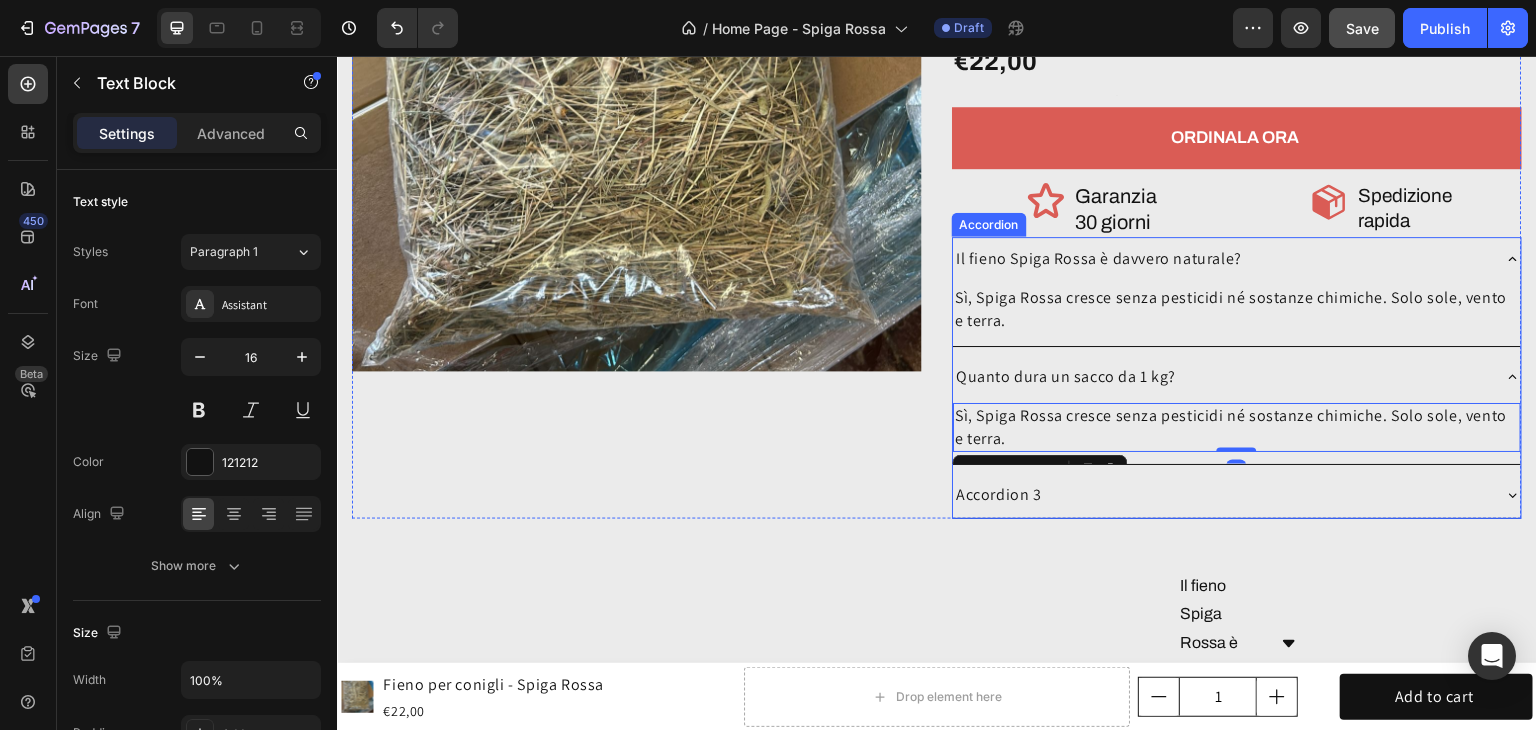 click on "Accordion 3" at bounding box center (1221, 495) 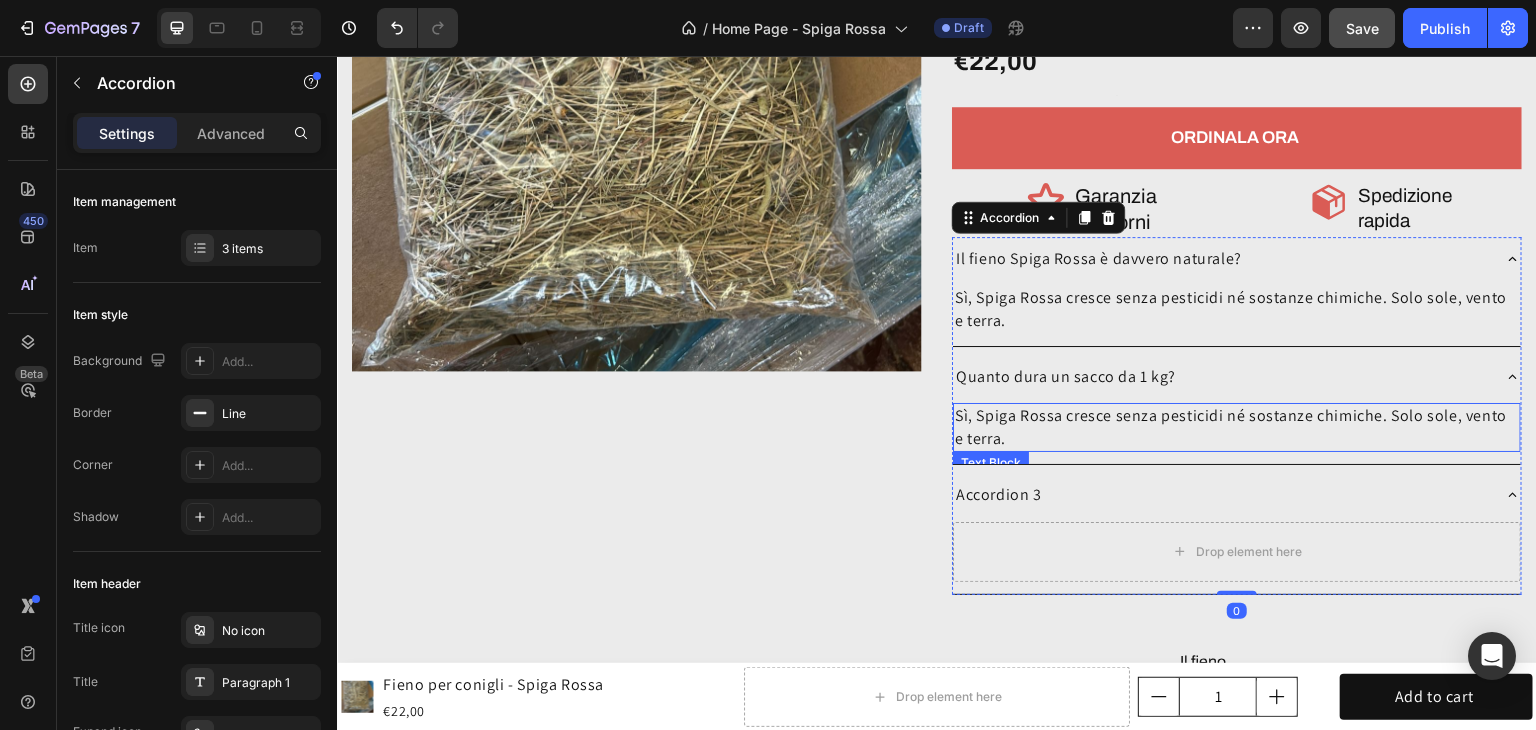 click on "Sì, Spiga Rossa cresce senza pesticidi né sostanze chimiche. Solo sole, vento e terra." at bounding box center (1237, 427) 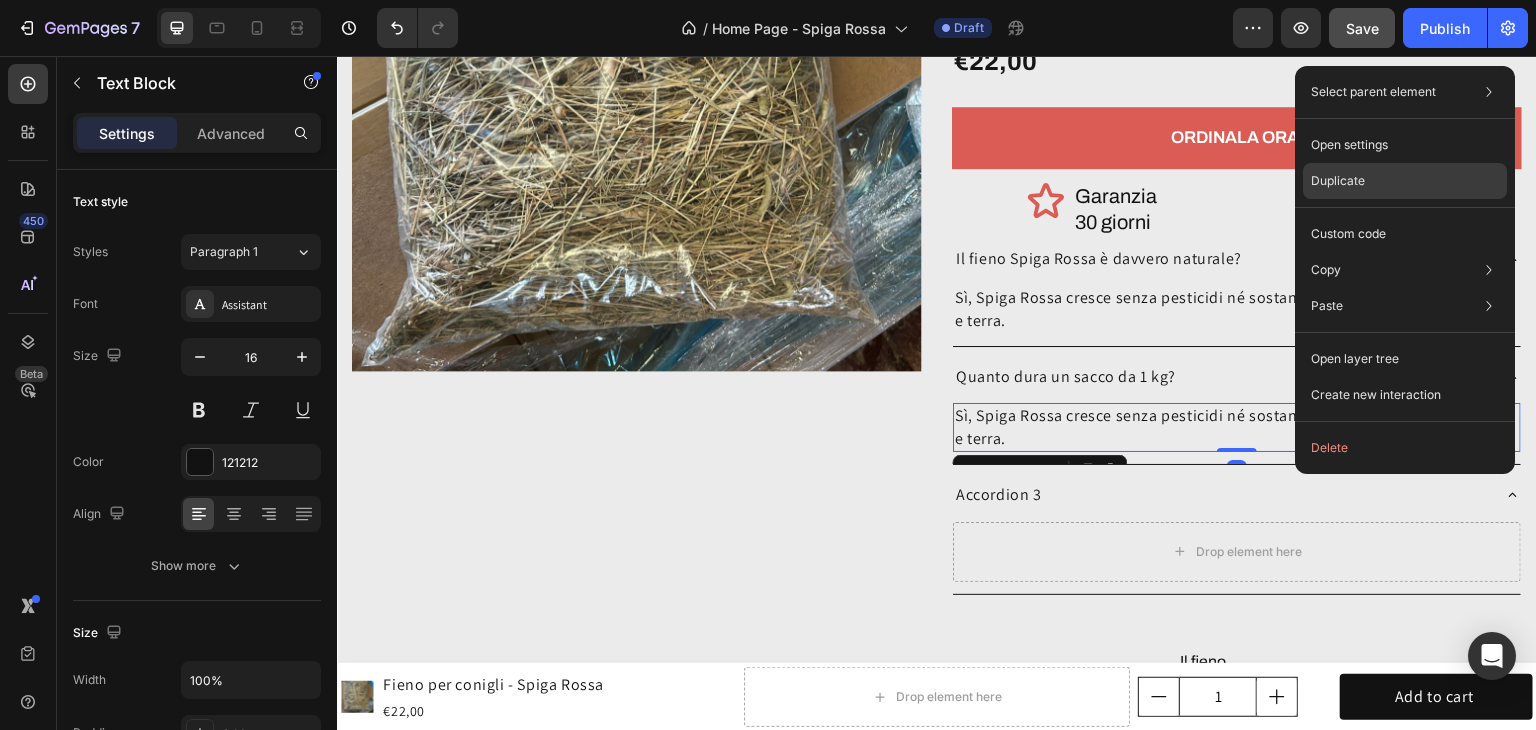 click on "Duplicate" at bounding box center [1338, 181] 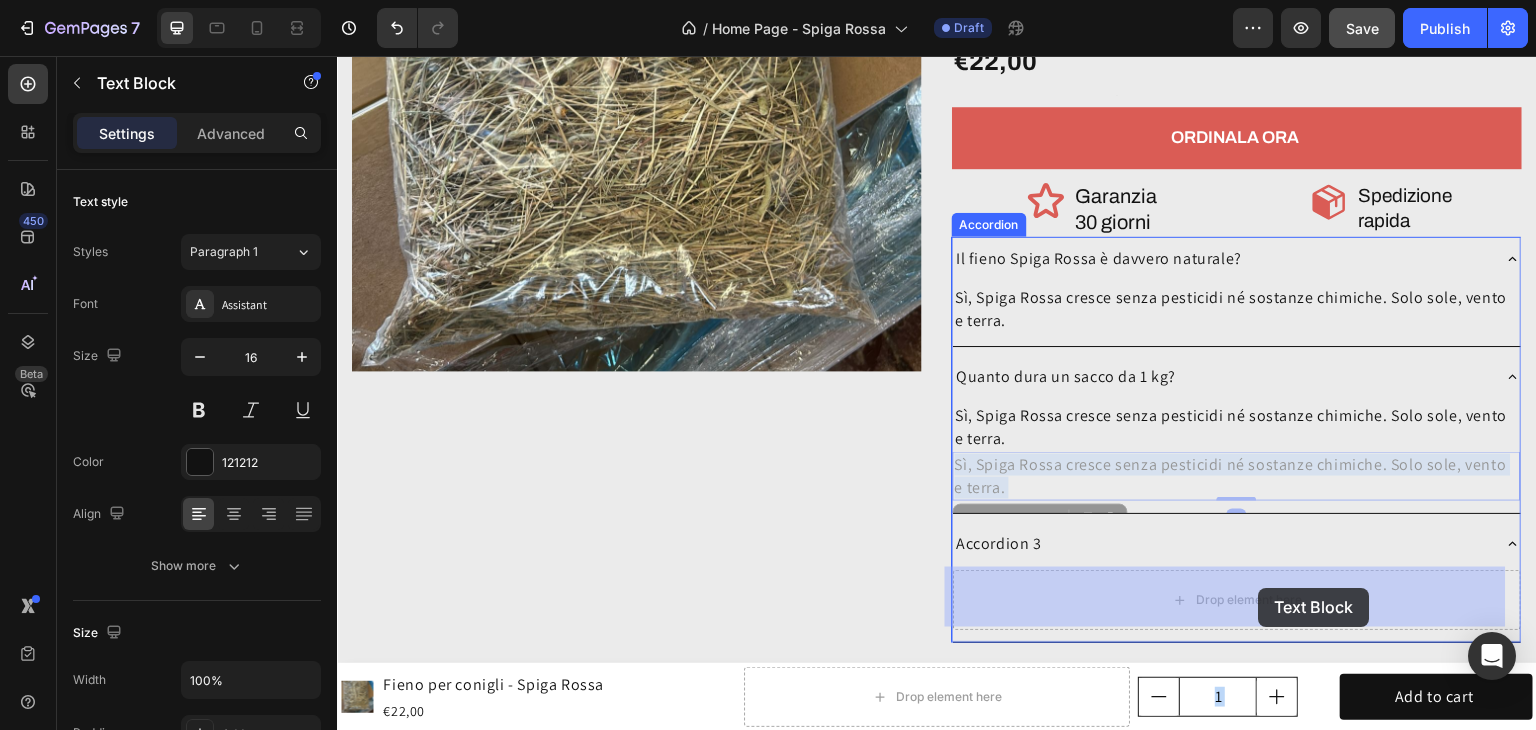 drag, startPoint x: 1312, startPoint y: 465, endPoint x: 1265, endPoint y: 579, distance: 123.308556 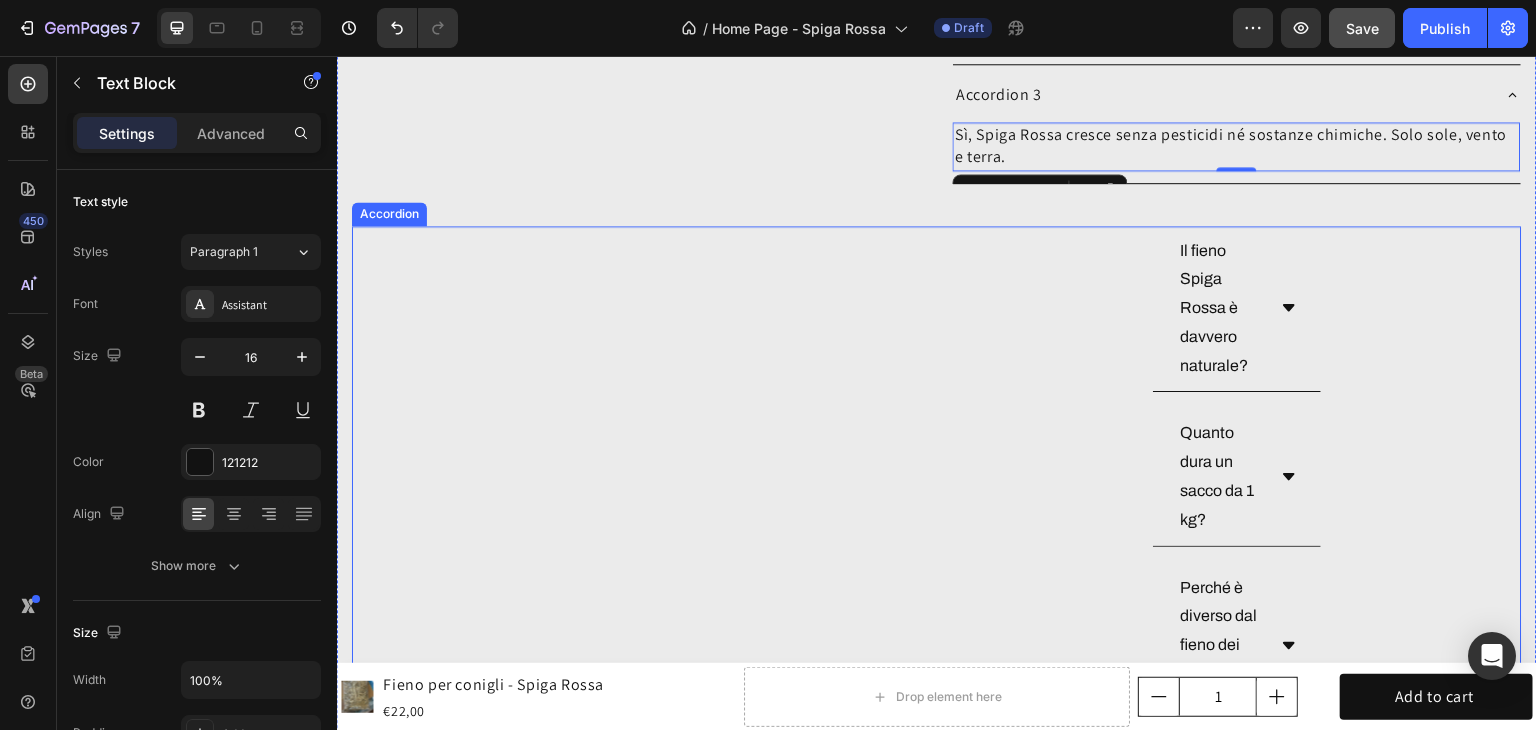 scroll, scrollTop: 6521, scrollLeft: 0, axis: vertical 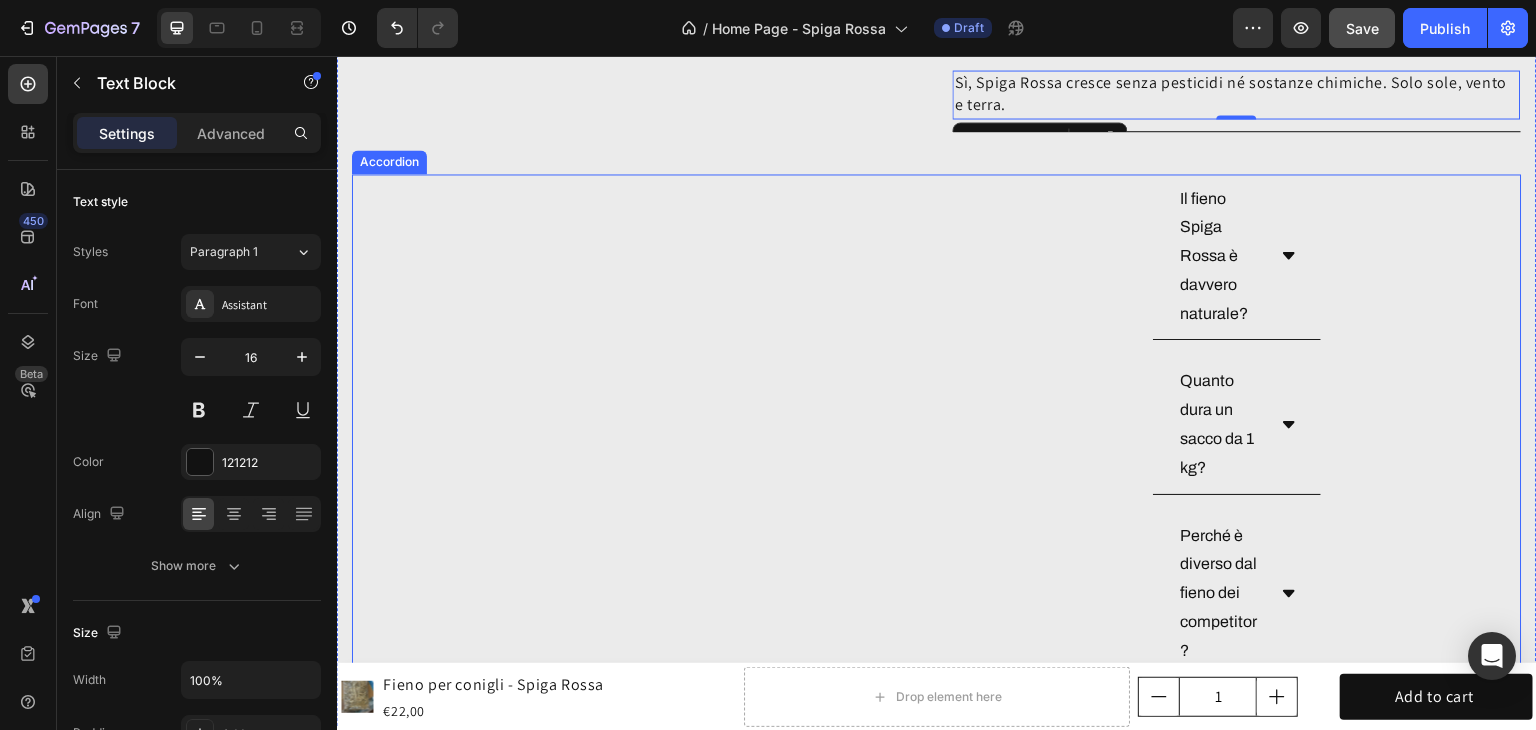 click on "Perché è diverso dal fieno dei competitor?" at bounding box center (1237, 594) 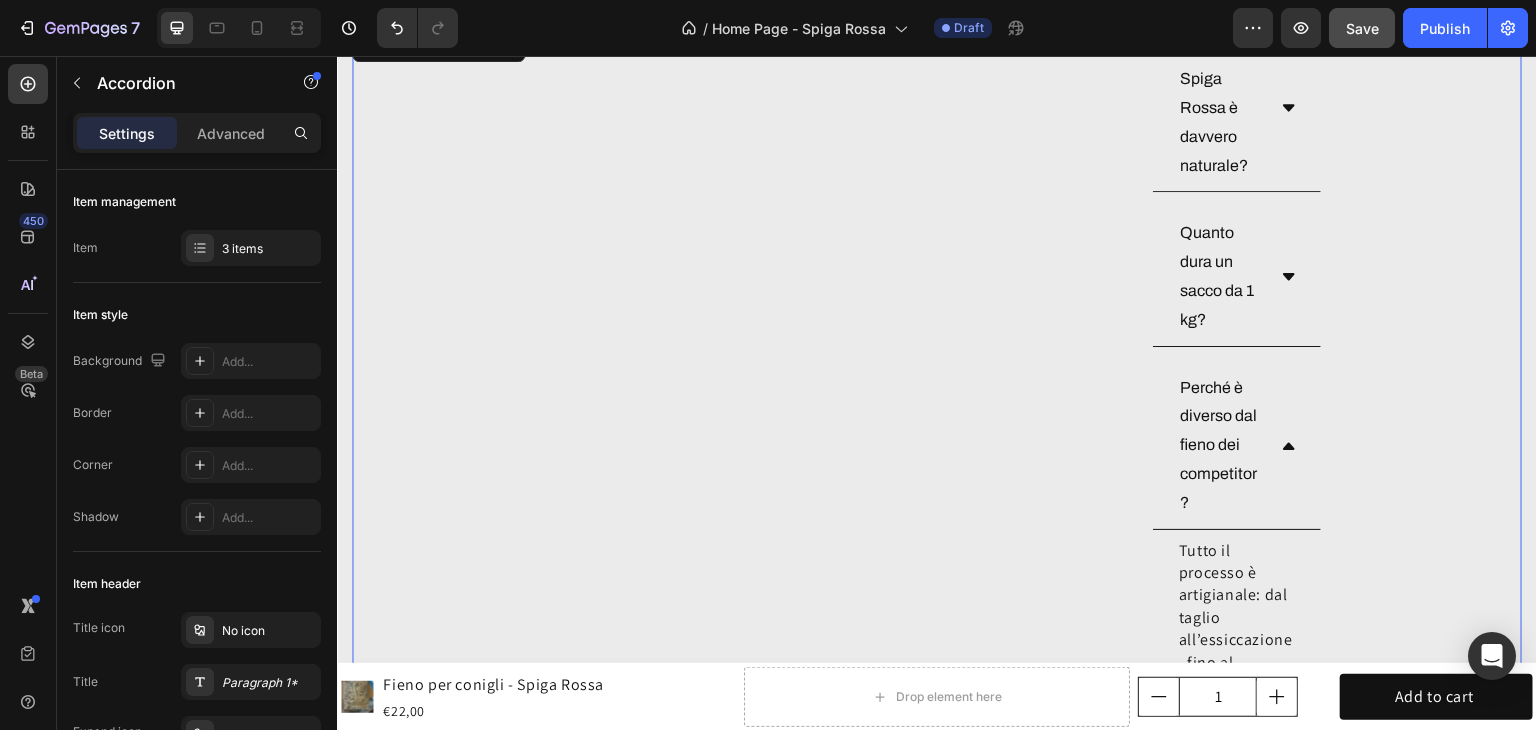 click on "Quanto dura un sacco da 1 kg?" at bounding box center (1237, 277) 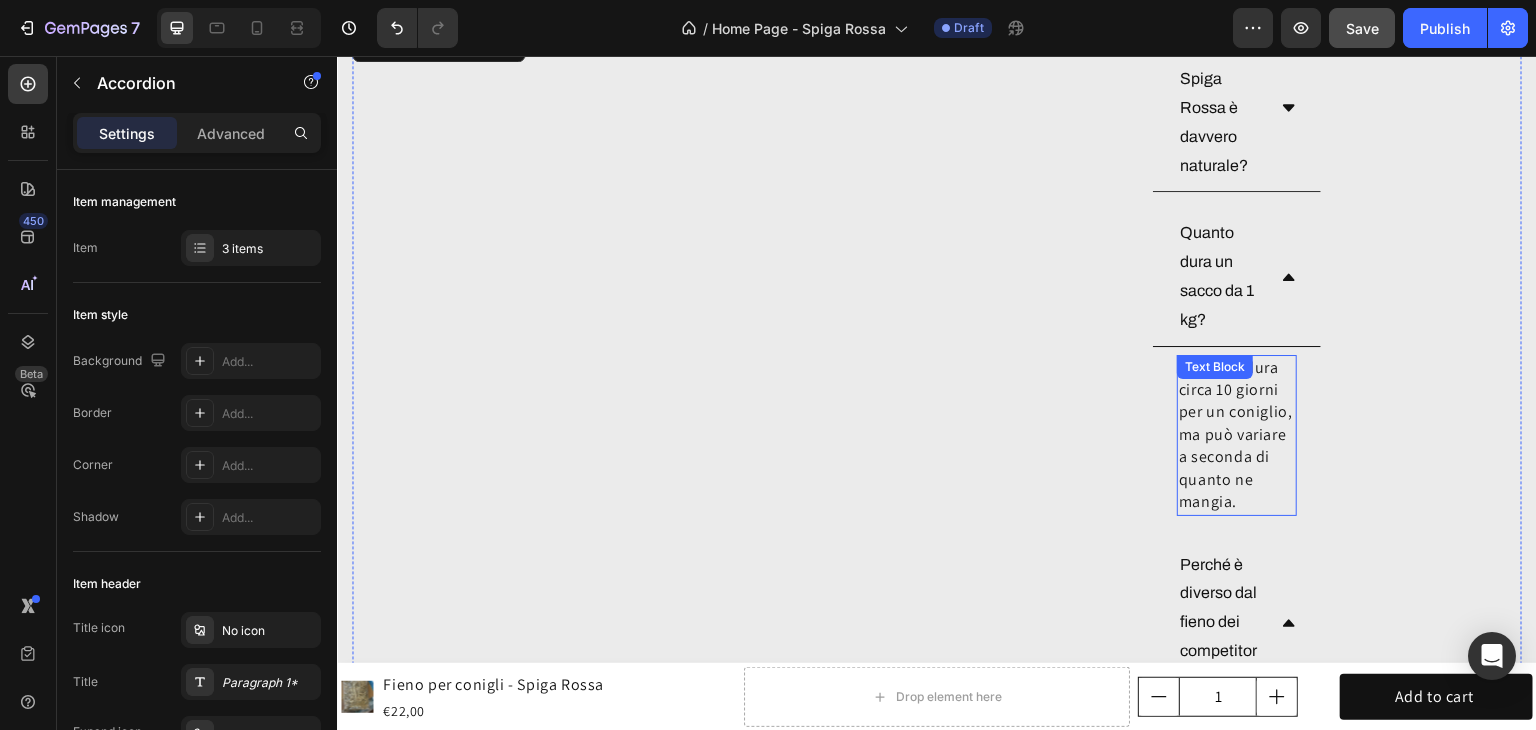 click on "In media dura circa 10 giorni per un coniglio, ma può variare a seconda di quanto ne mangia." at bounding box center (1237, 435) 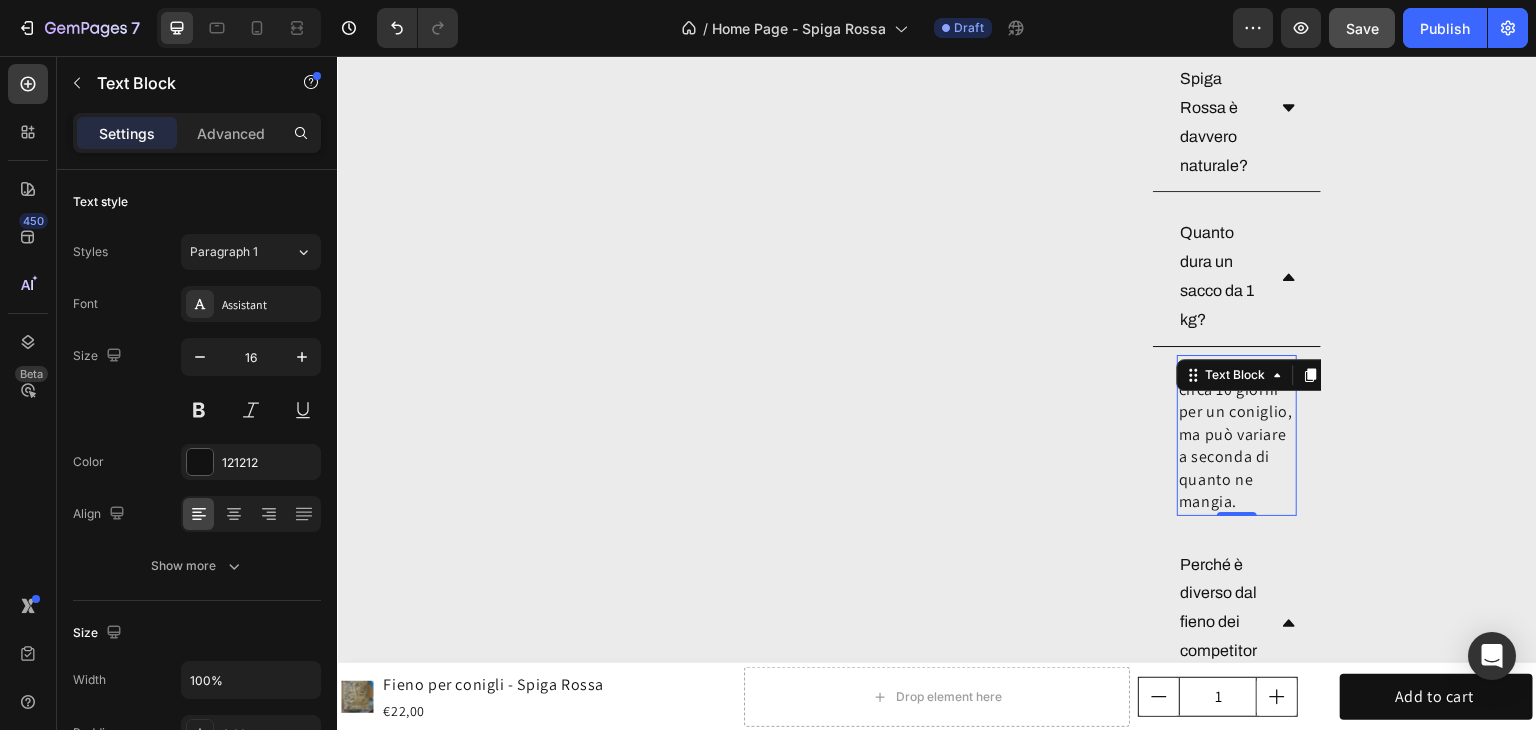 click on "In media dura circa 10 giorni per un coniglio, ma può variare a seconda di quanto ne mangia." at bounding box center (1237, 435) 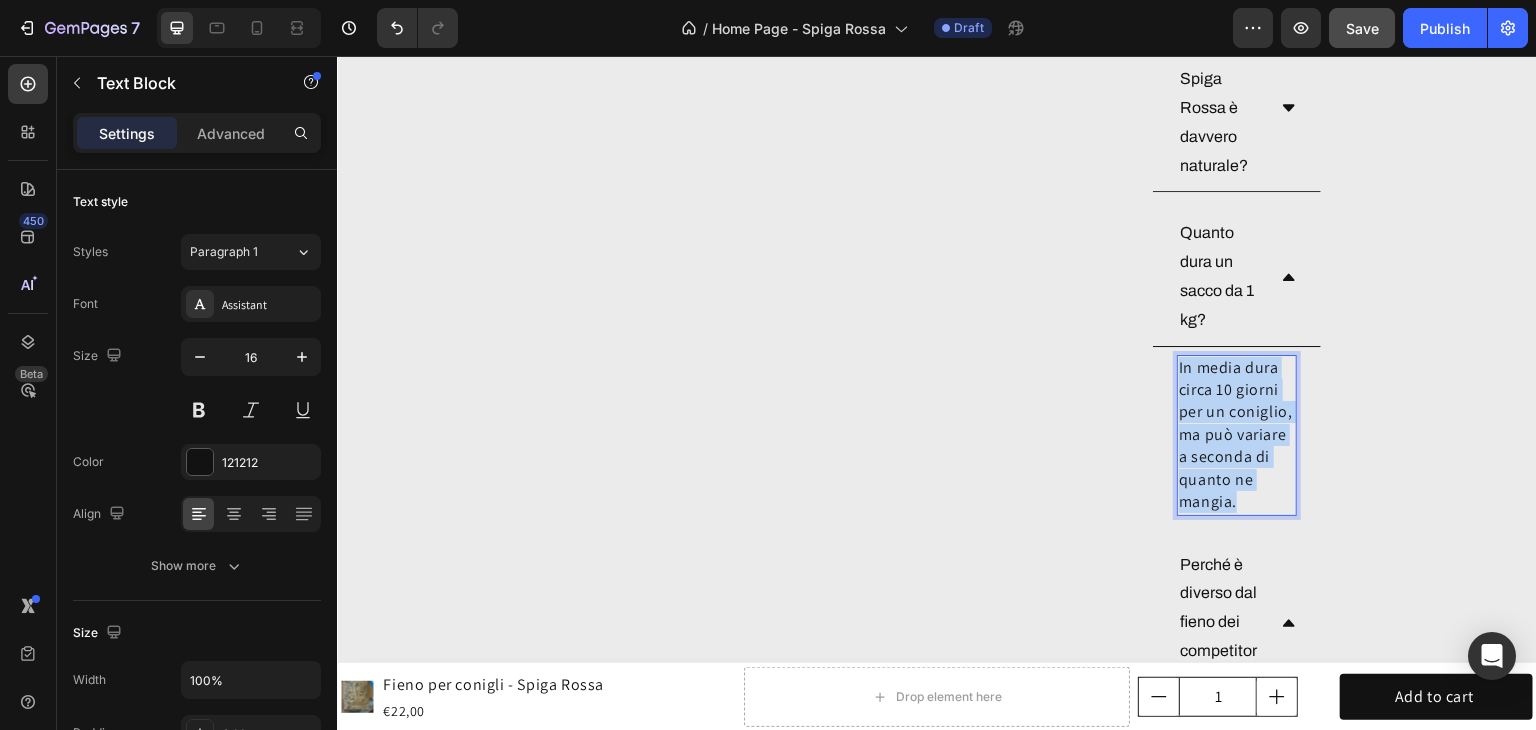 click on "In media dura circa 10 giorni per un coniglio, ma può variare a seconda di quanto ne mangia." at bounding box center [1237, 435] 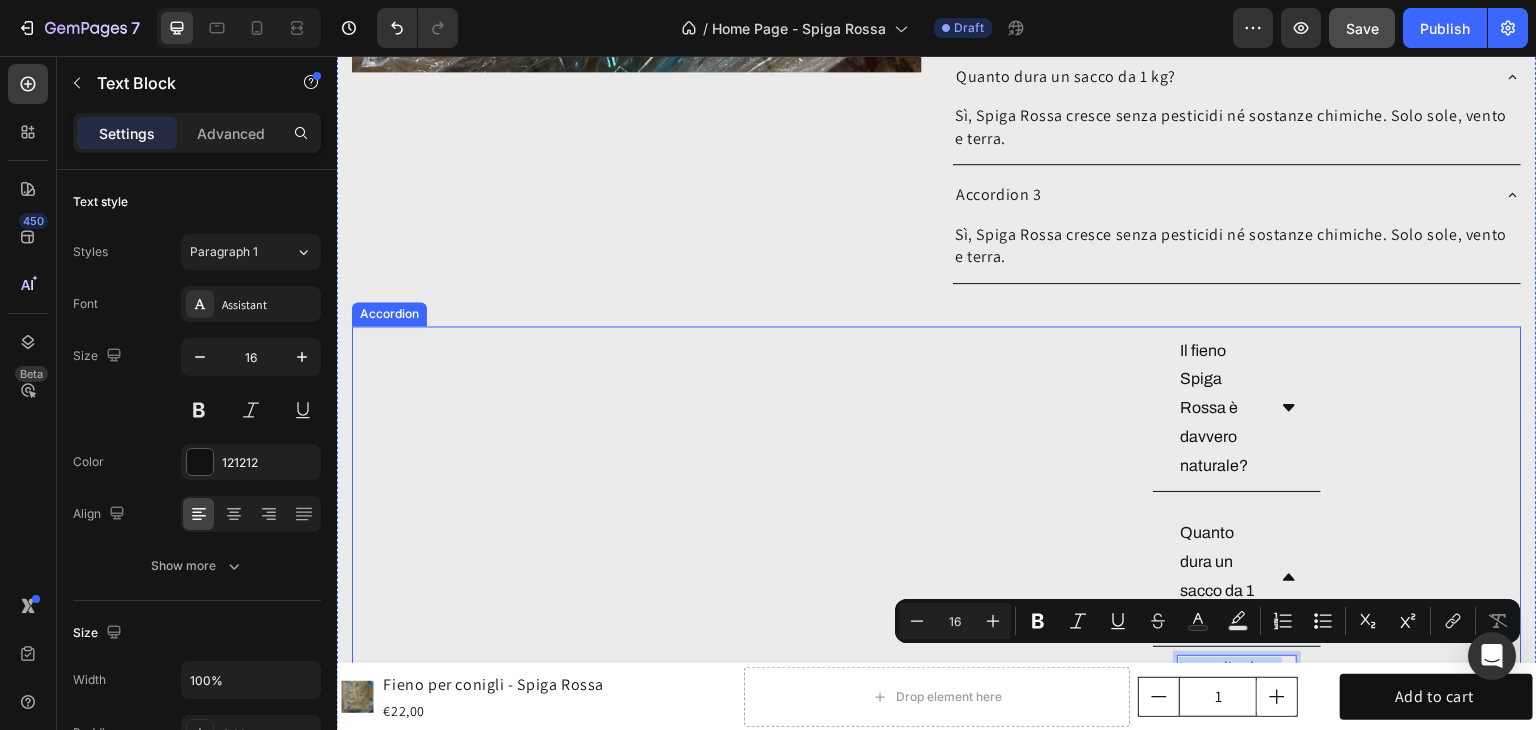 scroll, scrollTop: 6269, scrollLeft: 0, axis: vertical 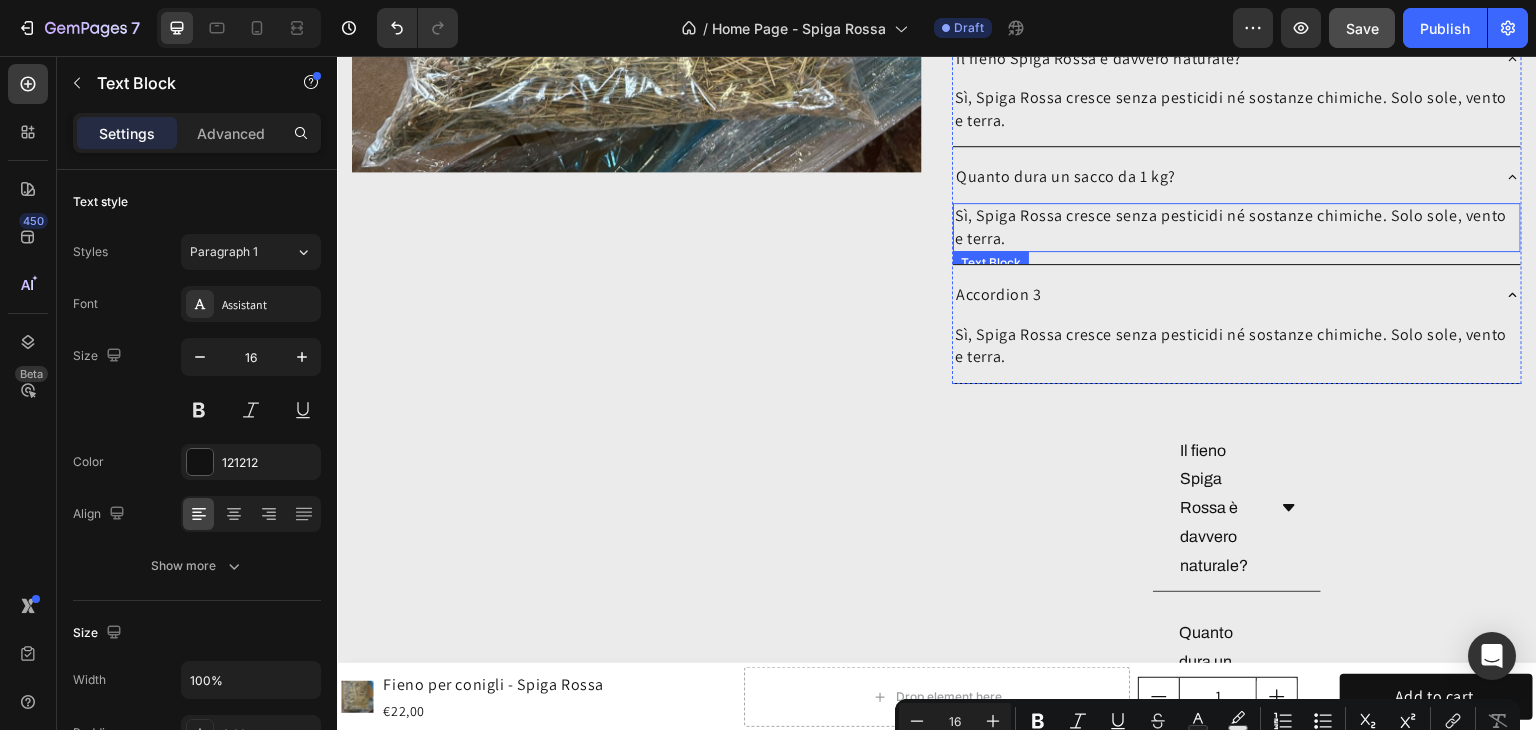 click on "Sì, Spiga Rossa cresce senza pesticidi né sostanze chimiche. Solo sole, vento e terra." at bounding box center [1237, 227] 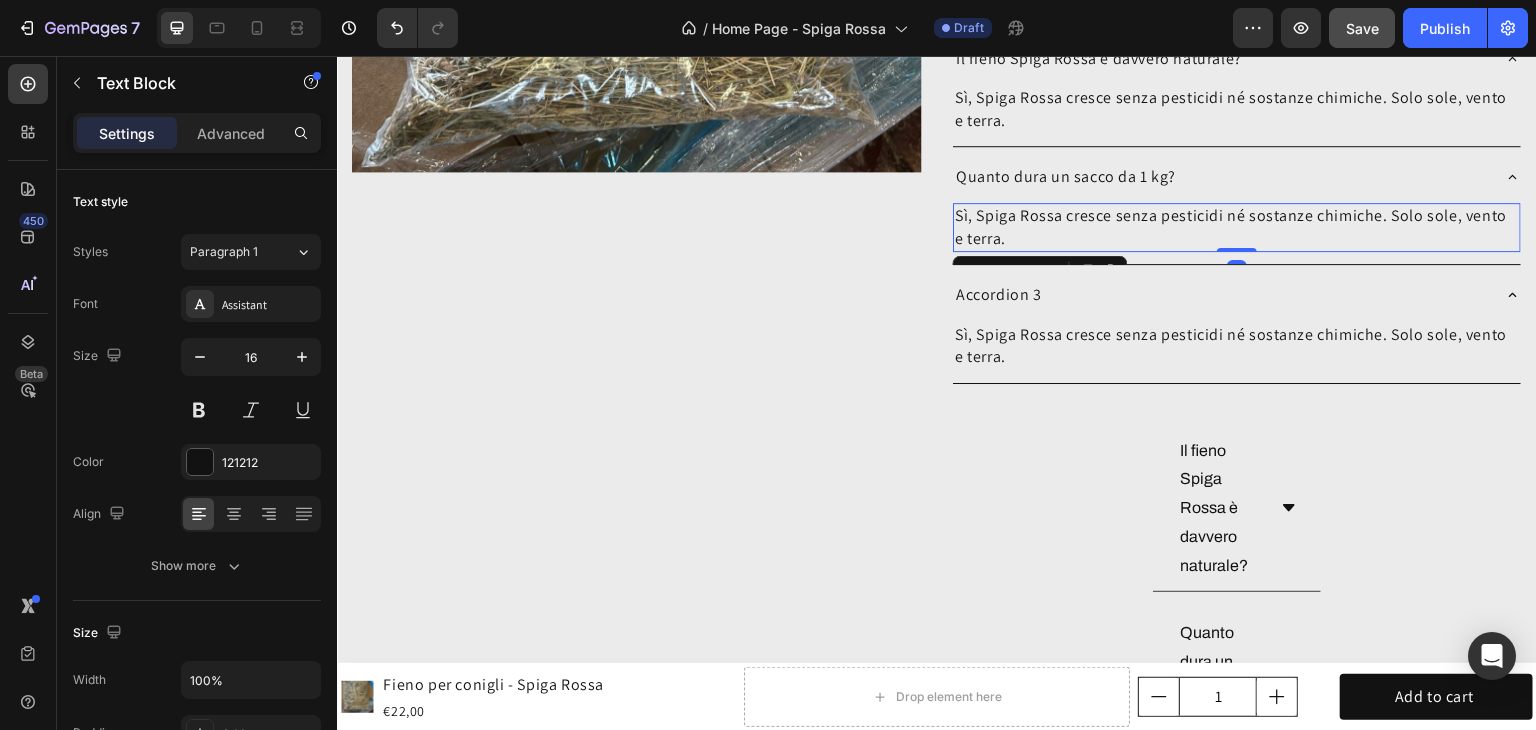 click on "Sì, Spiga Rossa cresce senza pesticidi né sostanze chimiche. Solo sole, vento e terra." at bounding box center [1237, 227] 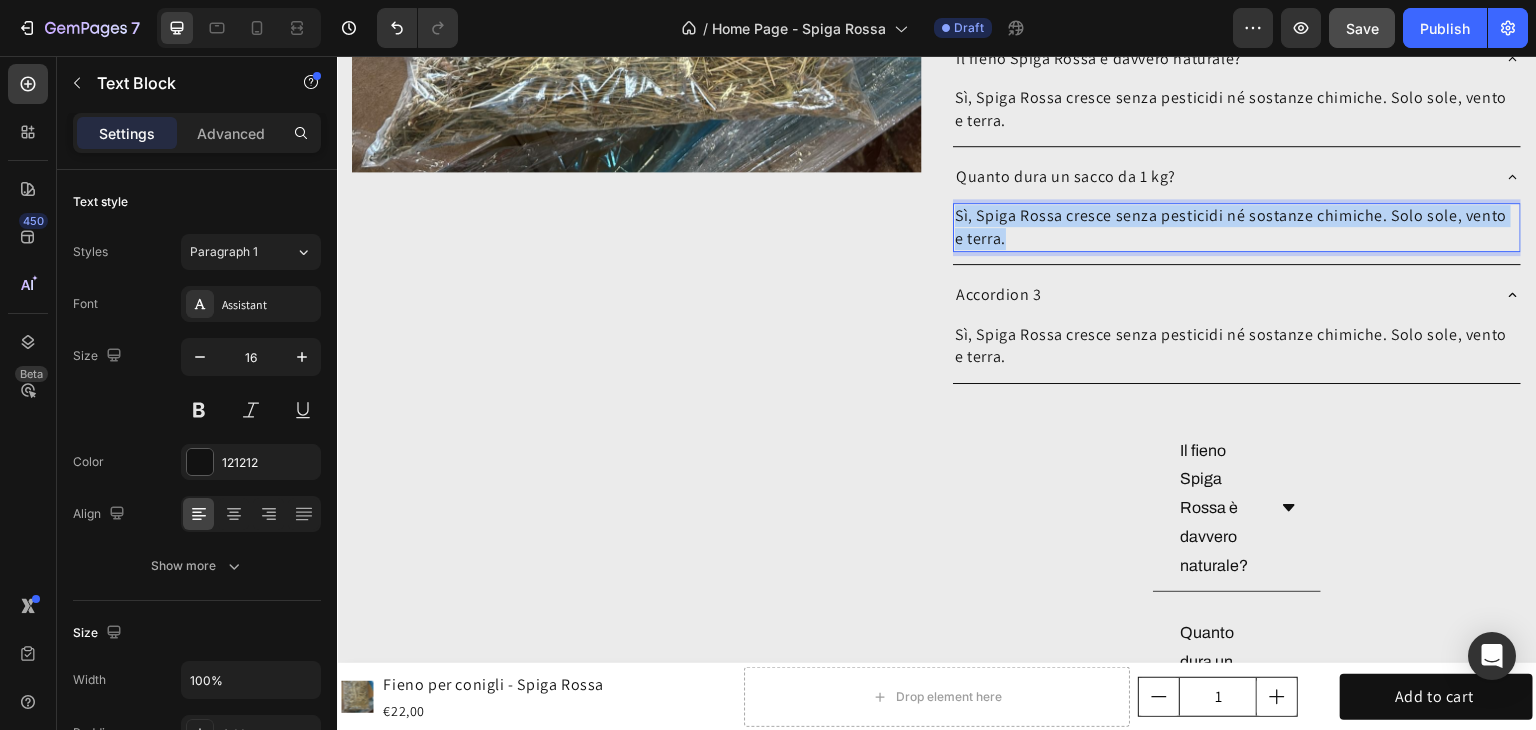 click on "Sì, Spiga Rossa cresce senza pesticidi né sostanze chimiche. Solo sole, vento e terra." at bounding box center [1237, 227] 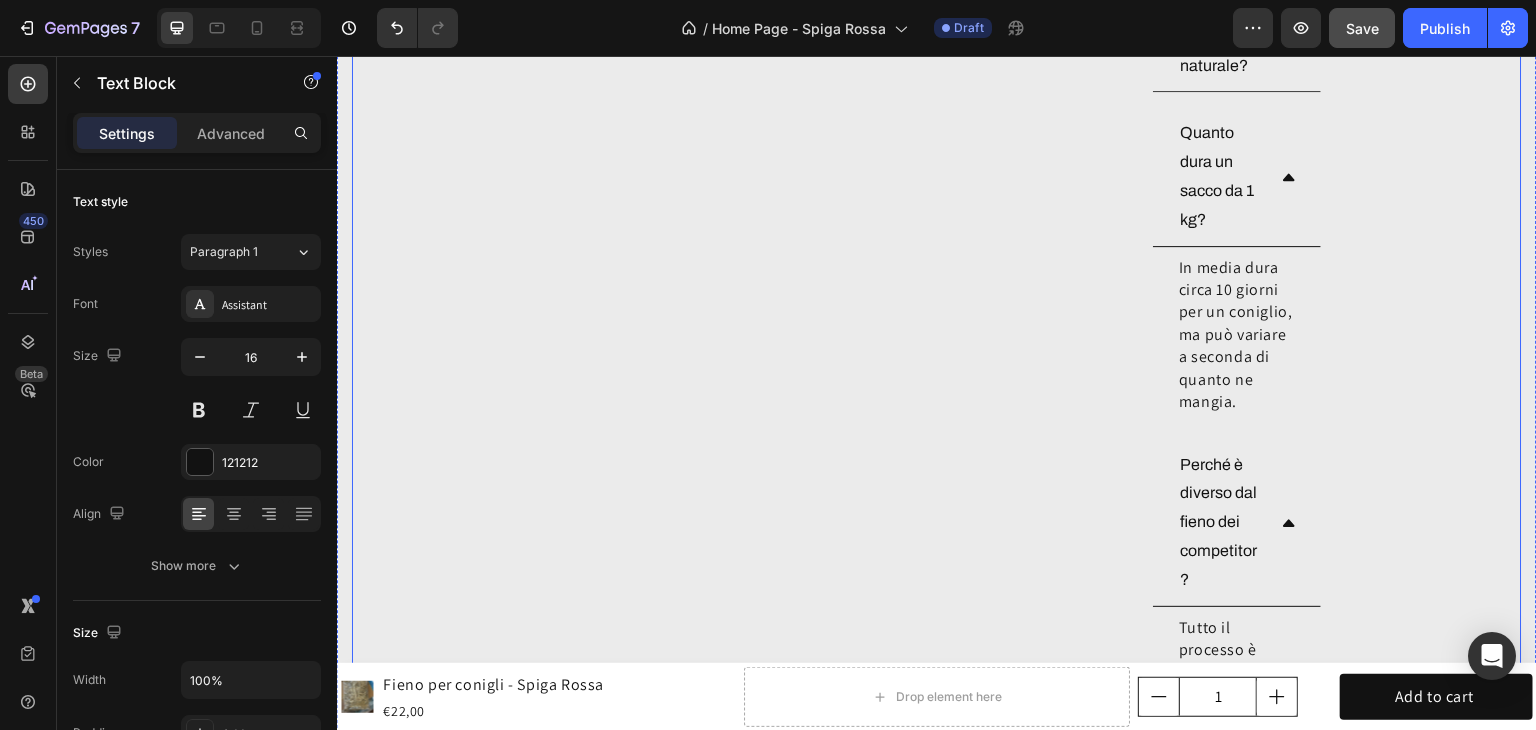 scroll, scrollTop: 6869, scrollLeft: 0, axis: vertical 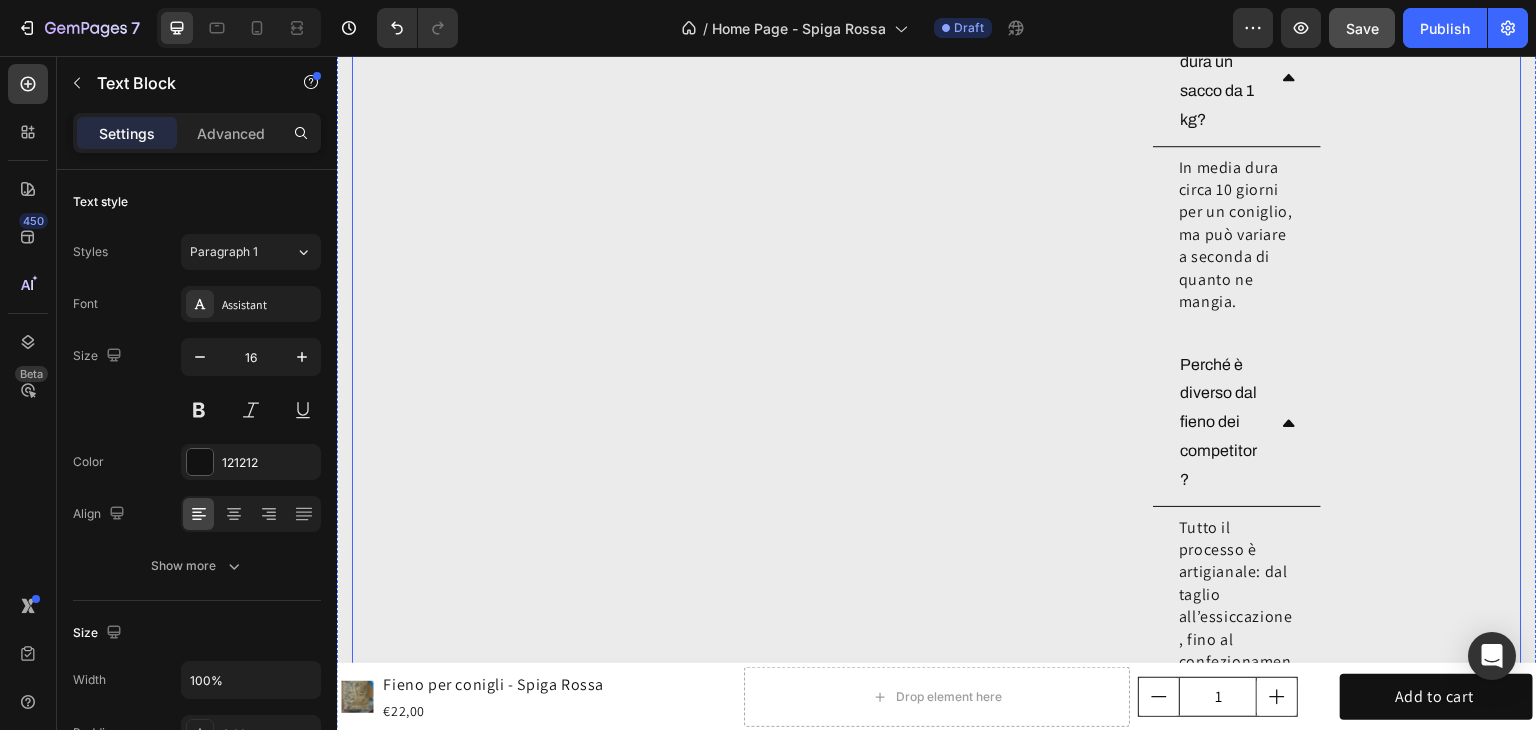 click on "Perché è diverso dal fieno dei competitor?" at bounding box center [1221, 423] 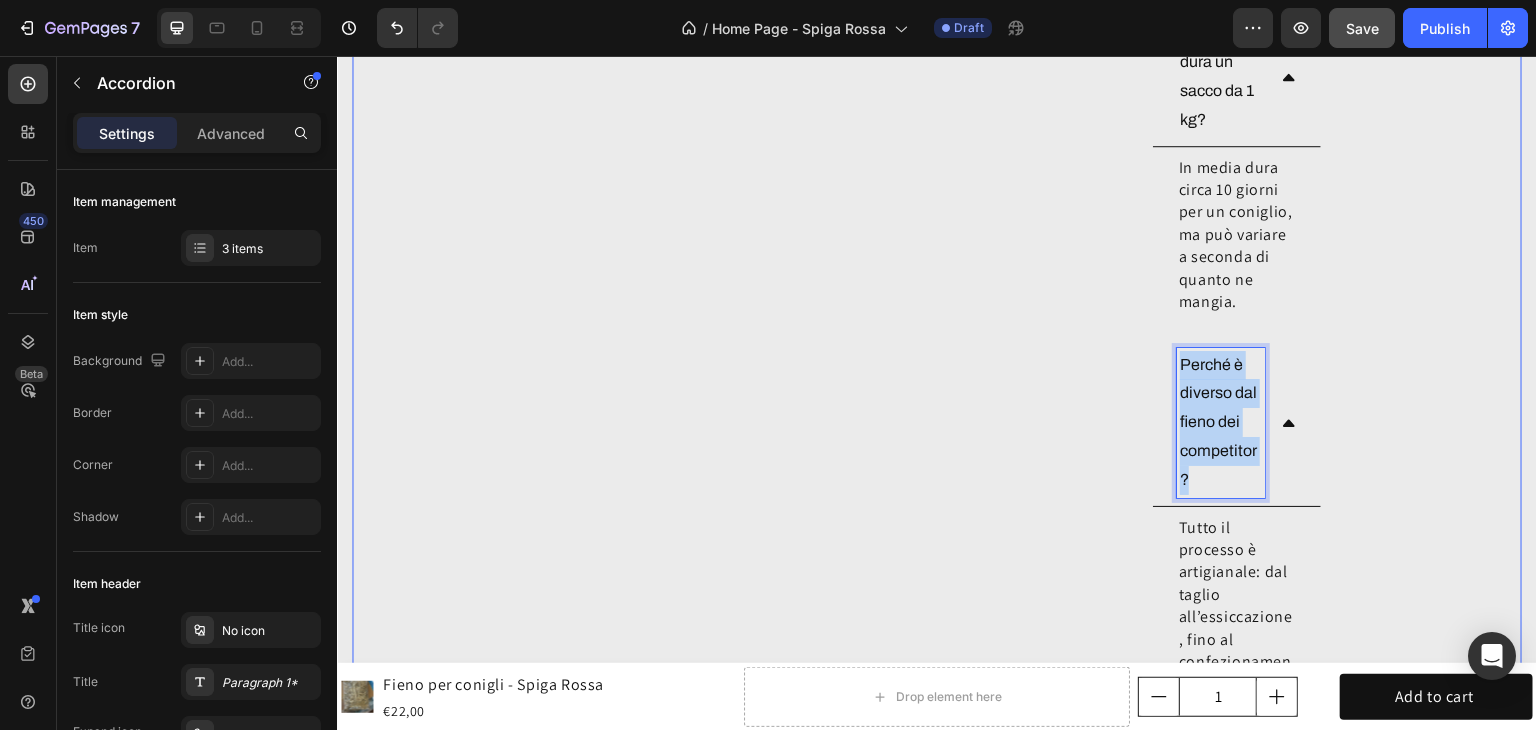 click on "Perché è diverso dal fieno dei competitor?" at bounding box center [1221, 423] 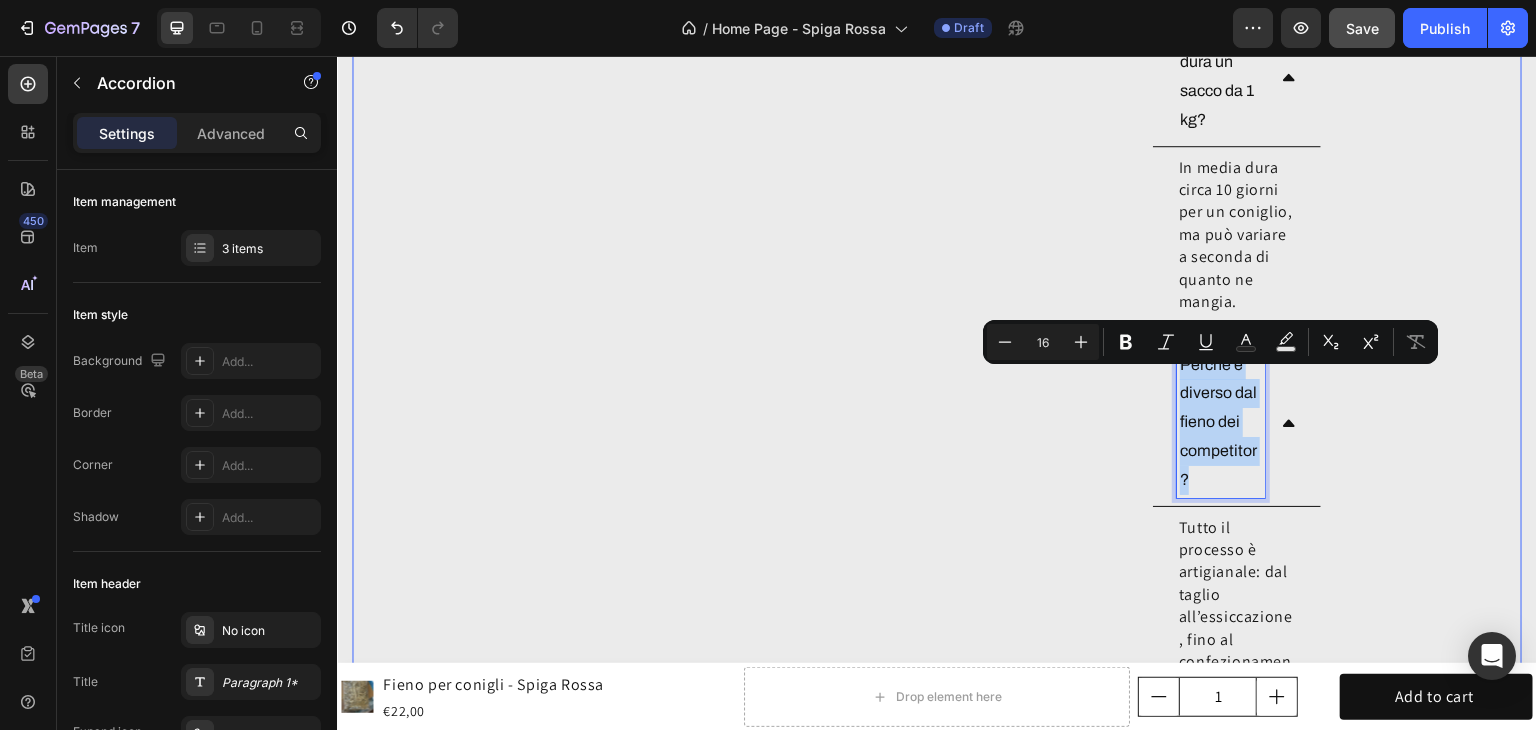 click on "Perché è diverso dal fieno dei competitor?" at bounding box center (1221, 423) 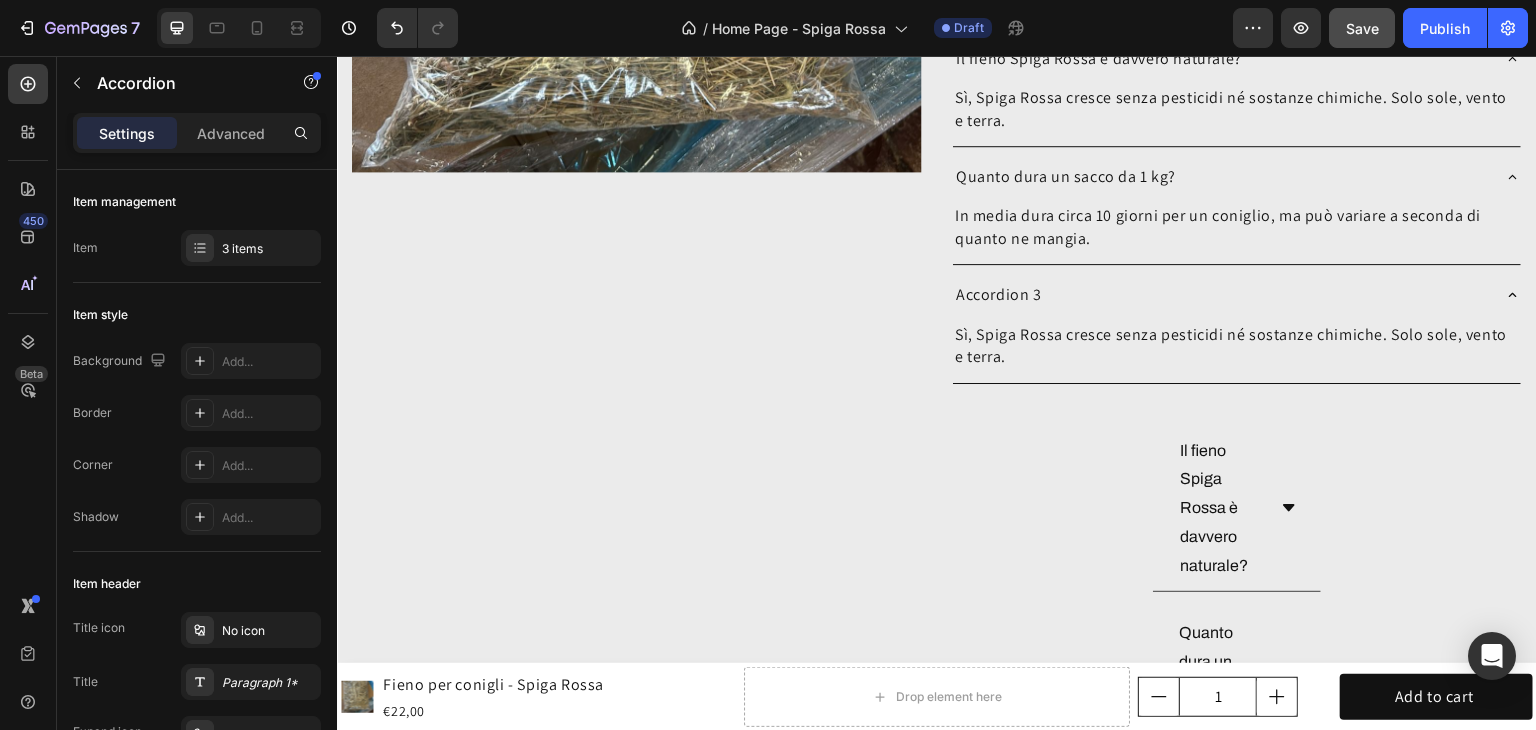 scroll, scrollTop: 6069, scrollLeft: 0, axis: vertical 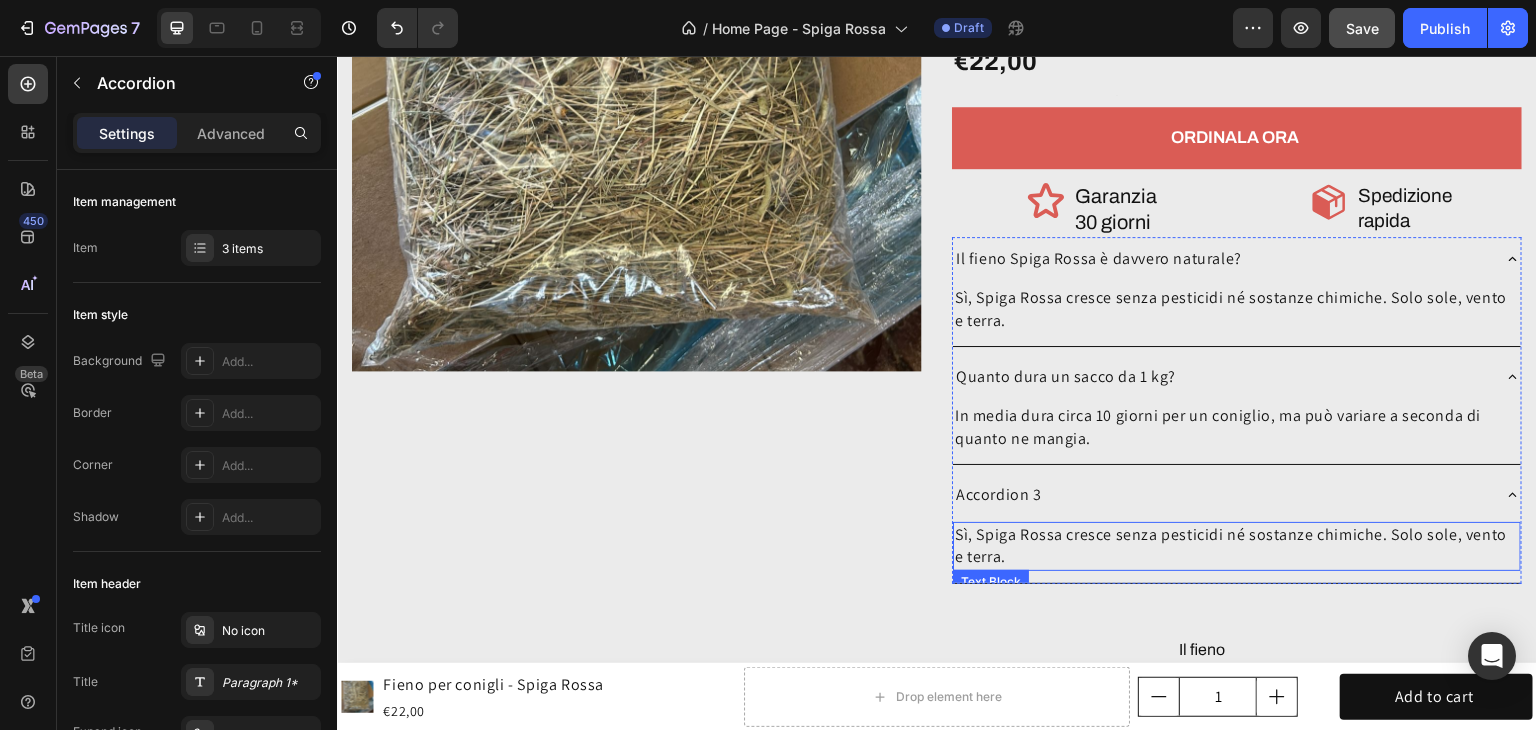 click on "Accordion 3" at bounding box center (999, 495) 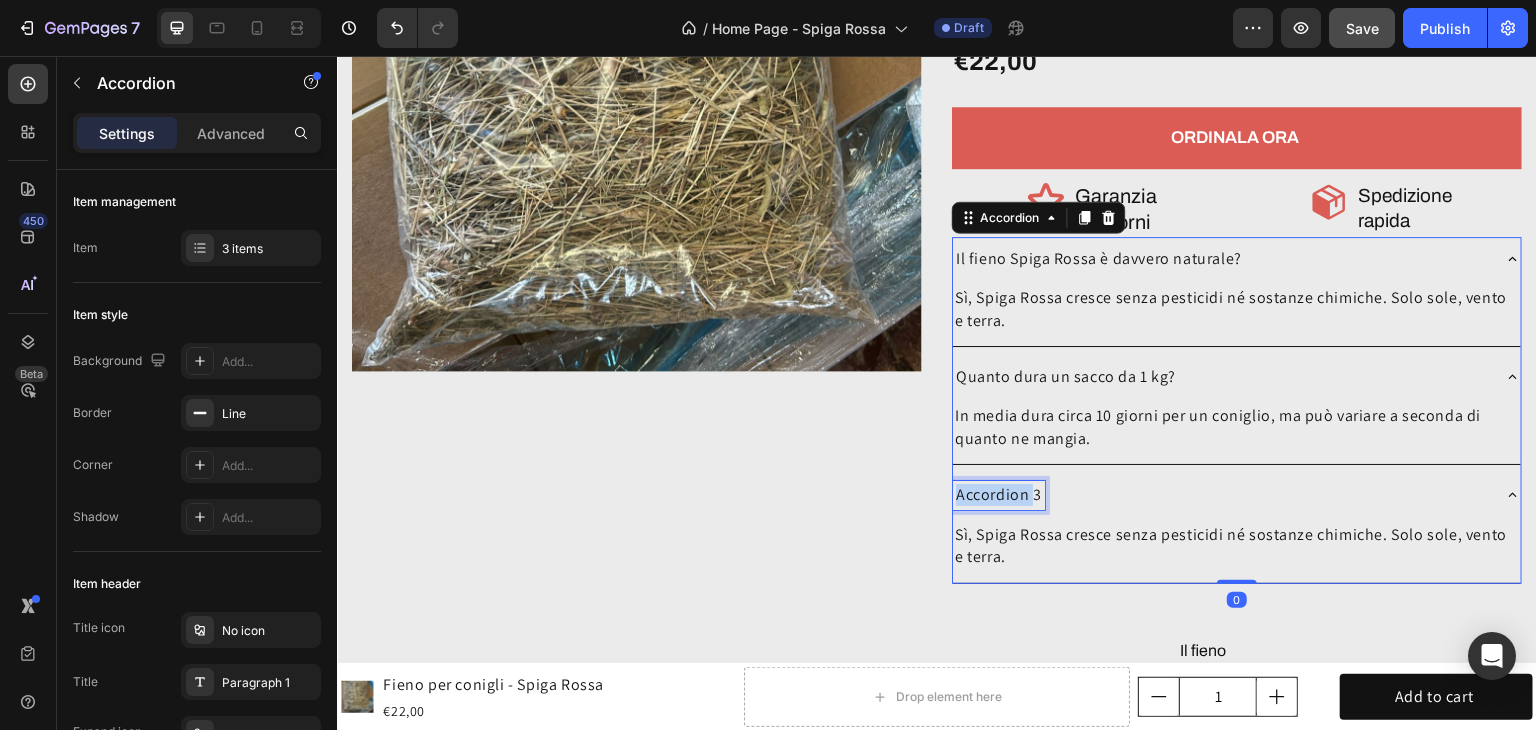 click on "Accordion 3" at bounding box center (999, 495) 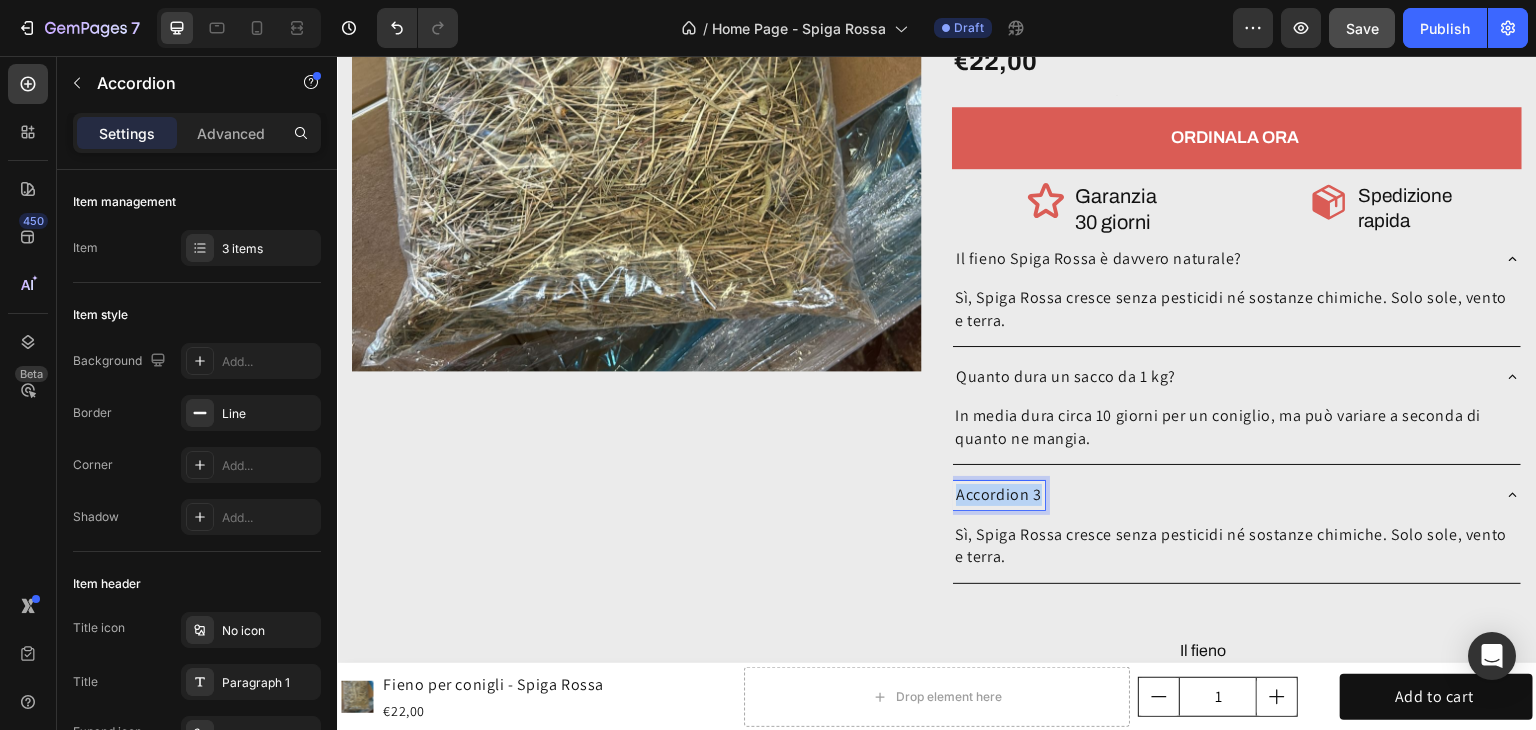 click on "Accordion 3" at bounding box center [999, 495] 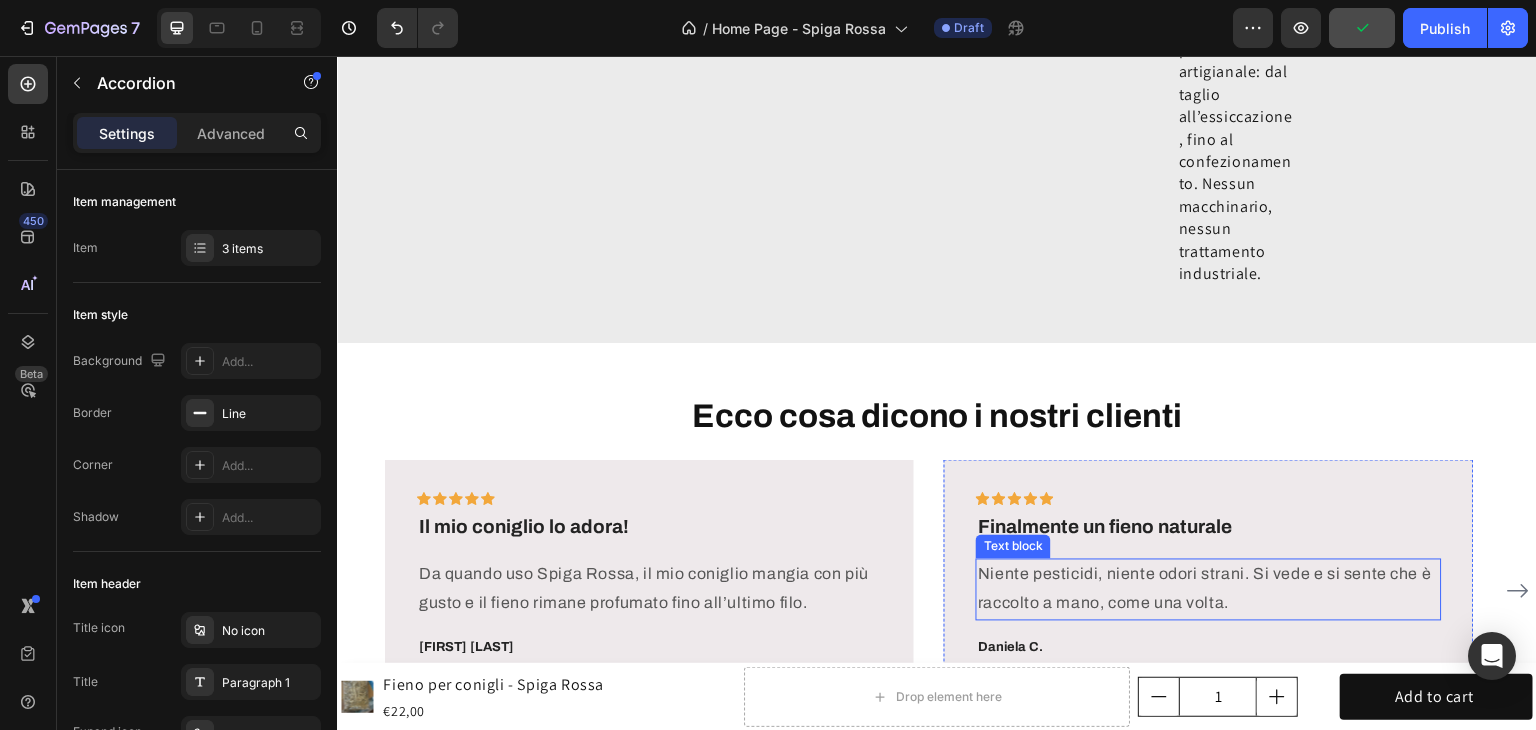 scroll, scrollTop: 7169, scrollLeft: 0, axis: vertical 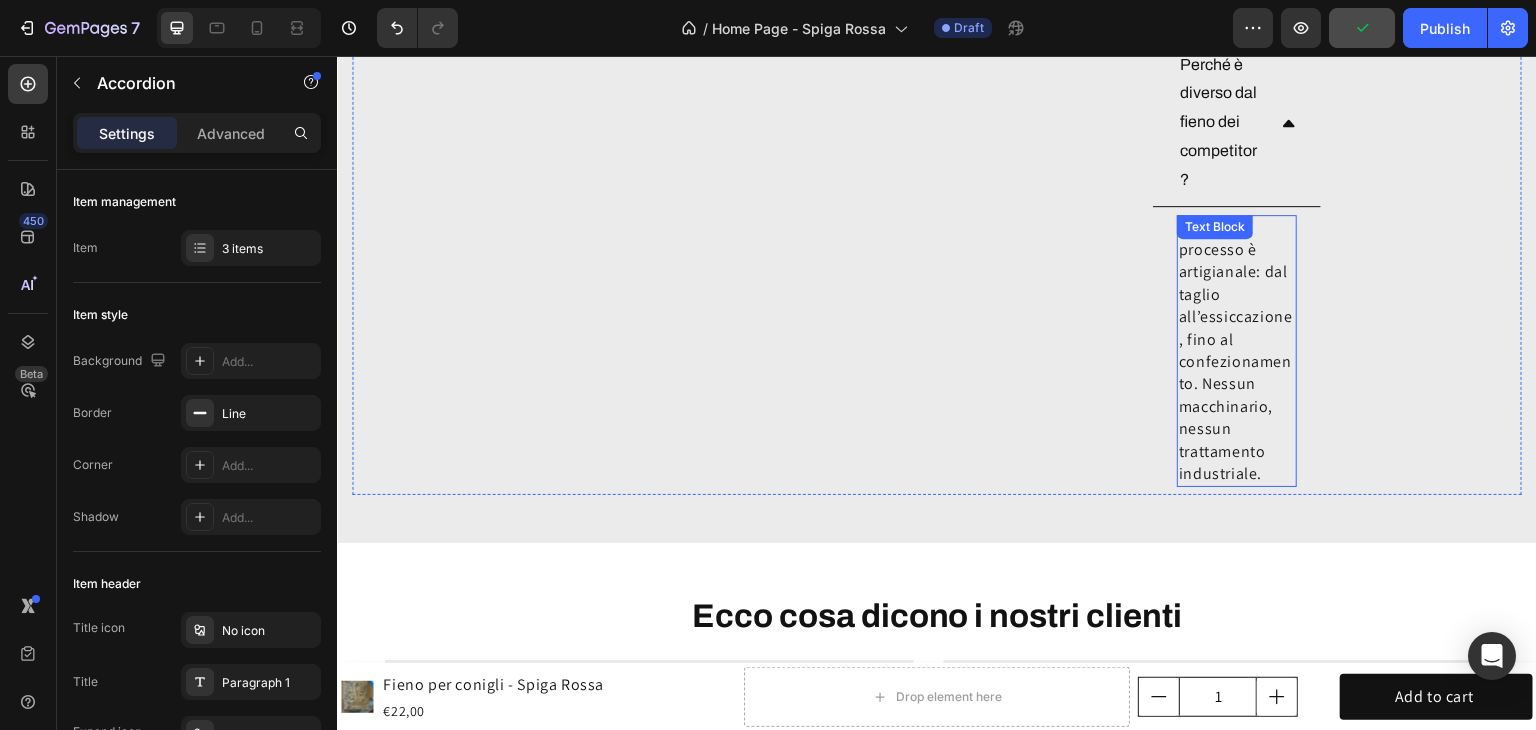 click on "Tutto il processo è artigianale: dal taglio all’essiccazione, fino al confezionamento. Nessun macchinario, nessun trattamento industriale." at bounding box center (1237, 351) 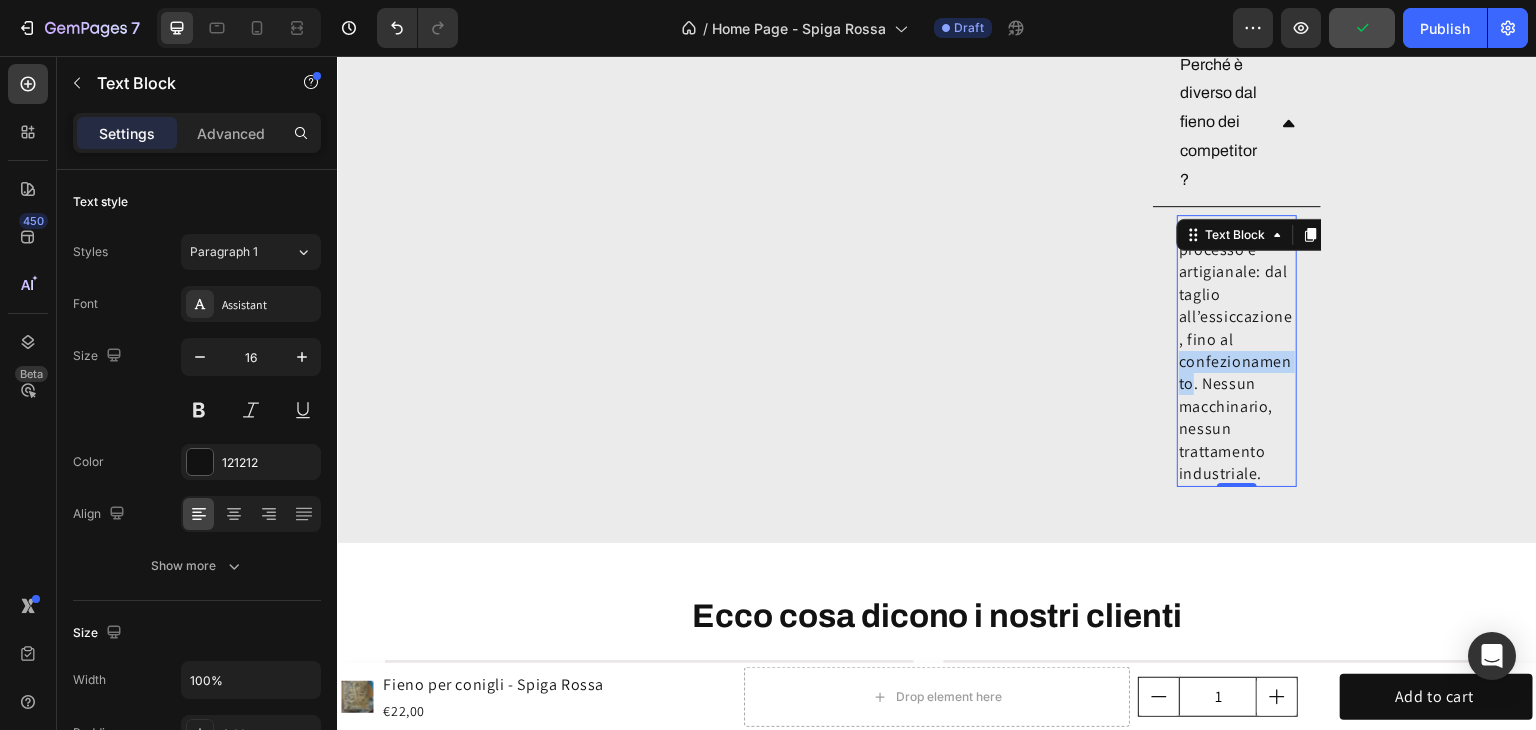 click on "Tutto il processo è artigianale: dal taglio all’essiccazione, fino al confezionamento. Nessun macchinario, nessun trattamento industriale." at bounding box center (1237, 351) 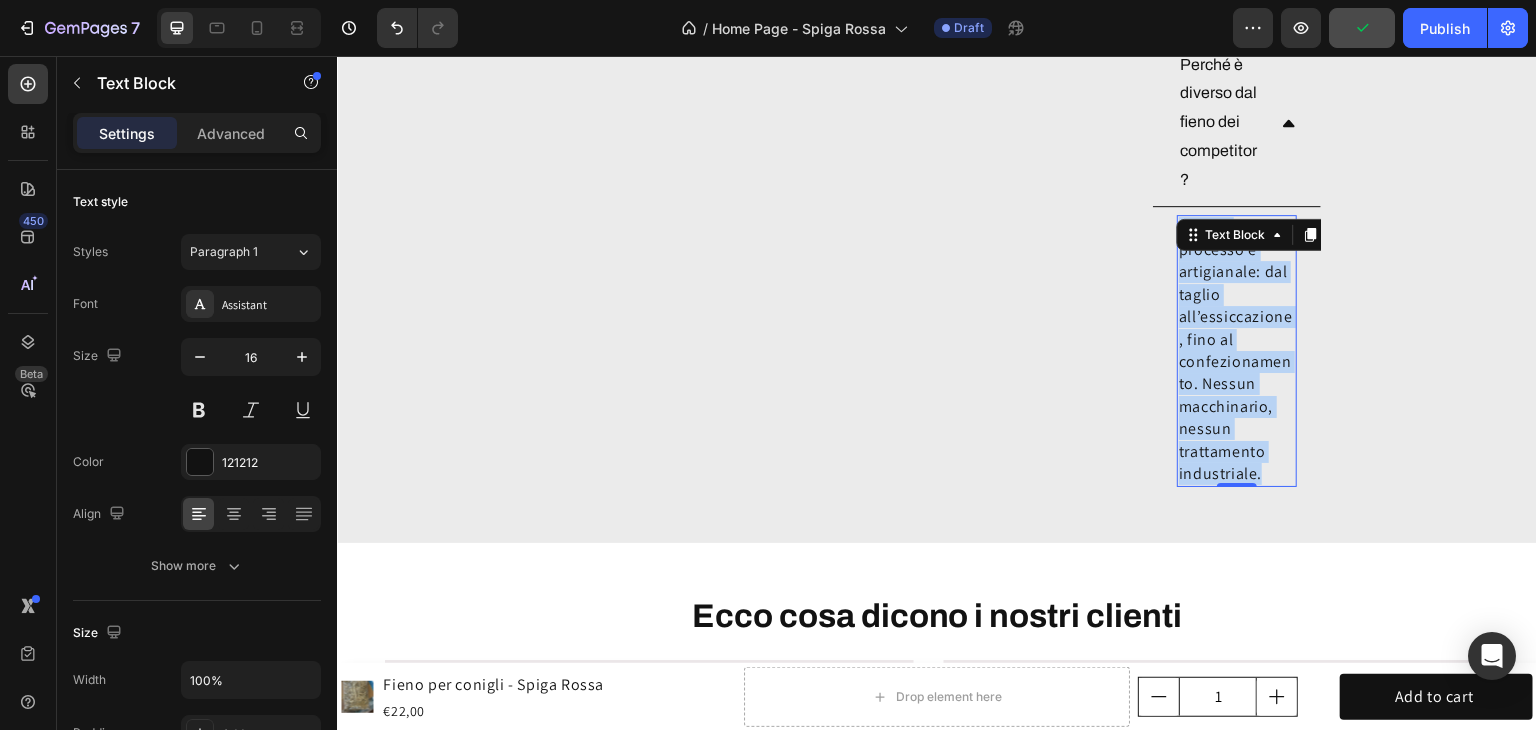 click on "Tutto il processo è artigianale: dal taglio all’essiccazione, fino al confezionamento. Nessun macchinario, nessun trattamento industriale." at bounding box center [1237, 351] 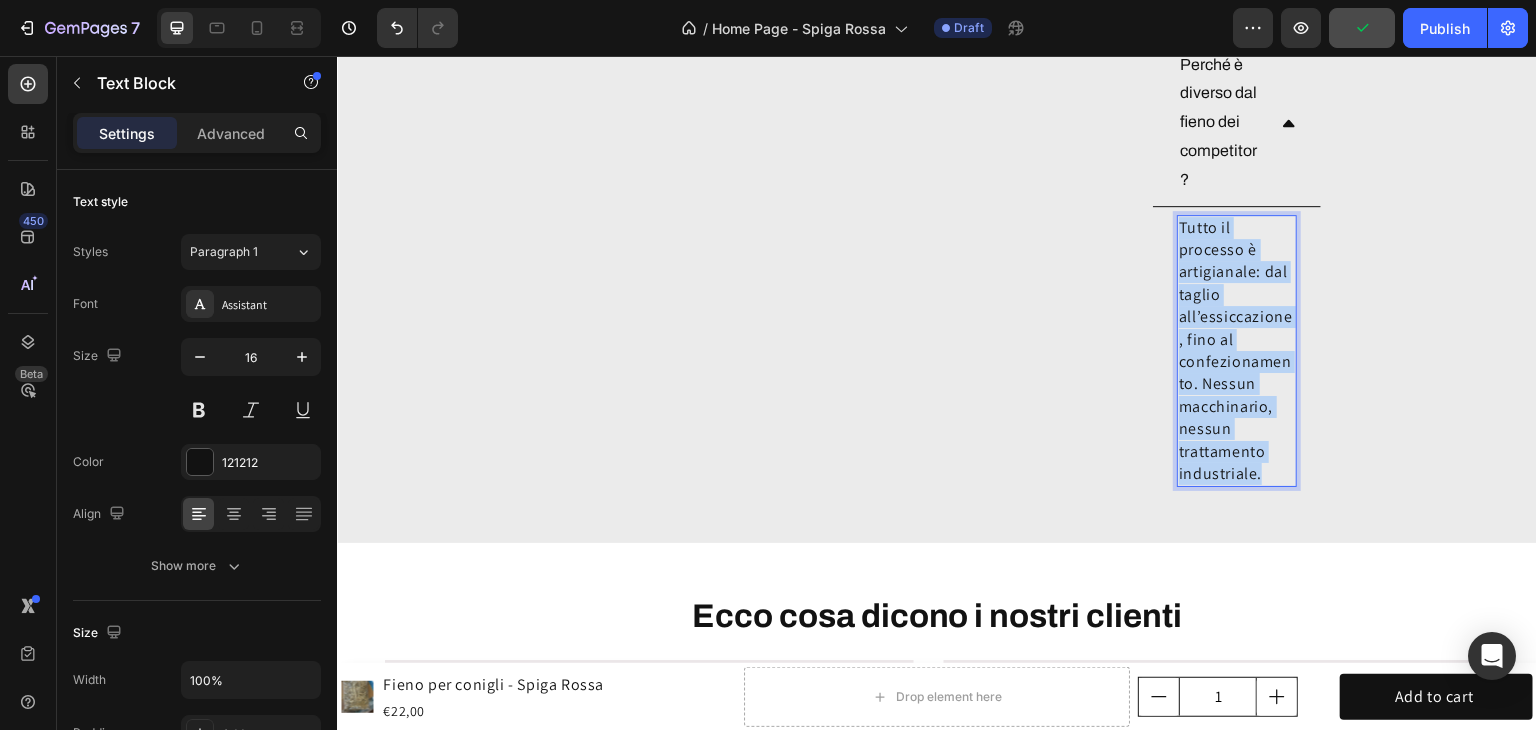 click on "Tutto il processo è artigianale: dal taglio all’essiccazione, fino al confezionamento. Nessun macchinario, nessun trattamento industriale." at bounding box center [1237, 351] 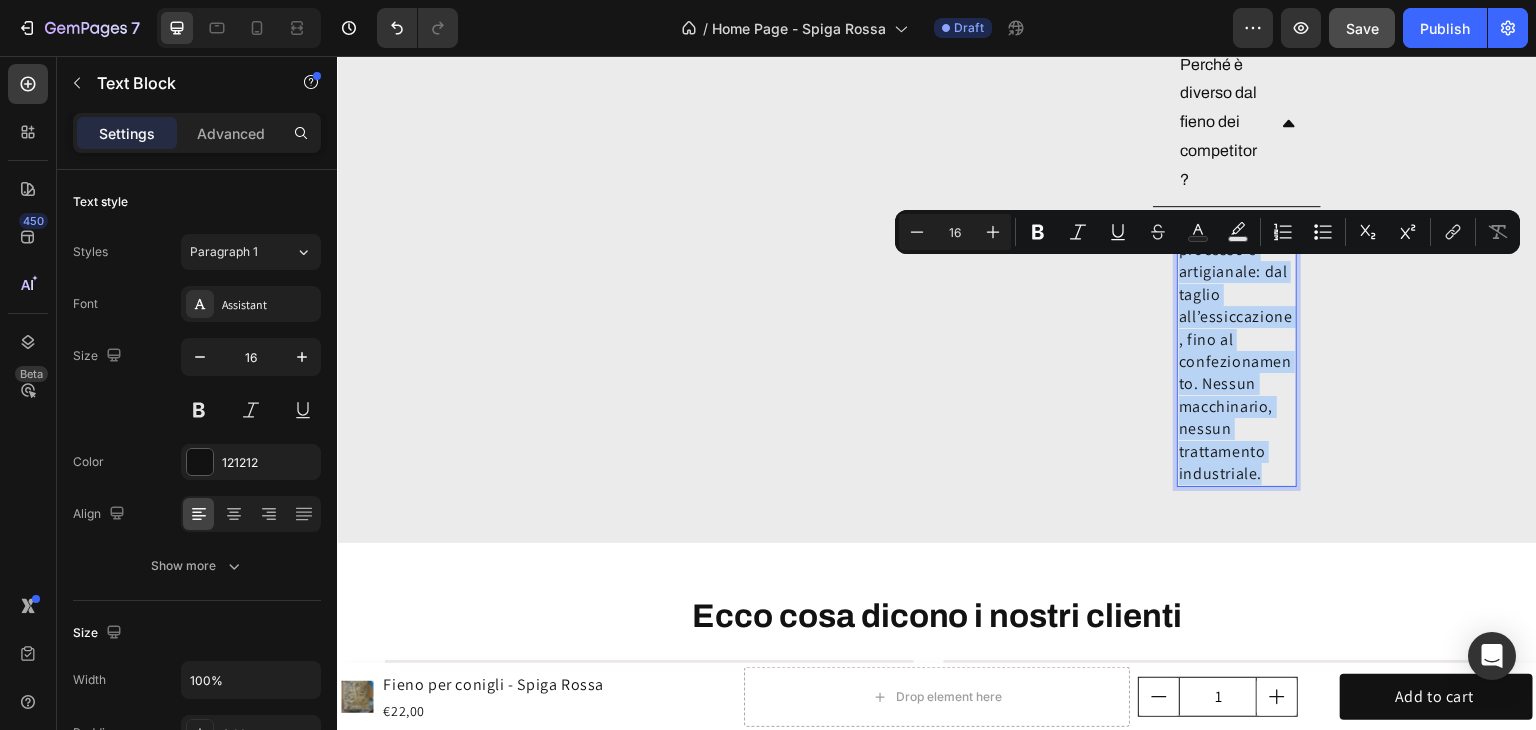 copy on "Tutto il processo è artigianale: dal taglio all’essiccazione, fino al confezionamento. Nessun macchinario, nessun trattamento industriale." 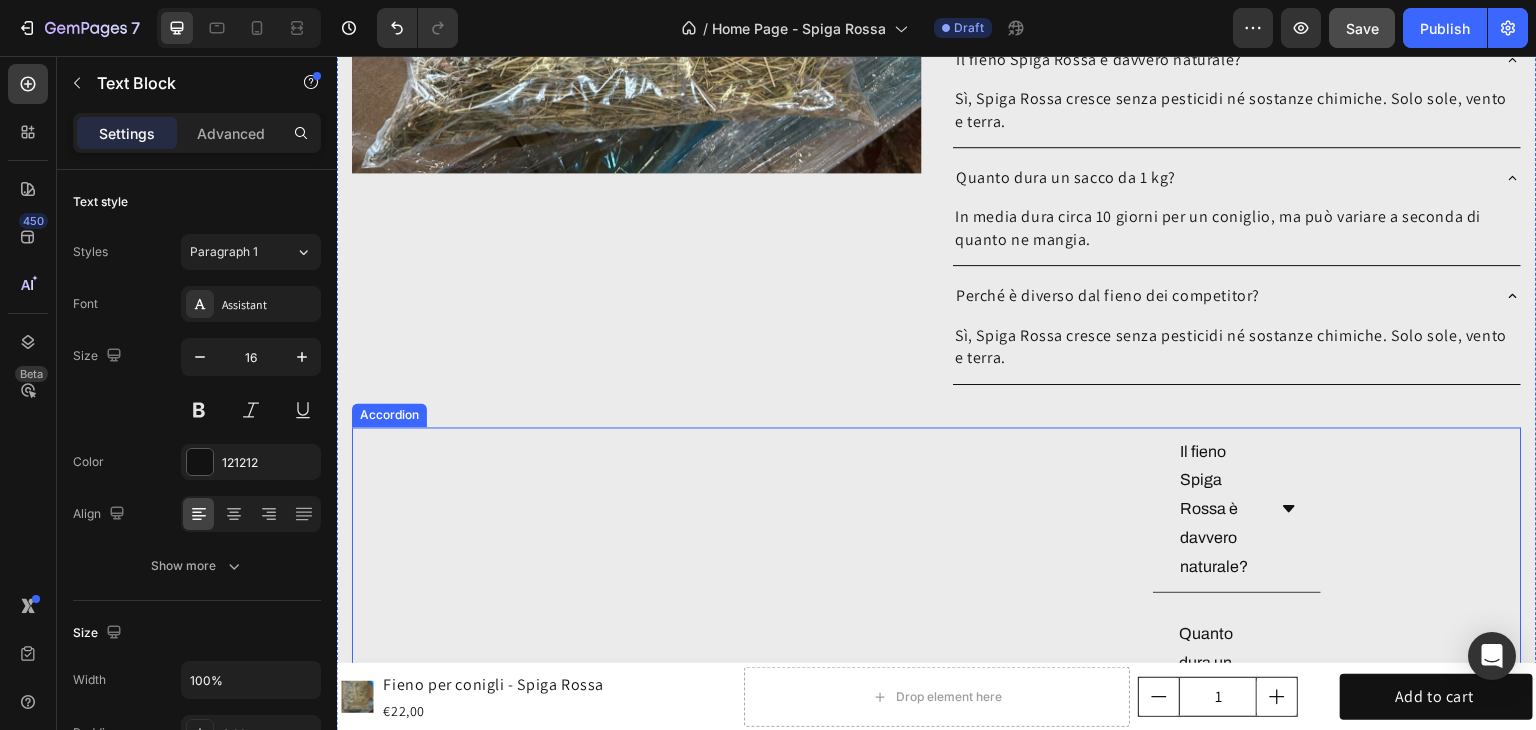 scroll, scrollTop: 6069, scrollLeft: 0, axis: vertical 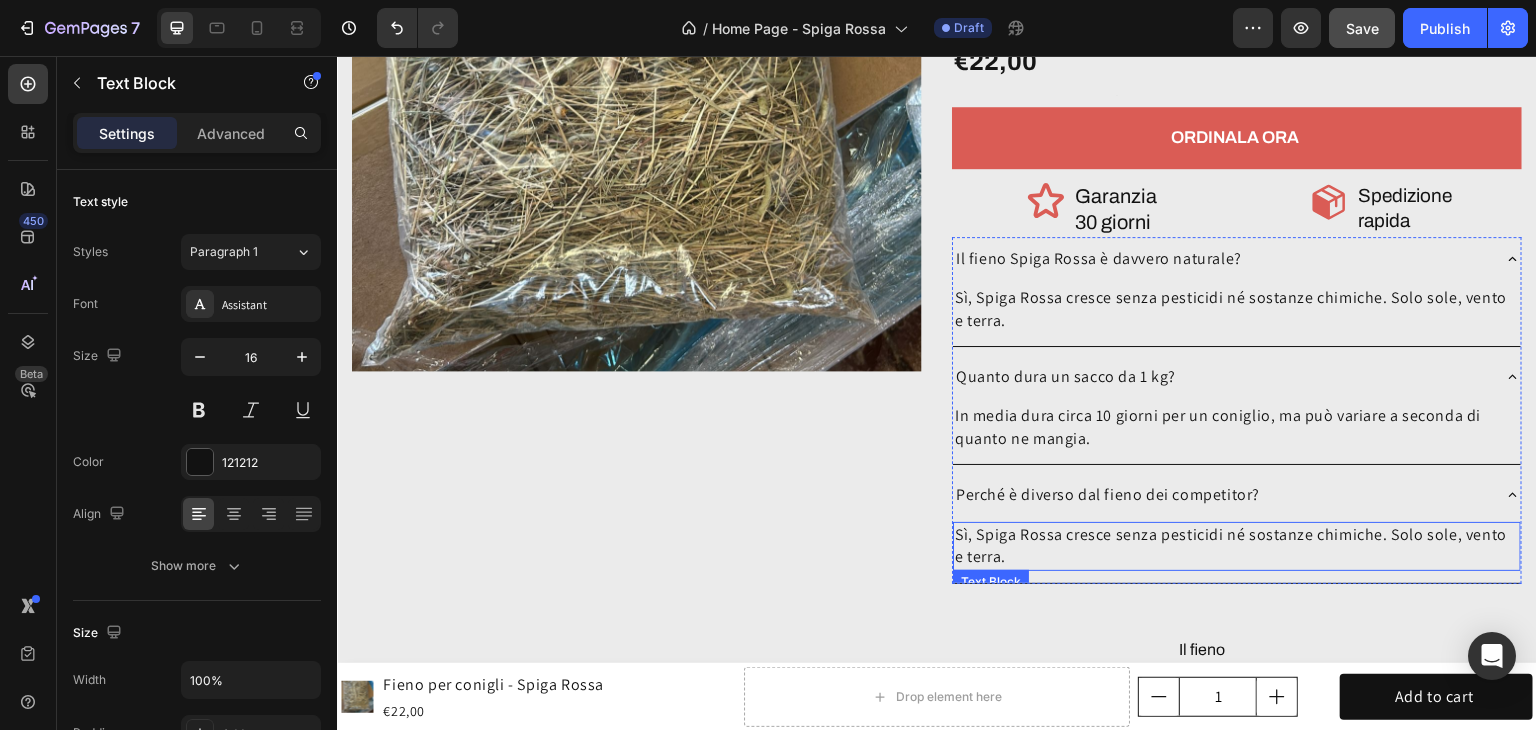 click on "Sì, Spiga Rossa cresce senza pesticidi né sostanze chimiche. Solo sole, vento e terra." at bounding box center [1237, 546] 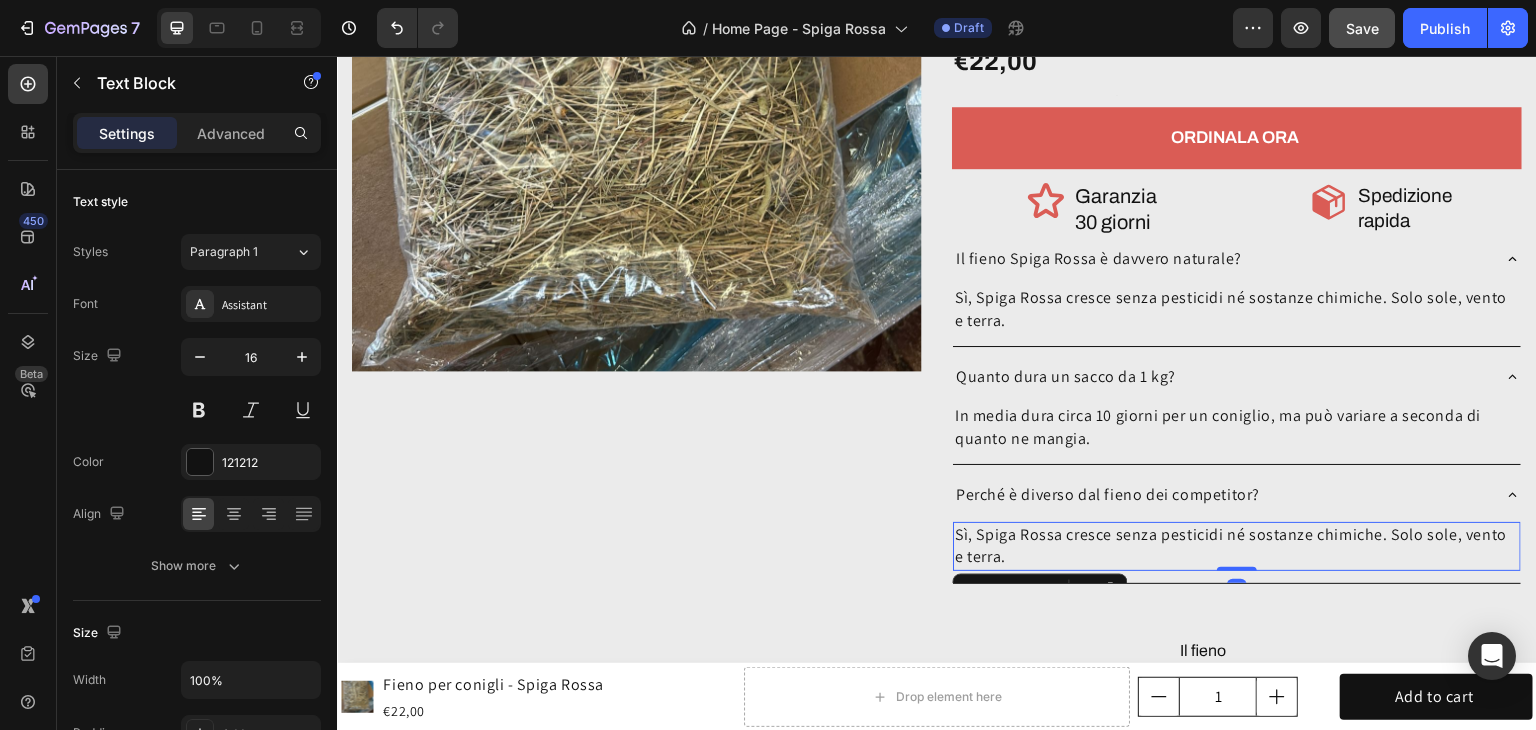 click on "Sì, Spiga Rossa cresce senza pesticidi né sostanze chimiche. Solo sole, vento e terra." at bounding box center [1237, 546] 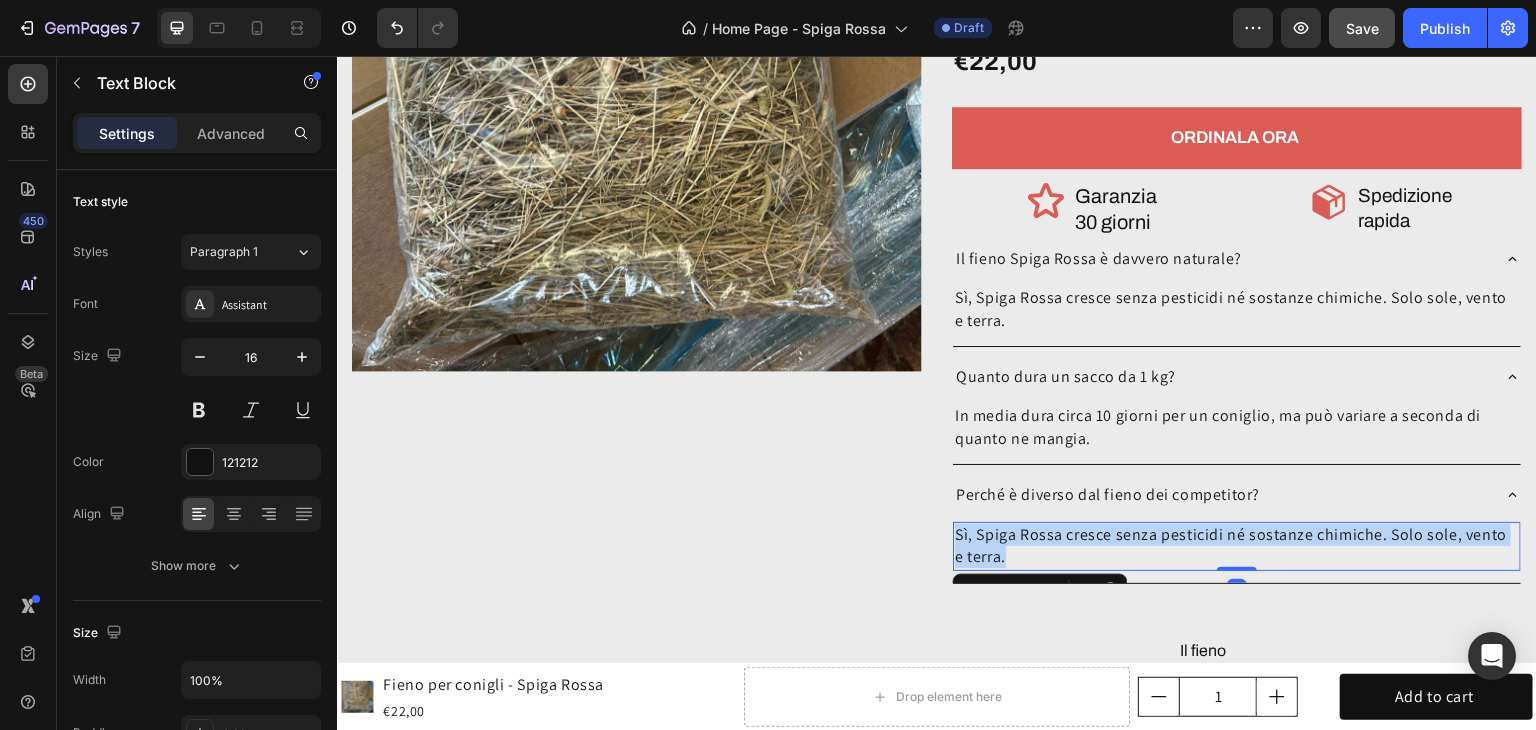 click on "Sì, Spiga Rossa cresce senza pesticidi né sostanze chimiche. Solo sole, vento e terra." at bounding box center [1237, 546] 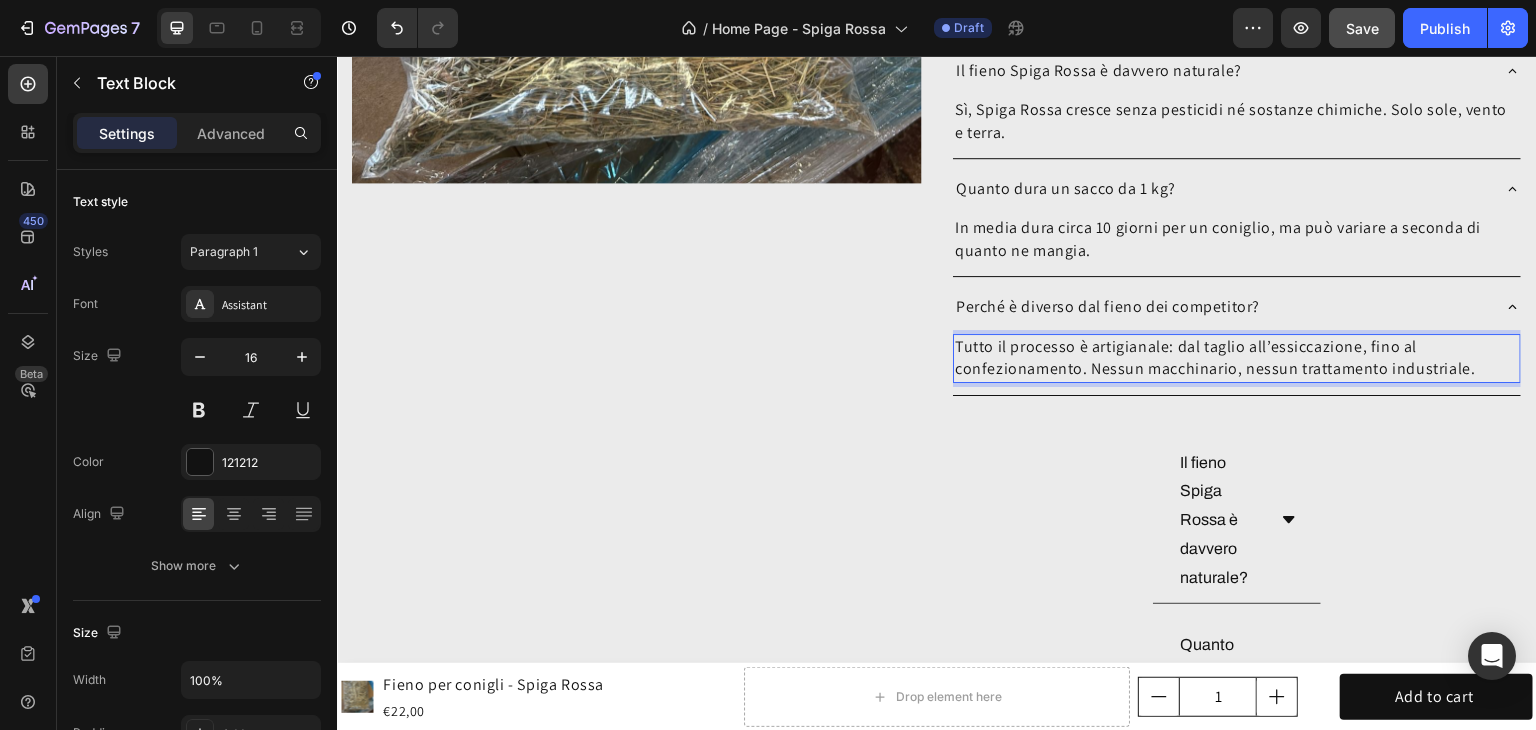 scroll, scrollTop: 6269, scrollLeft: 0, axis: vertical 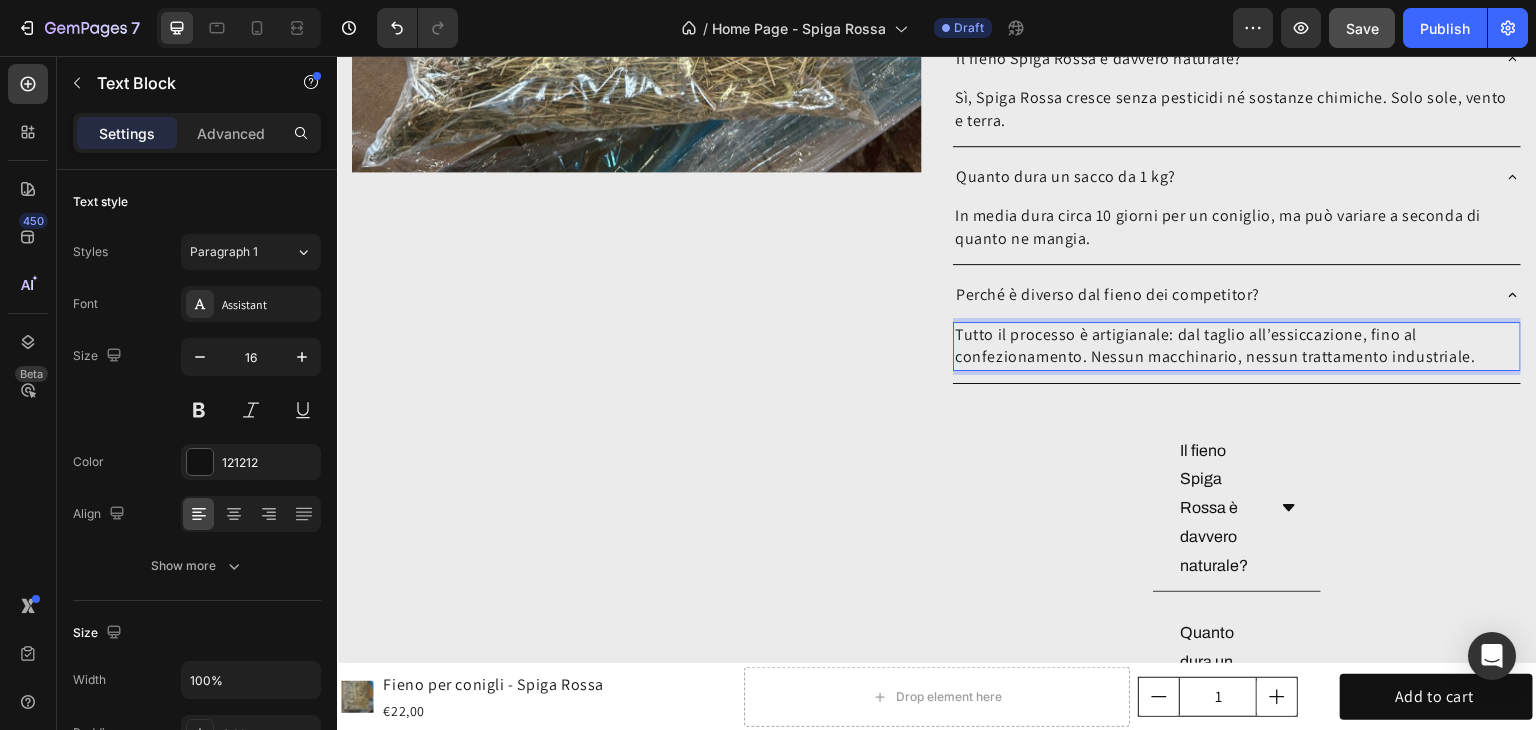 click on "Il fieno Spiga Rossa è davvero naturale?
Quanto dura un sacco da 1 kg? In media dura circa 10 giorni per un coniglio, ma può variare a seconda di quanto ne mangia. Text Block
Perché è diverso dal fieno dei competitor? Tutto il processo è artigianale: dal taglio all’essiccazione, fino al confezionamento. Nessun macchinario, nessun trattamento industriale. Text Block Accordion" at bounding box center [937, 911] 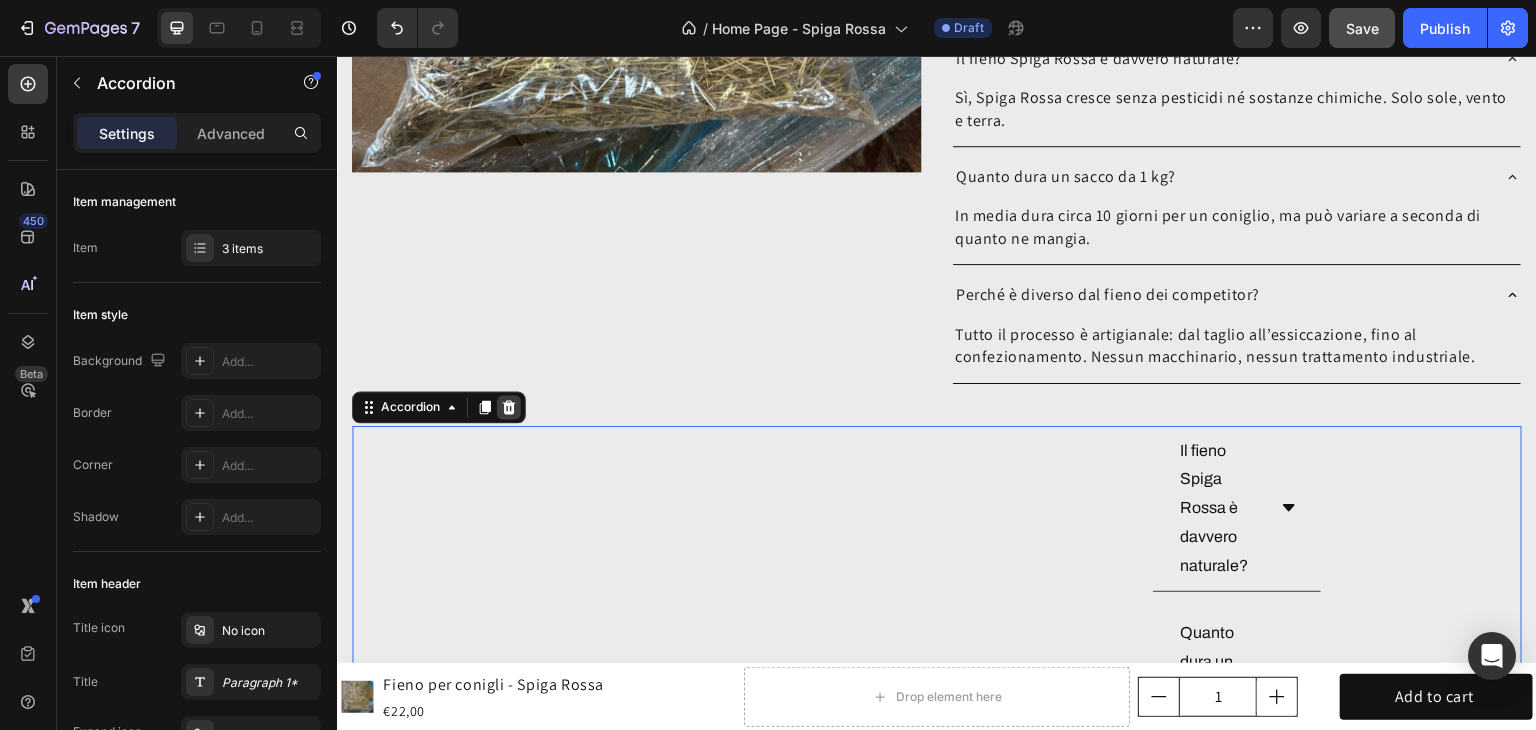 click 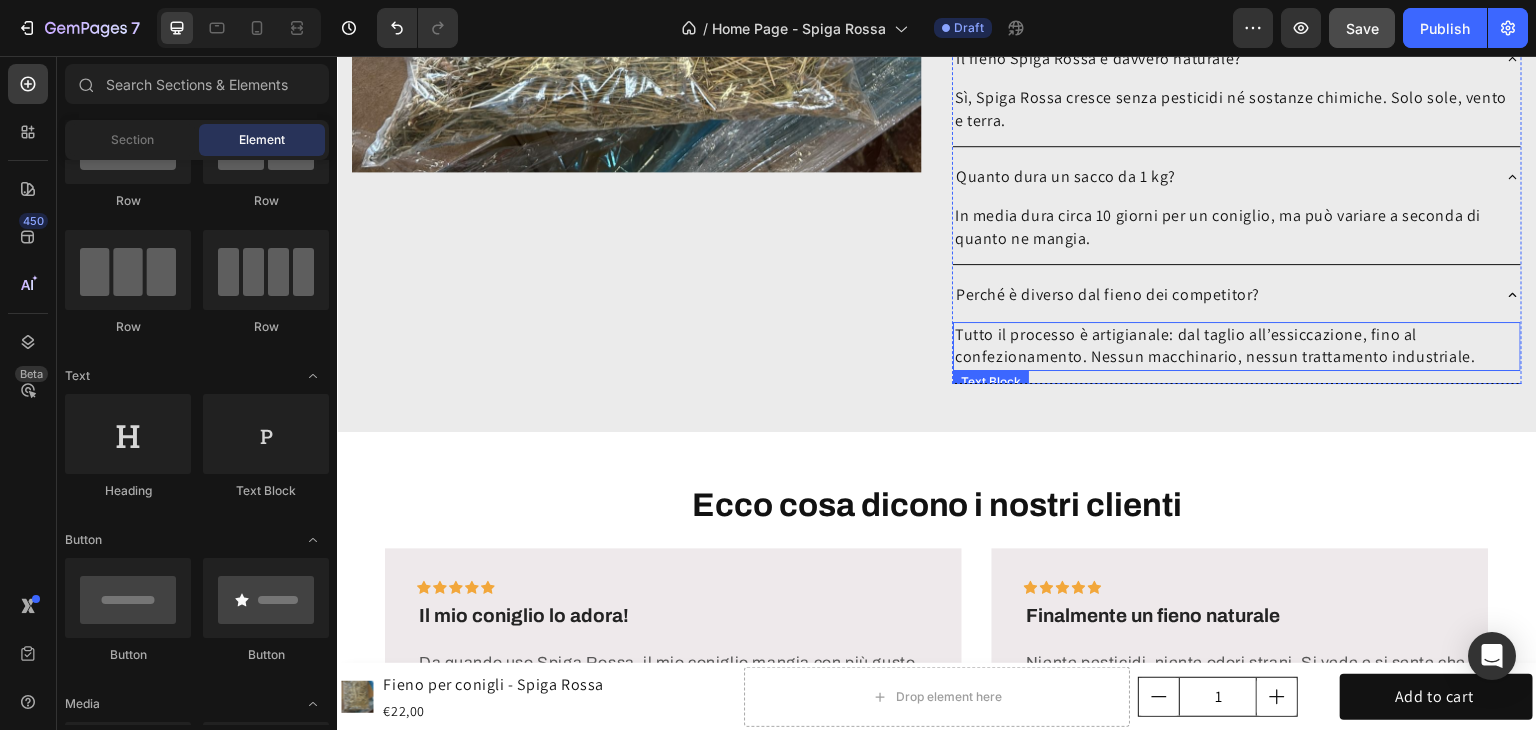 scroll, scrollTop: 6169, scrollLeft: 0, axis: vertical 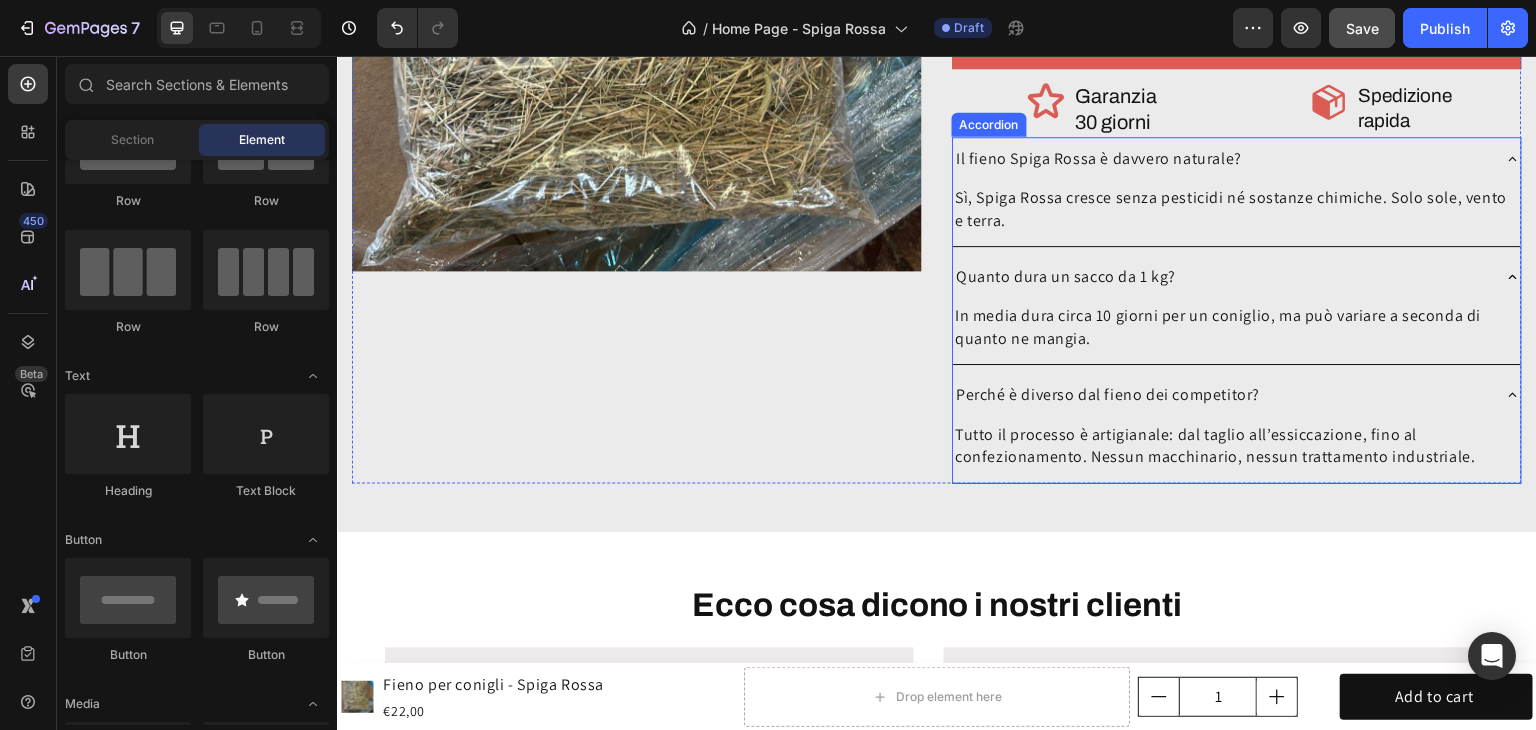 click on "Il fieno Spiga Rossa è davvero naturale?" at bounding box center (1221, 159) 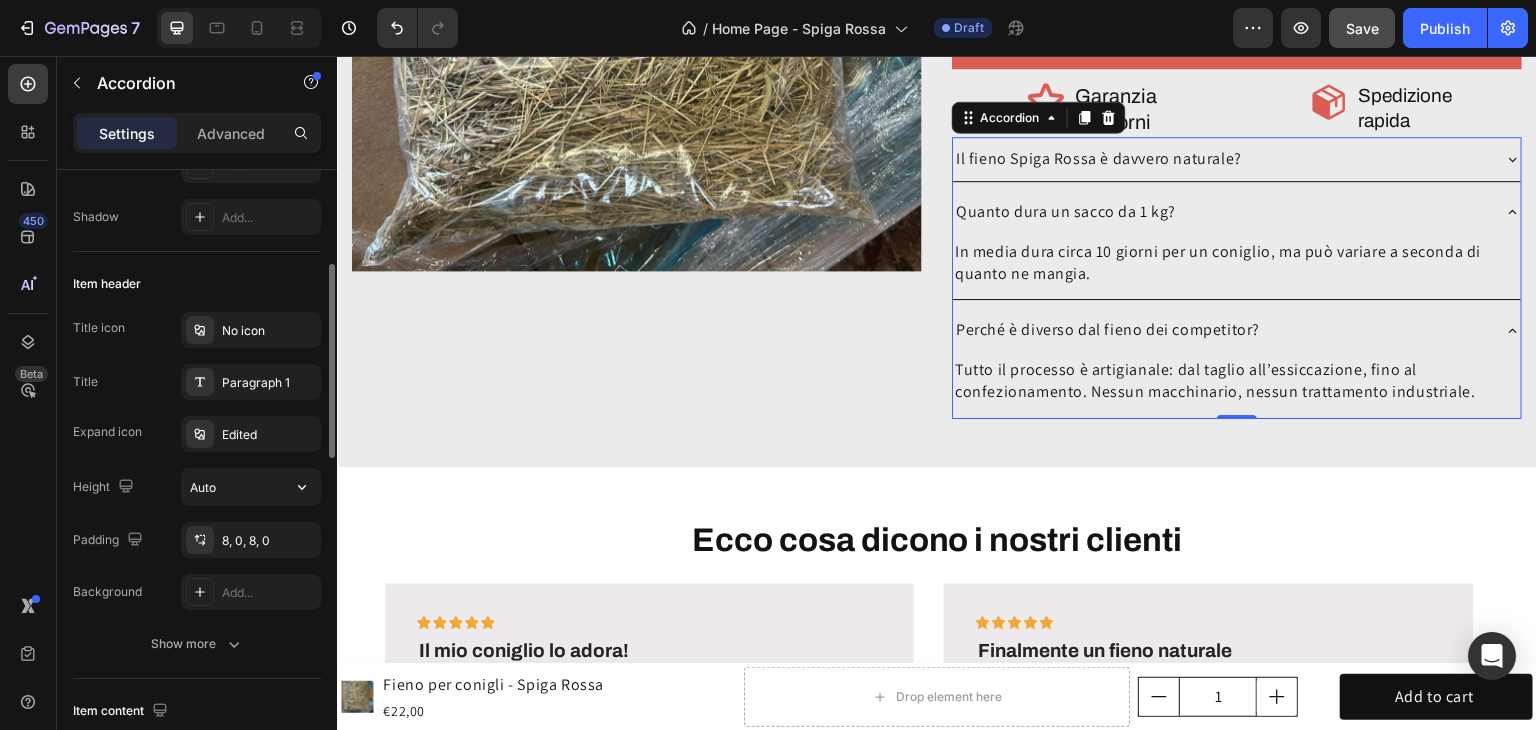 scroll, scrollTop: 900, scrollLeft: 0, axis: vertical 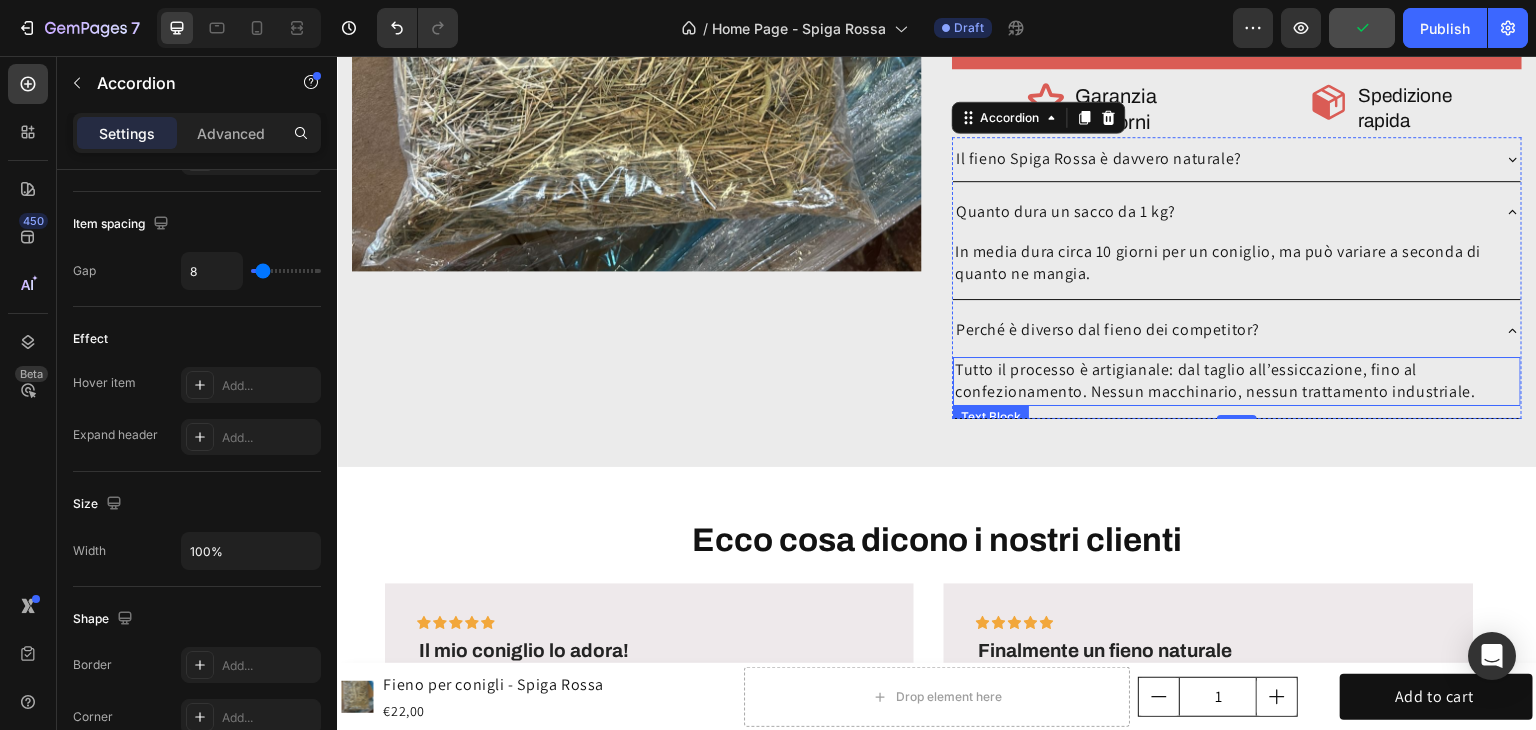 click on "Product Images Fieno per conigli - Spiga Rossa Product Title Icon Icon Icon Icon Icon Icon List 4,3/5 Text Block Row 100% naturale, raccolto a mano e senza trattamenti Essiccato al sole sui Colli Bolognesi Confezionato con cura per mantenere freschezza e profumo Item List €22,00 Product Price Product Price Text Block Row ORDINALA ORA Add to Cart
Icon Garanzia 30 giorni Heading Row
Icon Spedizione rapida Heading Row Row Row
Il fieno Spiga Rossa è davvero naturale?
Quanto dura un sacco da 1 kg? In media dura circa 10 giorni per un coniglio, ma può variare a seconda di quanto ne mangia. Text Block
Perché è diverso dal fieno dei competitor? Tutto il processo è artigianale: dal taglio all’essiccazione, fino al confezionamento. Nessun macchinario, nessun trattamento industriale. Text Block Accordion   0 Product Product Images Fieno per conigli - Spiga Rossa Product Title Icon Icon Icon Icon Icon Icon List 4,3/5 Row" at bounding box center [937, 44] 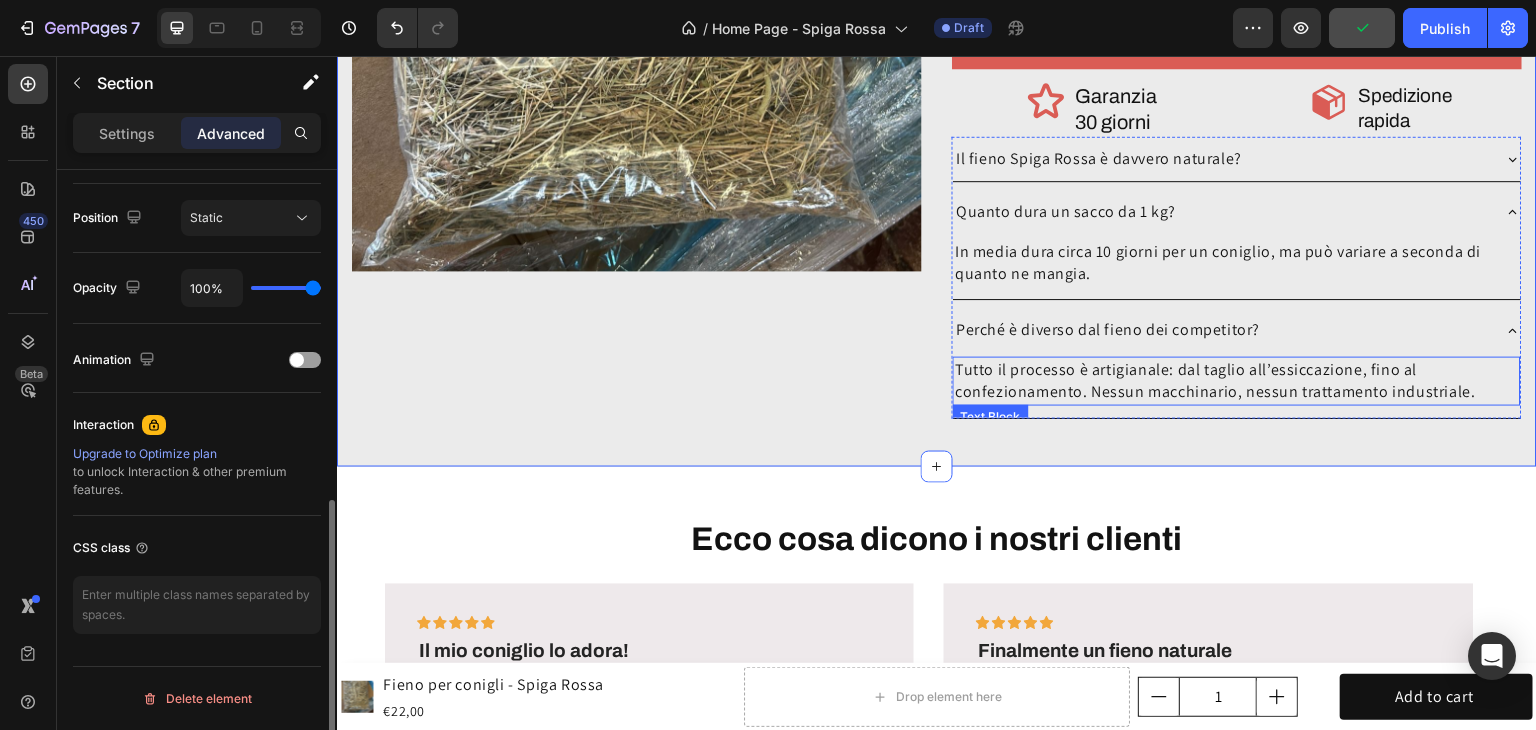 scroll, scrollTop: 0, scrollLeft: 0, axis: both 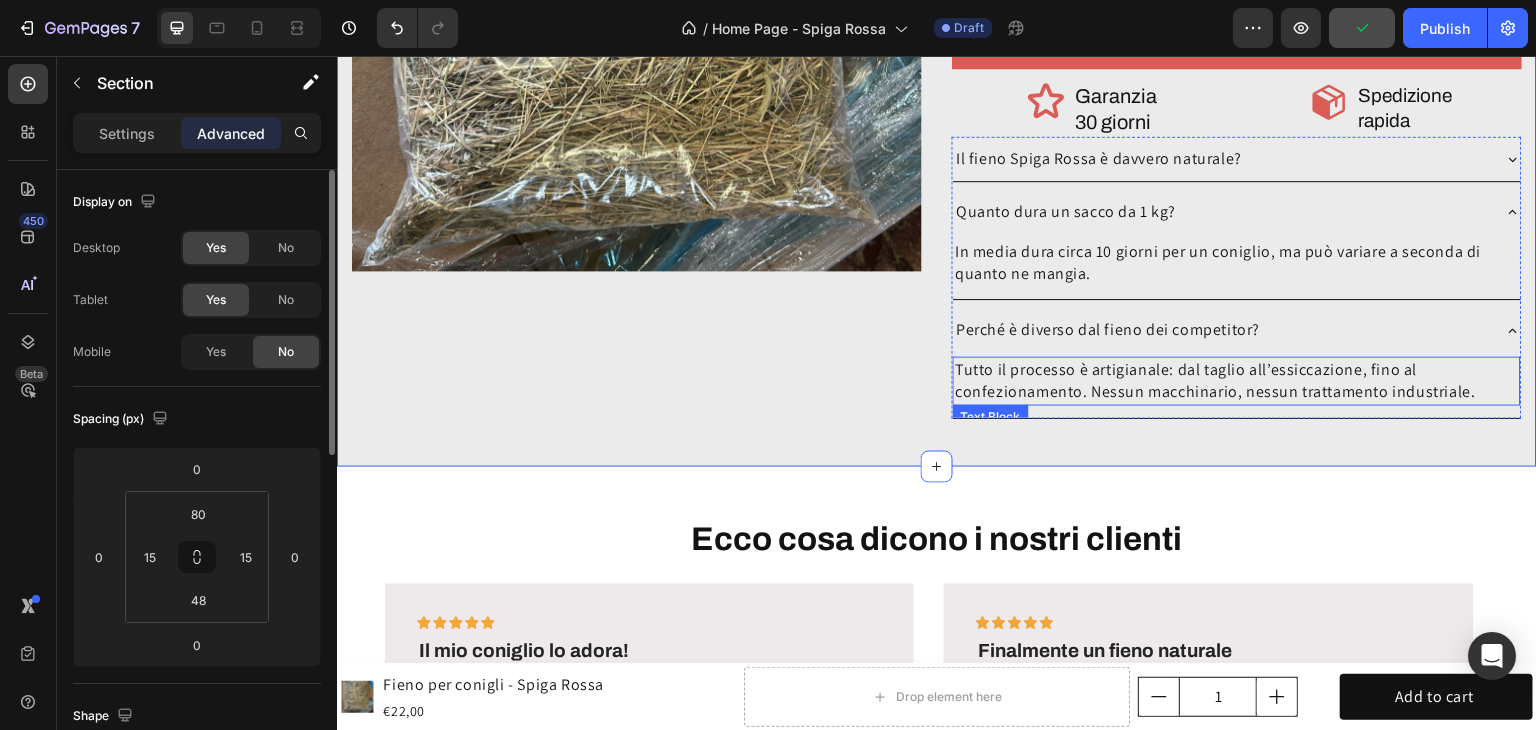 click on "Tutto il processo è artigianale: dal taglio all’essiccazione, fino al confezionamento. Nessun macchinario, nessun trattamento industriale." at bounding box center (1237, 381) 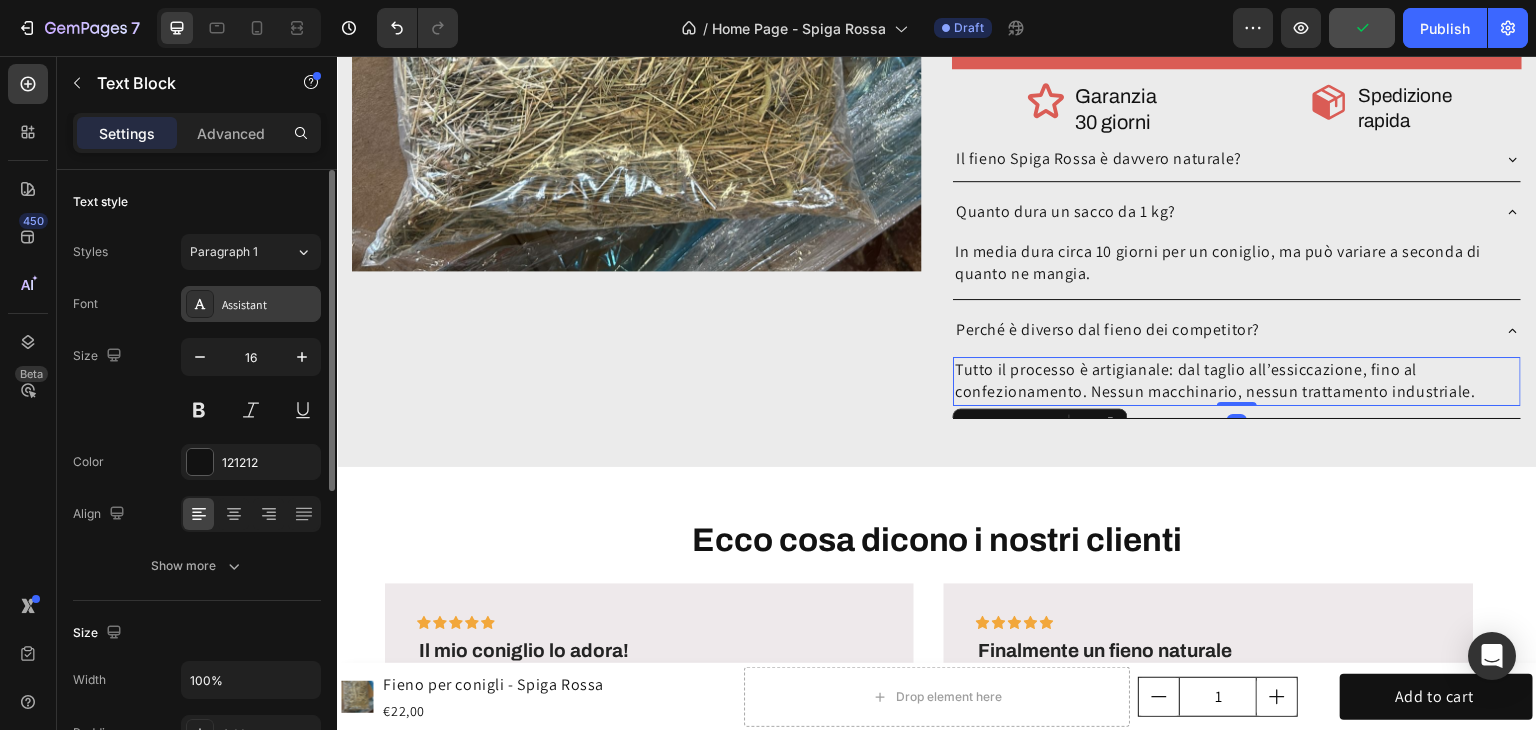 click on "Assistant" at bounding box center [251, 304] 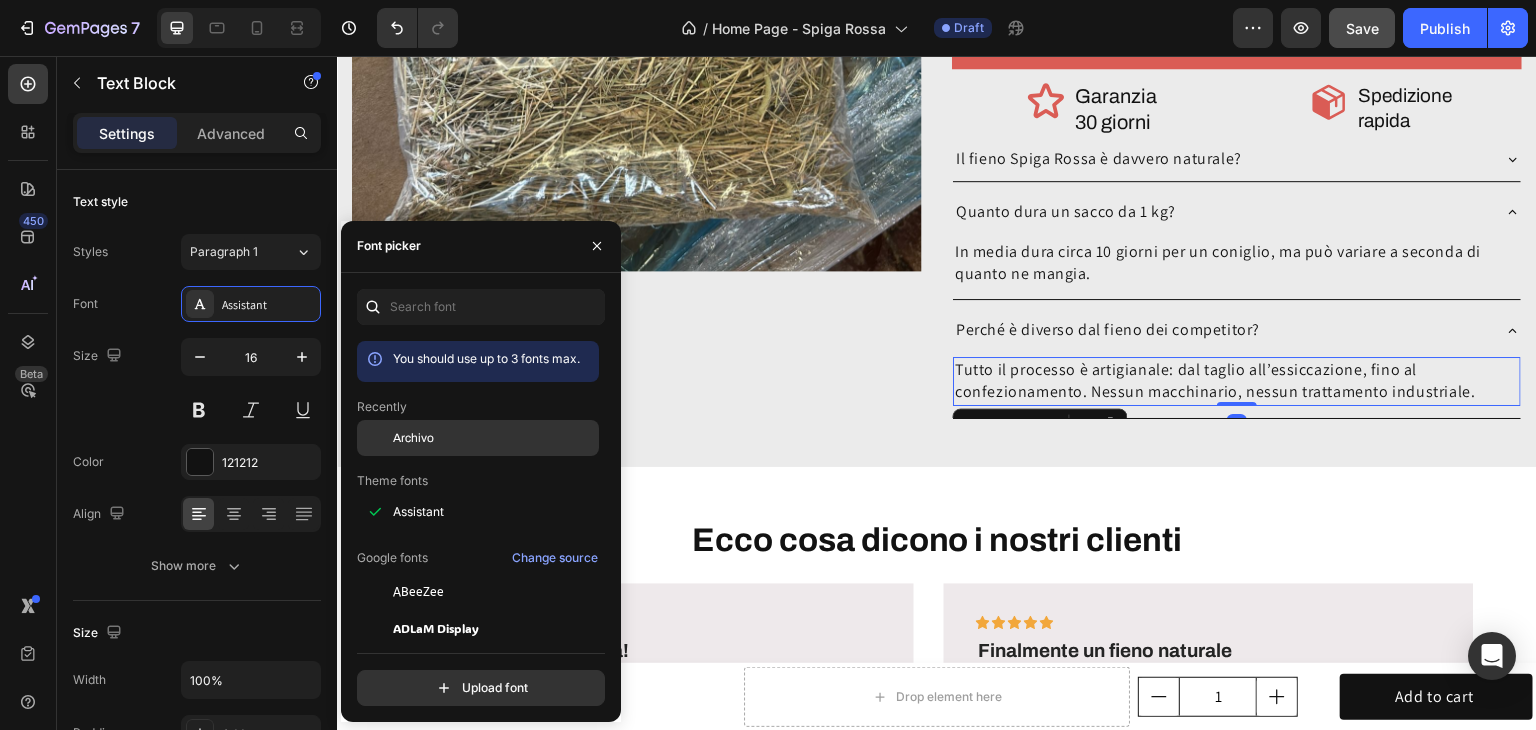 click on "Archivo" 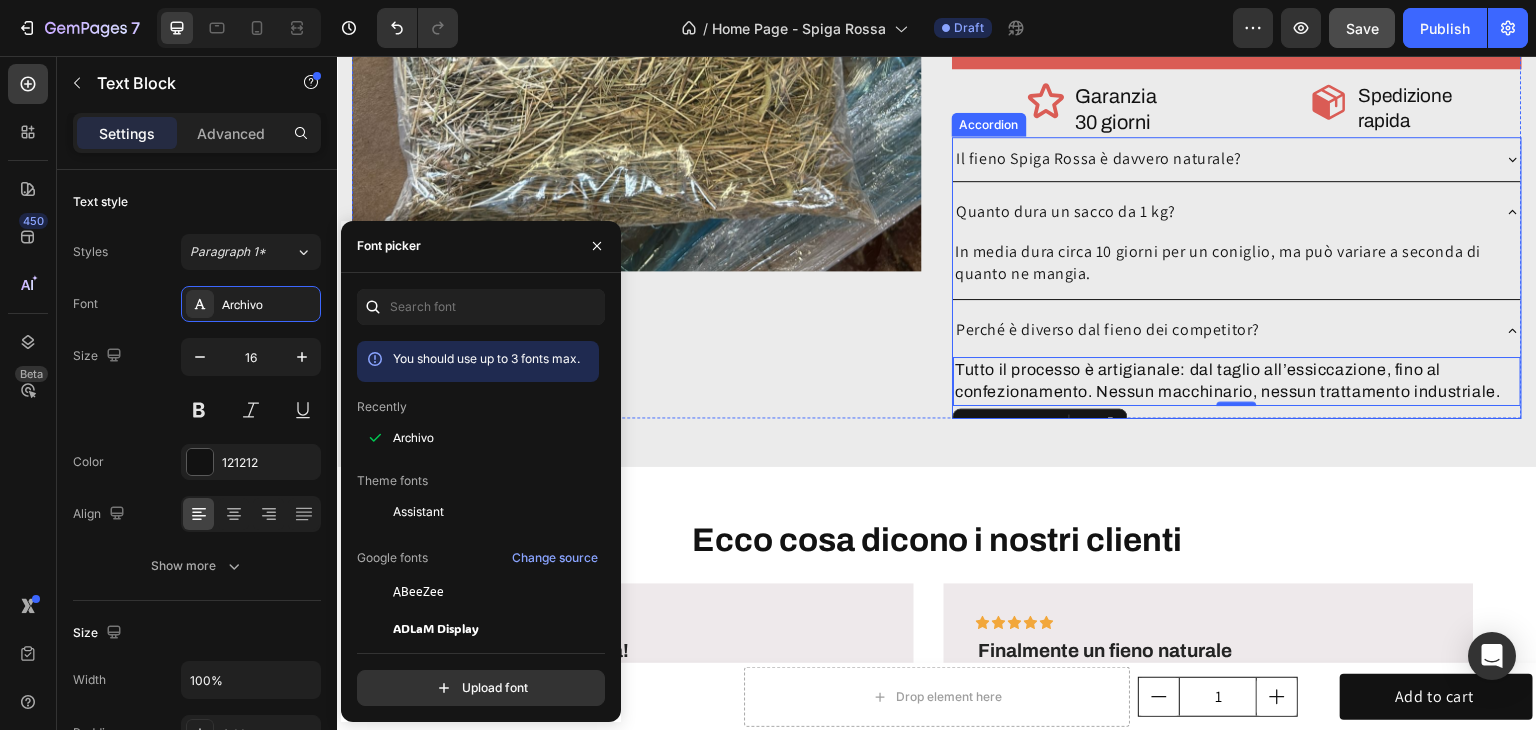 click on "Perché è diverso dal fieno dei competitor?" at bounding box center [1108, 330] 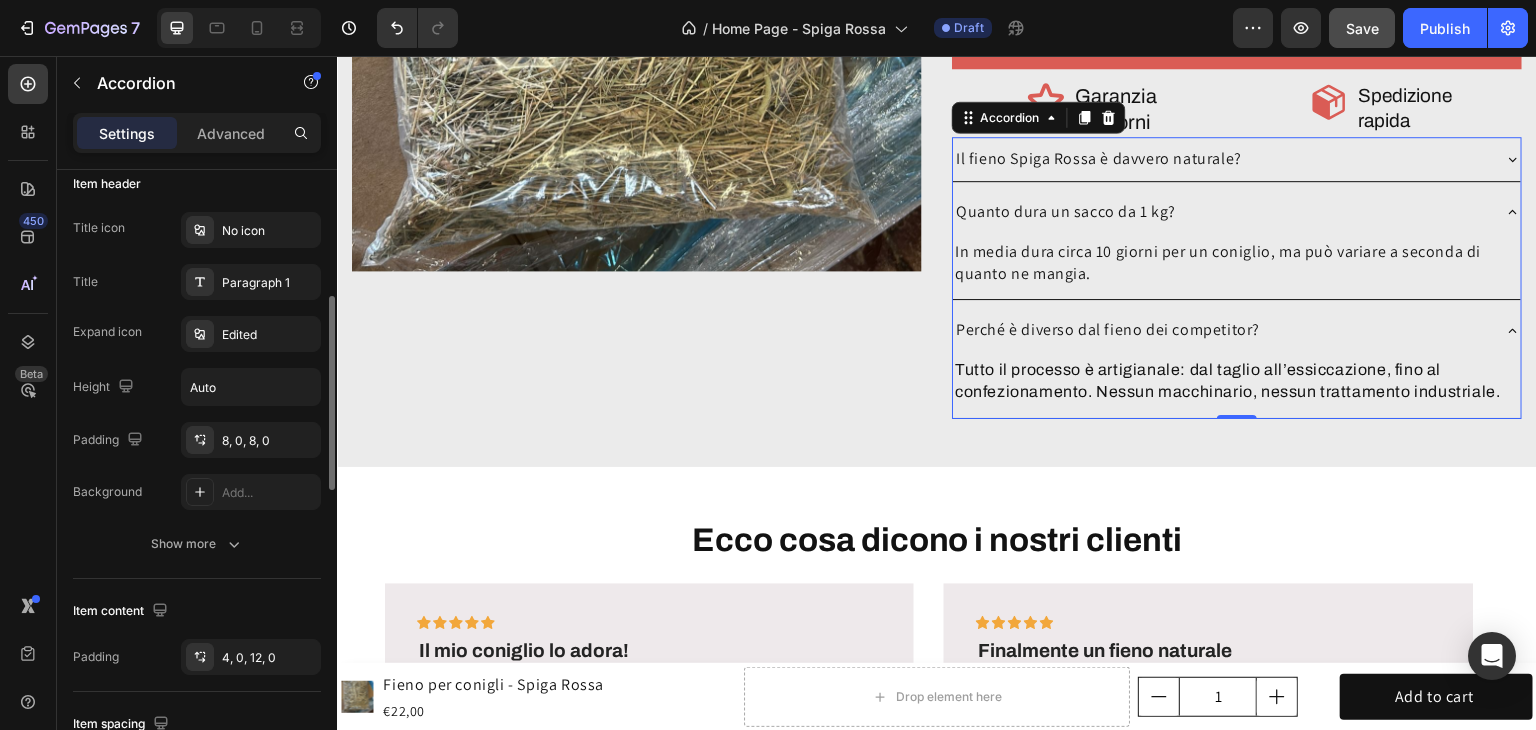 scroll, scrollTop: 0, scrollLeft: 0, axis: both 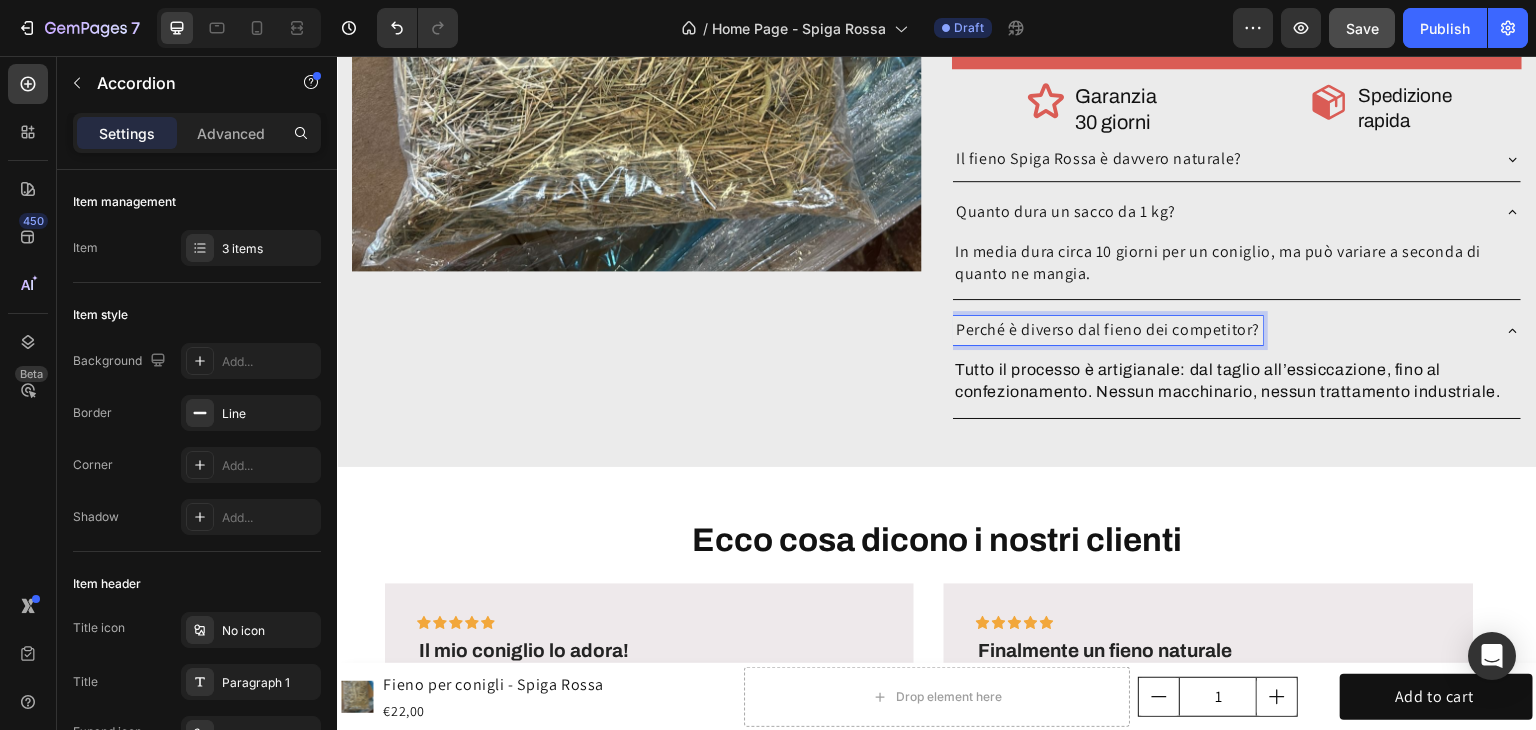 click on "Perché è diverso dal fieno dei competitor?" at bounding box center [1108, 330] 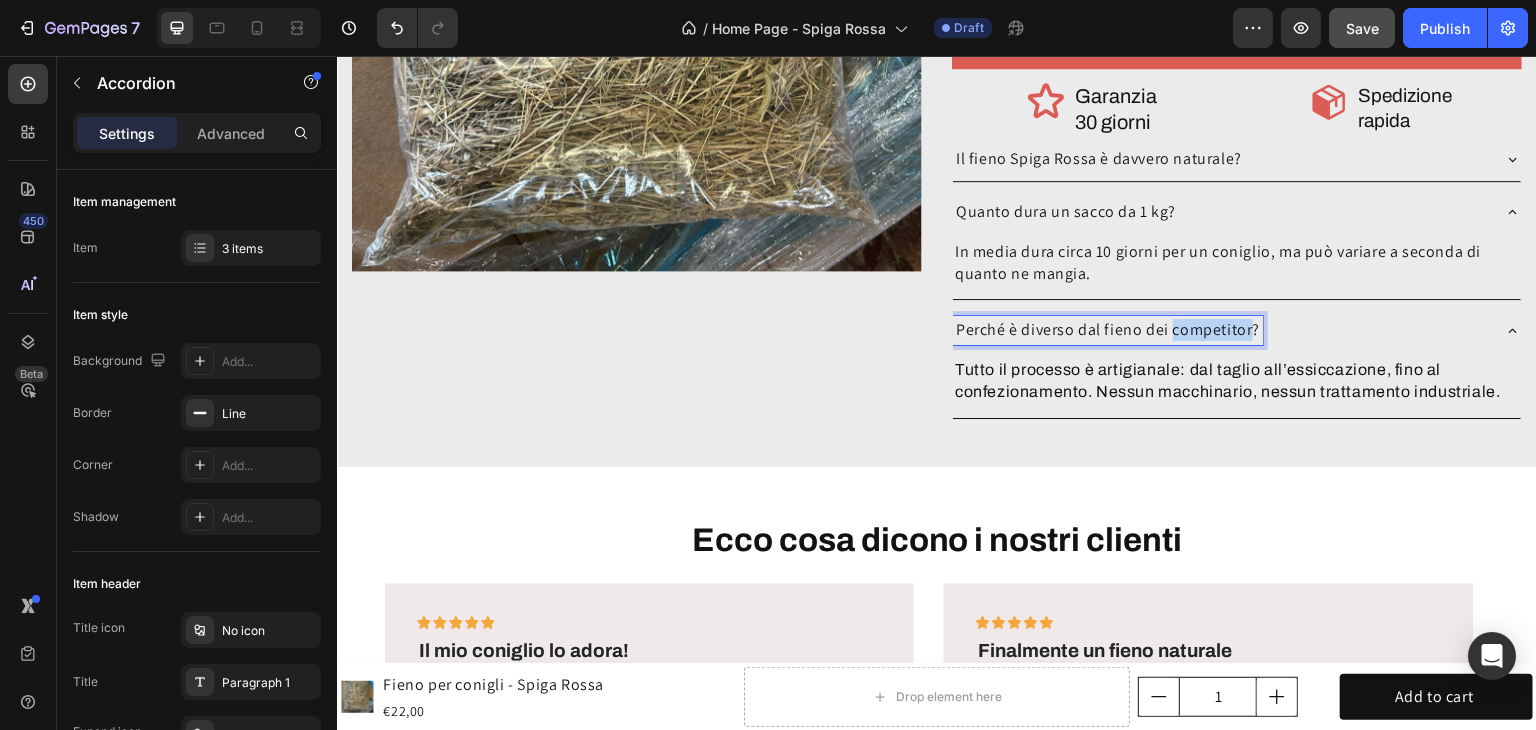 click on "Perché è diverso dal fieno dei competitor?" at bounding box center (1108, 330) 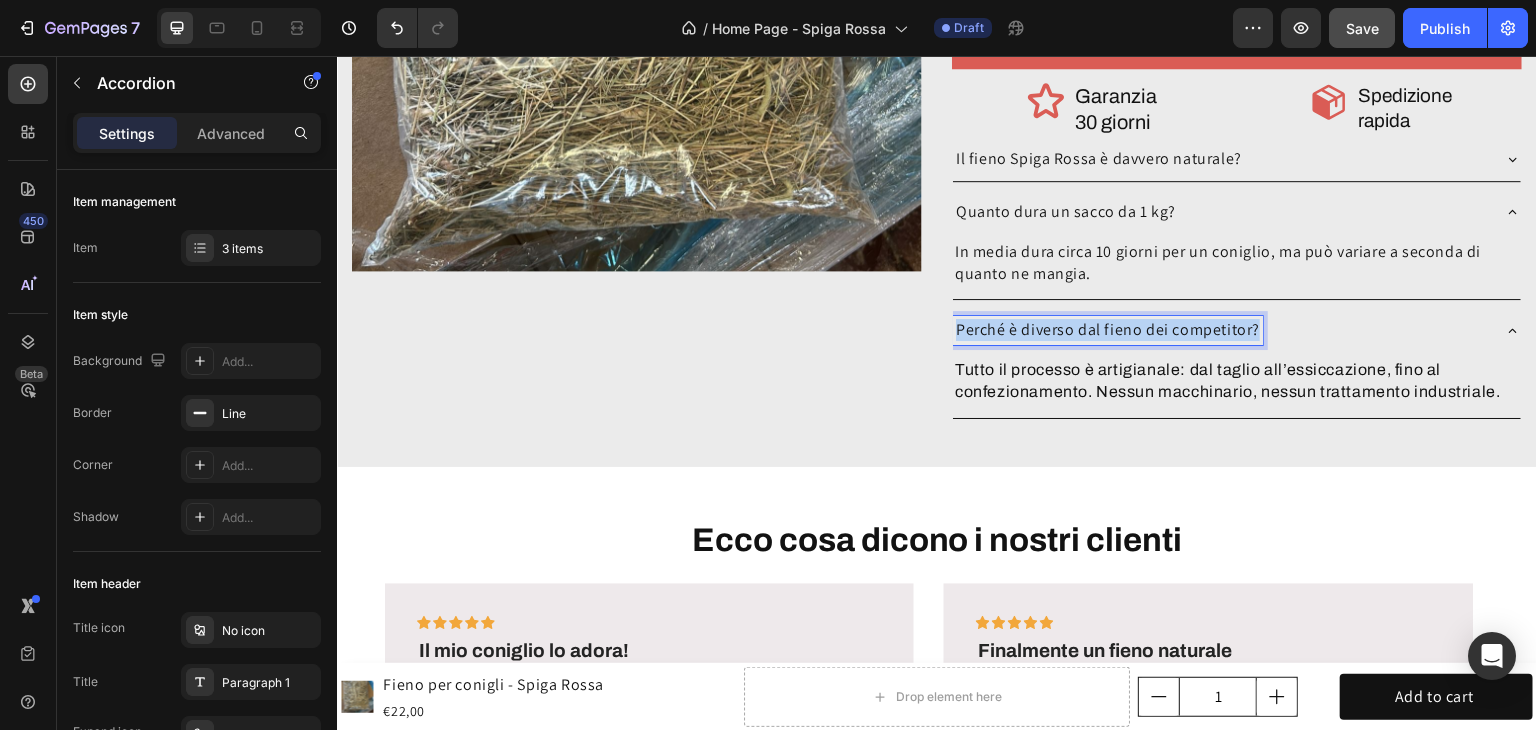 click on "Perché è diverso dal fieno dei competitor?" at bounding box center (1108, 330) 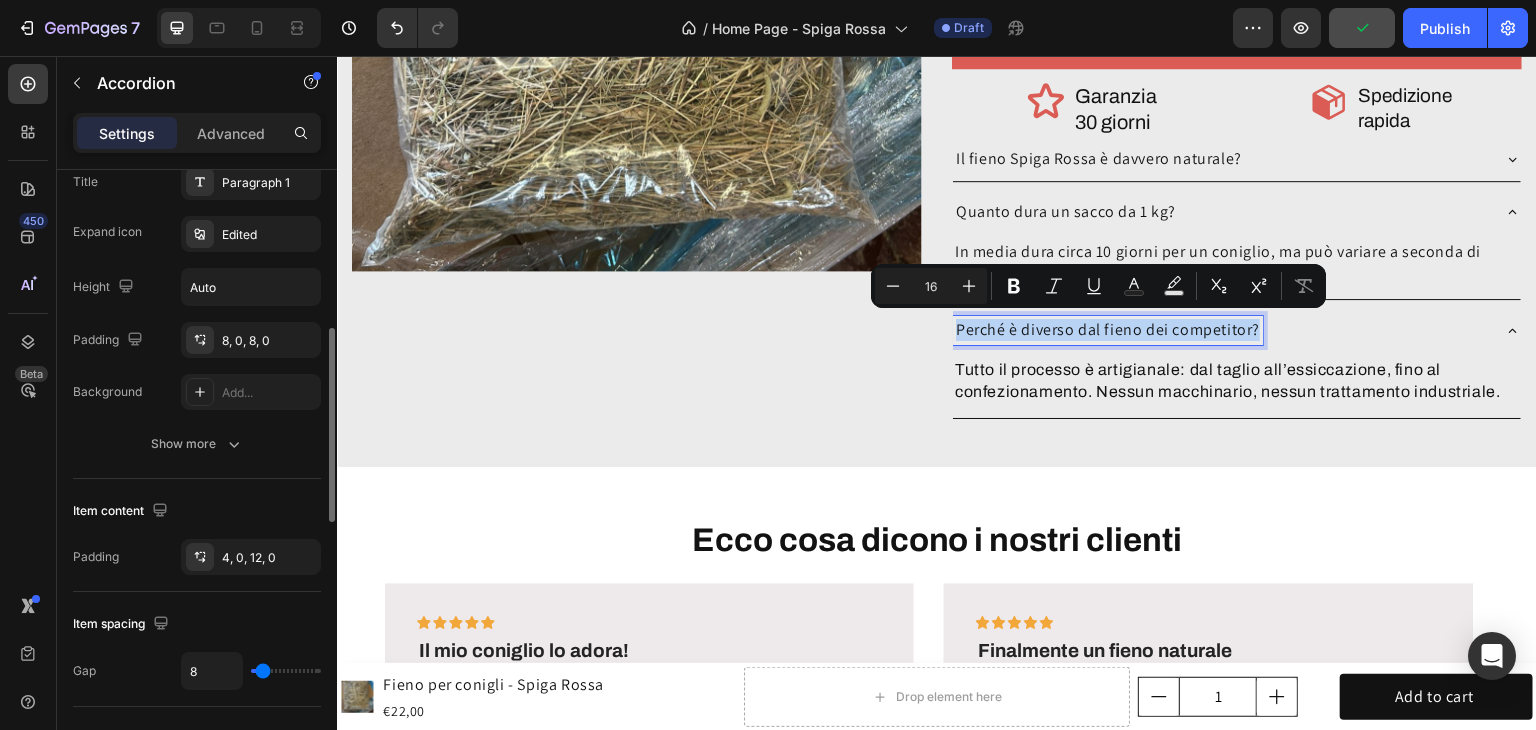 scroll, scrollTop: 0, scrollLeft: 0, axis: both 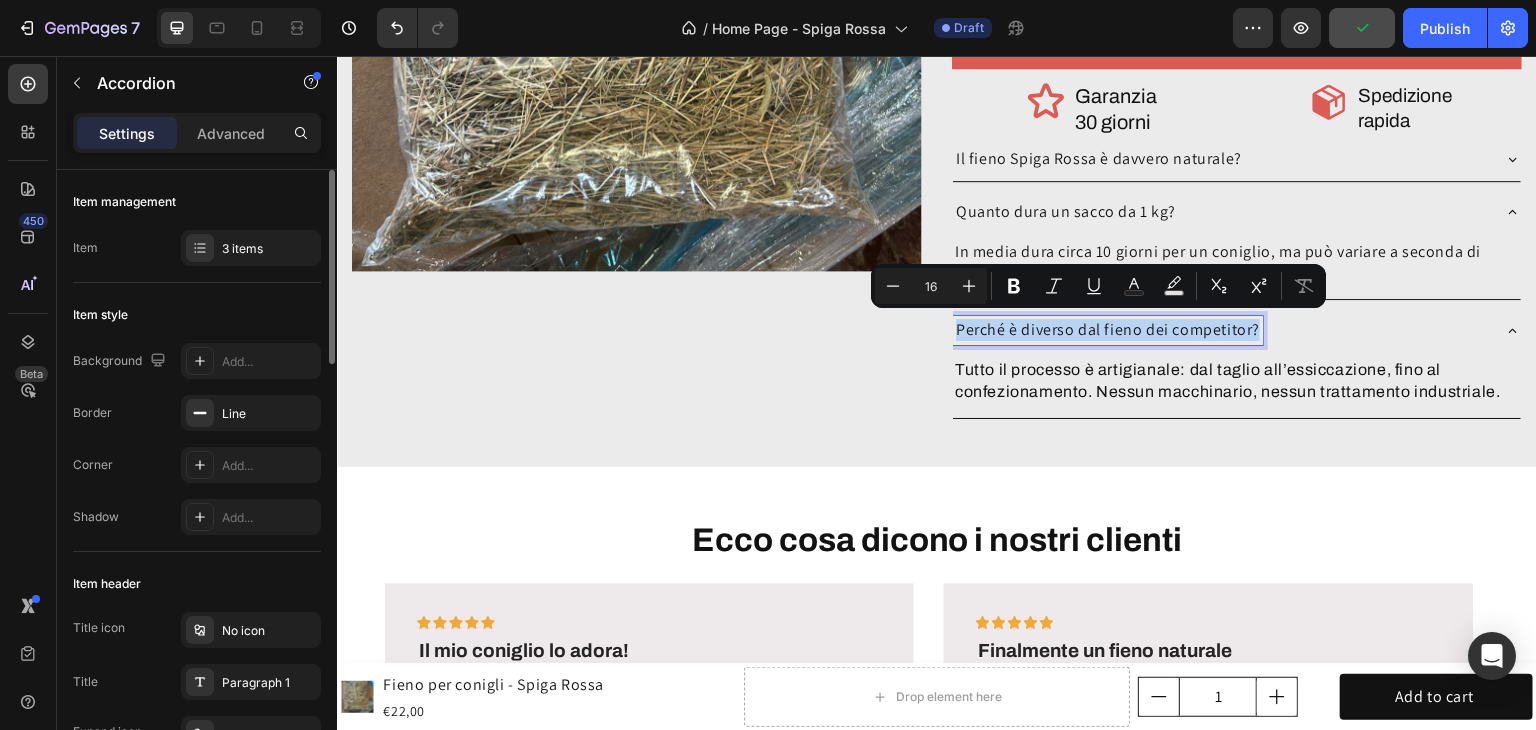 click on "Product Images Fieno per conigli - Spiga Rossa Product Title Icon Icon Icon Icon Icon Icon List 4,3/5 Text Block Row 100% naturale, raccolto a mano e senza trattamenti Essiccato al sole sui Colli Bolognesi Confezionato con cura per mantenere freschezza e profumo Item List €22,00 Product Price Product Price Text Block Row ORDINALA ORA Add to Cart
Icon Garanzia 30 giorni Heading Row
Icon Spedizione rapida Heading Row Row Row
Il fieno Spiga Rossa è davvero naturale?
Quanto dura un sacco da 1 kg? In media dura circa 10 giorni per un coniglio, ma può variare a seconda di quanto ne mangia. Text Block
Perché è diverso dal fieno dei competitor? Tutto il processo è artigianale: dal taglio all’essiccazione, fino al confezionamento. Nessun macchinario, nessun trattamento industriale. Text Block Accordion   0 Product Product Images Fieno per conigli - Spiga Rossa Product Title Icon Icon Icon Icon Icon Icon List 4,3/5 Row" at bounding box center (937, 44) 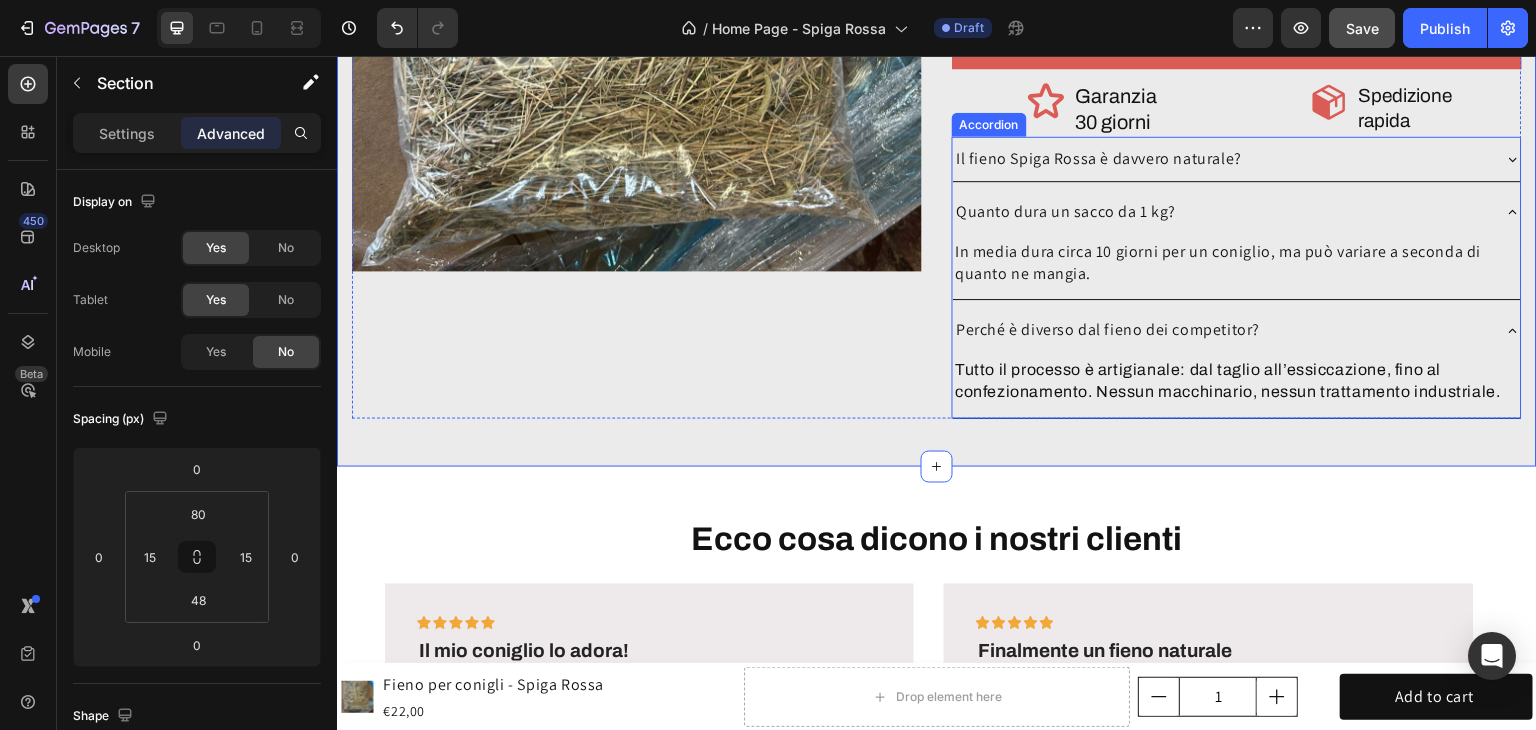 click on "Perché è diverso dal fieno dei competitor?" at bounding box center [1108, 330] 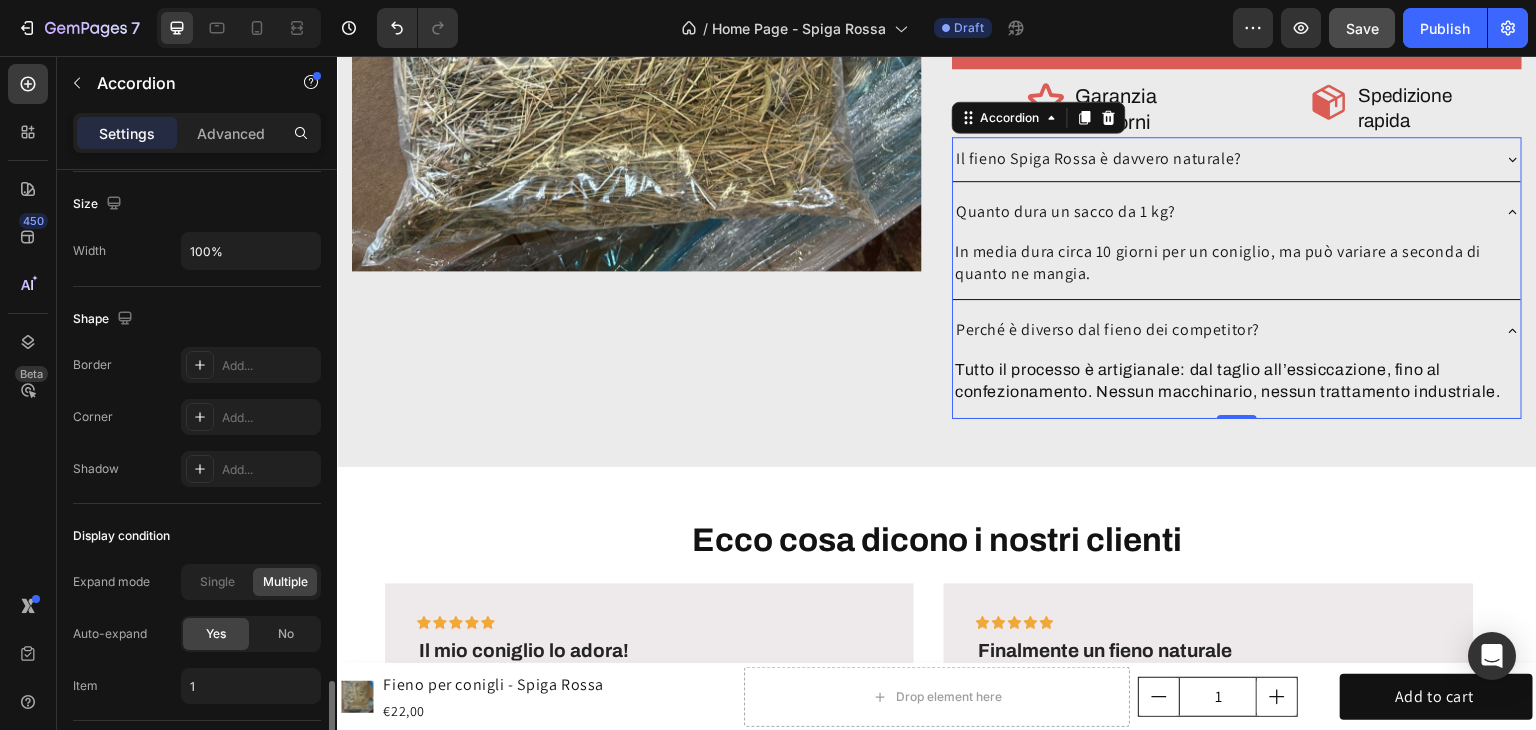 scroll, scrollTop: 1336, scrollLeft: 0, axis: vertical 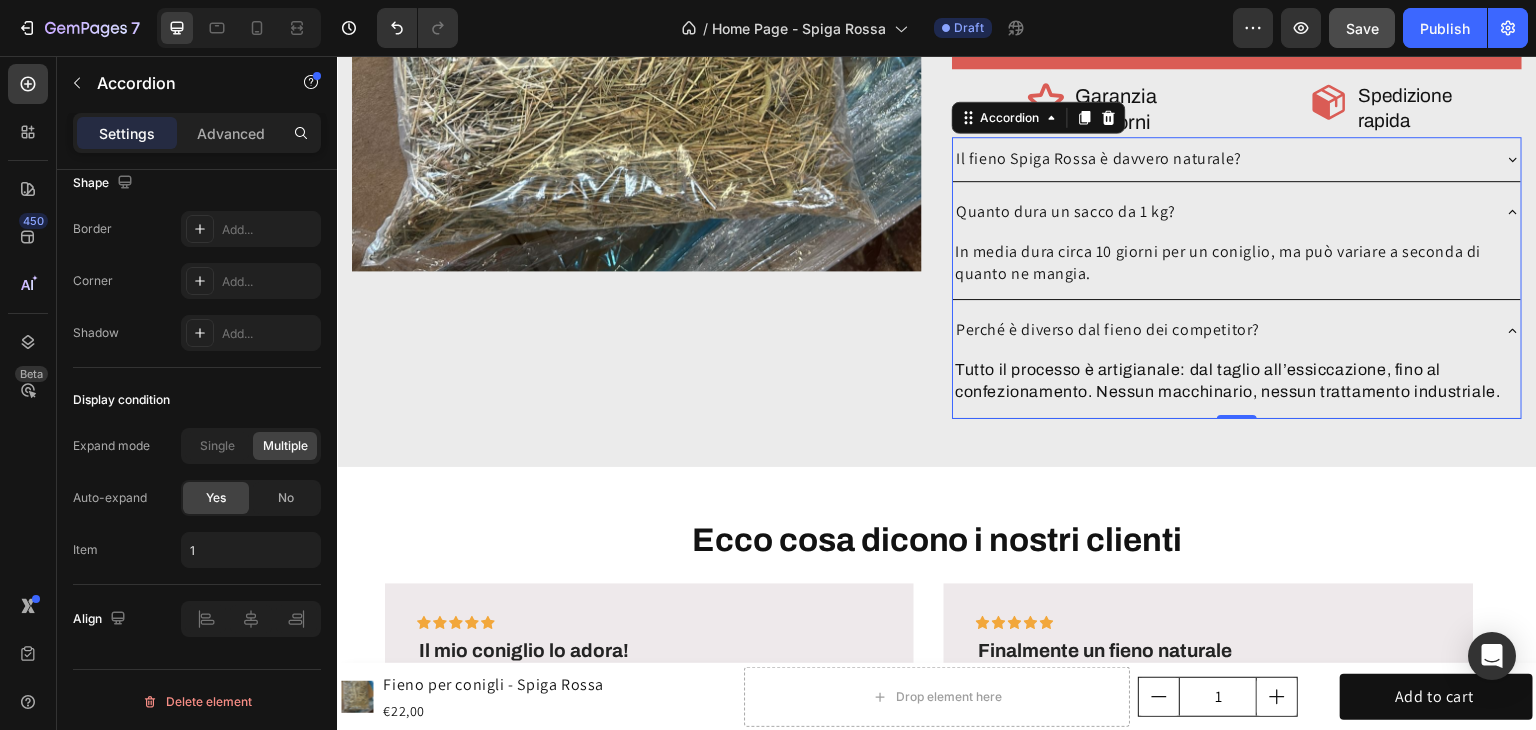 click on "Perché è diverso dal fieno dei competitor?" at bounding box center (1221, 330) 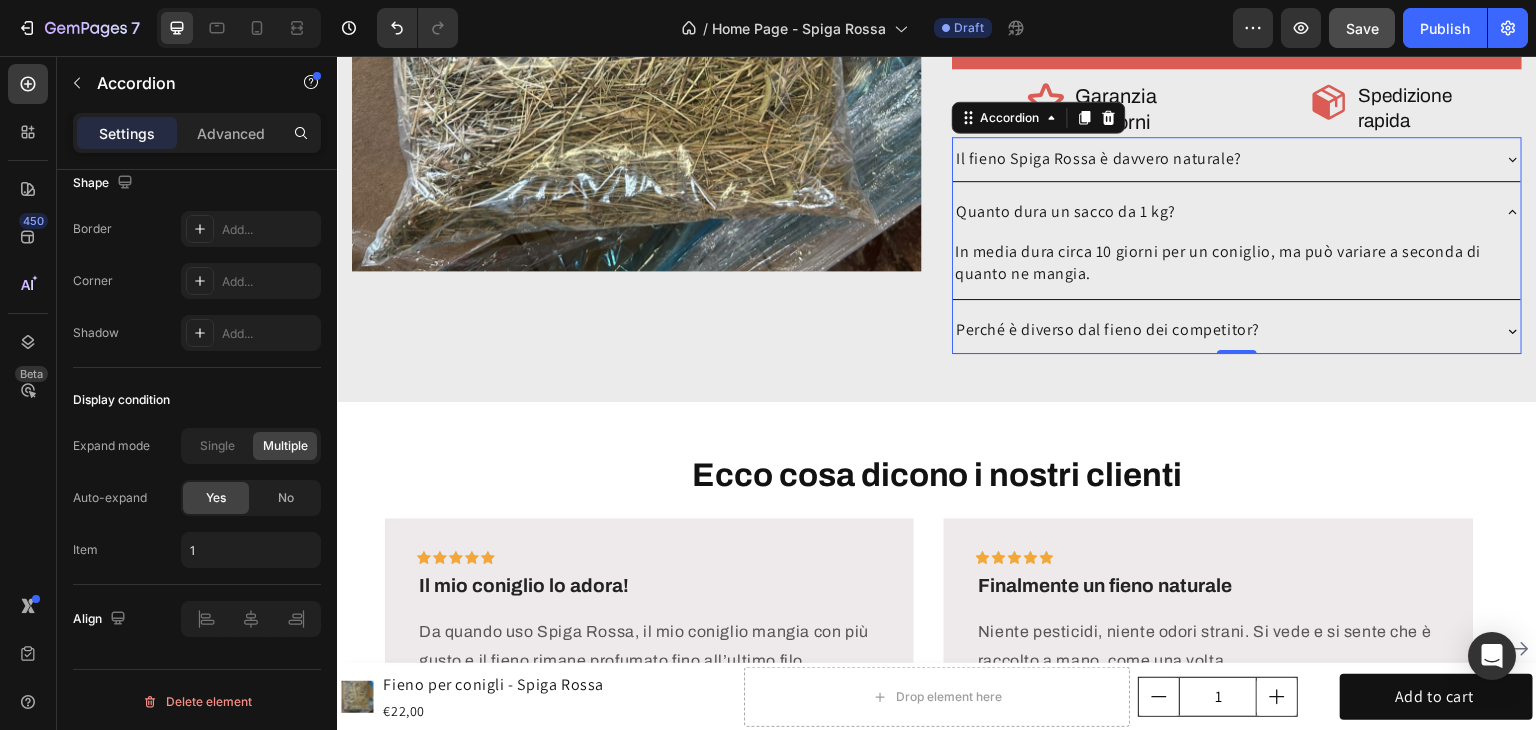 click on "Perché è diverso dal fieno dei competitor?" at bounding box center (1237, 330) 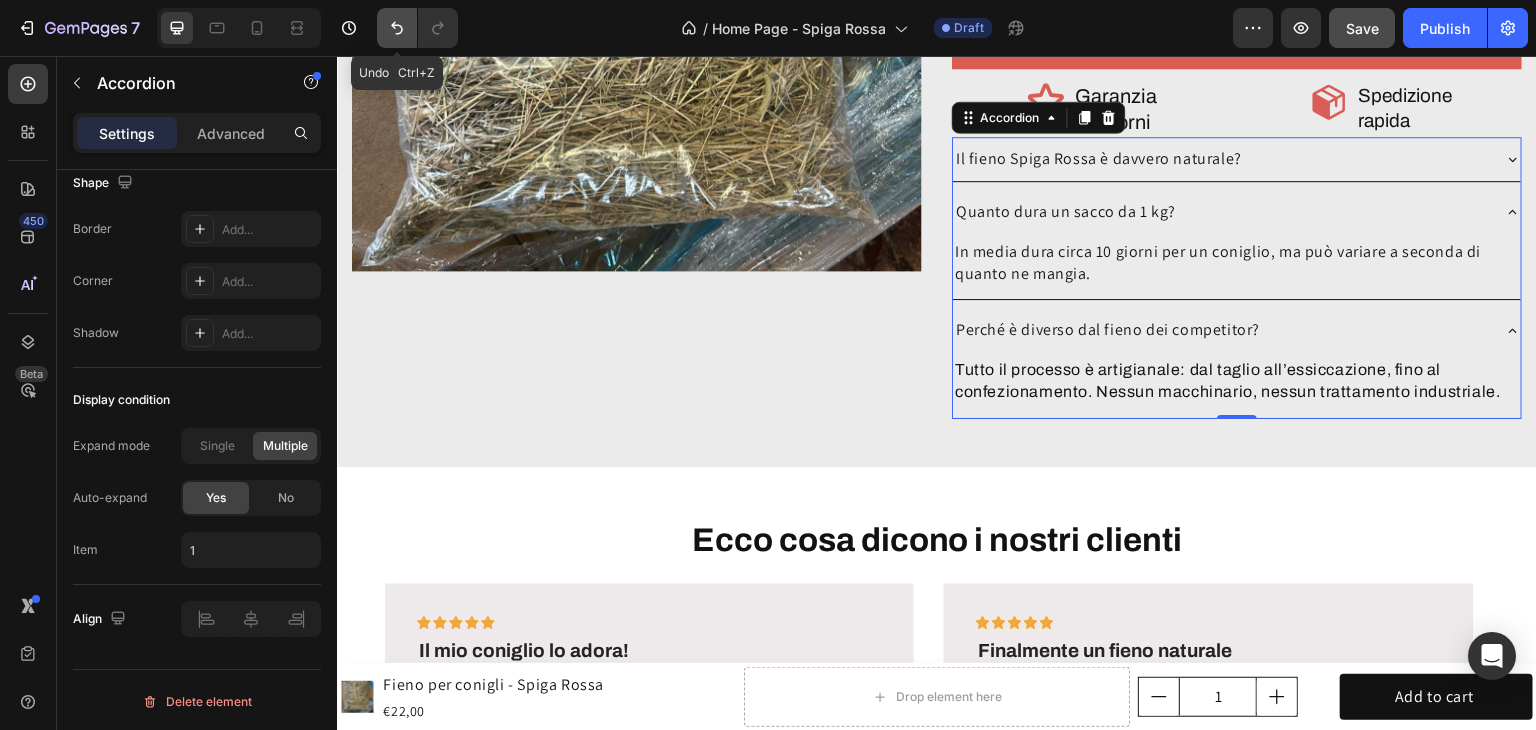 click 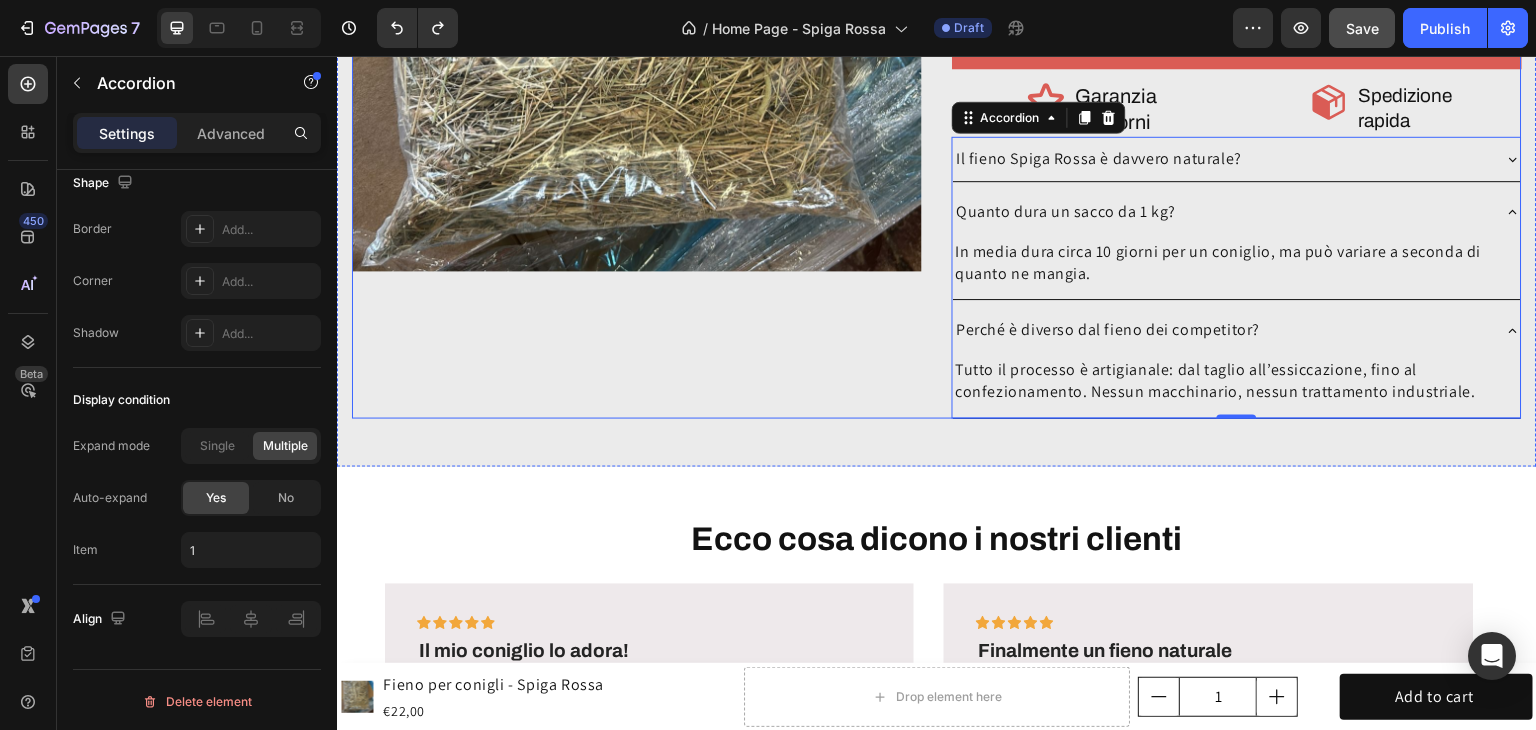 click on "Product Images" at bounding box center (637, 60) 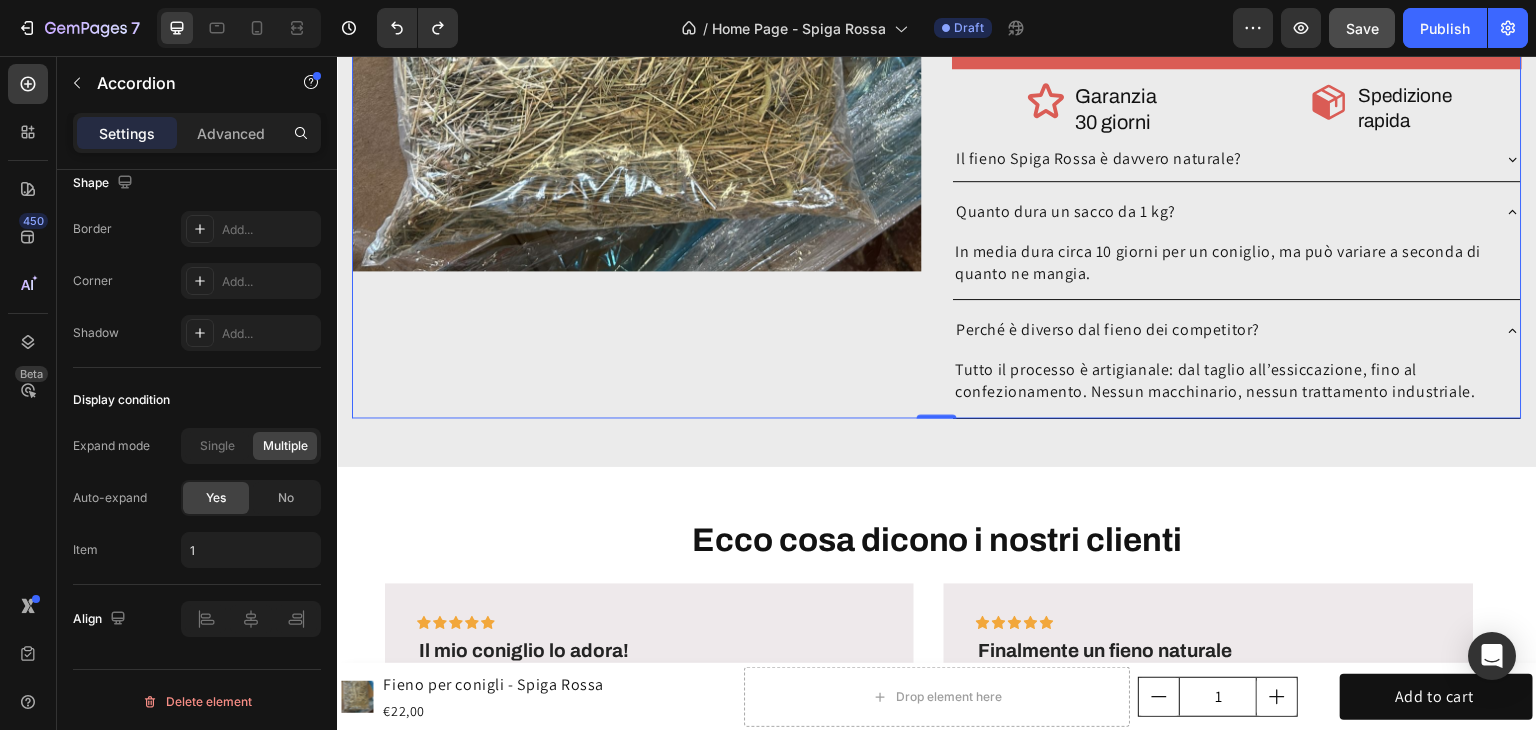 scroll, scrollTop: 0, scrollLeft: 0, axis: both 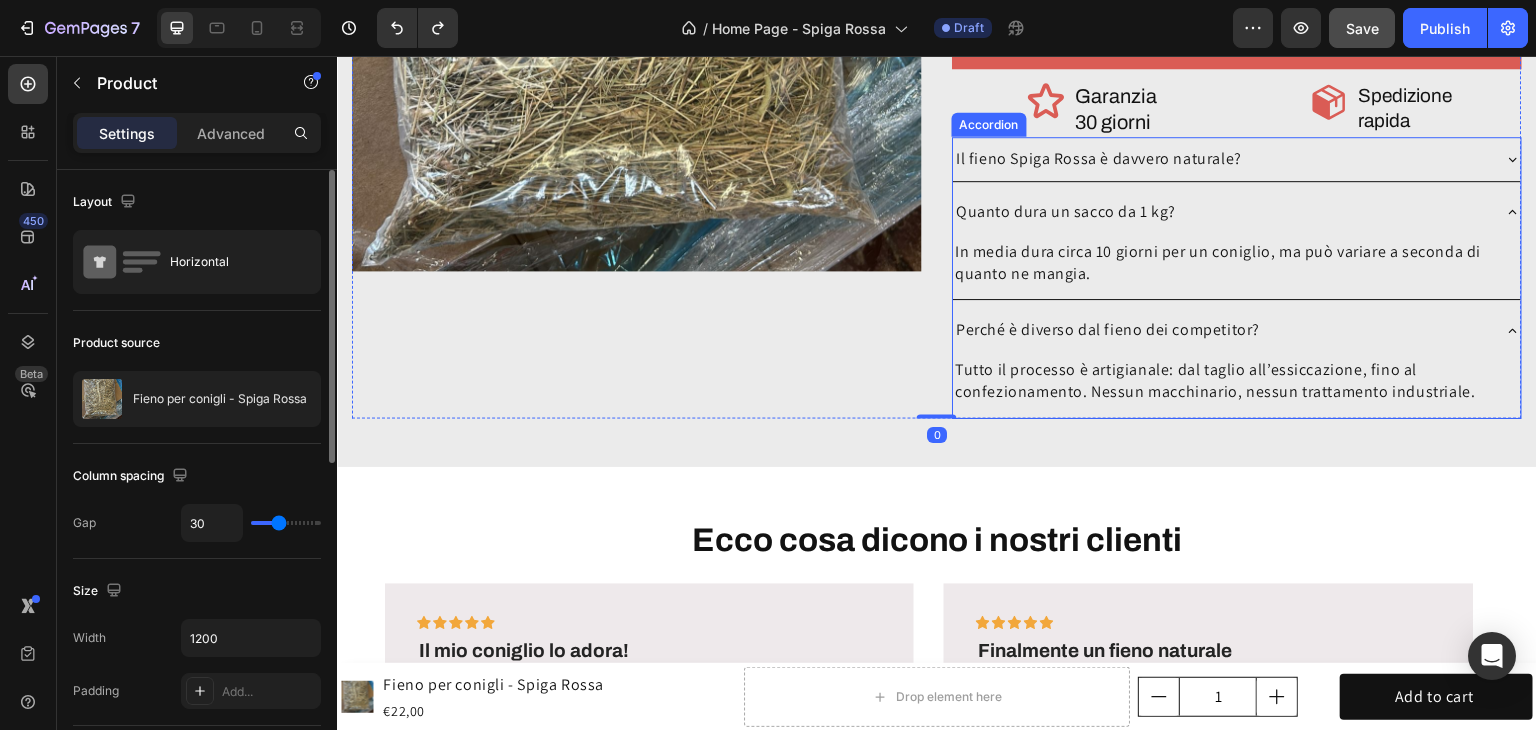 click on "Il fieno Spiga Rossa è davvero naturale?" at bounding box center (1099, 159) 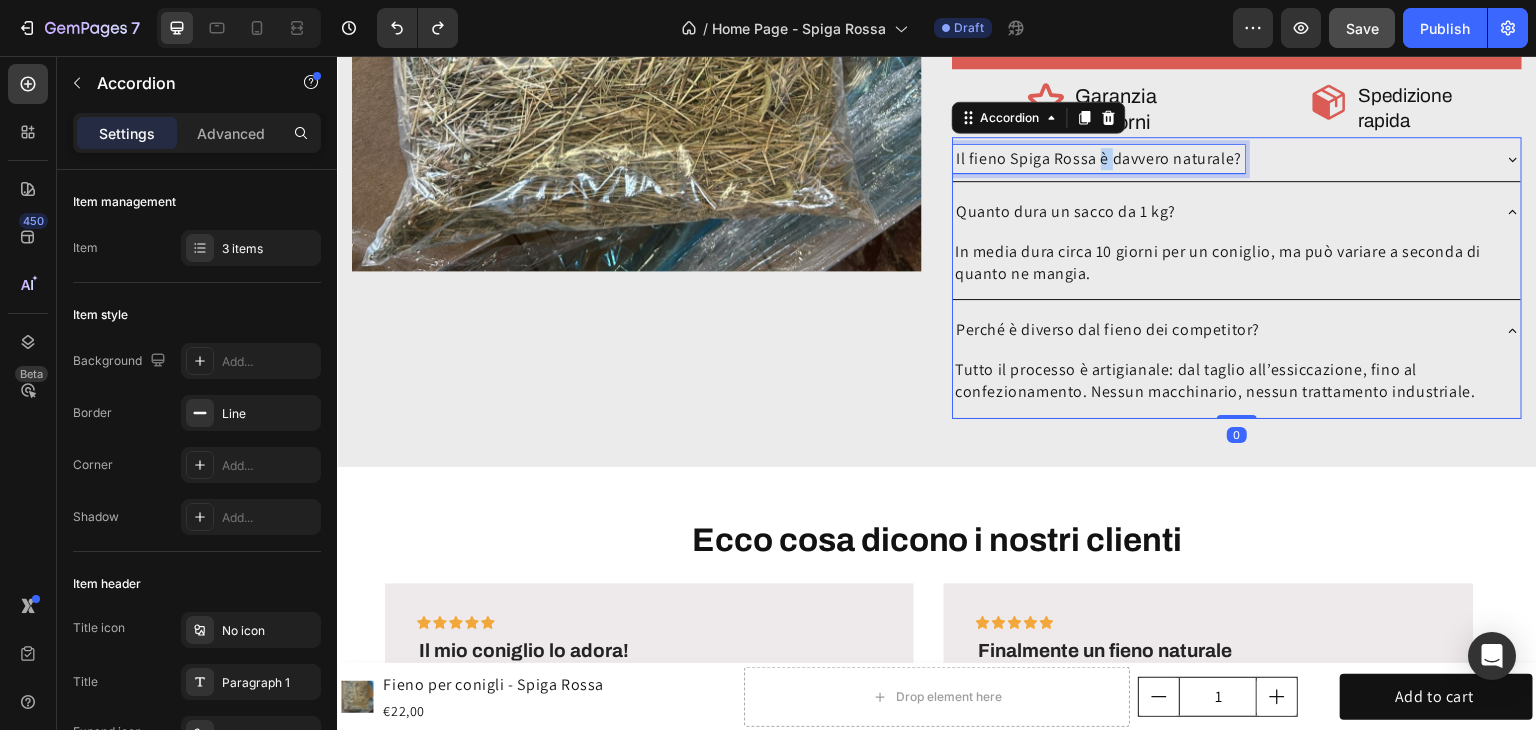 click on "Il fieno Spiga Rossa è davvero naturale?" at bounding box center [1099, 159] 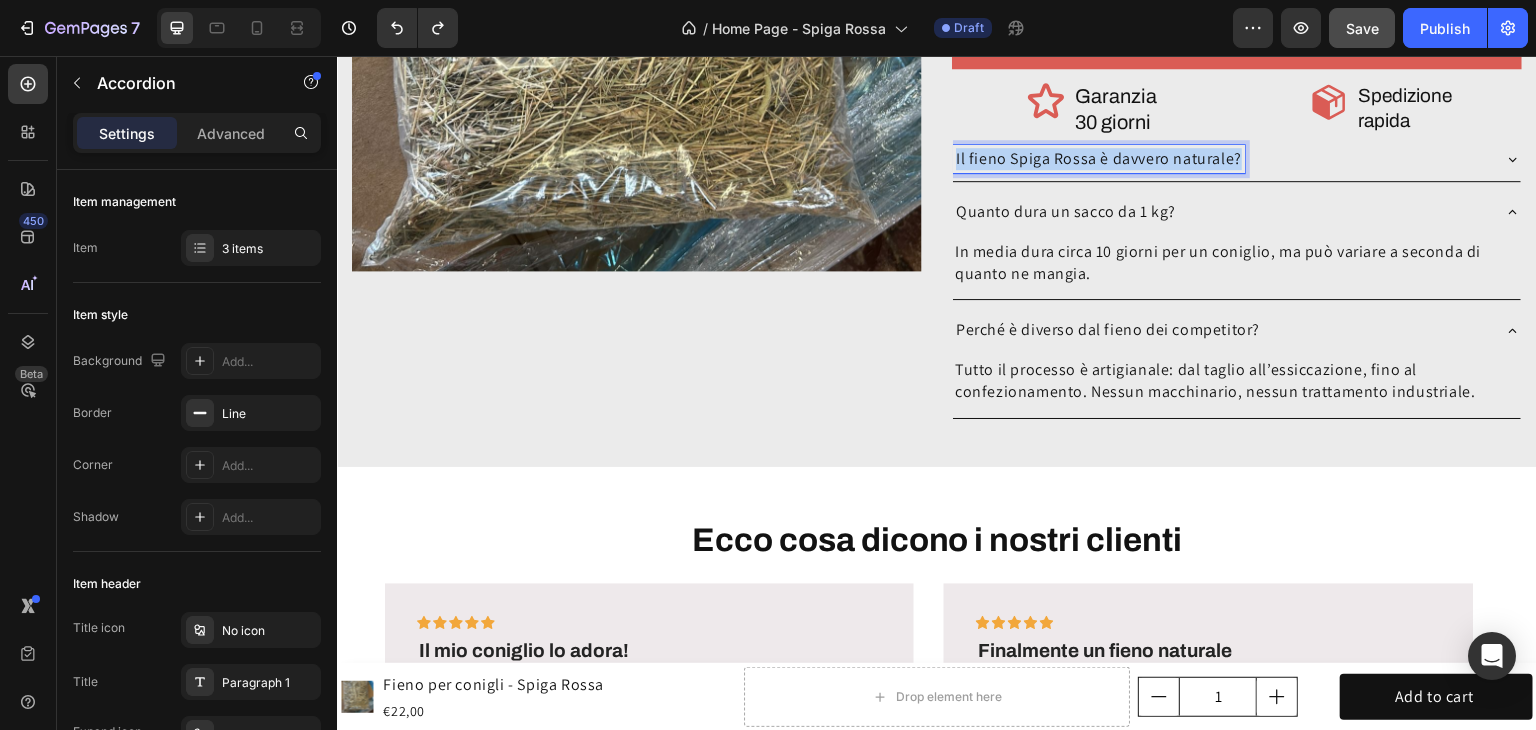 click on "Il fieno Spiga Rossa è davvero naturale?" at bounding box center [1099, 159] 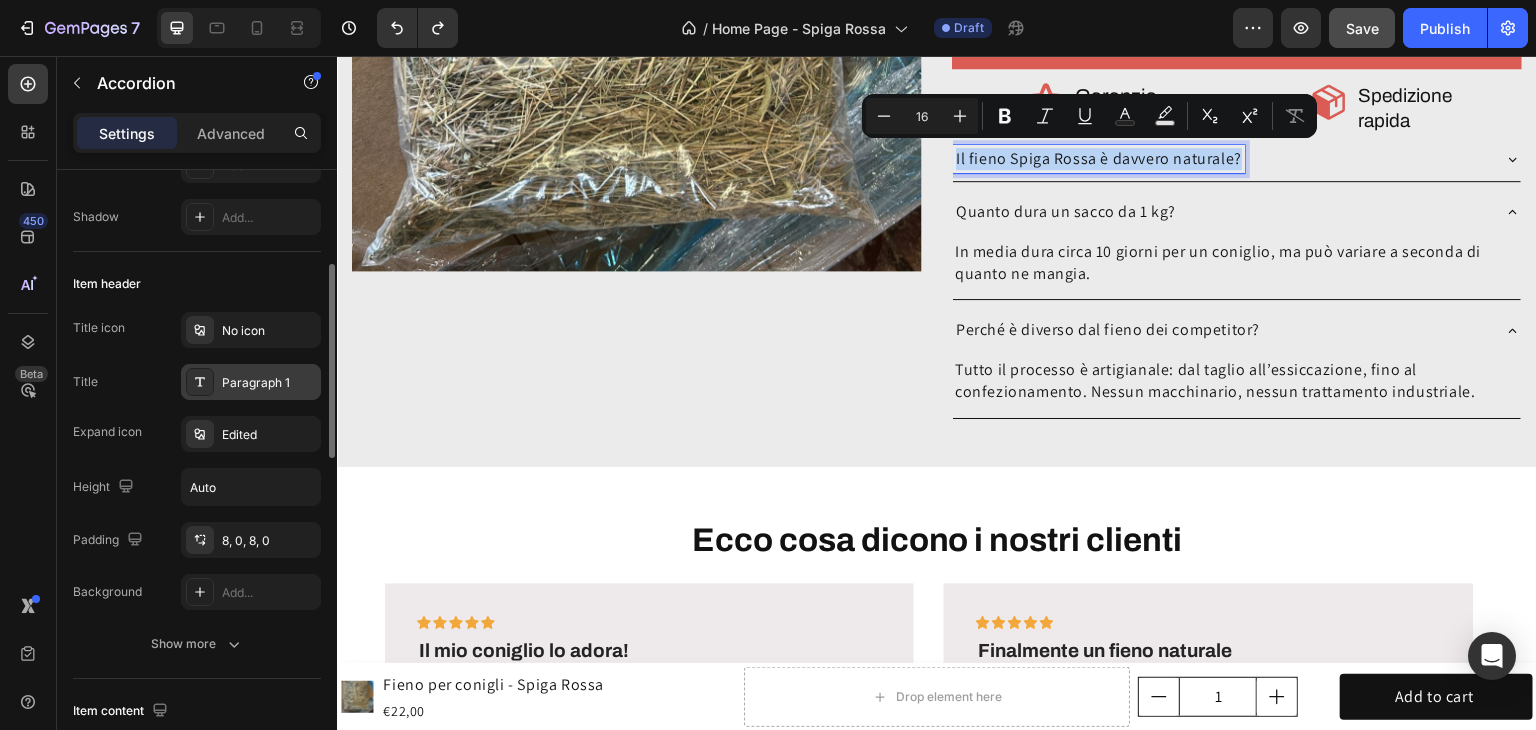 scroll, scrollTop: 400, scrollLeft: 0, axis: vertical 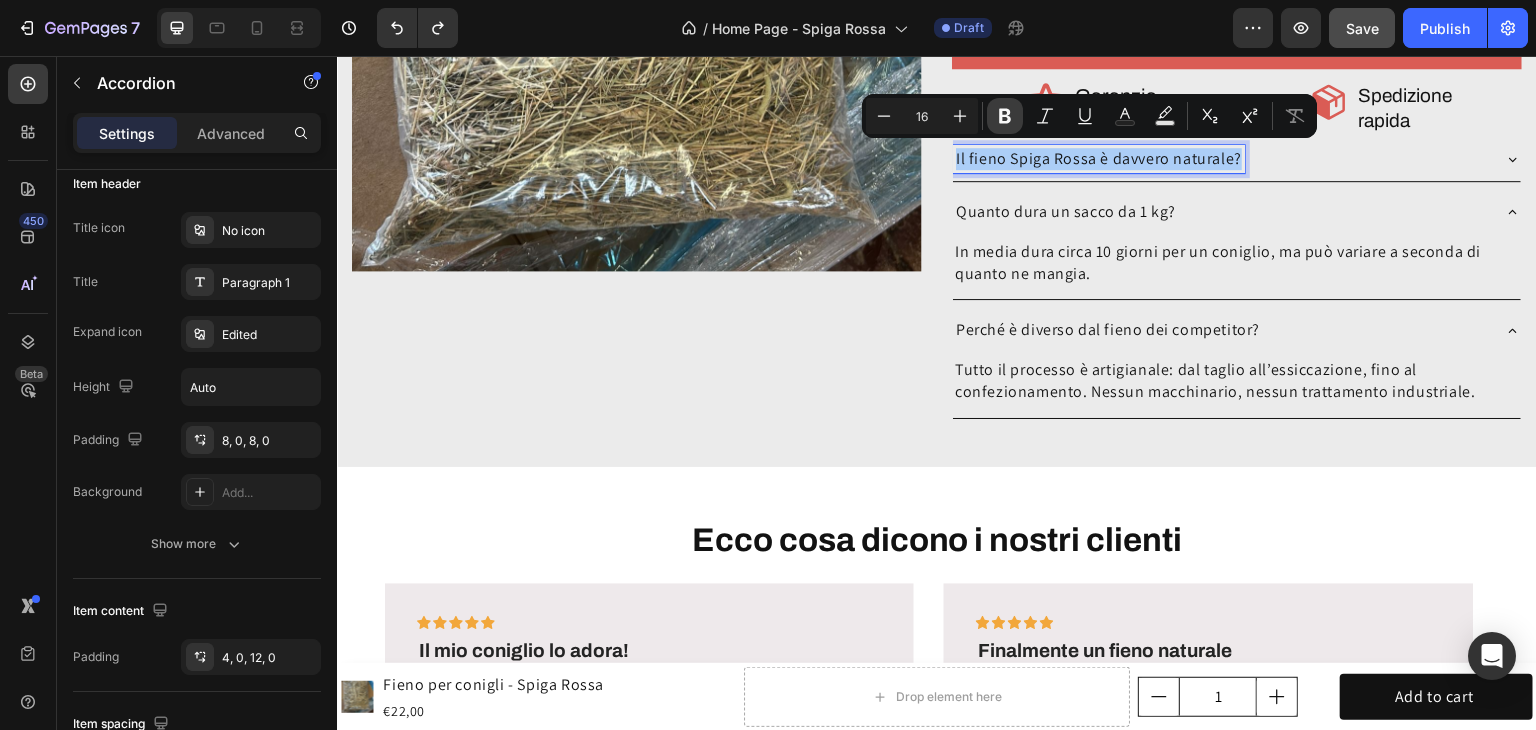 click 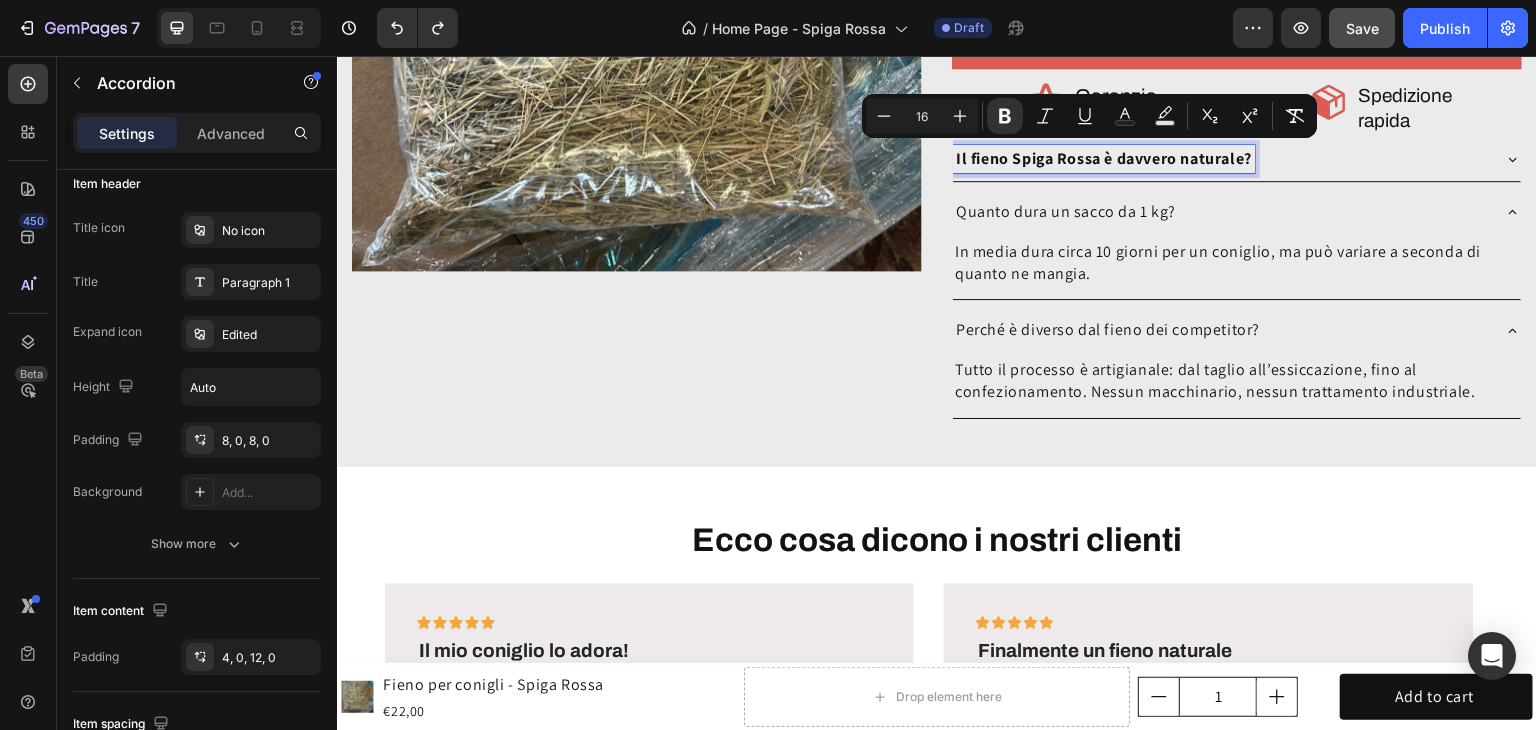 click on "Quanto dura un sacco da 1 kg?" at bounding box center [1065, 212] 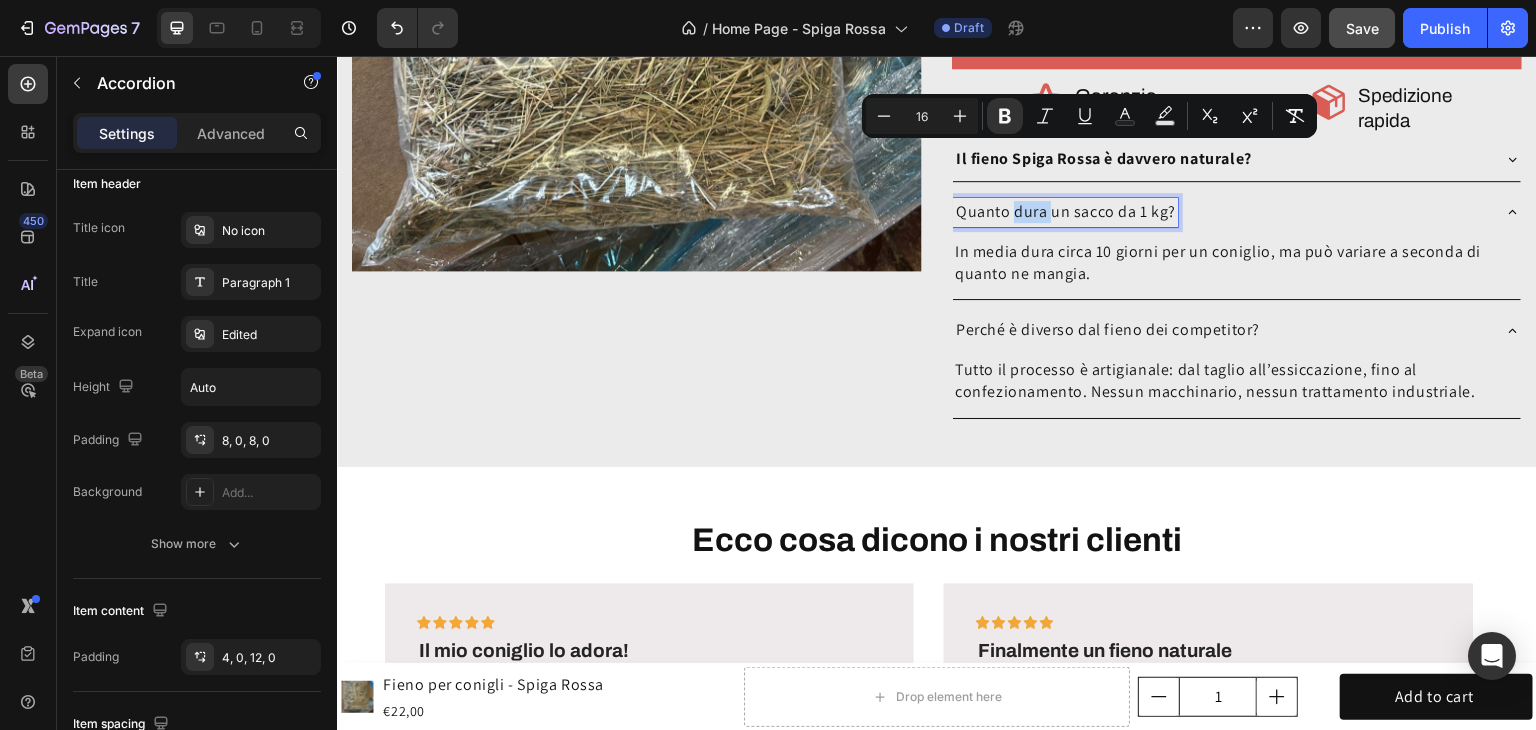 click on "Quanto dura un sacco da 1 kg?" at bounding box center (1065, 212) 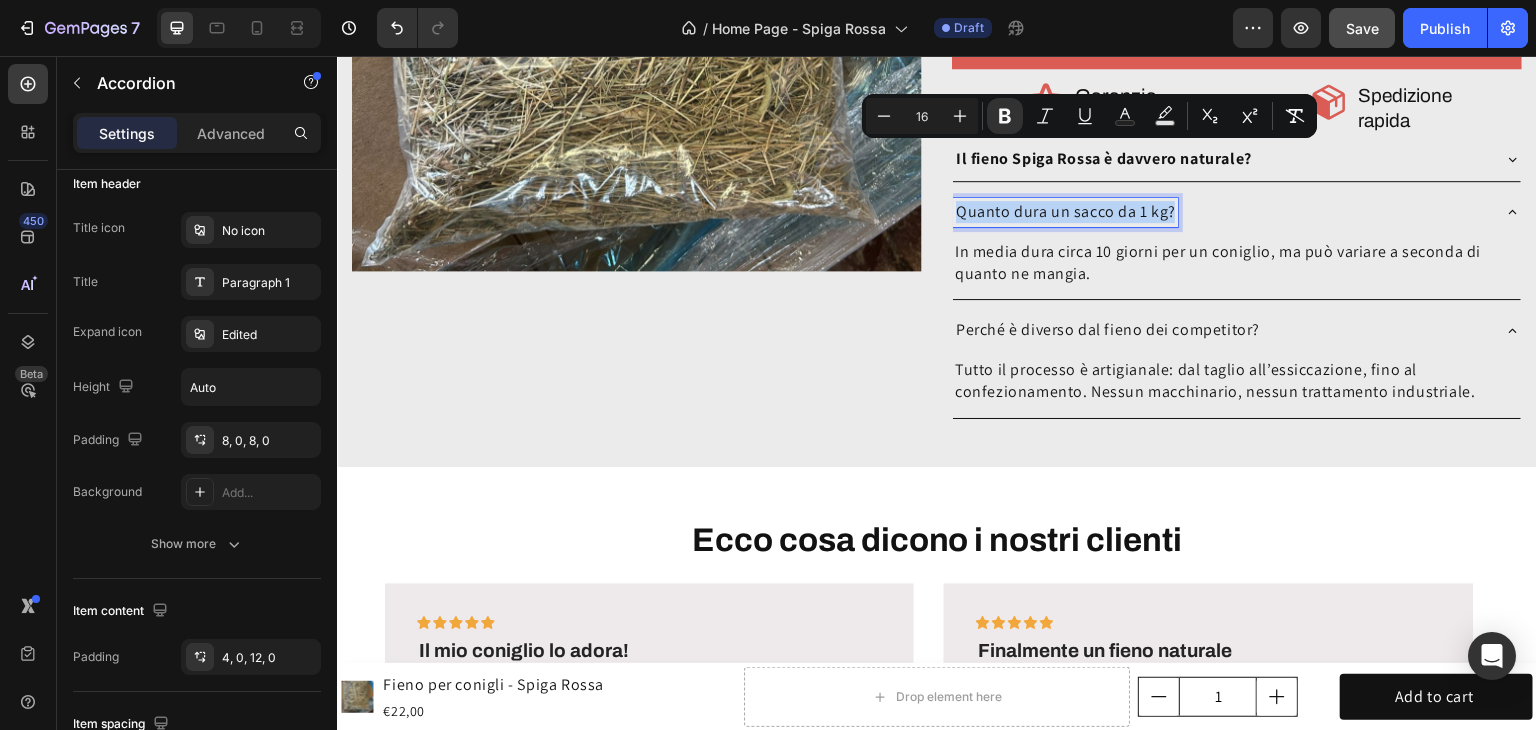 click on "Quanto dura un sacco da 1 kg?" at bounding box center (1065, 212) 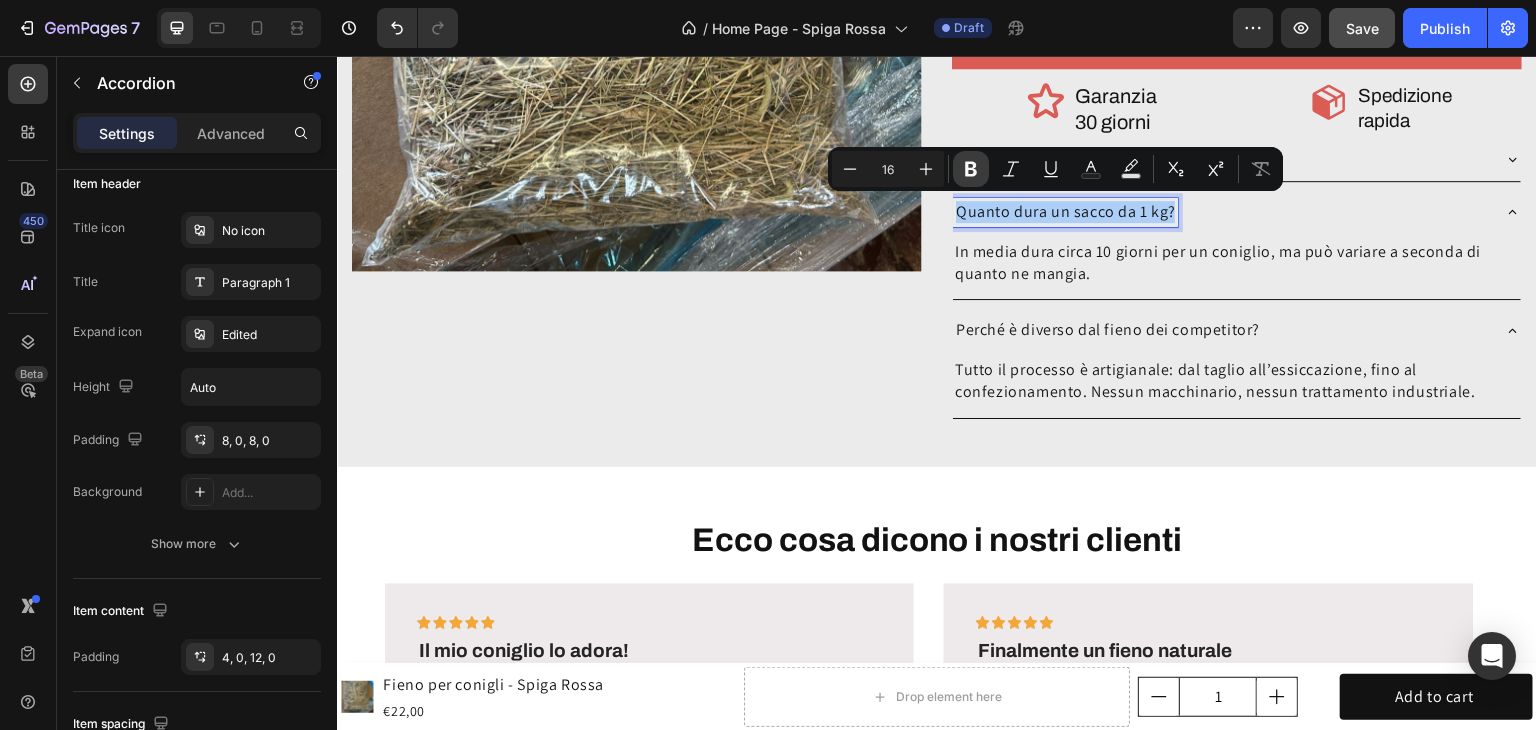 click 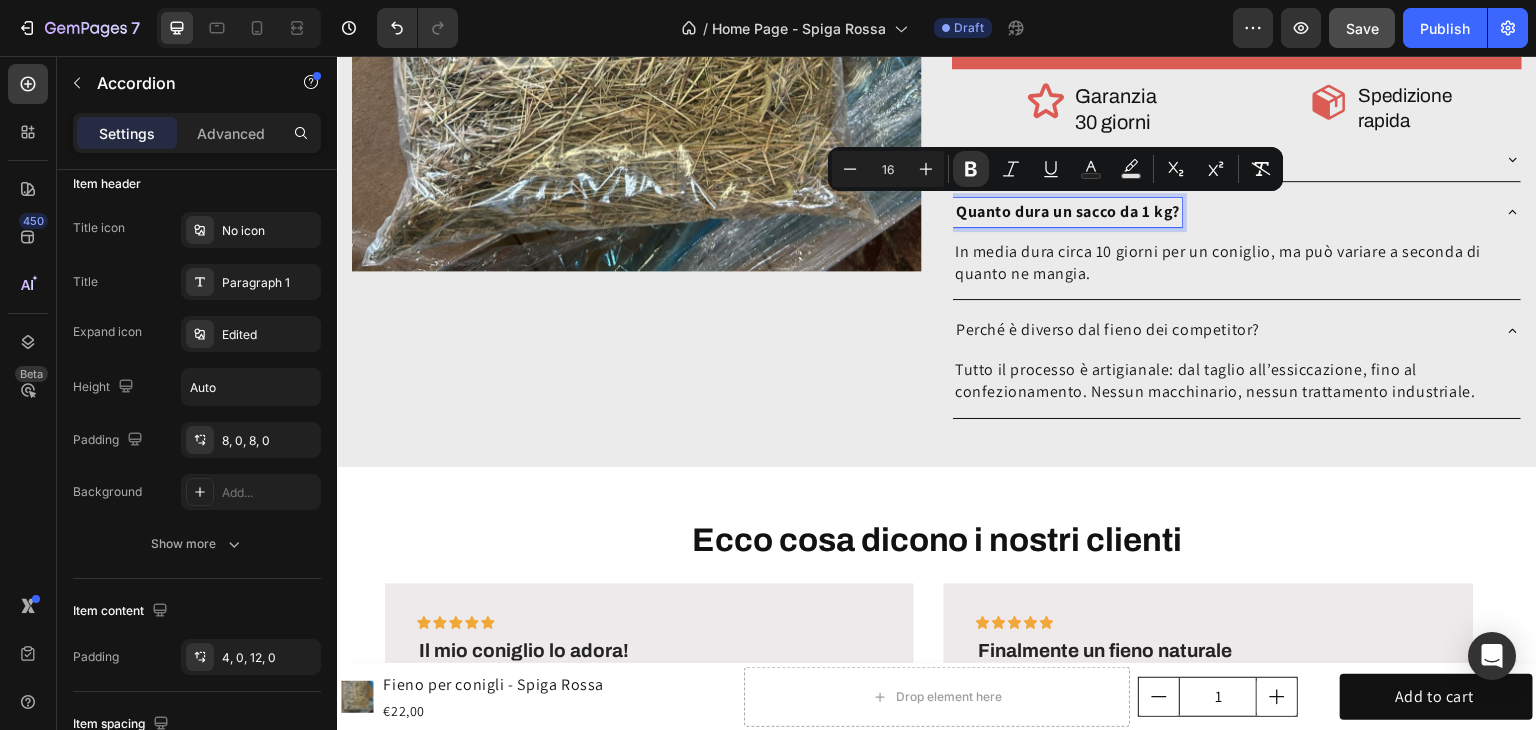click on "Perché è diverso dal fieno dei competitor?" at bounding box center (1237, 330) 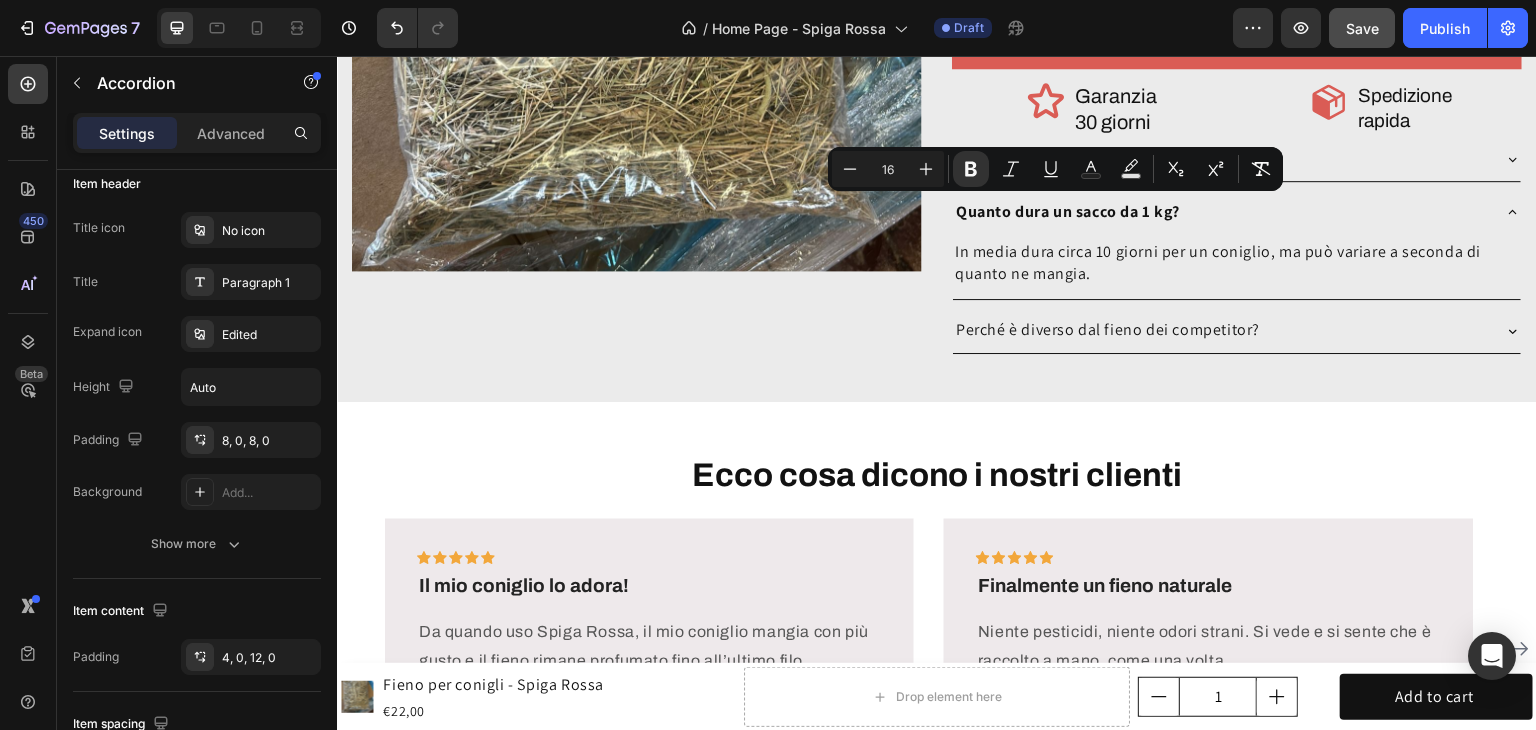 click on "Perché è diverso dal fieno dei competitor?" at bounding box center (1108, 330) 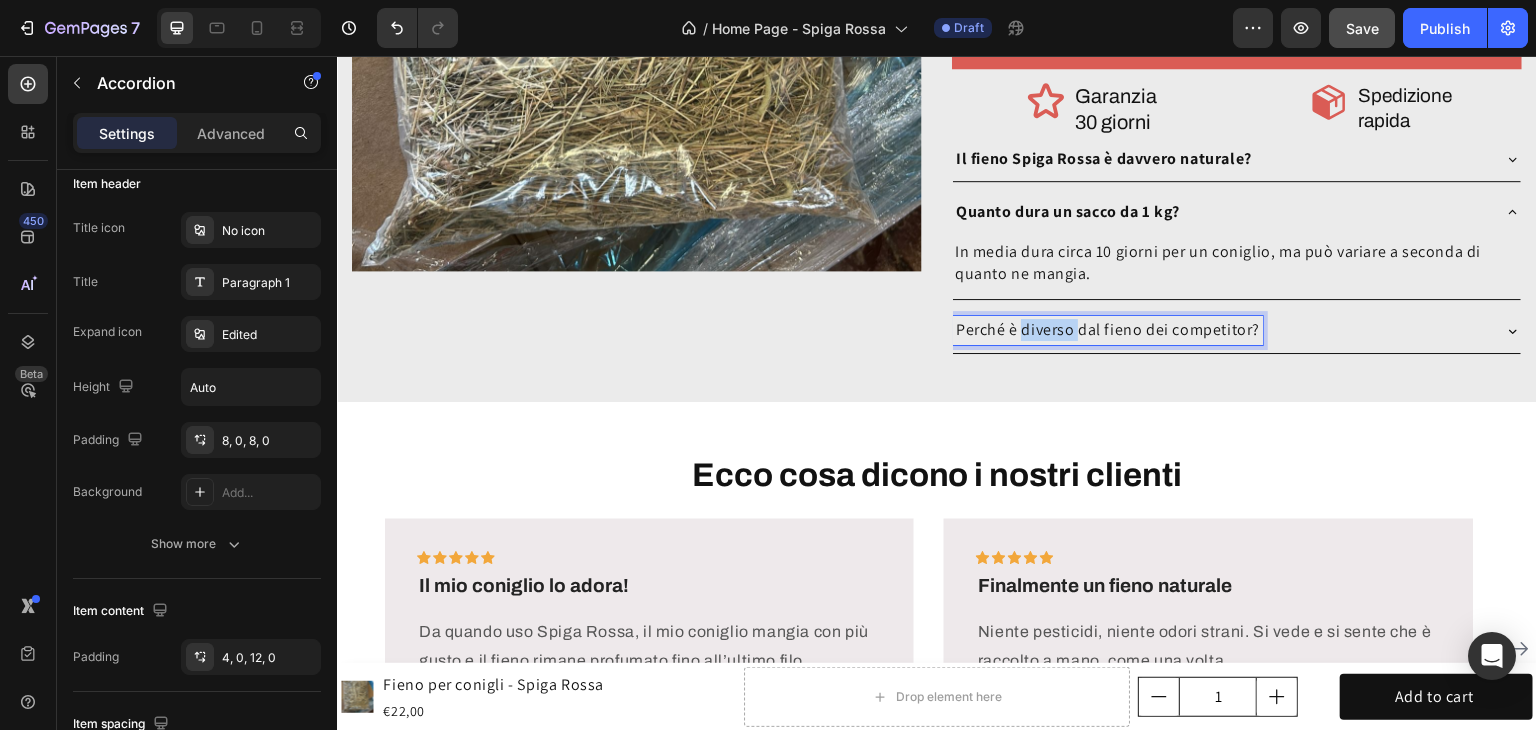 click on "Perché è diverso dal fieno dei competitor?" at bounding box center [1108, 330] 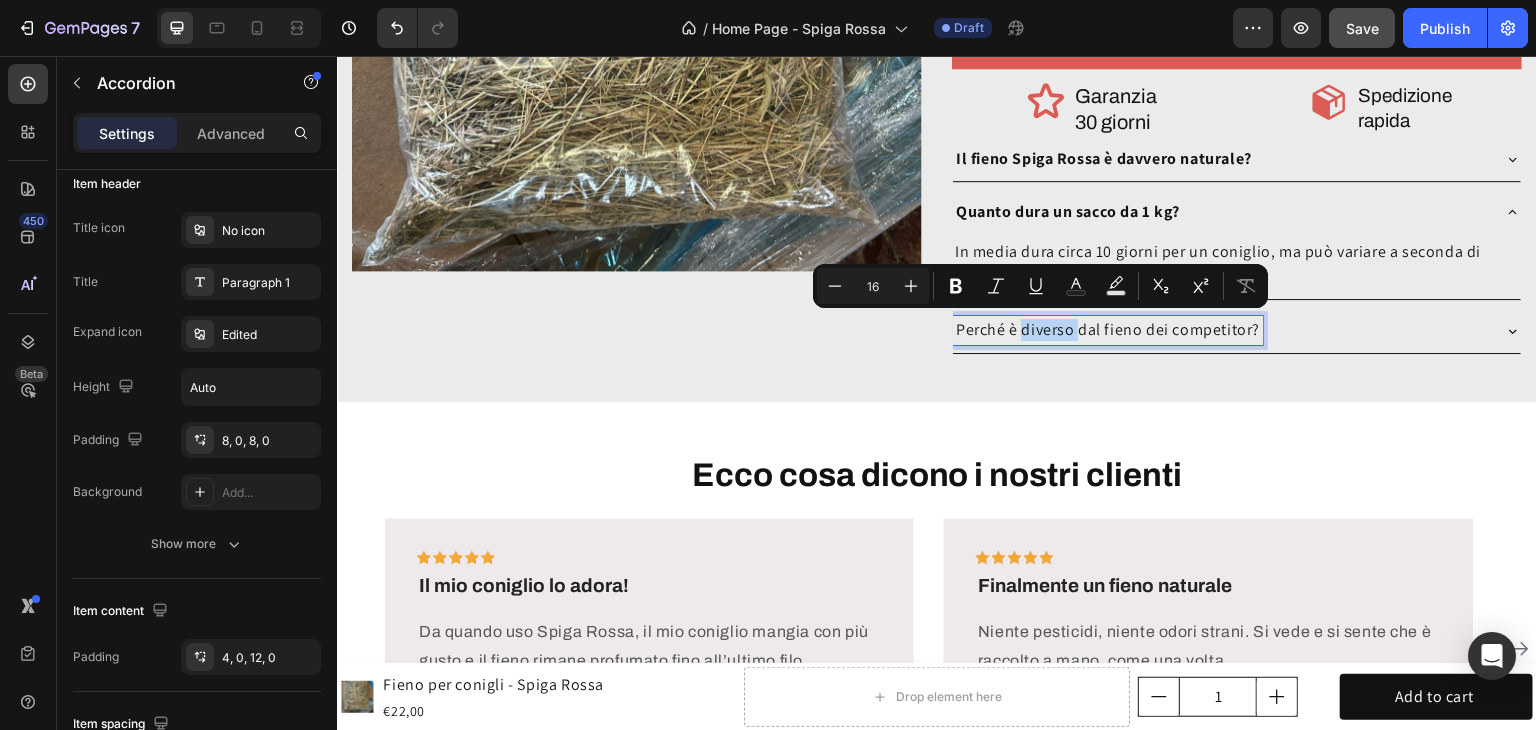 click on "Perché è diverso dal fieno dei competitor?" at bounding box center (1108, 330) 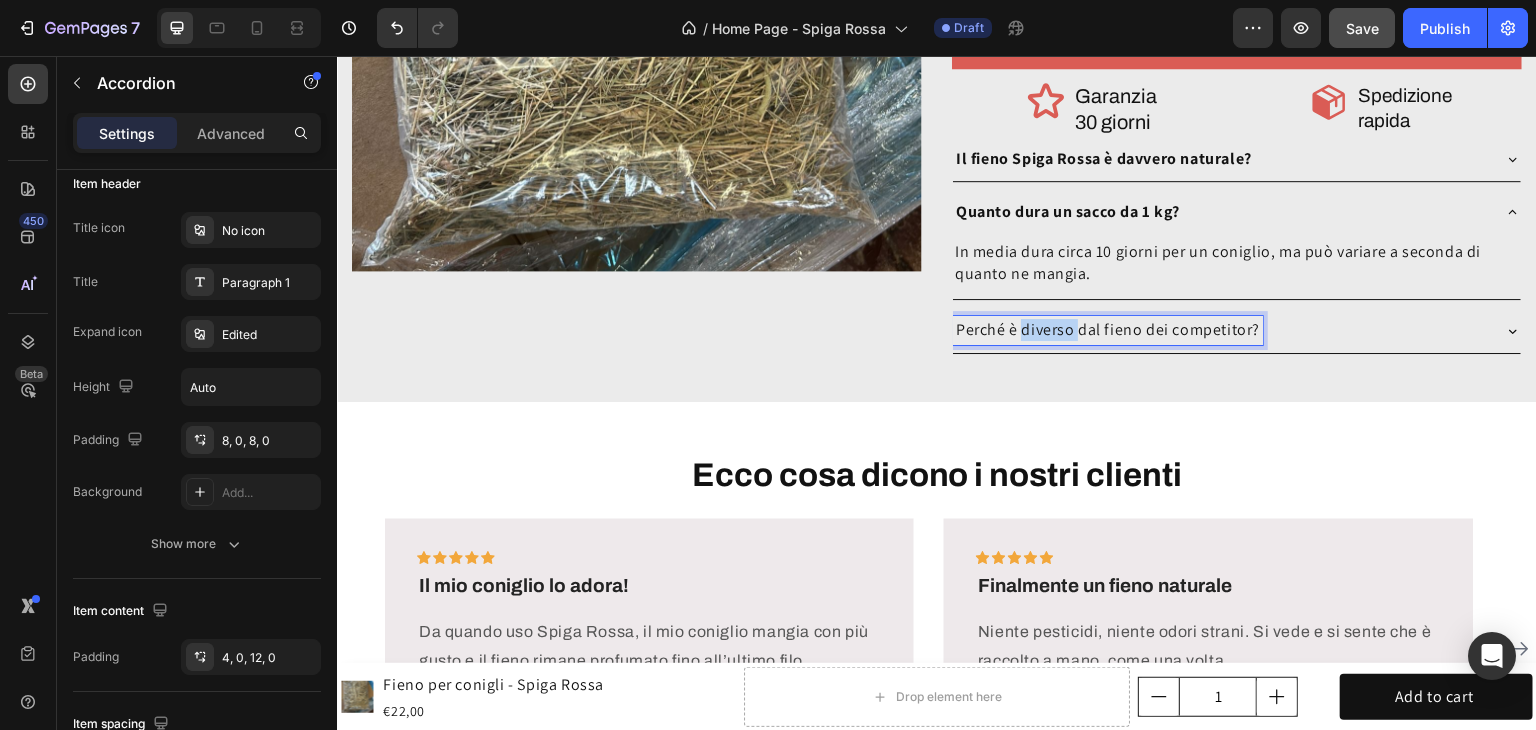 click on "Perché è diverso dal fieno dei competitor?" at bounding box center [1108, 330] 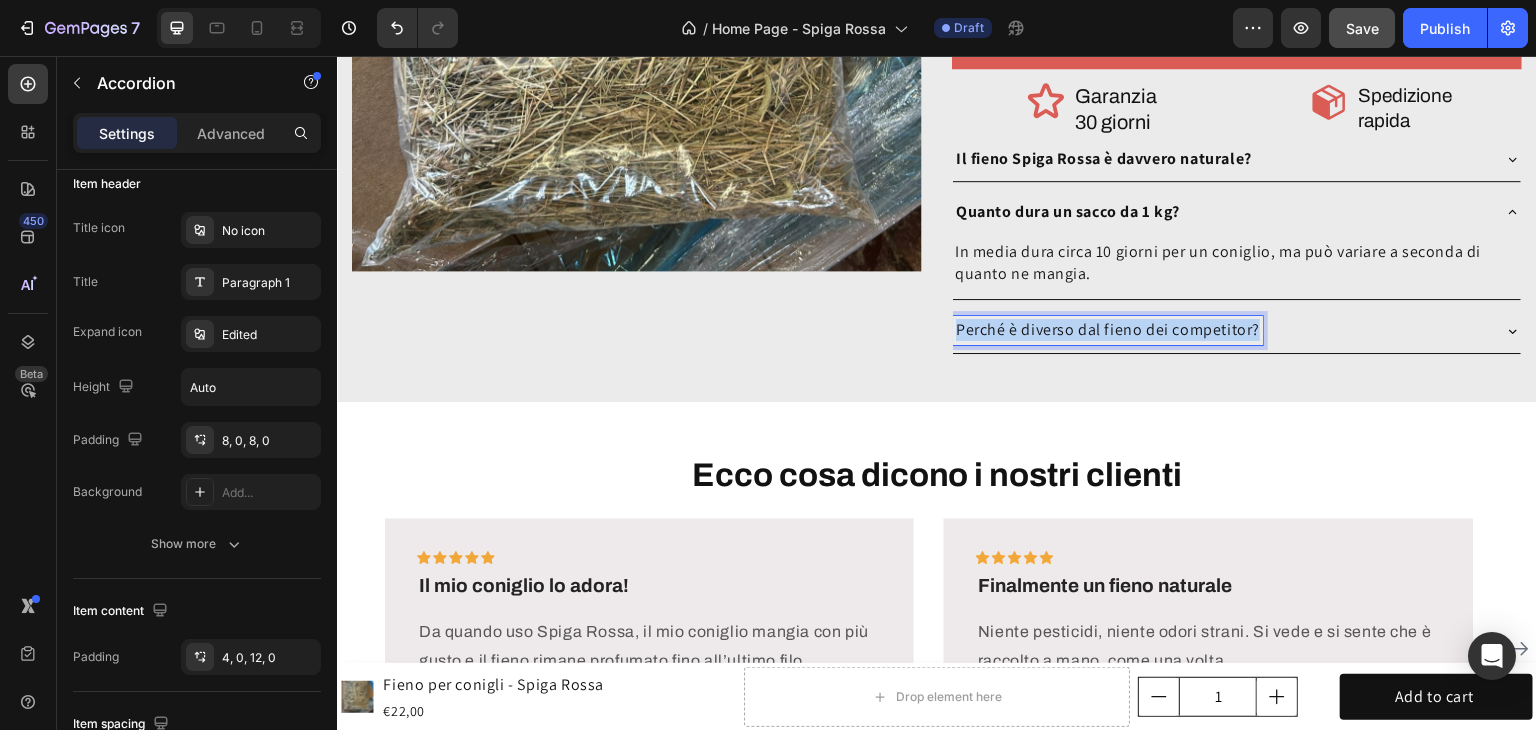 click on "Perché è diverso dal fieno dei competitor?" at bounding box center [1108, 330] 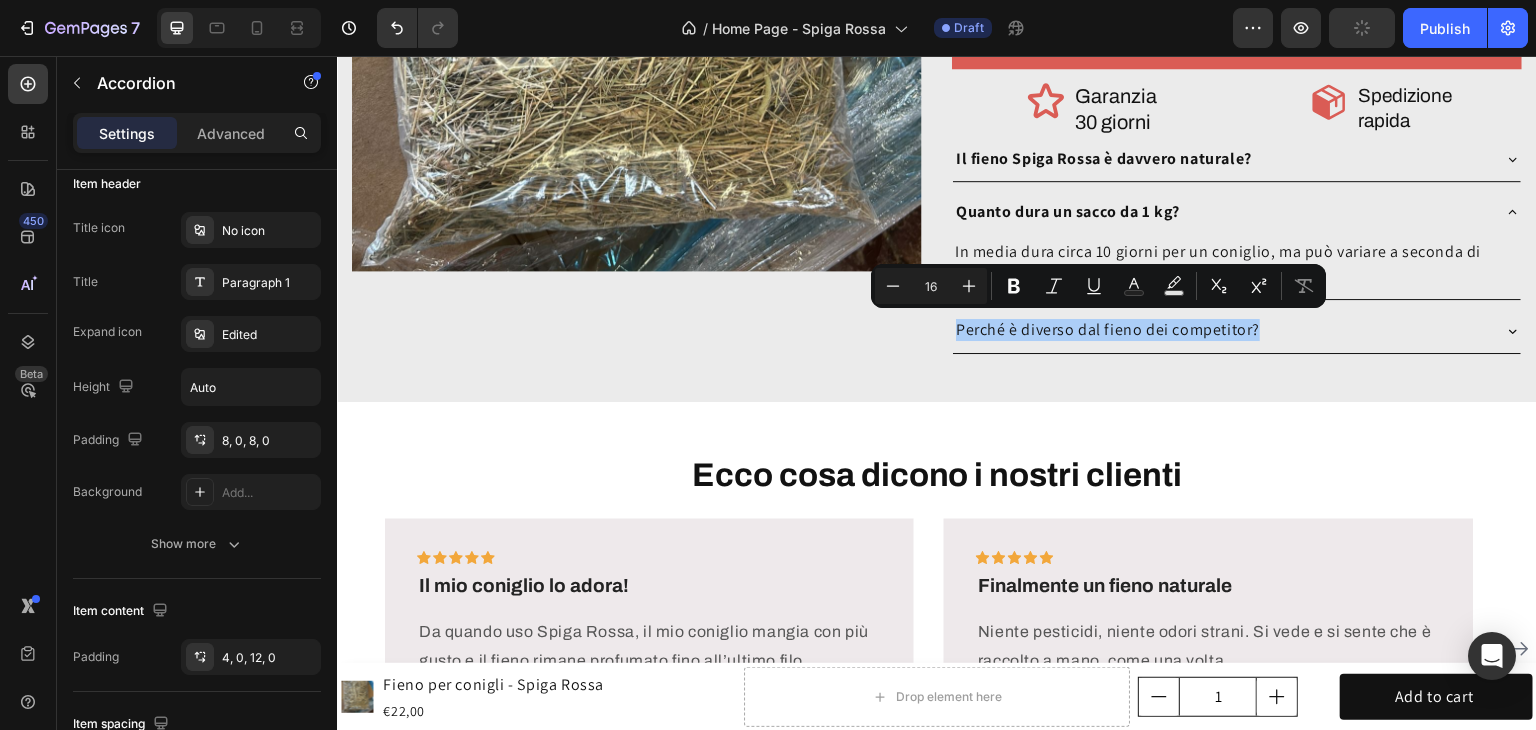 click on "Minus 16 Plus Bold Italic Underline
Text Color
Text Background Color Subscript Superscript Remove Format" at bounding box center [1098, 286] 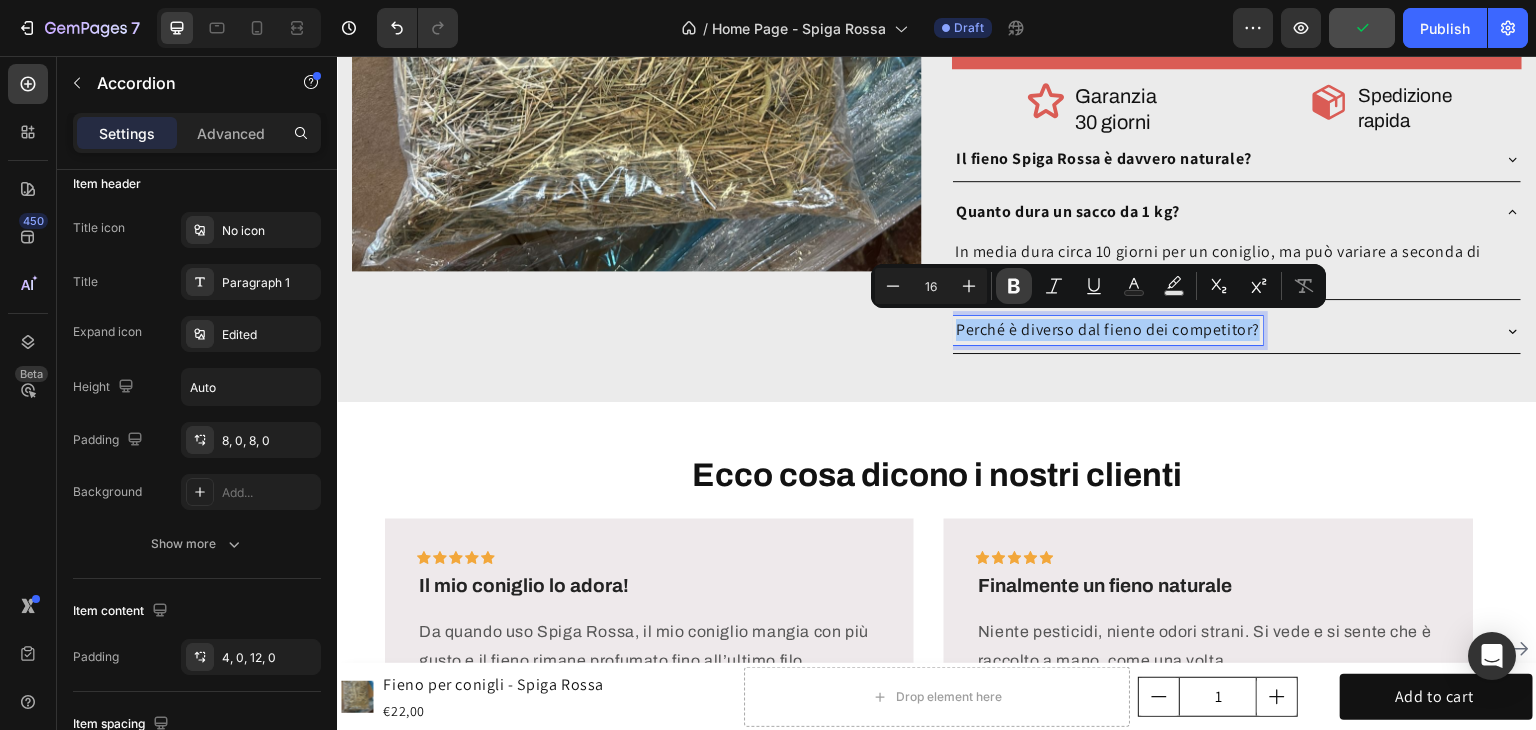 click on "Bold" at bounding box center [1014, 286] 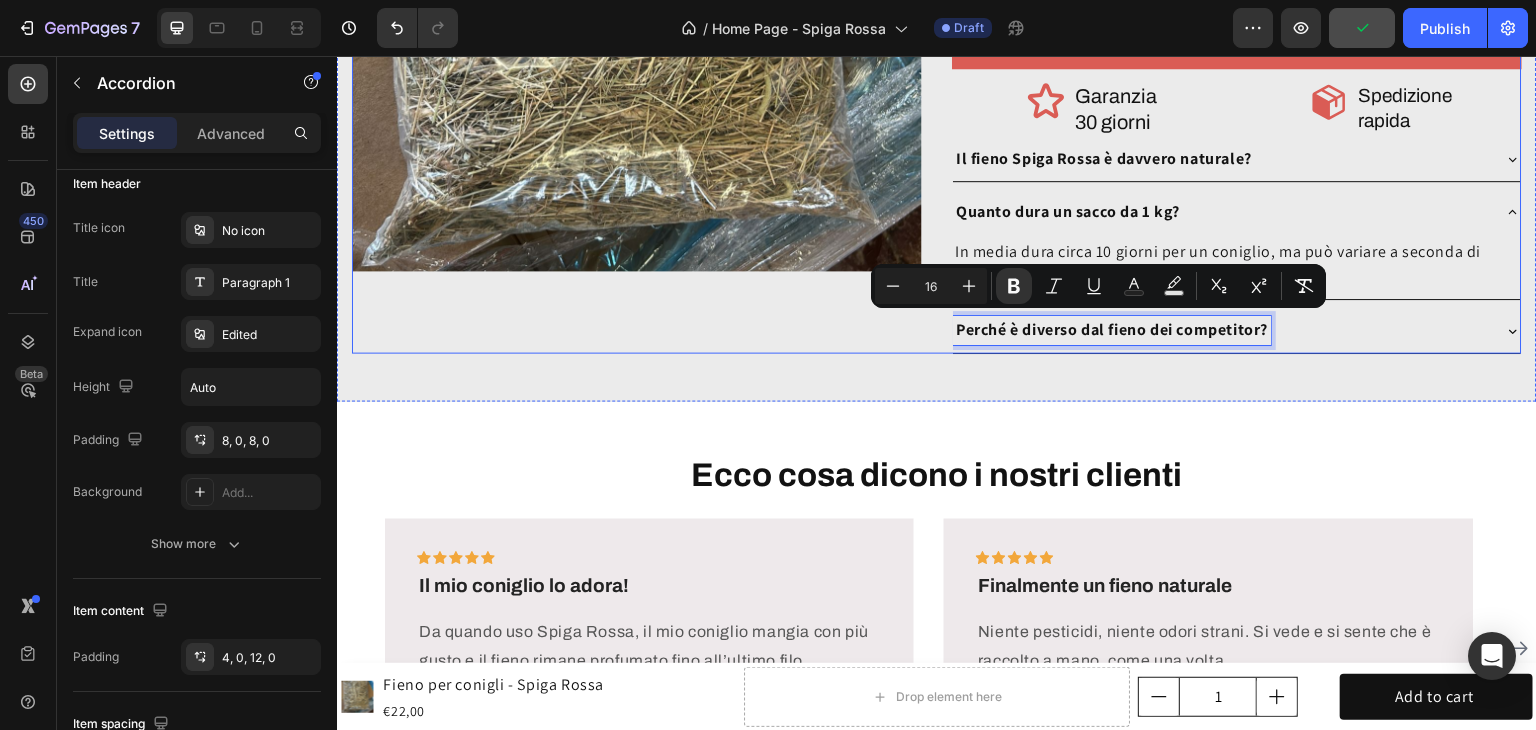 click on "Product Images" at bounding box center (637, 28) 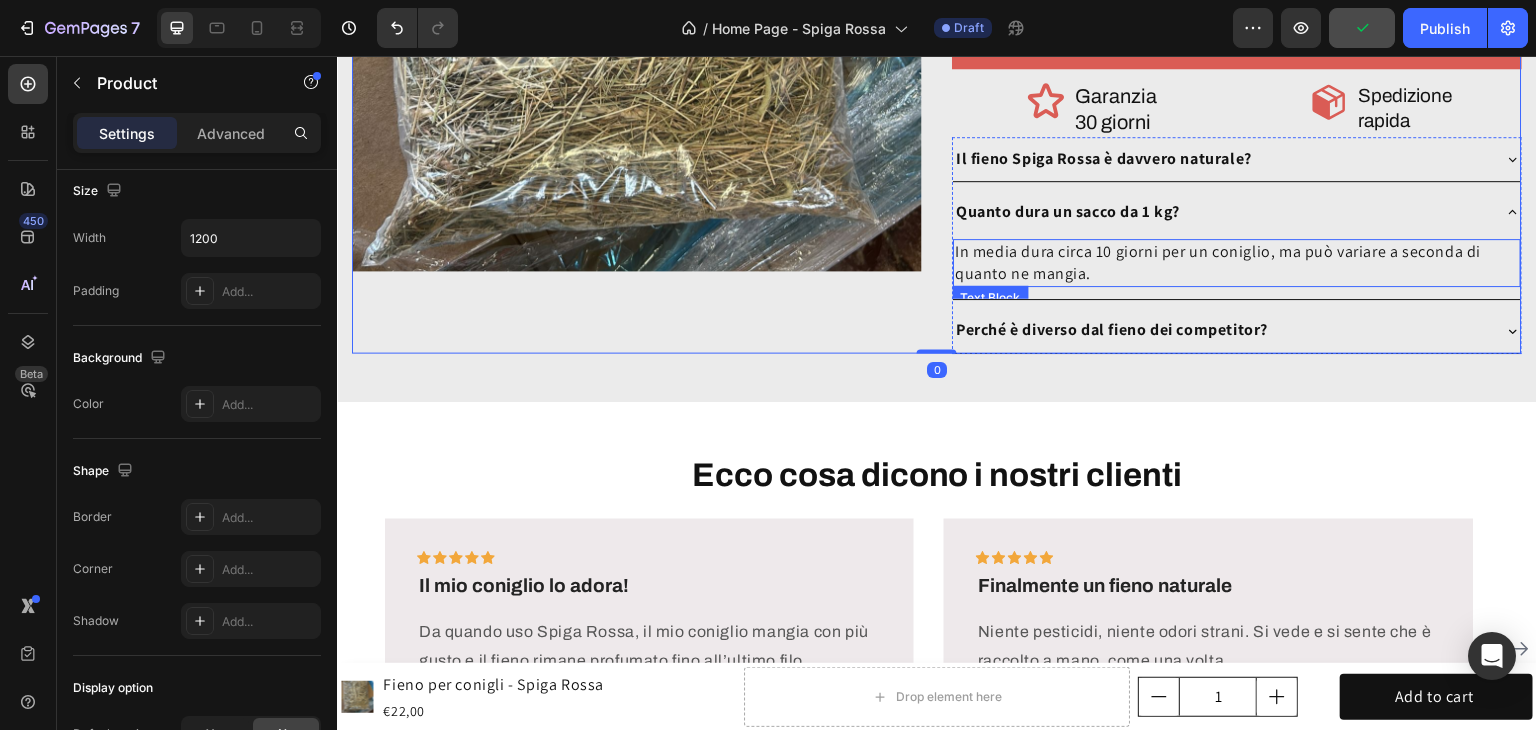 scroll, scrollTop: 0, scrollLeft: 0, axis: both 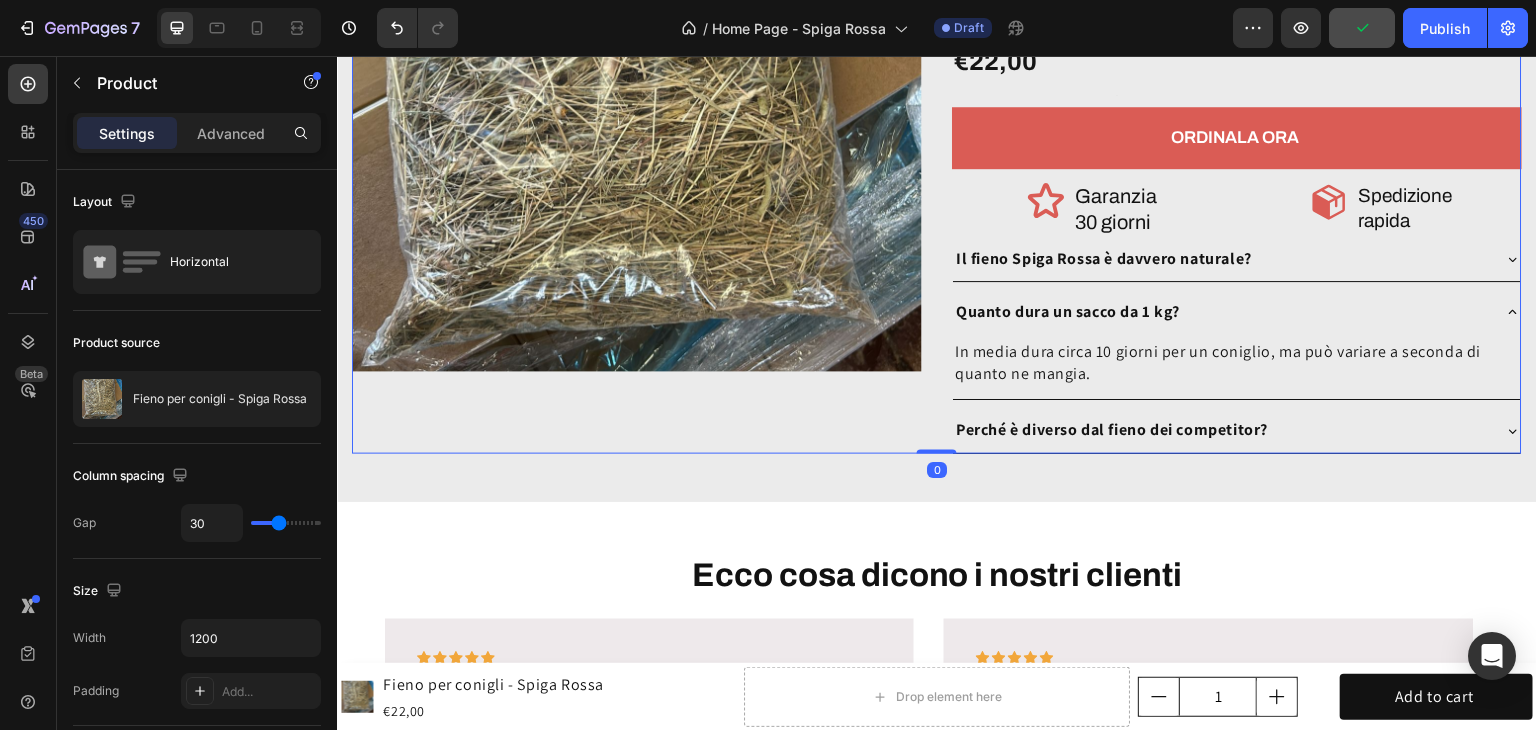 click on "Product Images" at bounding box center (637, 128) 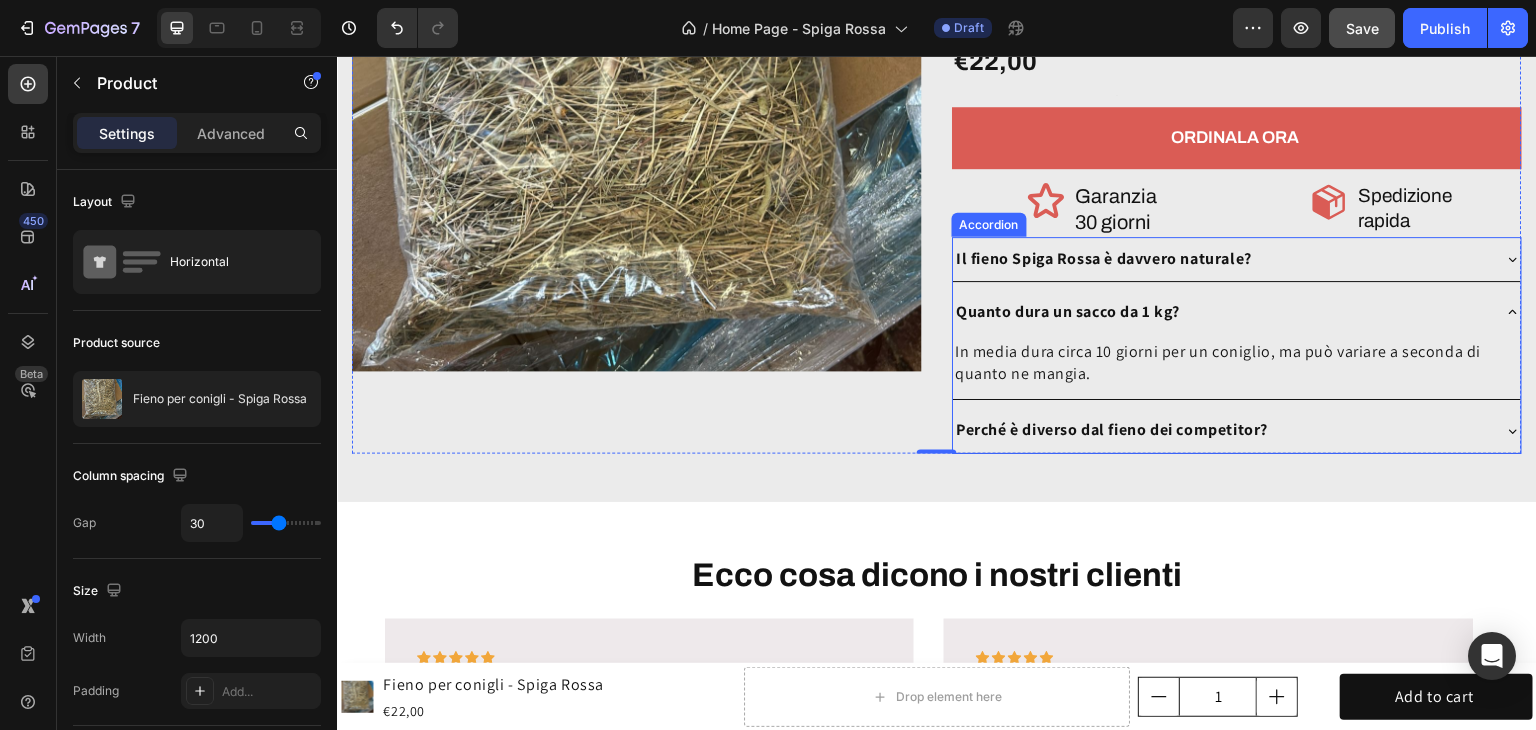 click 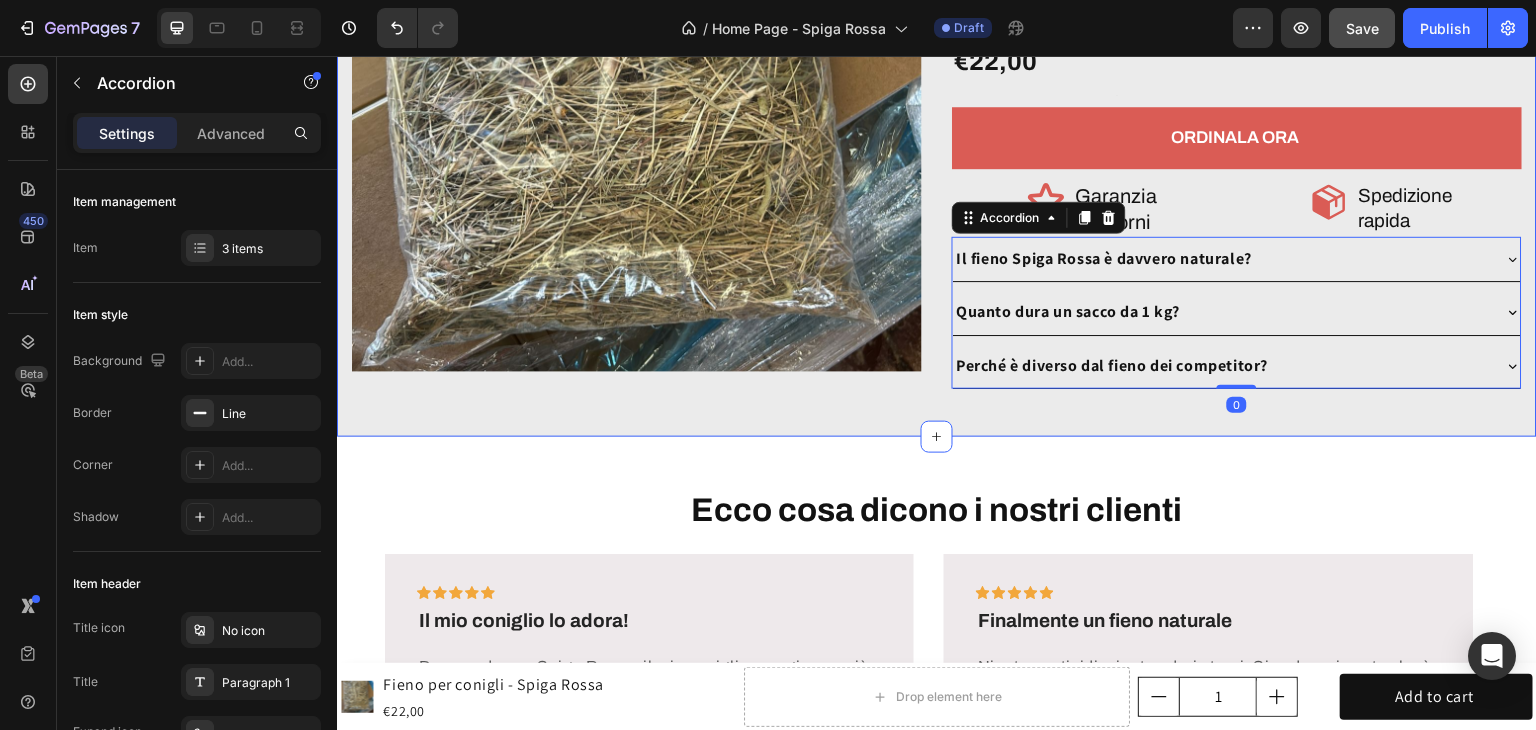drag, startPoint x: 454, startPoint y: 387, endPoint x: 482, endPoint y: 376, distance: 30.083218 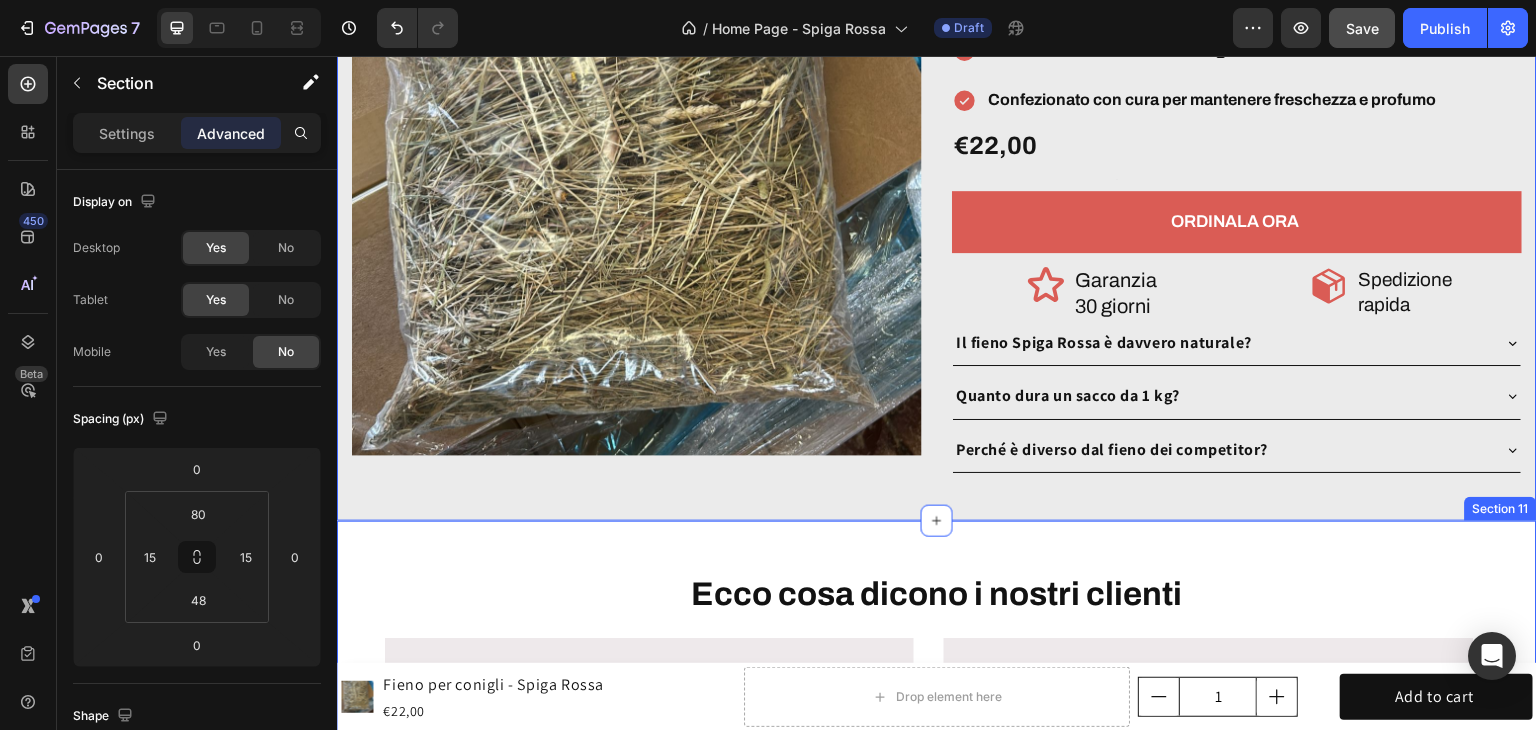 scroll, scrollTop: 5869, scrollLeft: 0, axis: vertical 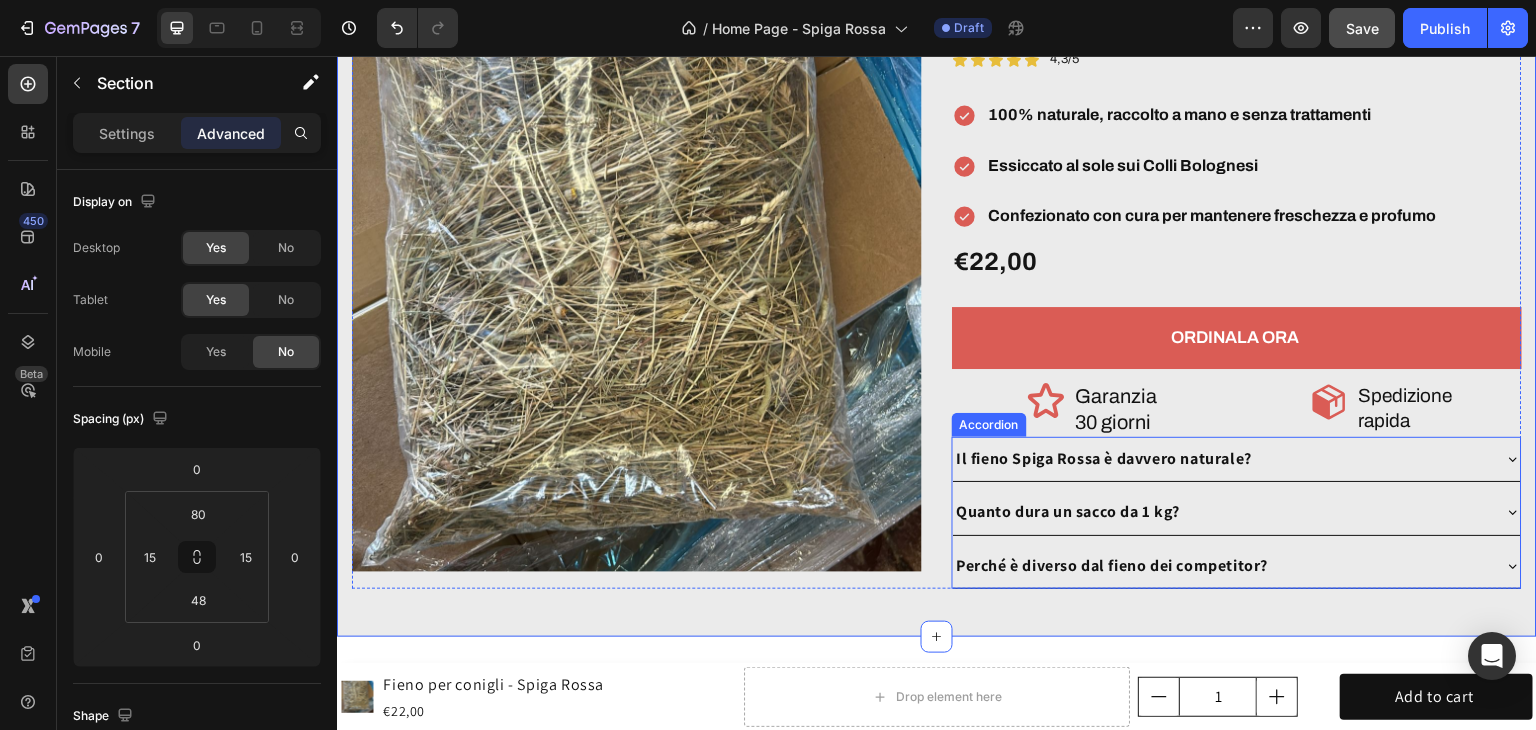 click on "Il fieno Spiga Rossa è davvero naturale?" at bounding box center (1104, 458) 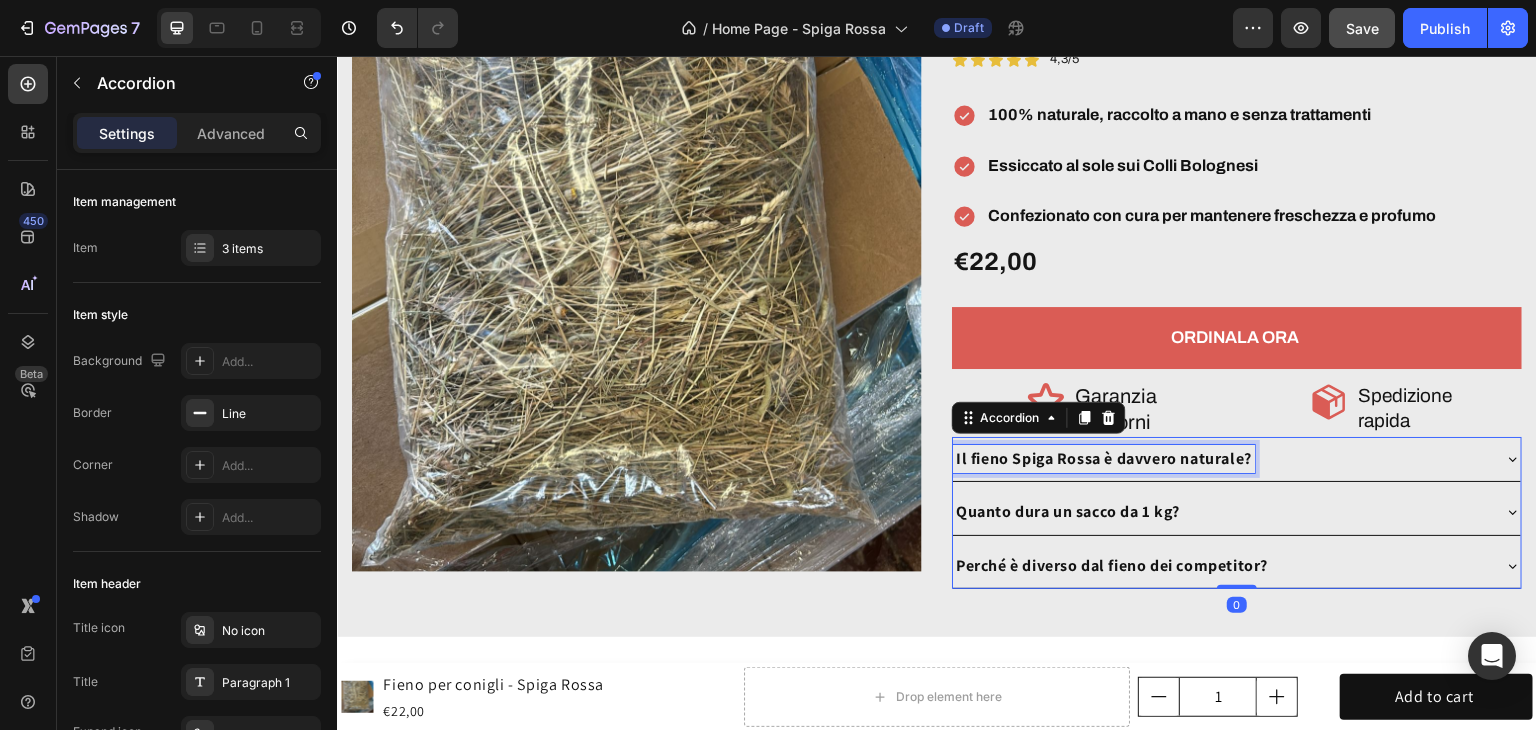click on "Il fieno Spiga Rossa è davvero naturale?" at bounding box center [1104, 458] 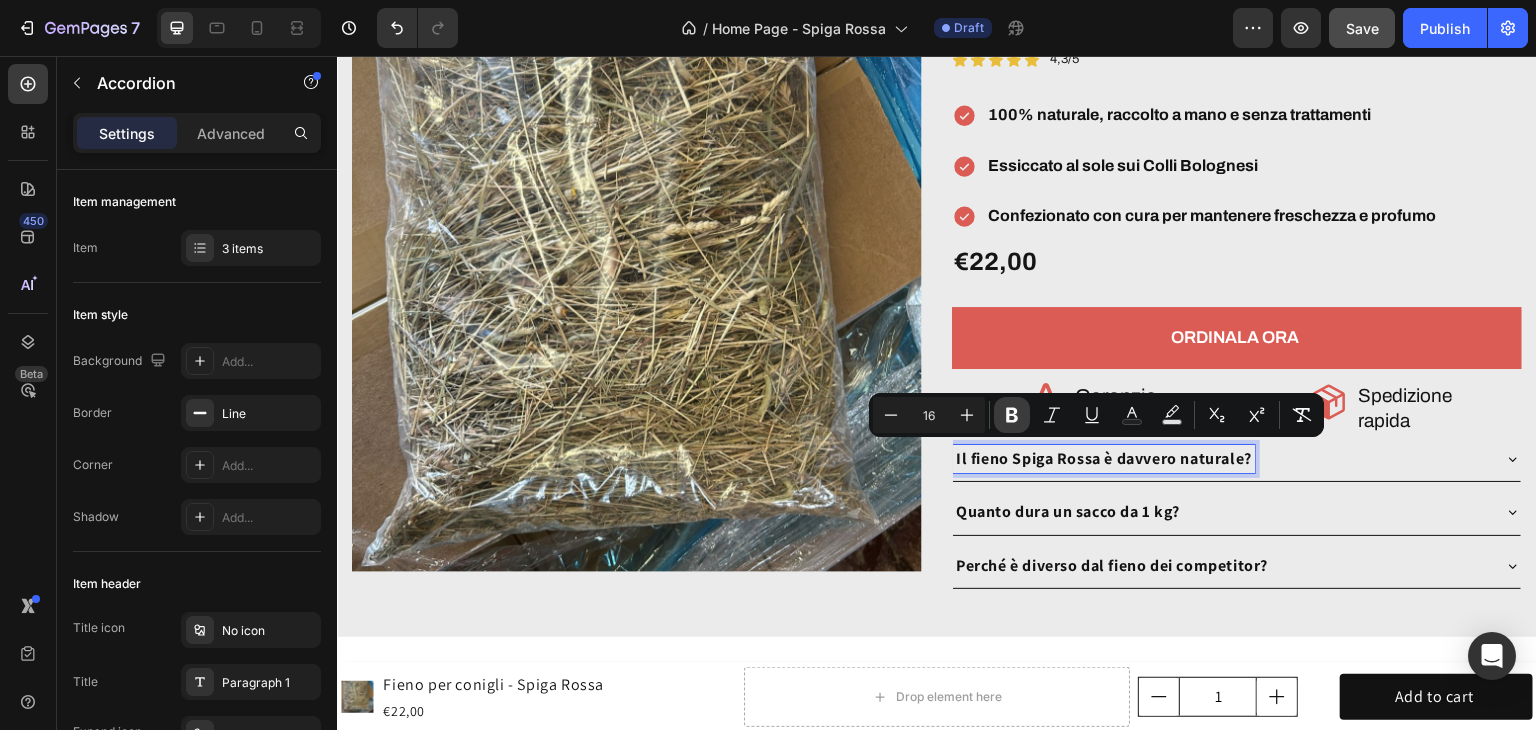 click 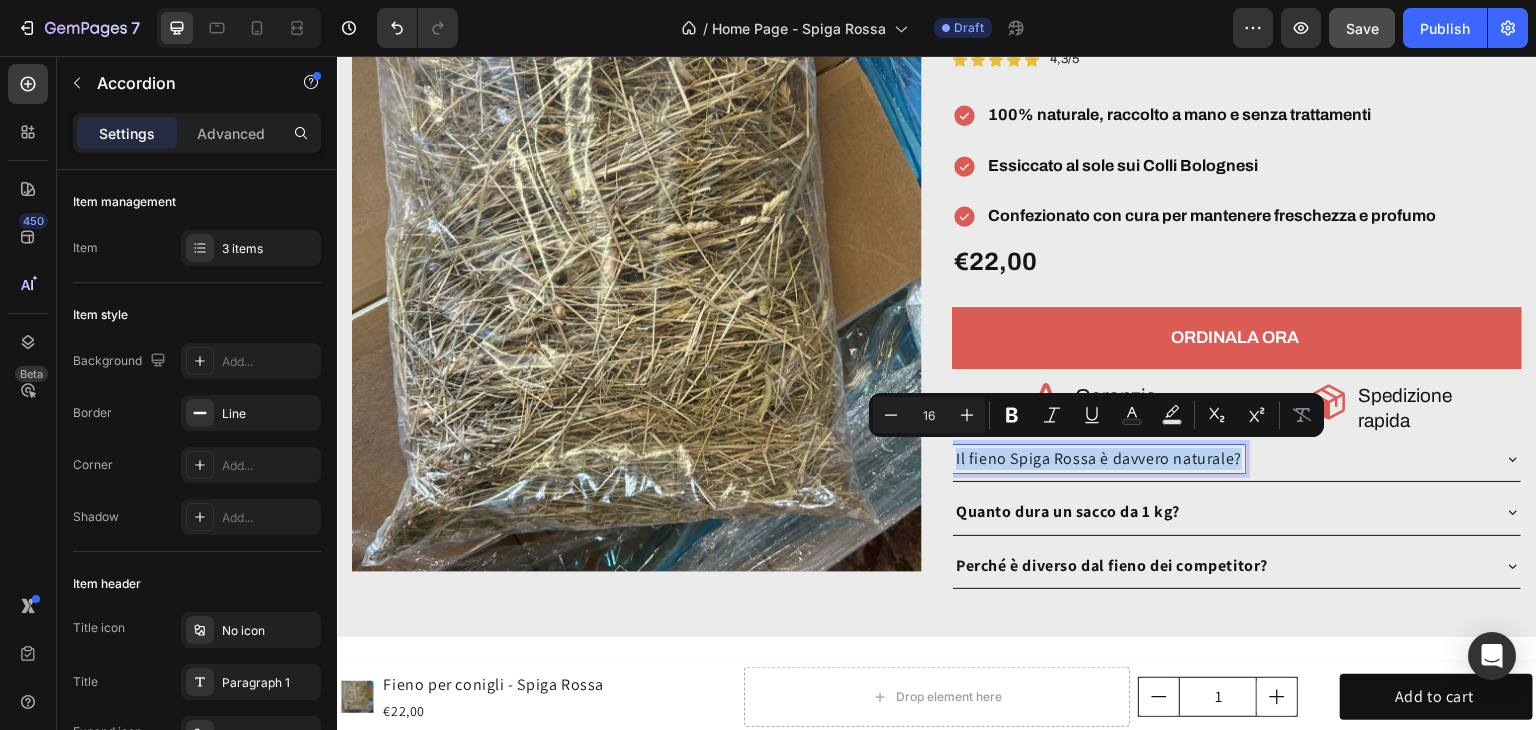click on "Quanto dura un sacco da 1 kg?" at bounding box center (1067, 511) 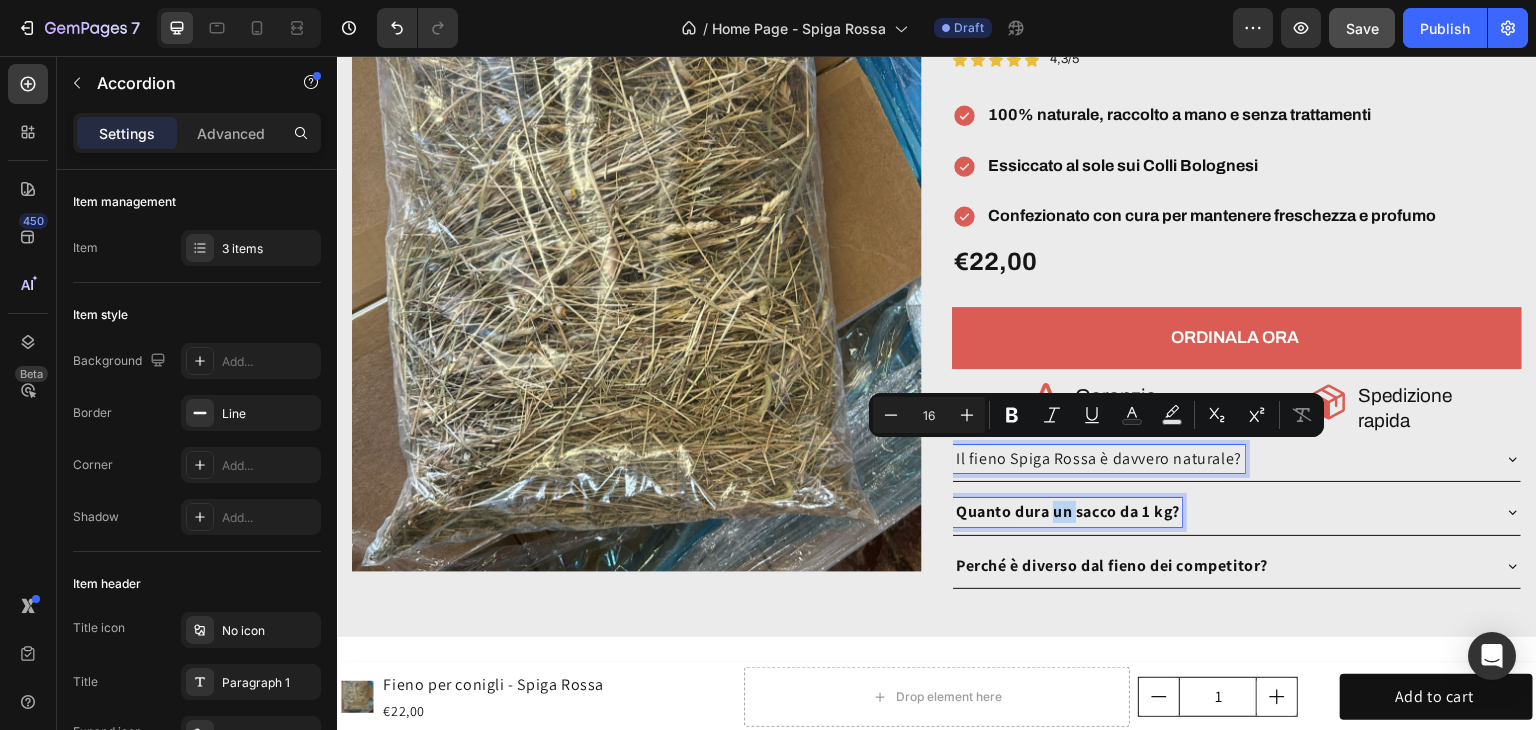 click on "Quanto dura un sacco da 1 kg?" at bounding box center [1067, 511] 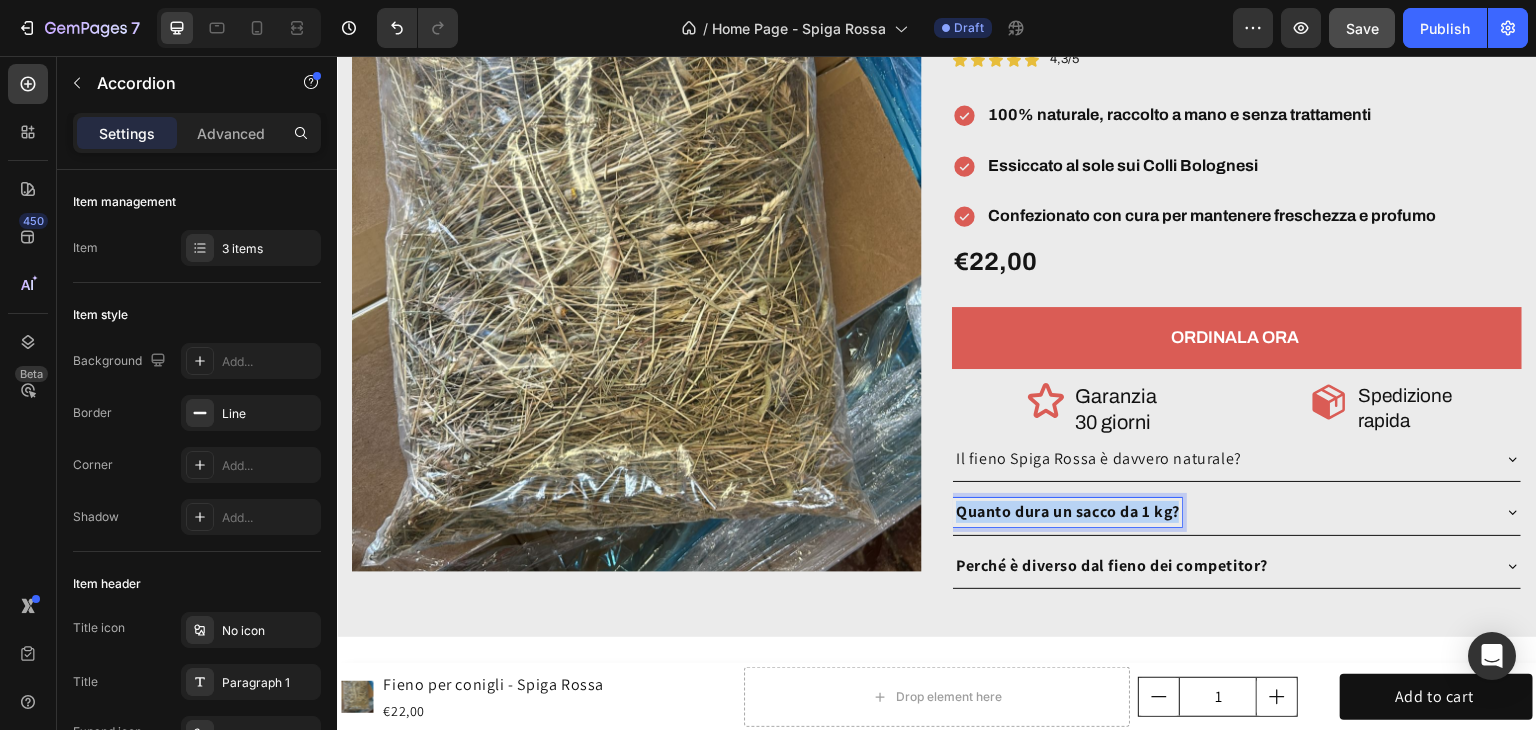 click on "Quanto dura un sacco da 1 kg?" at bounding box center (1067, 511) 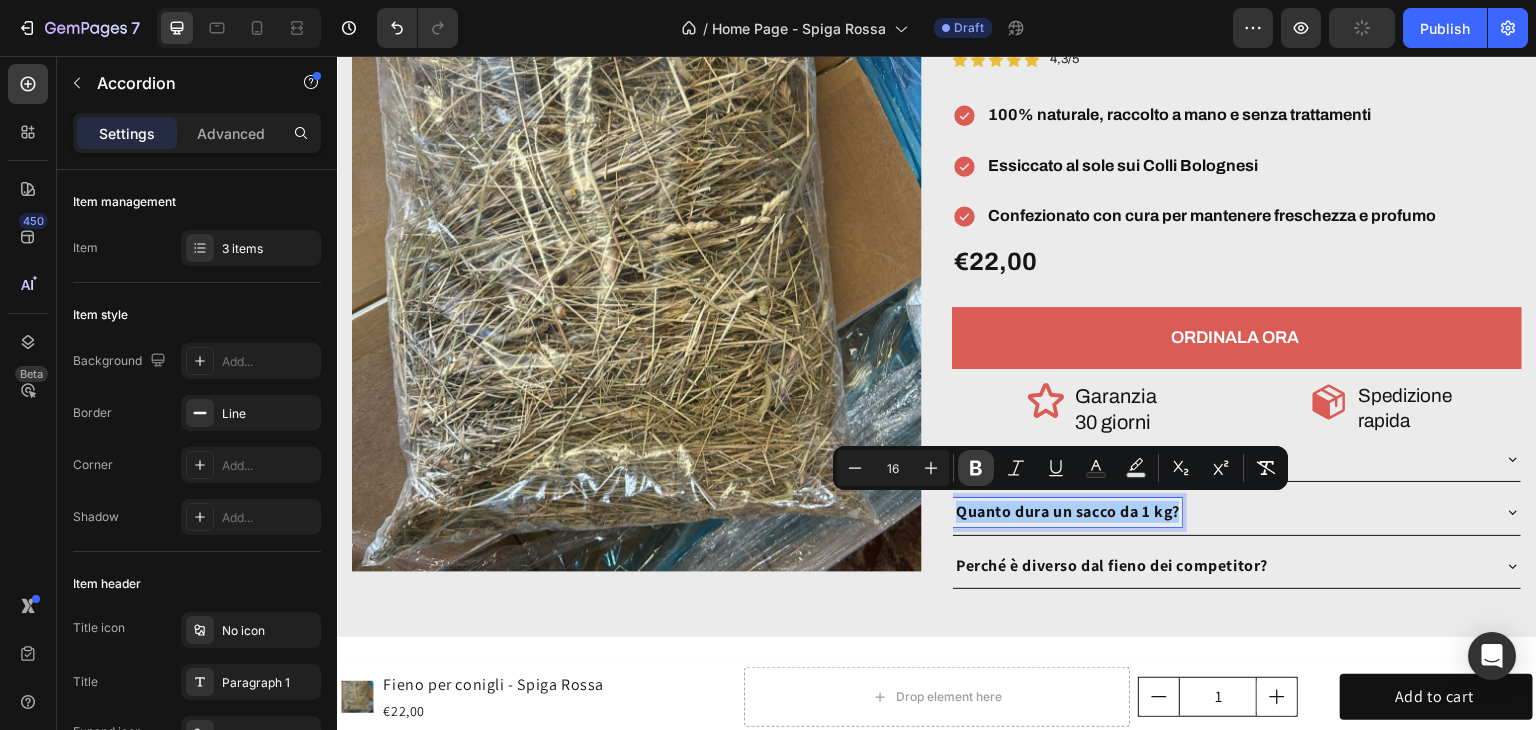 click 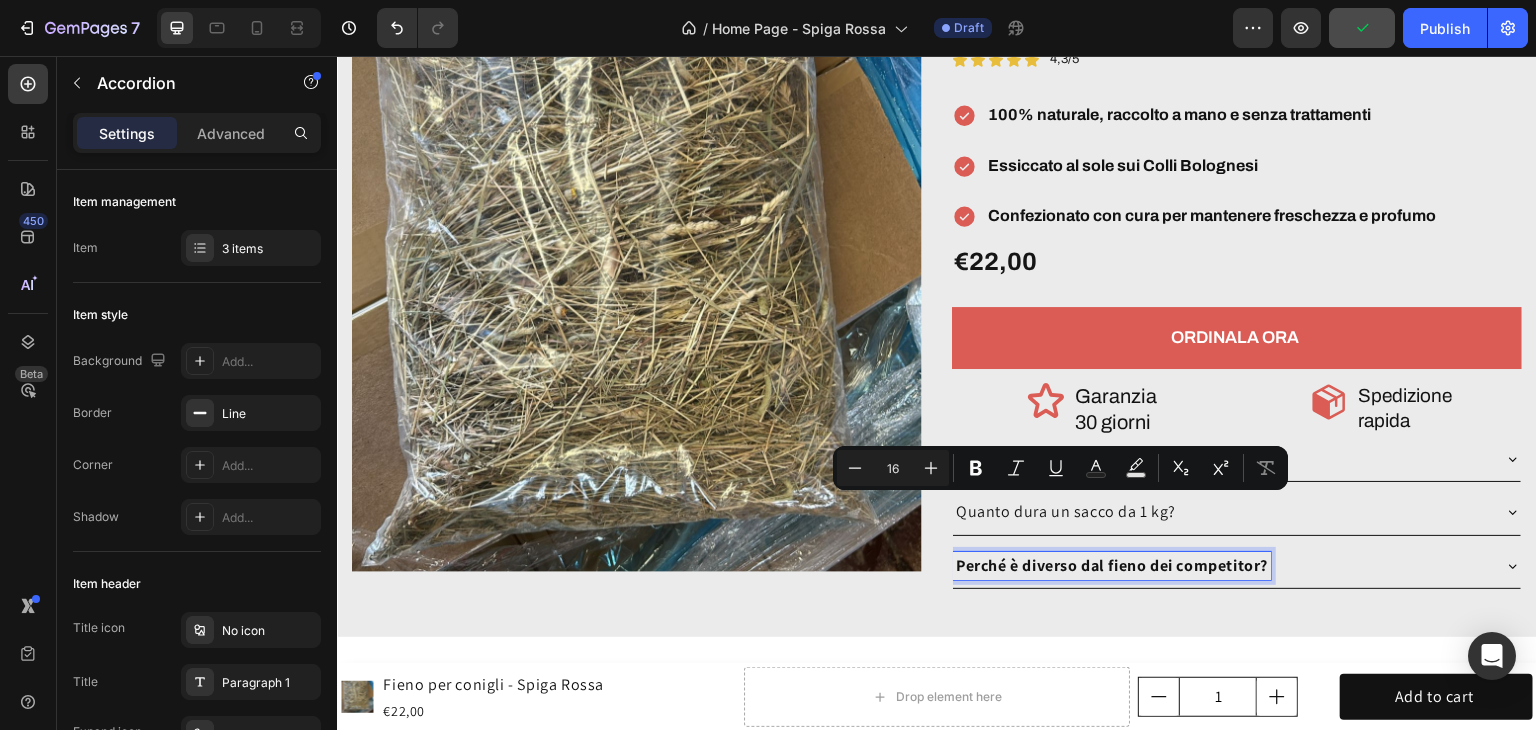 click on "Perché è diverso dal fieno dei competitor?" at bounding box center (1112, 565) 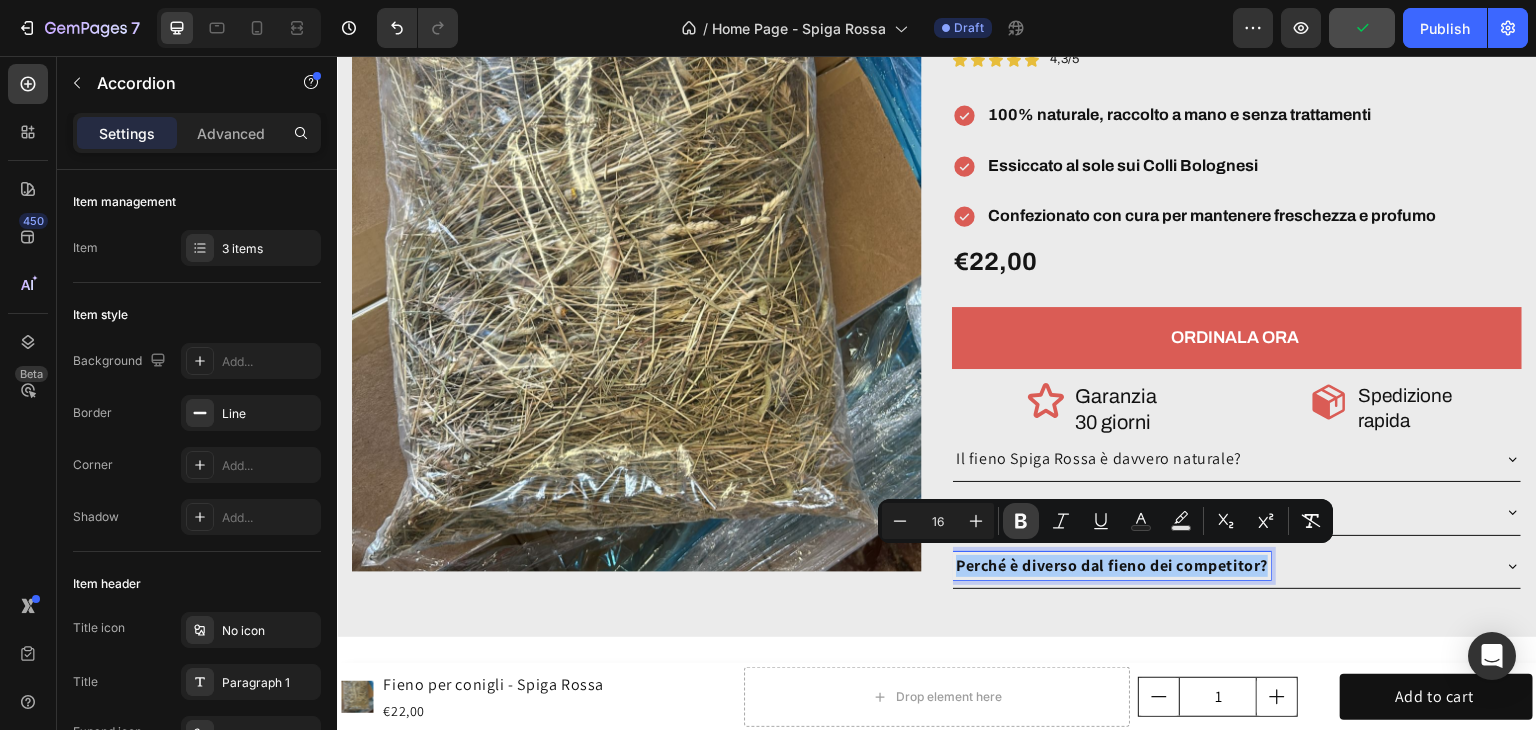 click 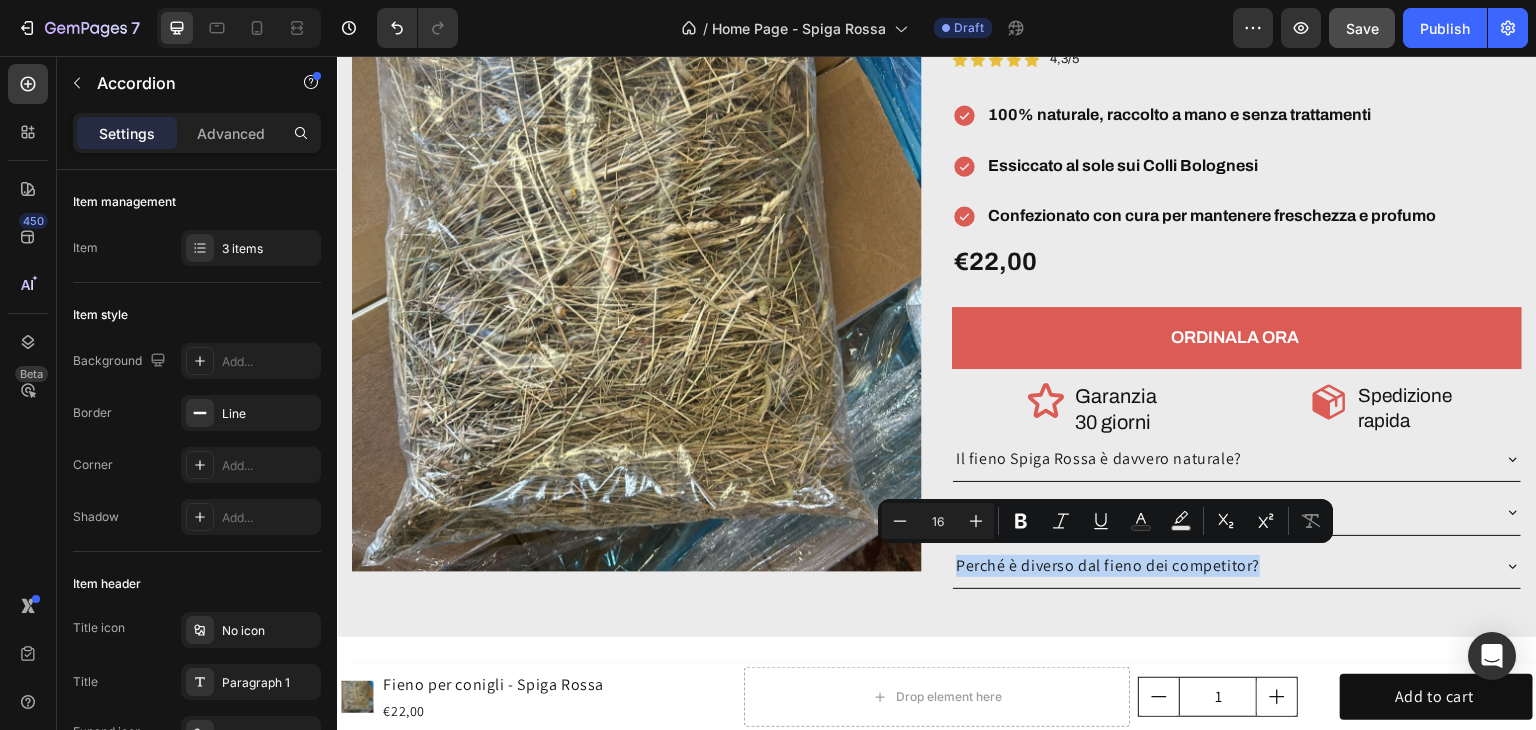 click 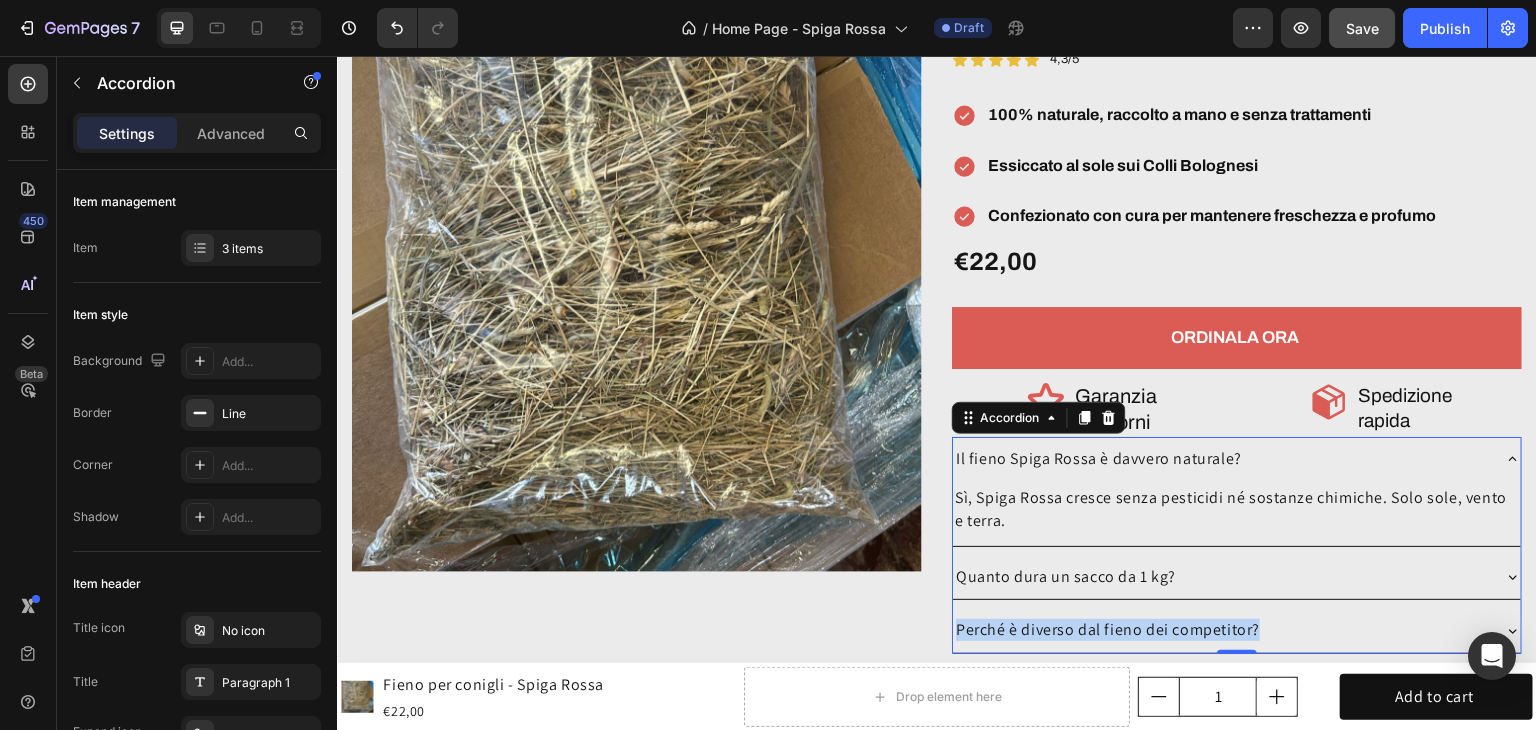 click on "Quanto dura un sacco da 1 kg?" at bounding box center (1221, 577) 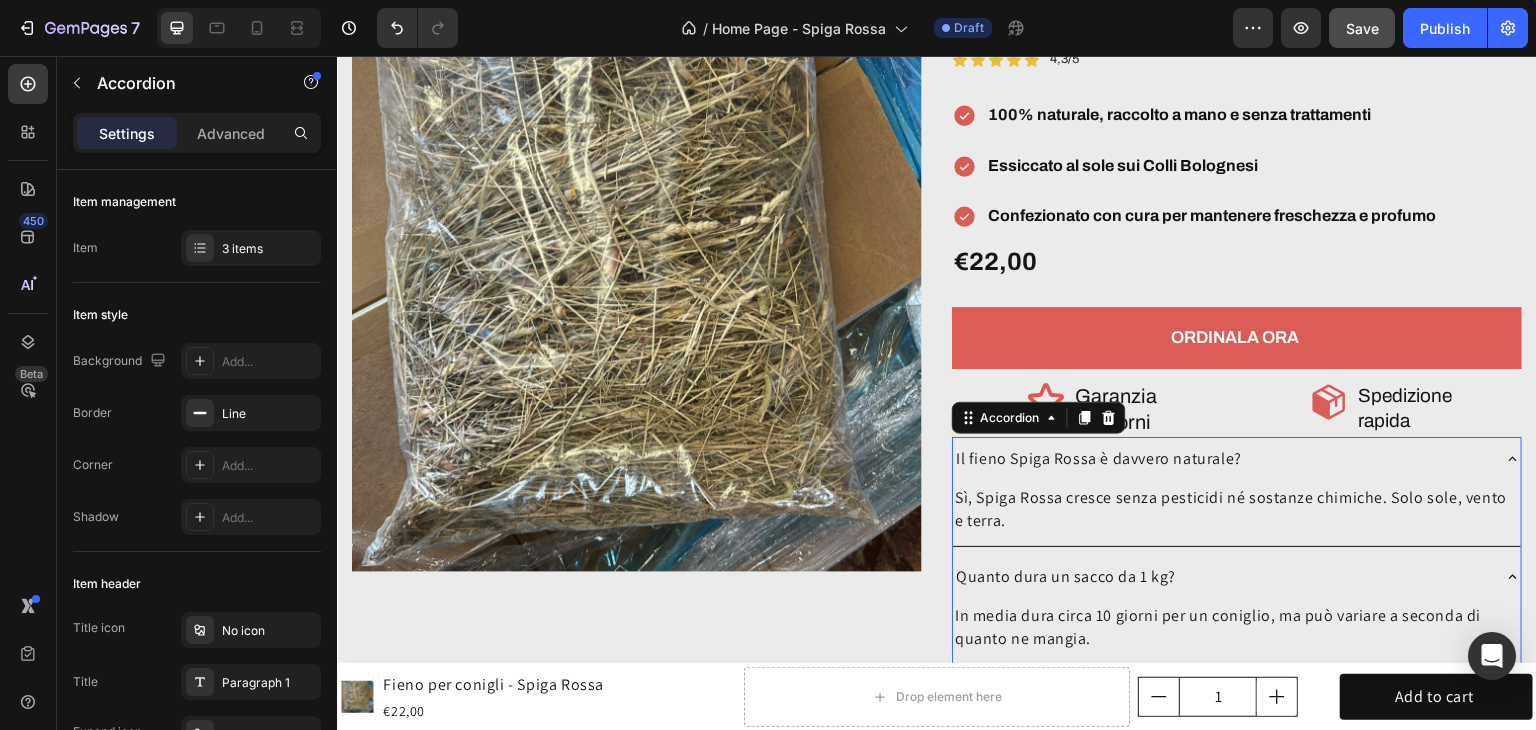 click on "Perché è diverso dal fieno dei competitor?" at bounding box center [1237, 695] 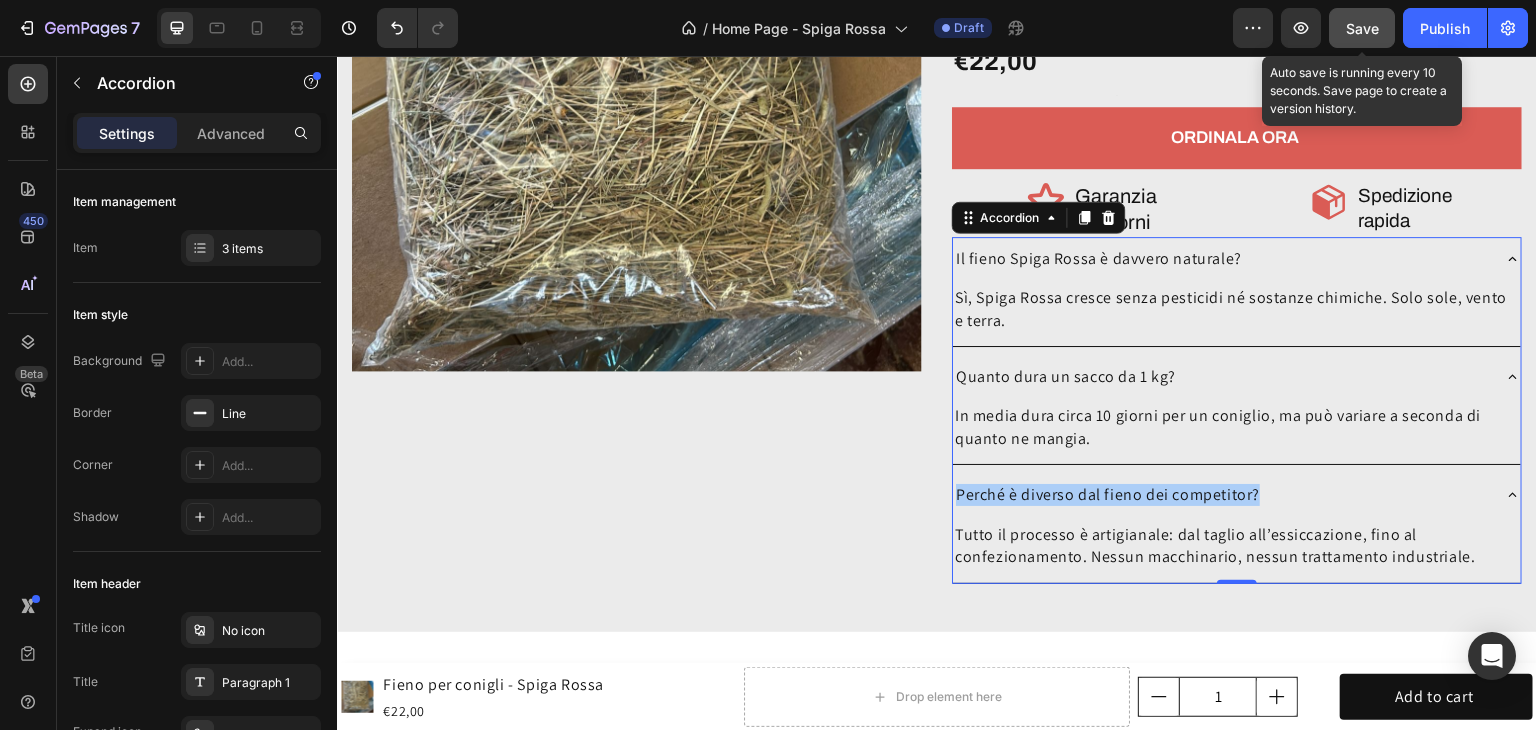 click on "Save" at bounding box center [1362, 28] 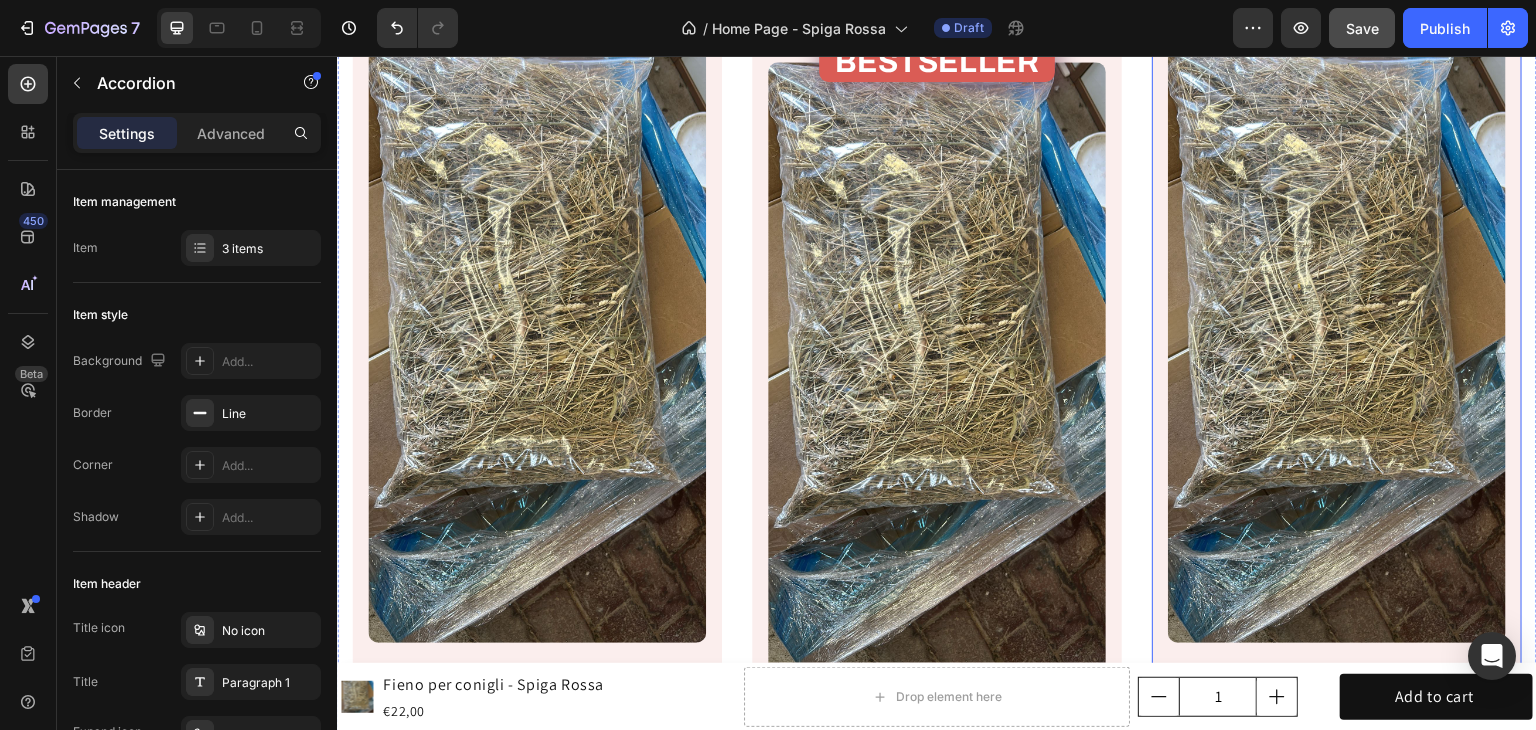 scroll, scrollTop: 2824, scrollLeft: 0, axis: vertical 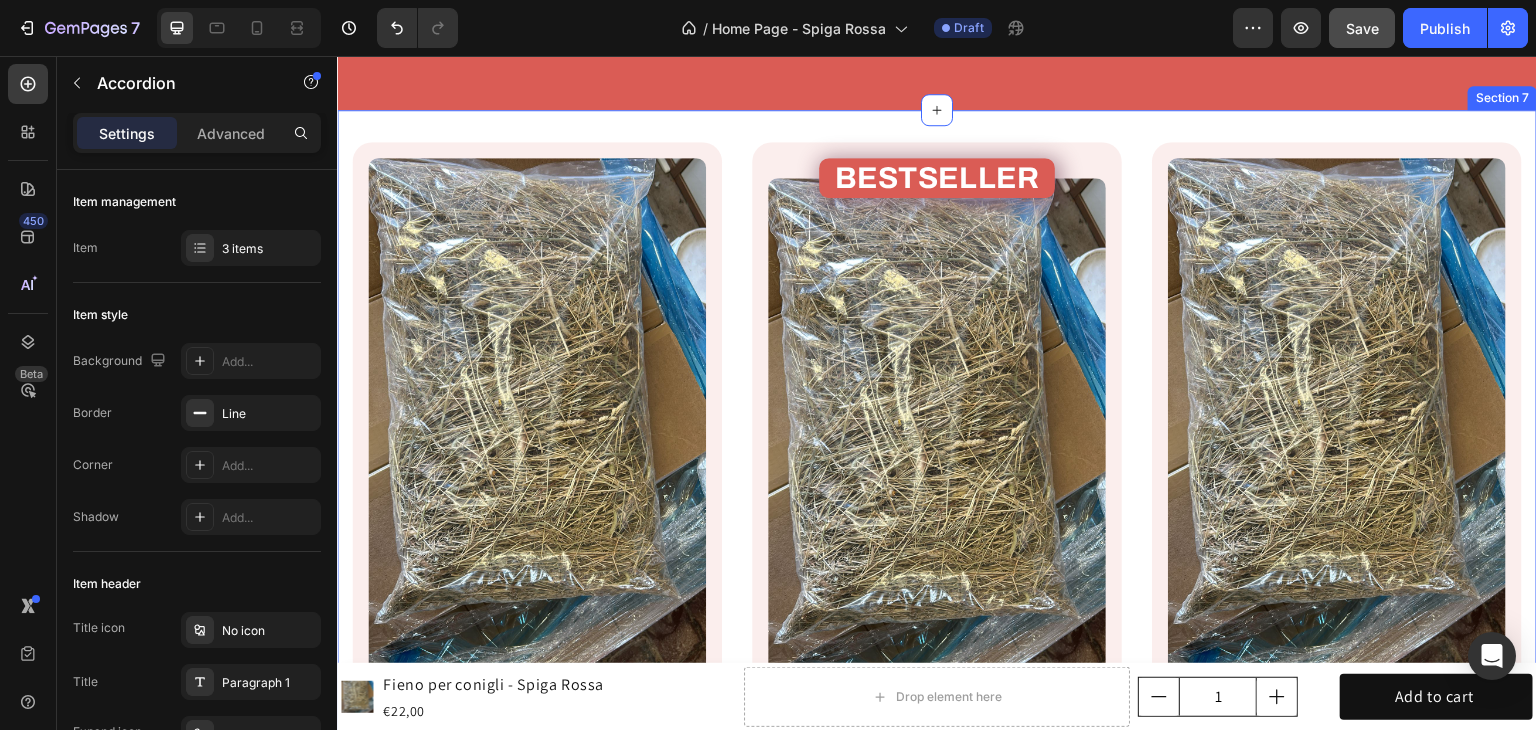 type 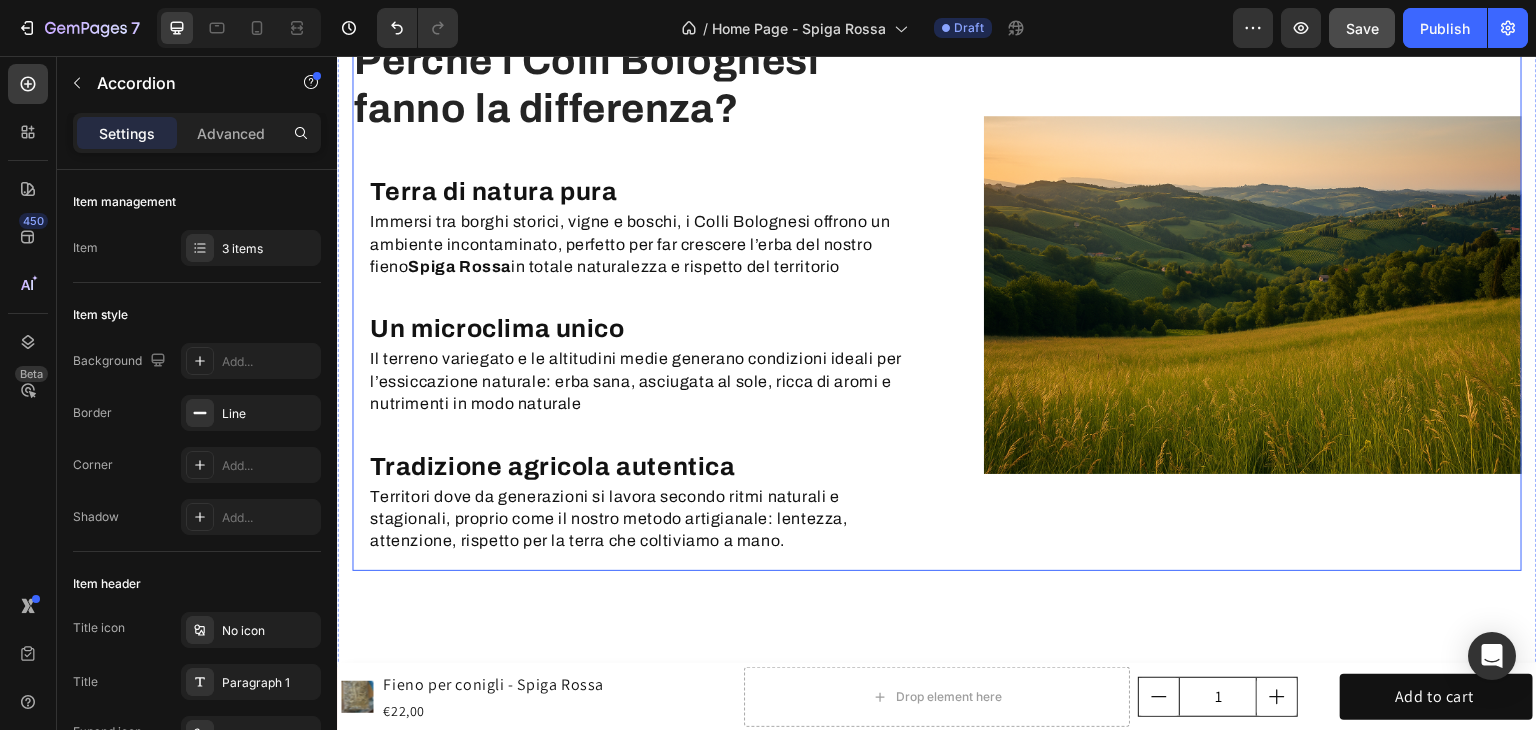 click at bounding box center (1253, 295) 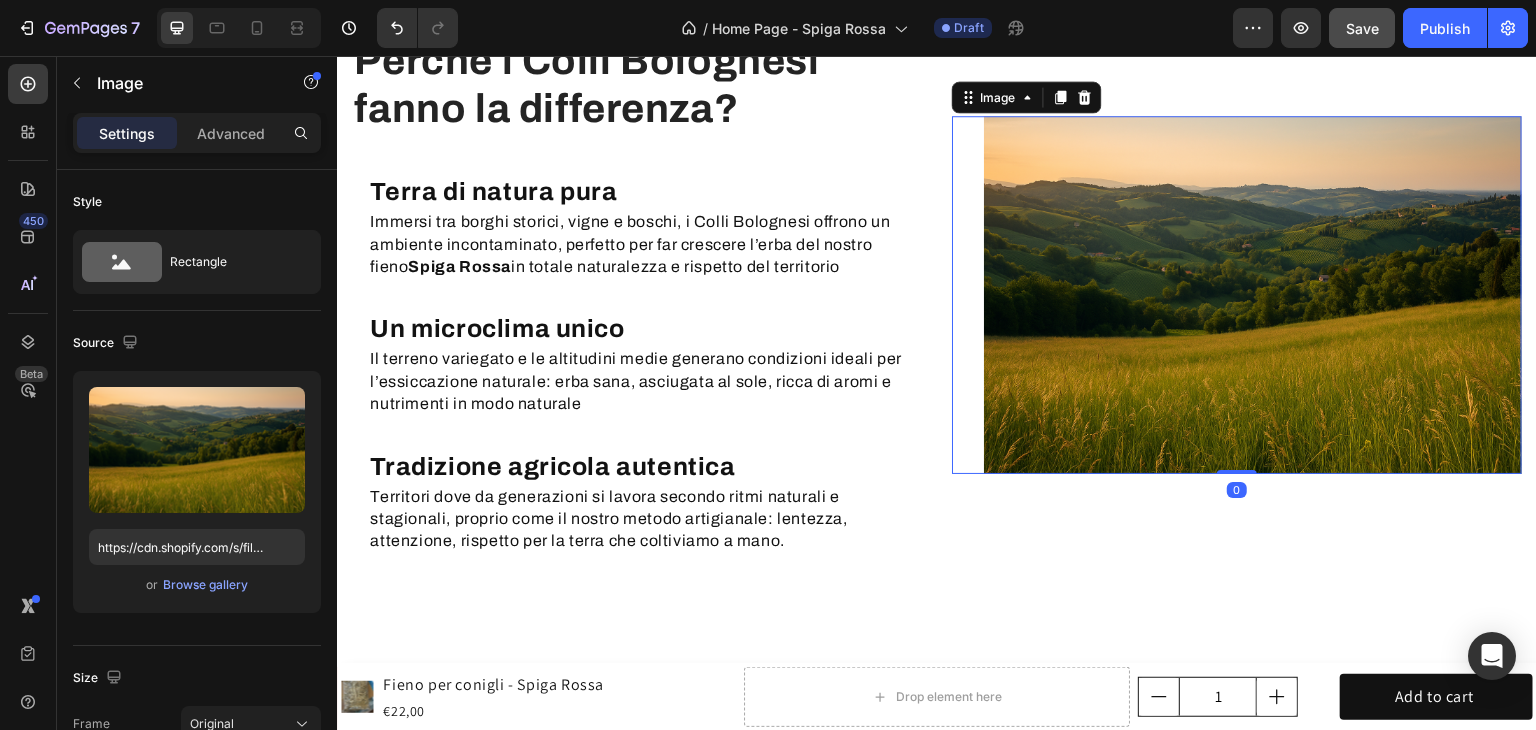 scroll, scrollTop: 1524, scrollLeft: 0, axis: vertical 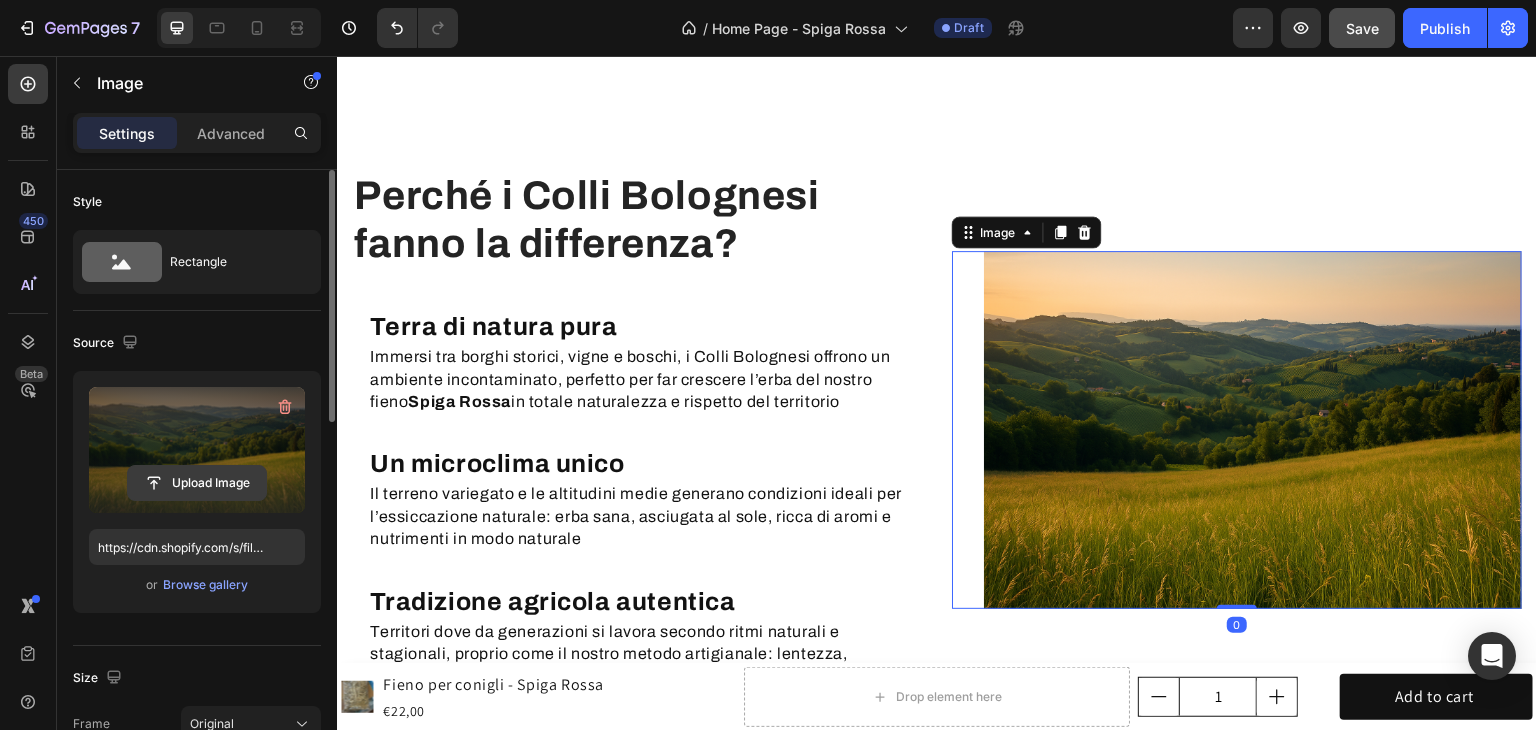 click 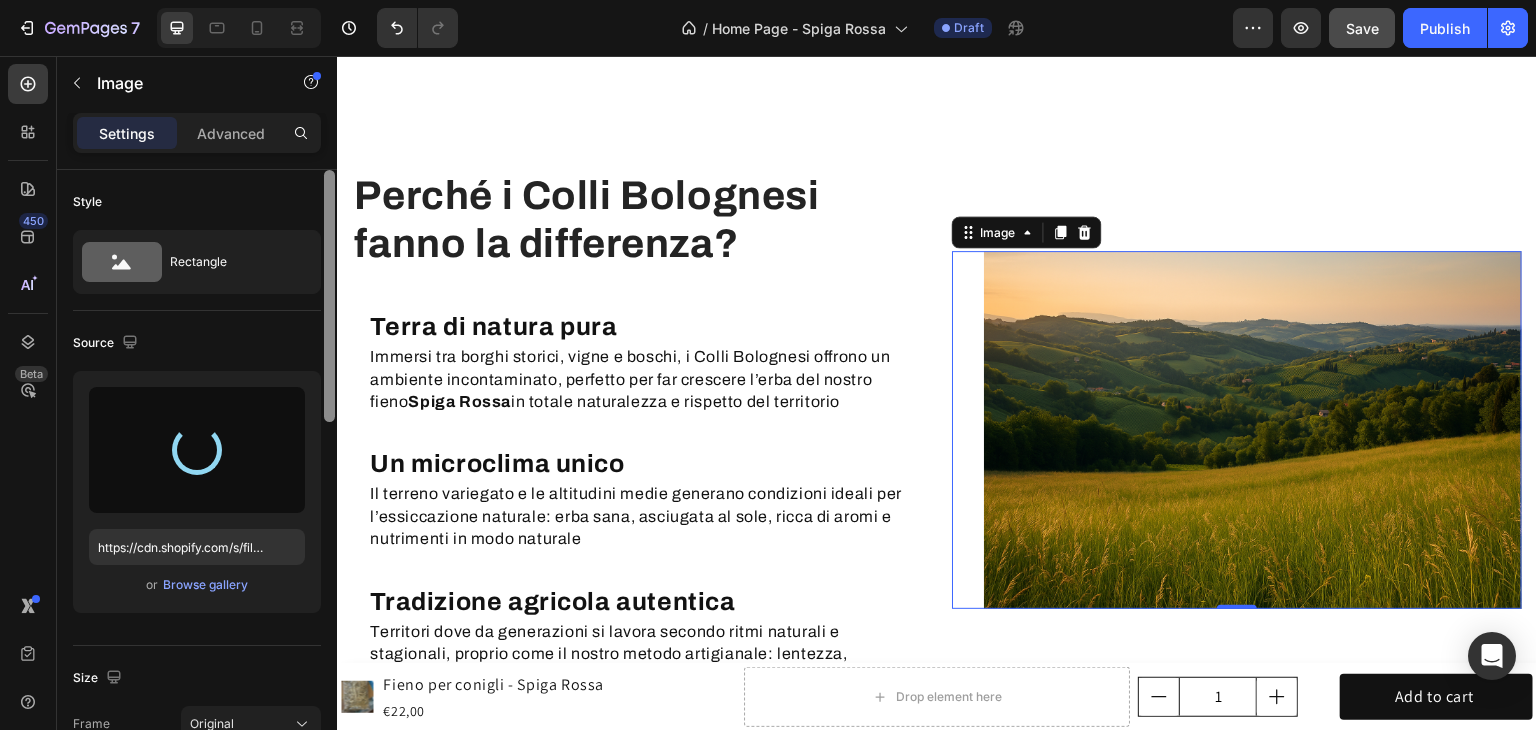 type on "https://cdn.shopify.com/s/files/1/0954/6111/4191/files/gempages_577160842039002003-ed92ddc0-eb73-4b75-8166-d309e2609659.png" 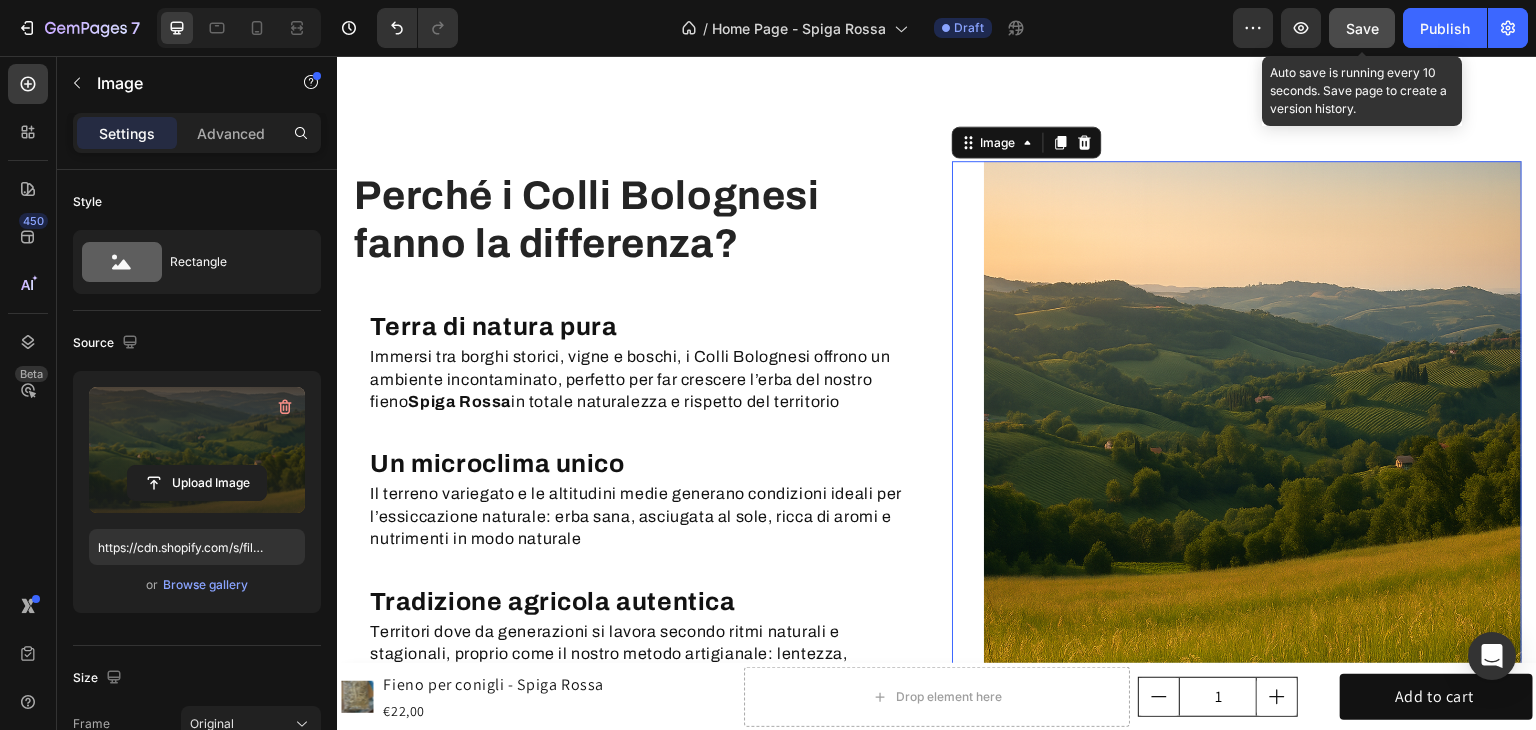 click on "Save" at bounding box center [1362, 28] 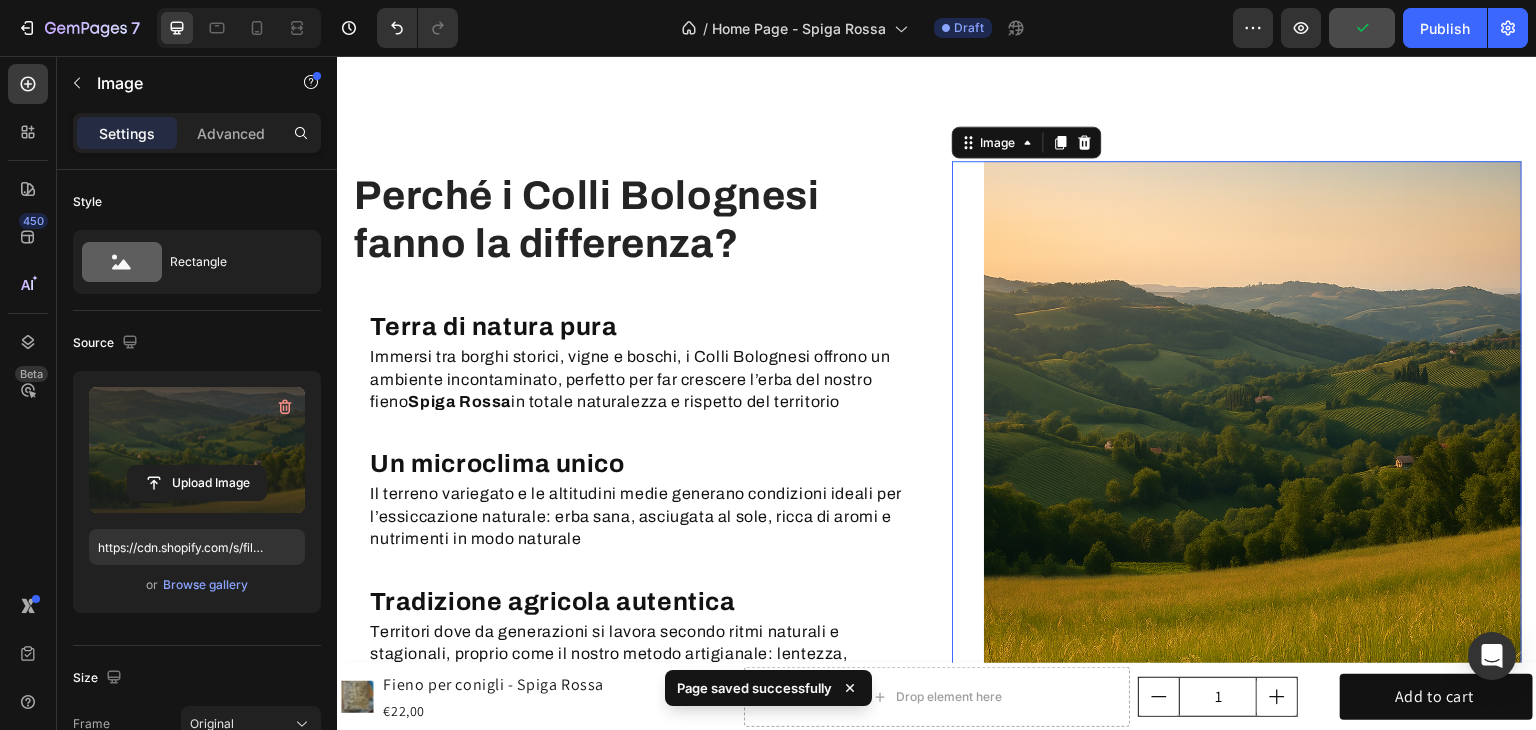 click at bounding box center [239, 28] 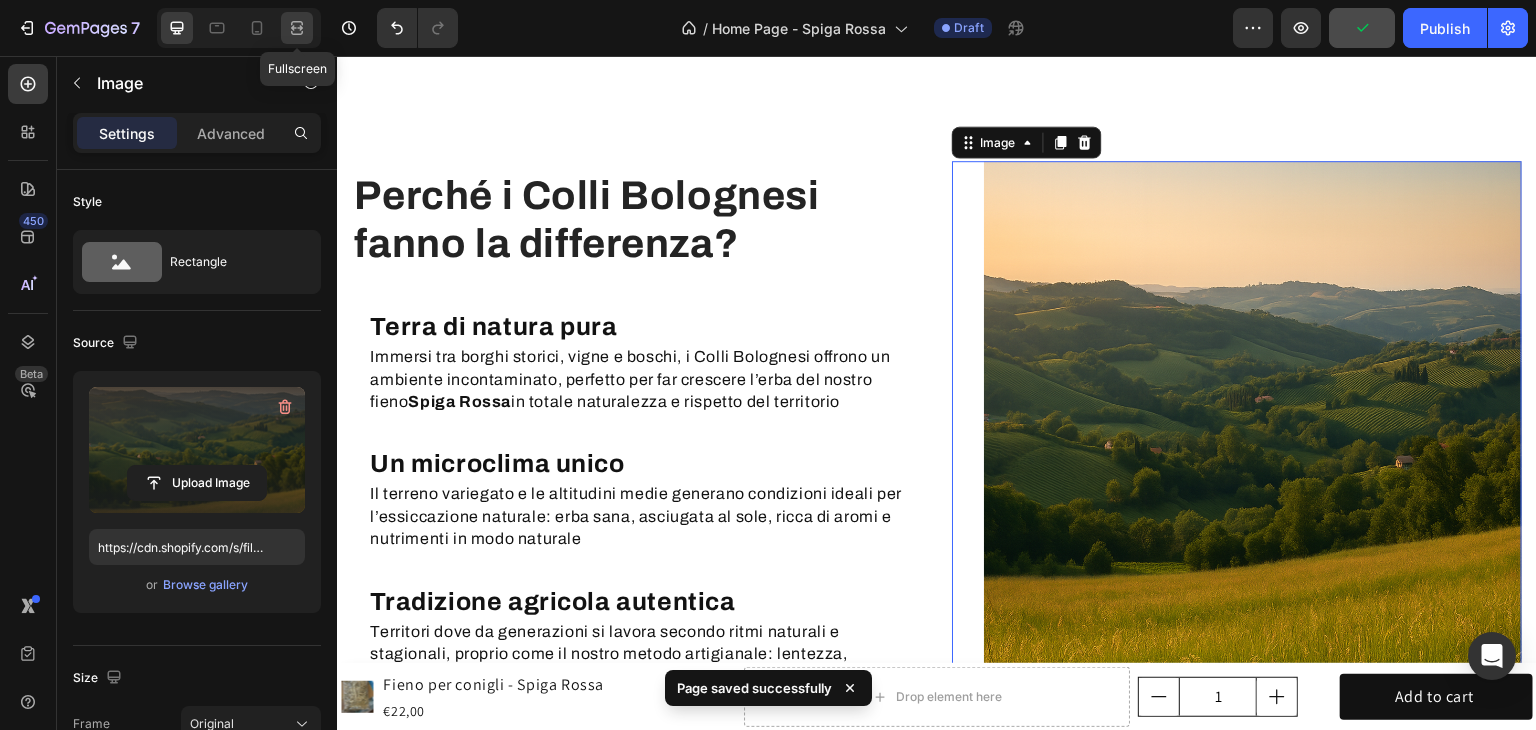 click 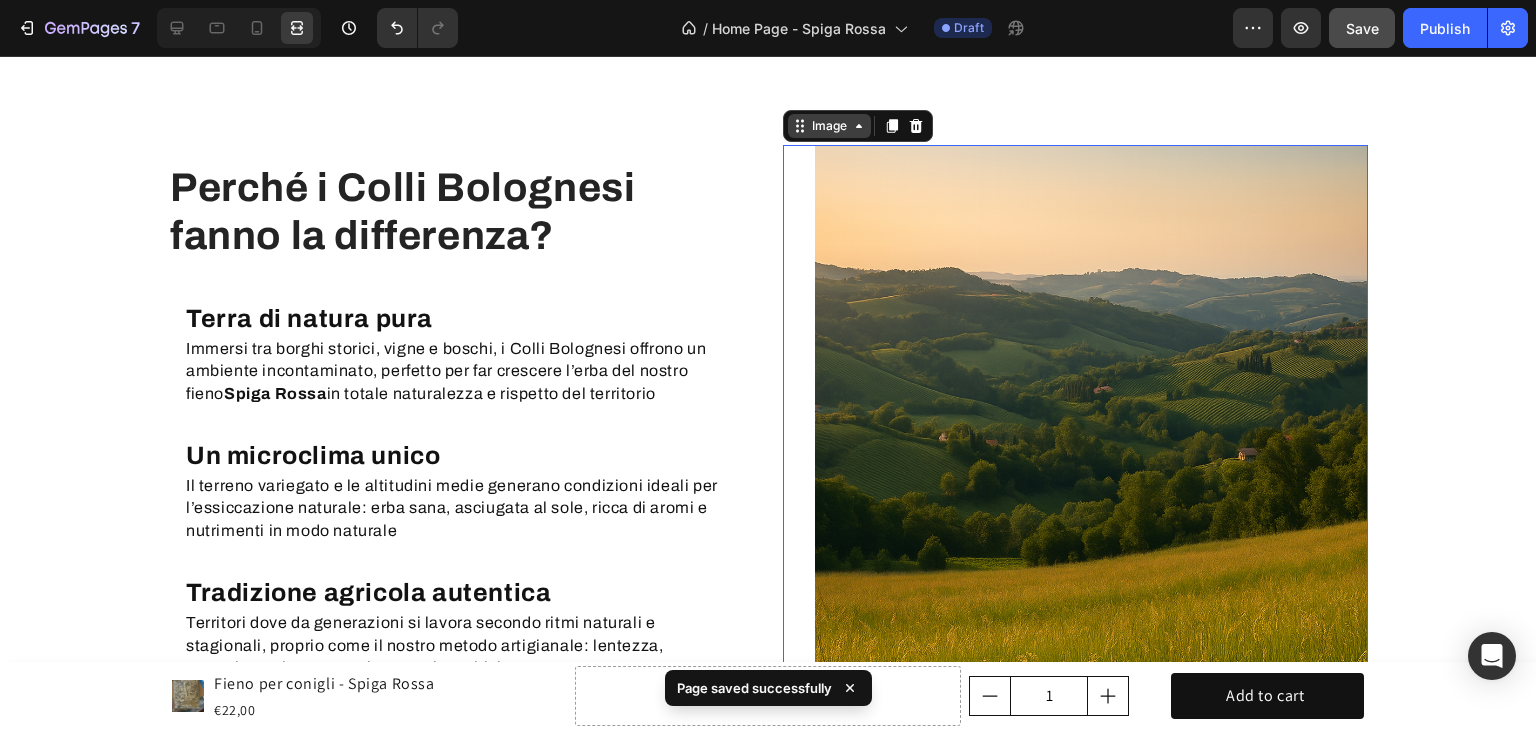 scroll, scrollTop: 1424, scrollLeft: 0, axis: vertical 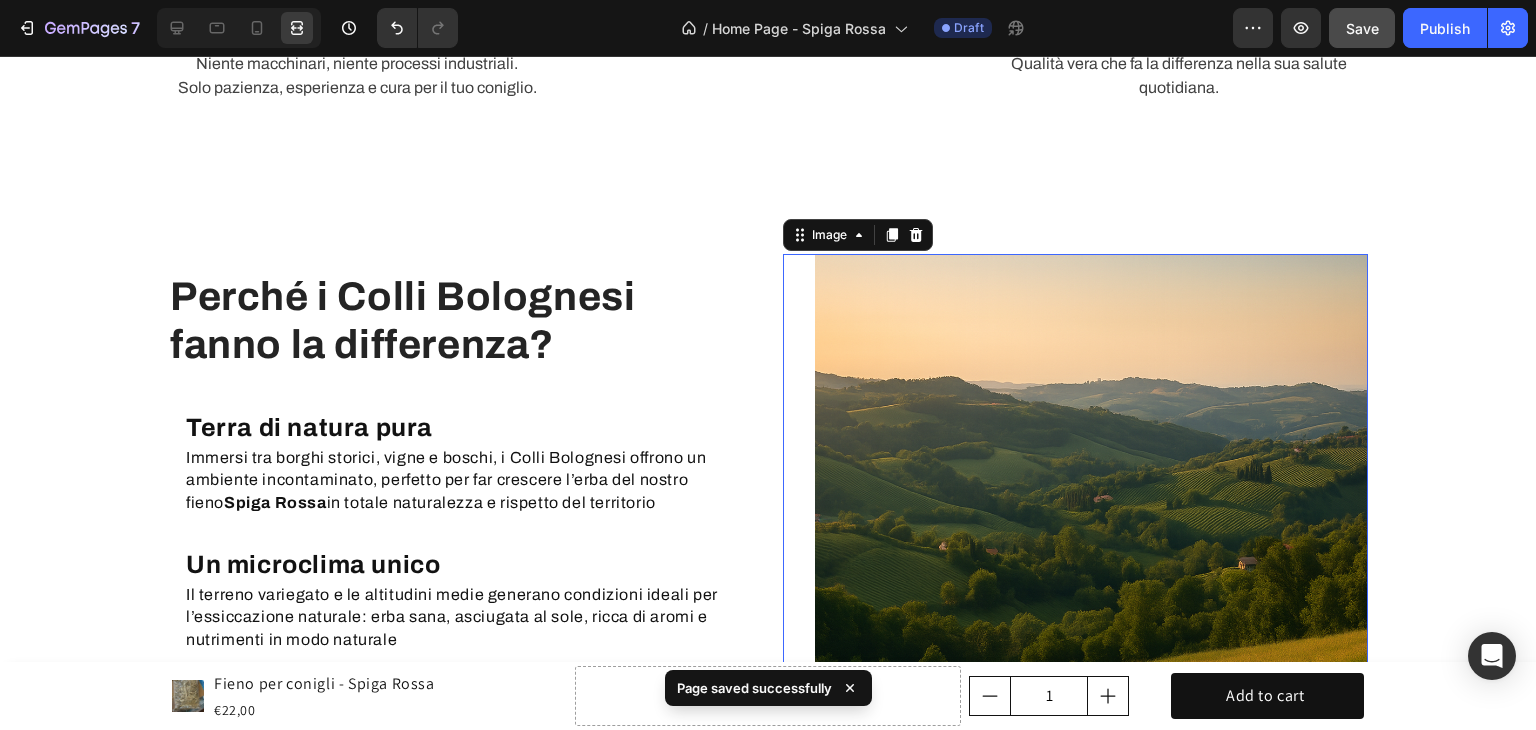 click on "Perché i Colli Bolognesi fanno la differenza? Heading Terra di natura pura Heading Immersi tra borghi storici, vigne e boschi, i Colli Bolognesi offrono un ambiente incontaminato, perfetto per far crescere l’erba del nostro fieno  Spiga Rossa  in totale naturalezza e rispetto del territorio  Text Block Row Un microclima unico Heading Il terreno variegato e le altitudini medie generano condizioni ideali per l’essiccazione naturale: erba sana, asciugata al sole, ricca di aromi e nutrimenti in modo naturale  Text Block Row Tradizione agricola autentica Heading Territori dove da generazioni si lavora secondo ritmi naturali e stagionali, proprio come il nostro metodo artigianale: lentezza, attenzione, rispetto per la terra che coltiviamo a mano. Text Block Row Image   0 Row Section 5" at bounding box center (768, 538) 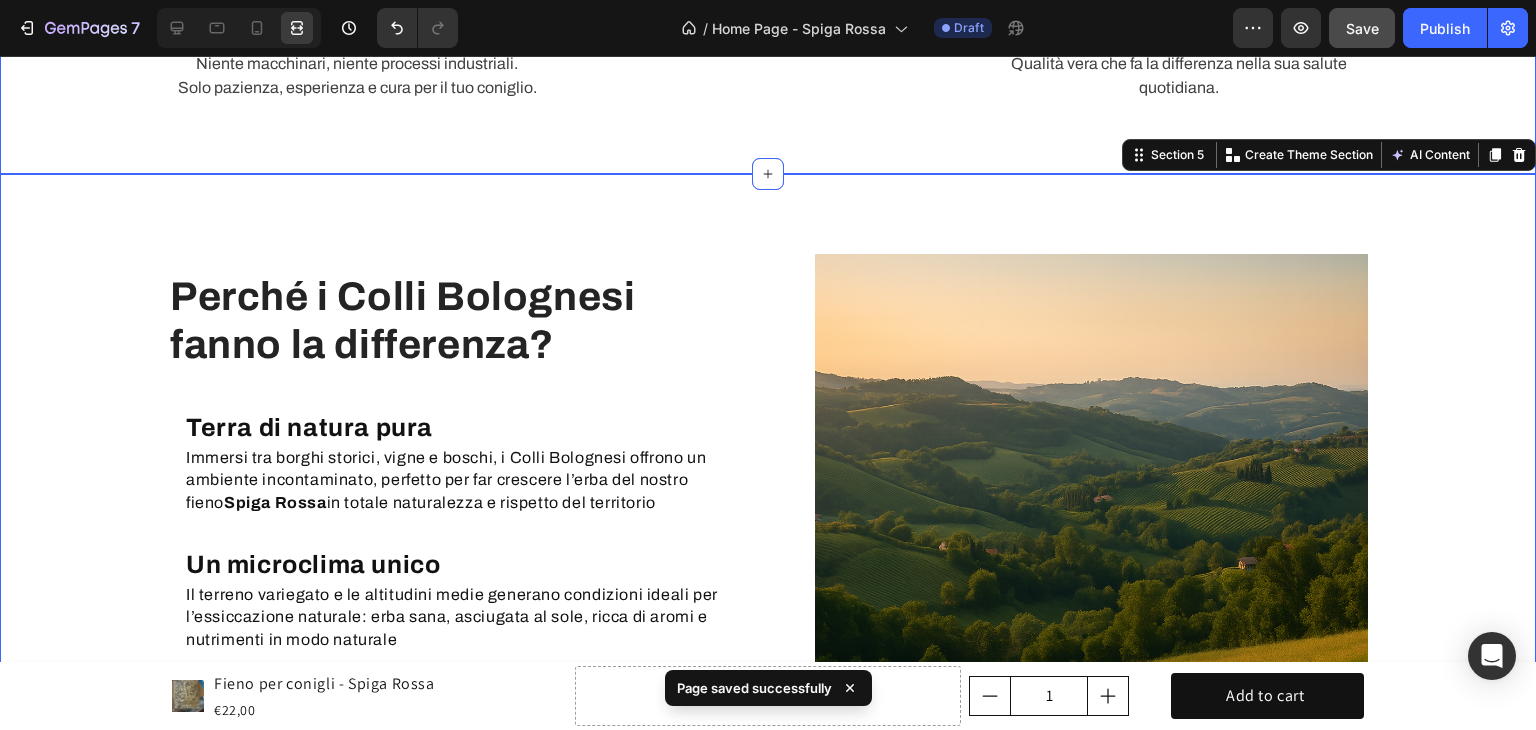 click on "Fieno  Spiga Rossa  con erbe naturali. Per salute, amore e benessere. Heading Row 100% naturale.  Veramente Heading Il nostro fieno cresce libero, senza pesticidi né sostanze chimiche. Solo erba essiccata al sole, raccolta a mano e imbustata con cura. Text block Row Fatto a mano,  come una volta. Heading Ogni passaggio è artigianale, dal taglio  alla raccolta. Niente macchinari, niente processi industriali. Solo pazienza, esperienza e cura per il tuo coniglio. Text block Row Image Addio preoccupazioni  per il suo cibo Heading Il nostro fieno è la scelta sicura per il benessere del tuo coniglio. Dagli solo ciò che merita, ogni giorno, per vederlo felice e pieno di energia. Text block Row La differenza che  si vede e si sente Heading Gambi più lunghi, colore più intenso, fieno  non trattato. Qualità vera che fa la differenza nella sua salute quotidiana. Text block Row Row Section 4" at bounding box center (768, -246) 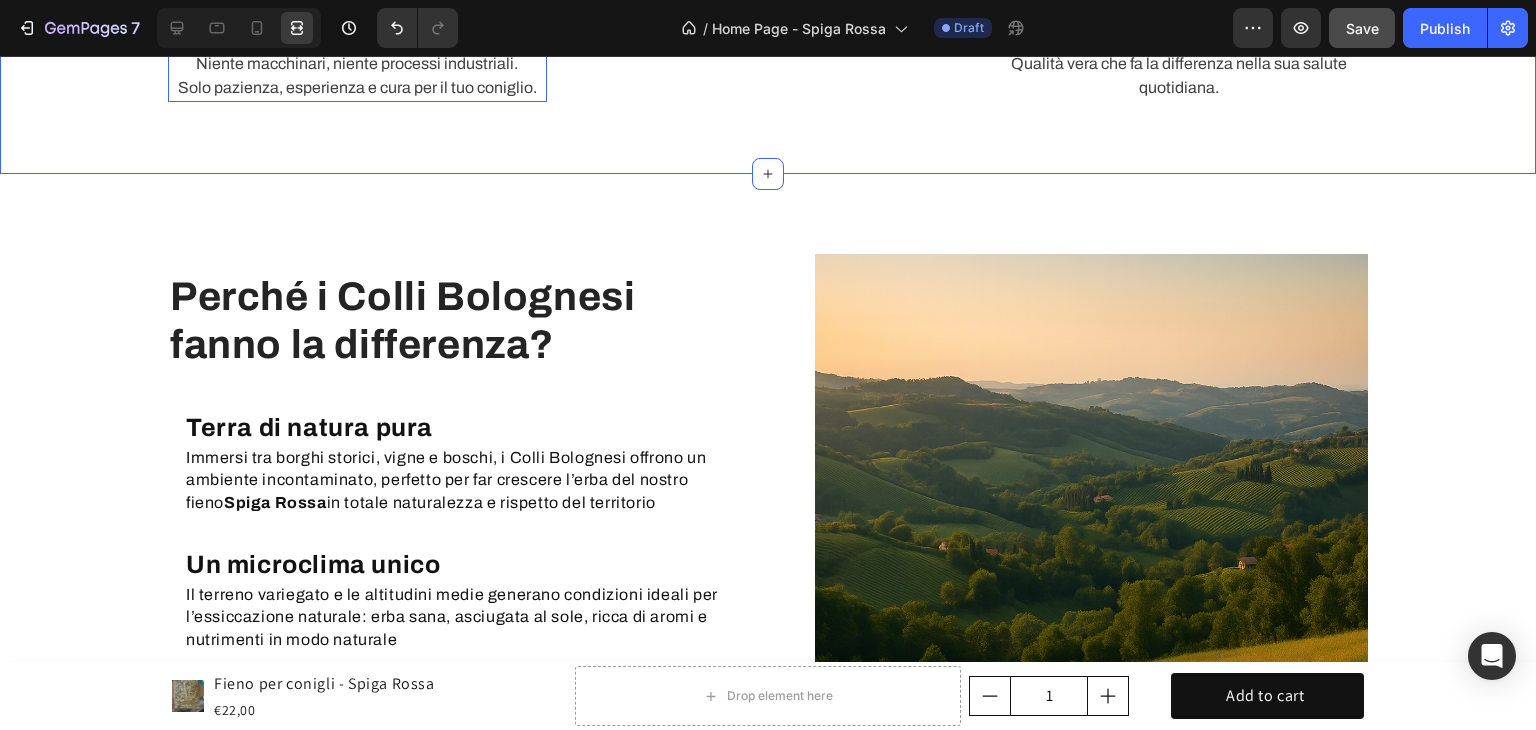 click on "Perché i Colli Bolognesi fanno la differenza? Heading Terra di natura pura Heading Immersi tra borghi storici, vigne e boschi, i Colli Bolognesi offrono un ambiente incontaminato, perfetto per far crescere l’erba del nostro fieno  Spiga Rossa  in totale naturalezza e rispetto del territorio  Text Block Row Un microclima unico Heading Il terreno variegato e le altitudini medie generano condizioni ideali per l’essiccazione naturale: erba sana, asciugata al sole, ricca di aromi e nutrimenti in modo naturale  Text Block Row Tradizione agricola autentica Heading Territori dove da generazioni si lavora secondo ritmi naturali e stagionali, proprio come il nostro metodo artigianale: lentezza, attenzione, rispetto per la terra che coltiviamo a mano. Text Block Row Image Row Section 5" at bounding box center [768, 538] 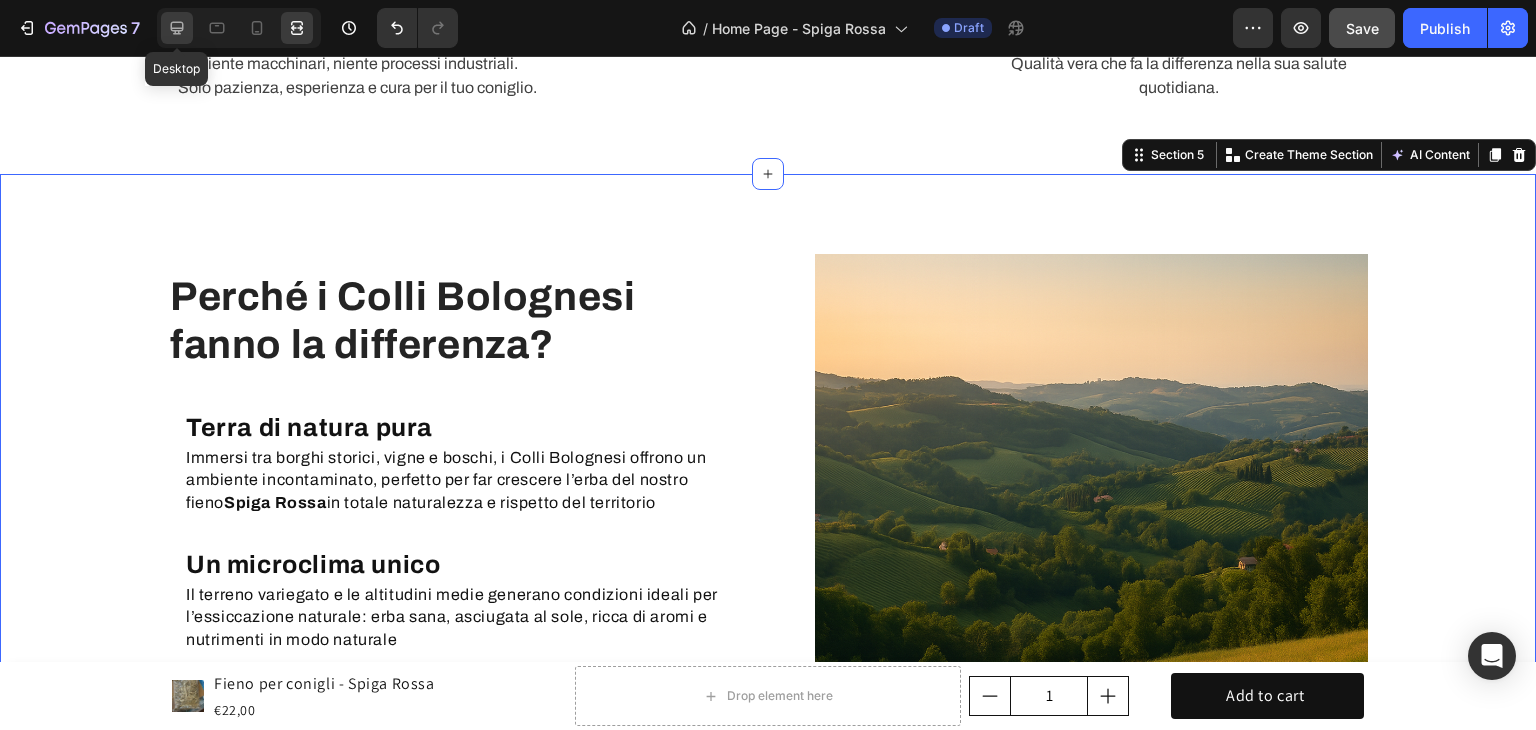 click 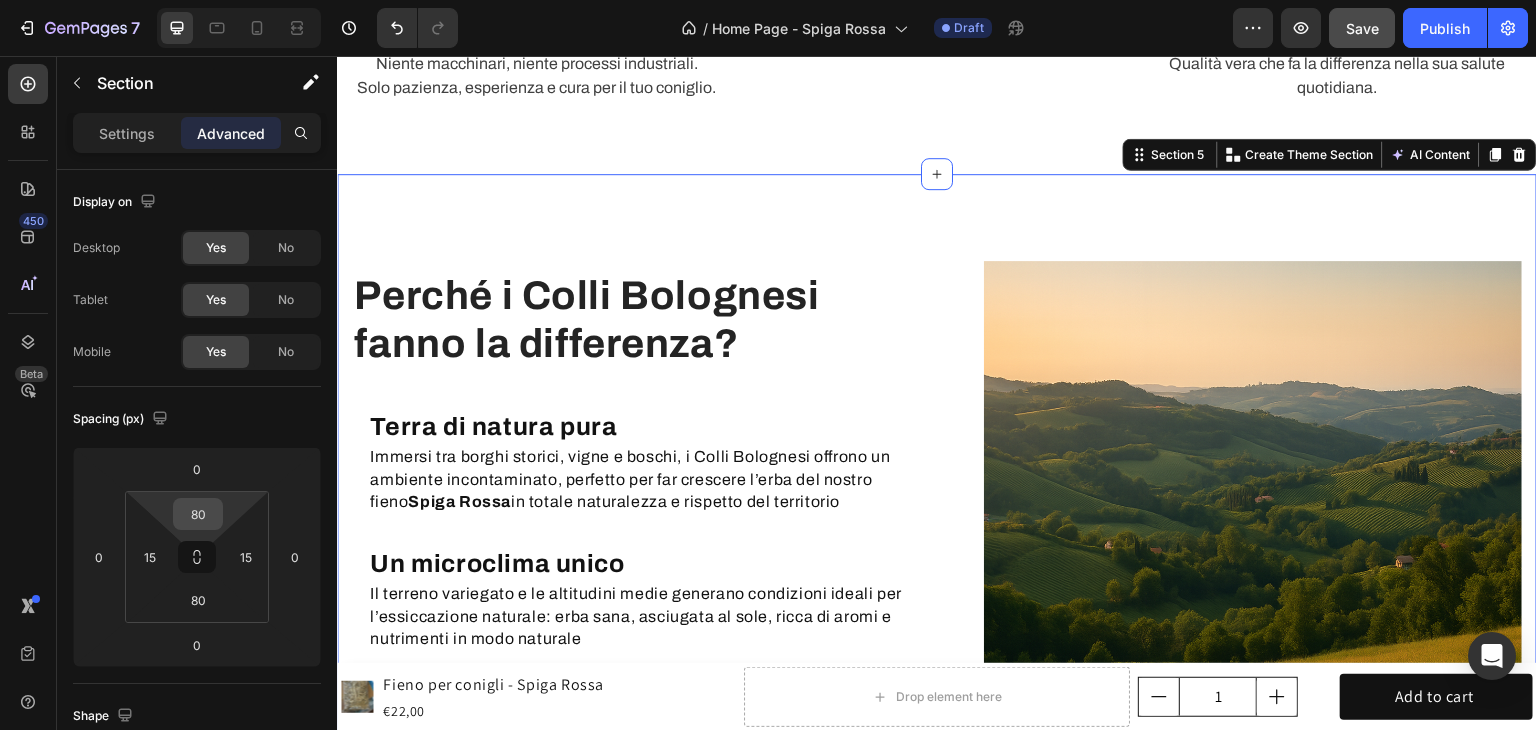 click on "80" at bounding box center [198, 514] 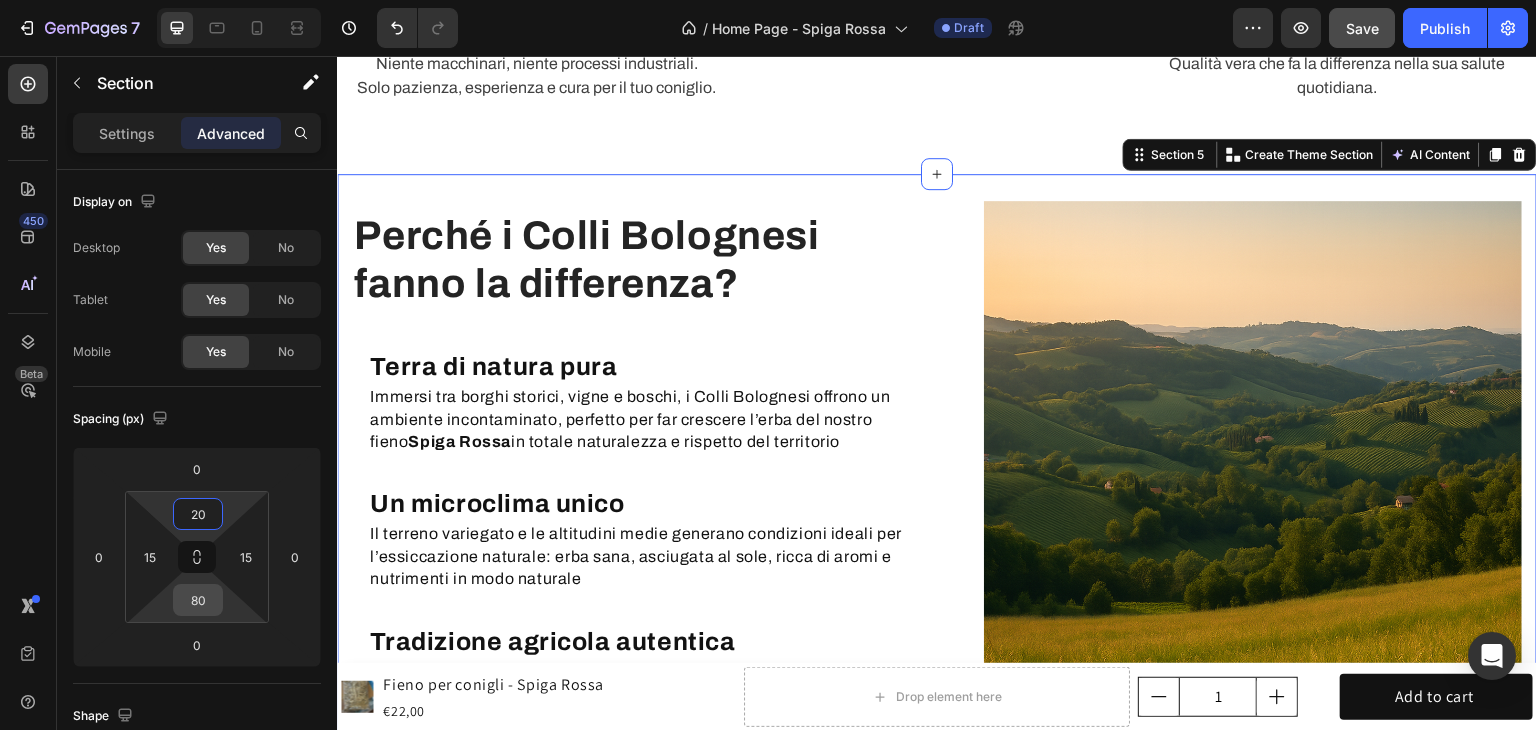type on "20" 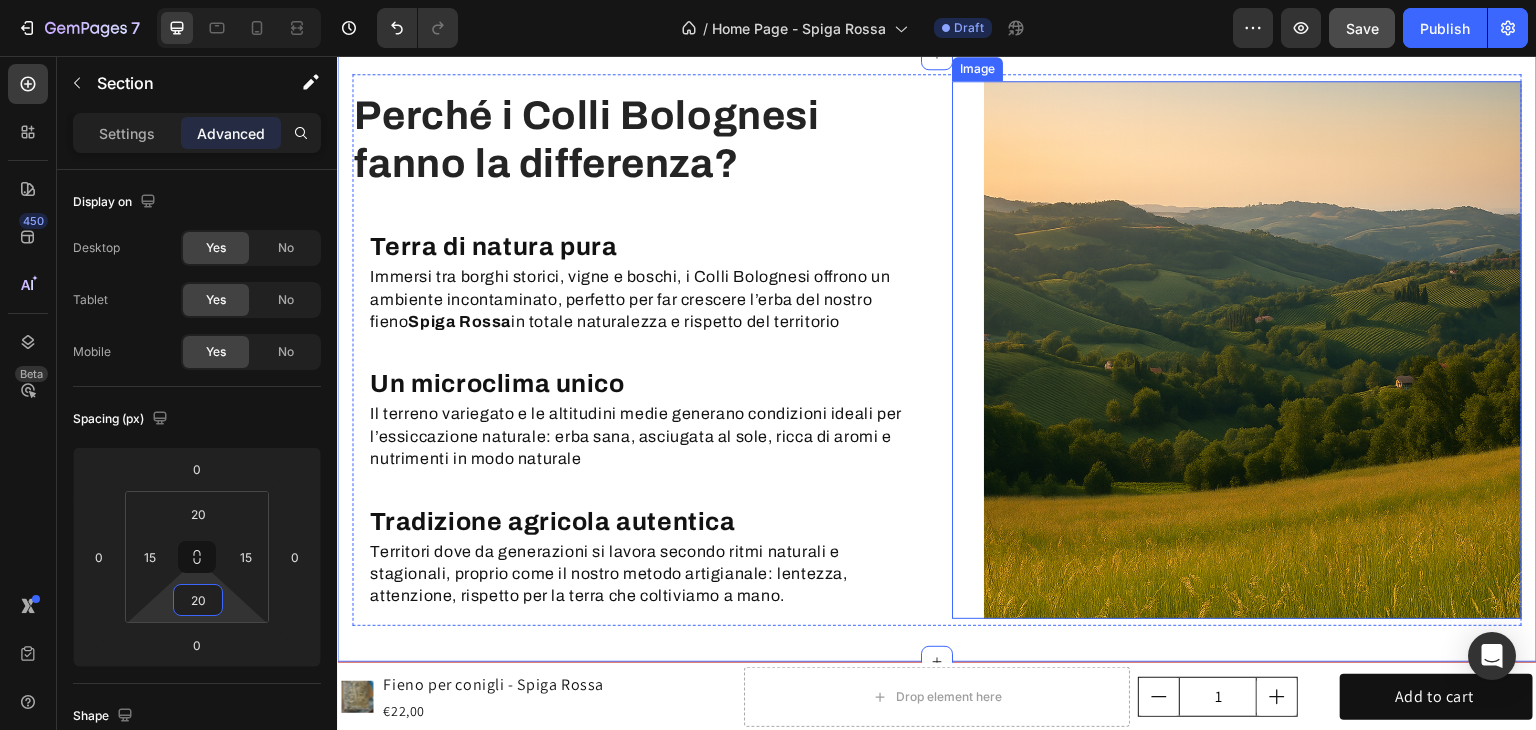 scroll, scrollTop: 1724, scrollLeft: 0, axis: vertical 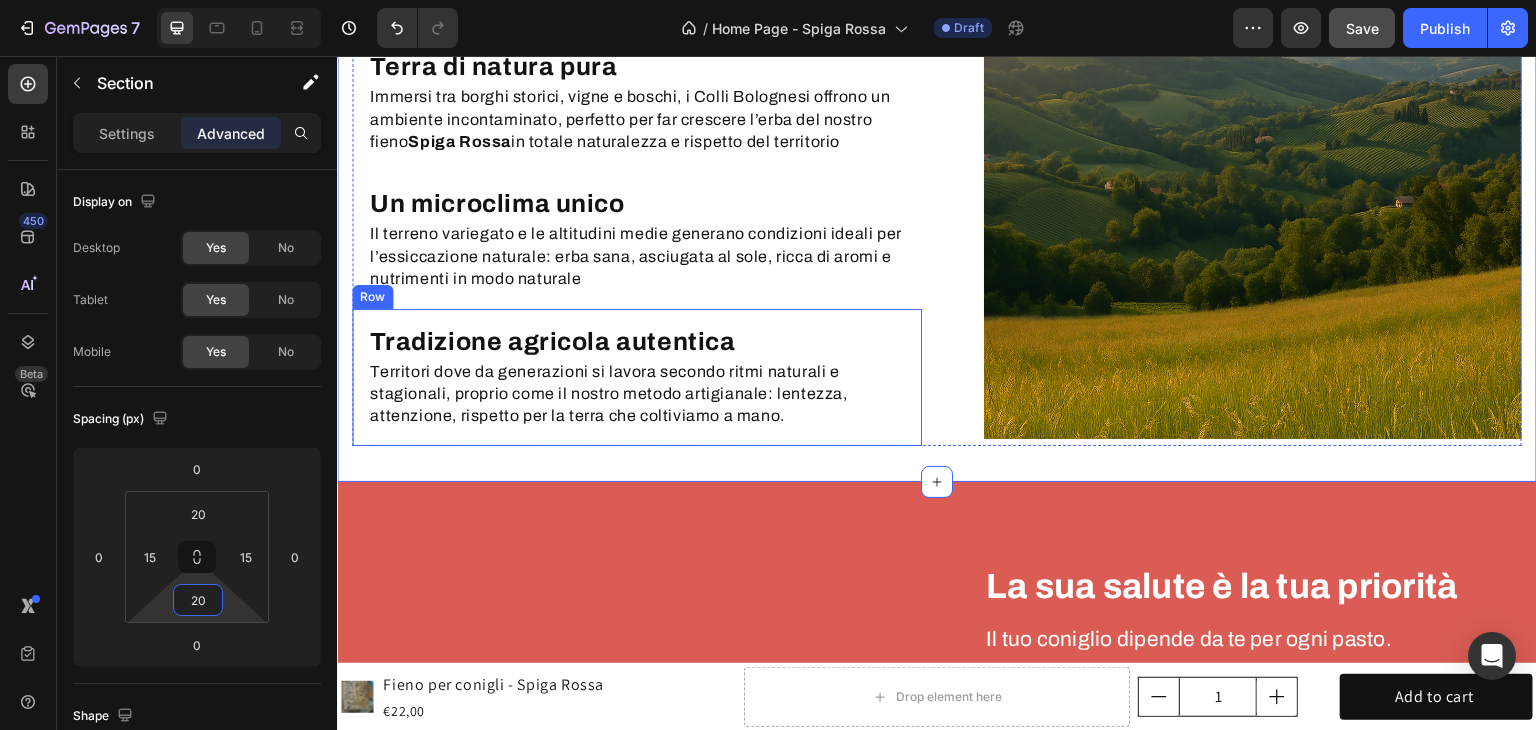 type on "20" 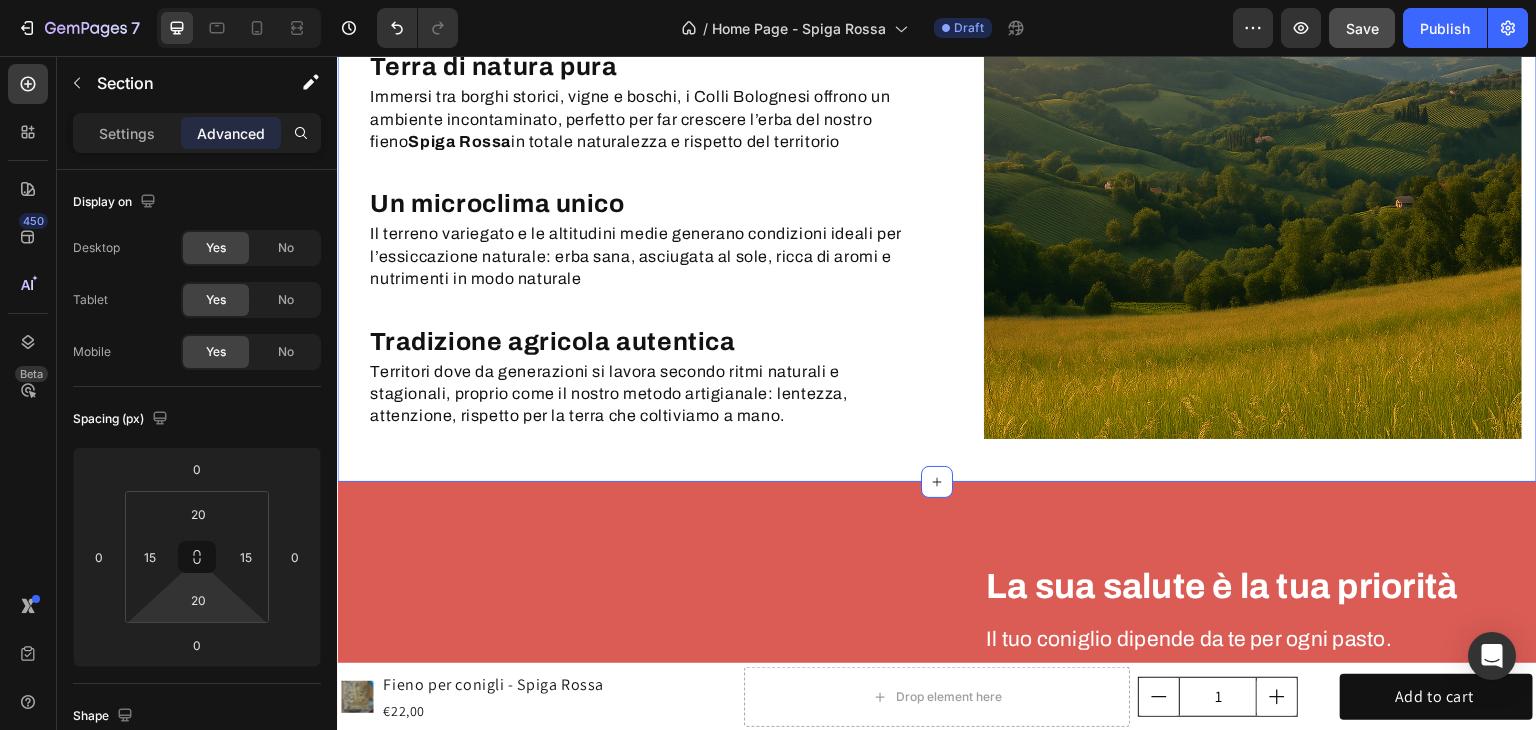 click on "Perché i Colli Bolognesi fanno la differenza? Heading Terra di natura pura Heading Immersi tra borghi storici, vigne e boschi, i Colli Bolognesi offrono un ambiente incontaminato, perfetto per far crescere l’erba del nostro fieno  Spiga Rossa  in totale naturalezza e rispetto del territorio  Text Block Row Un microclima unico Heading Il terreno variegato e le altitudini medie generano condizioni ideali per l’essiccazione naturale: erba sana, asciugata al sole, ricca di aromi e nutrimenti in modo naturale  Text Block Row Tradizione agricola autentica Heading Territori dove da generazioni si lavora secondo ritmi naturali e stagionali, proprio come il nostro metodo artigianale: lentezza, attenzione, rispetto per la terra che coltiviamo a mano. Text Block Row Image Row" at bounding box center [937, 178] 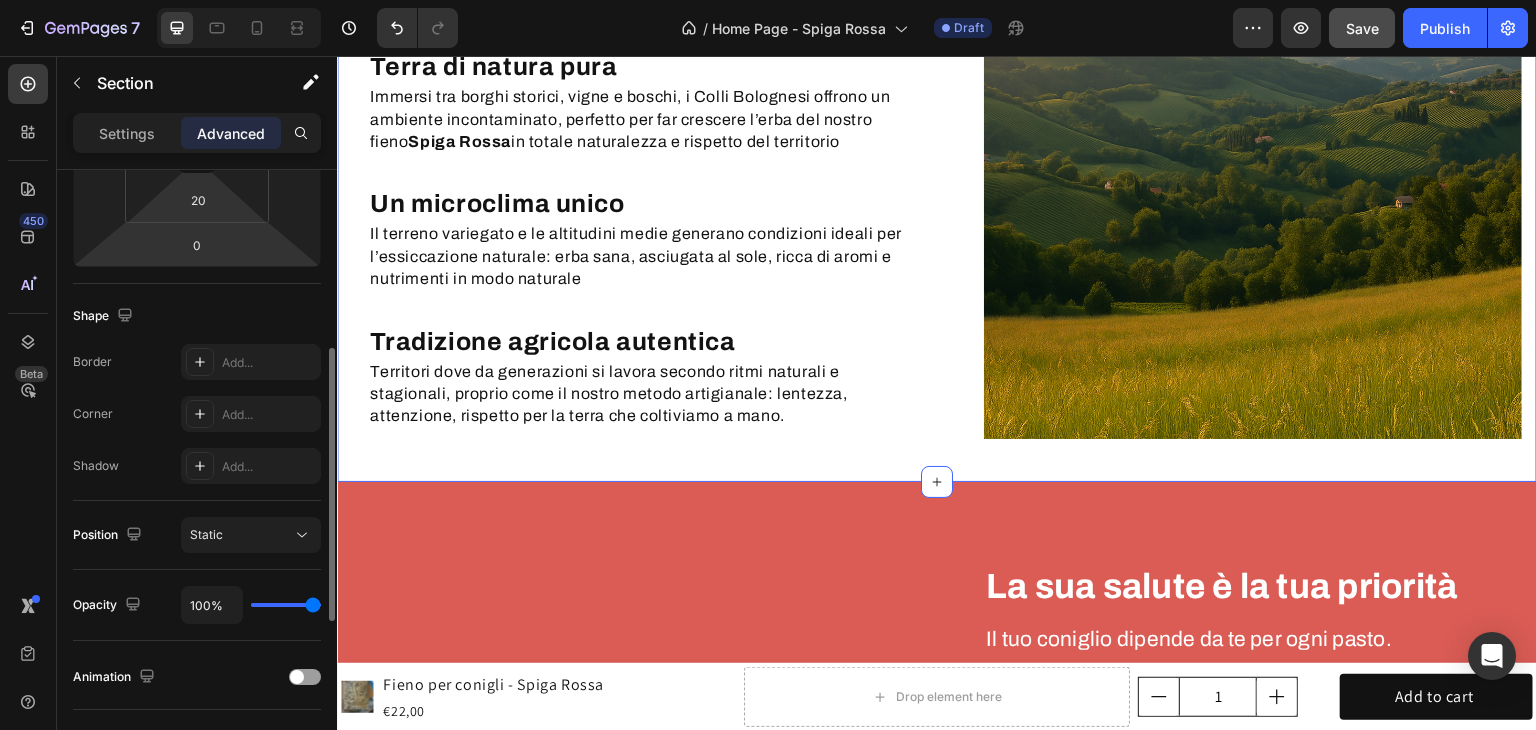 scroll, scrollTop: 773, scrollLeft: 0, axis: vertical 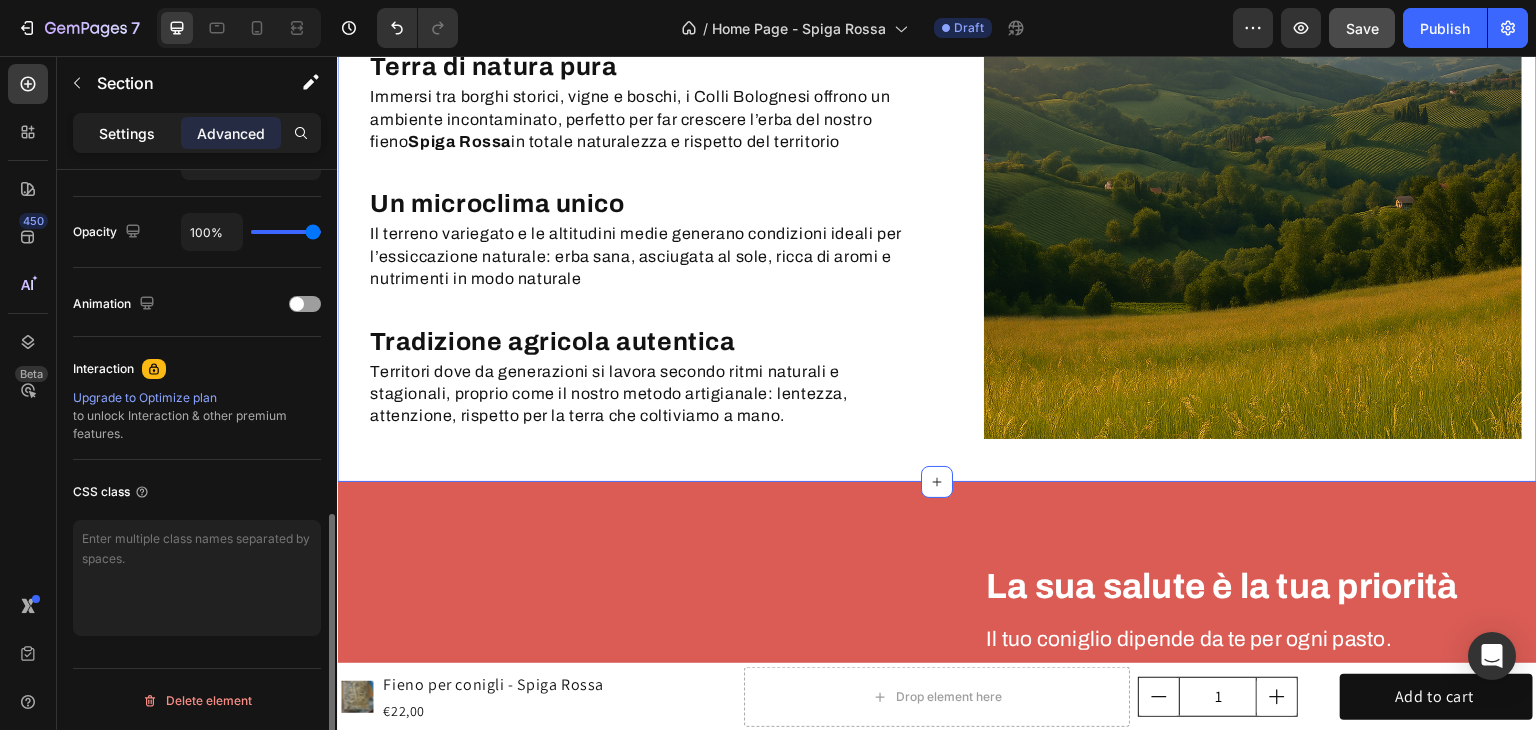 click on "Settings" at bounding box center [127, 133] 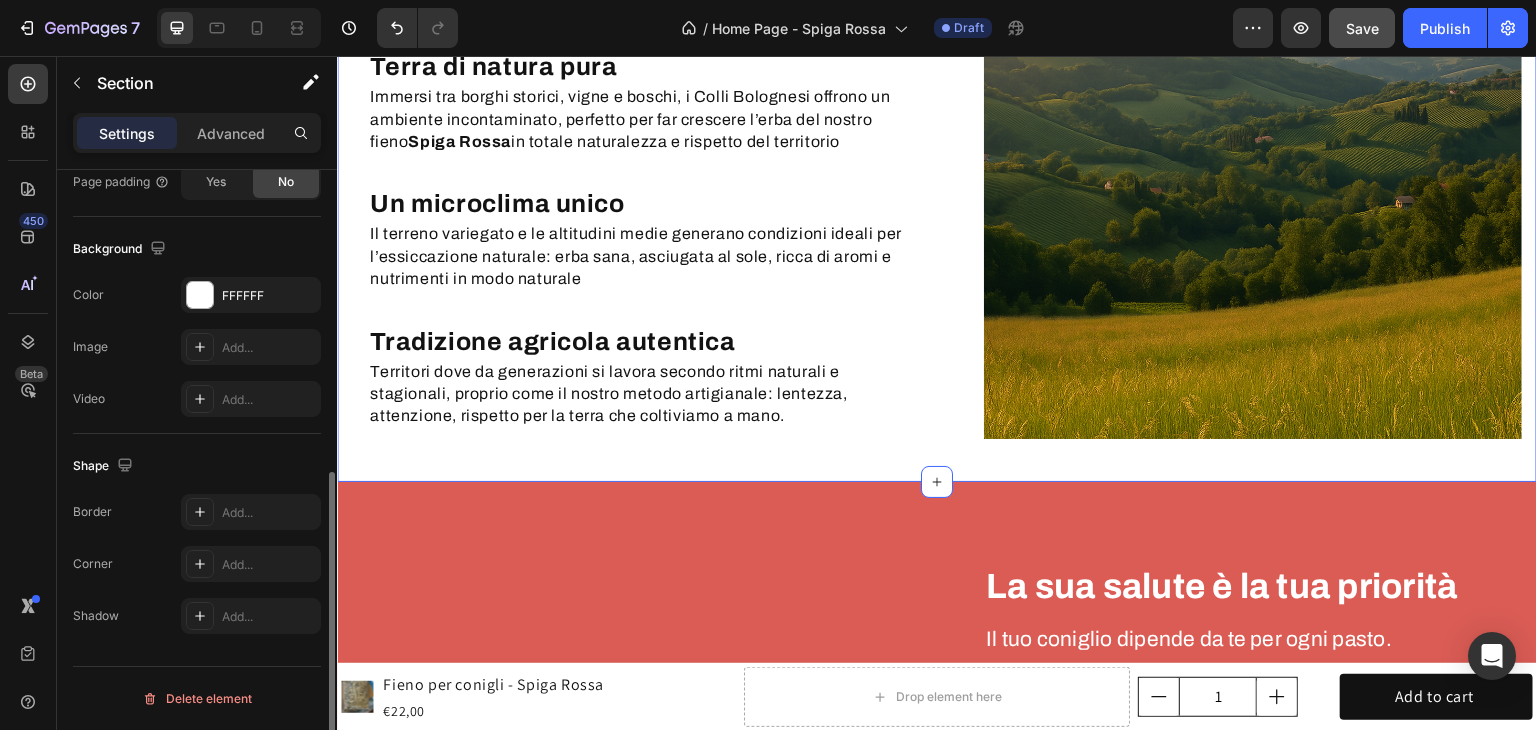 scroll, scrollTop: 601, scrollLeft: 0, axis: vertical 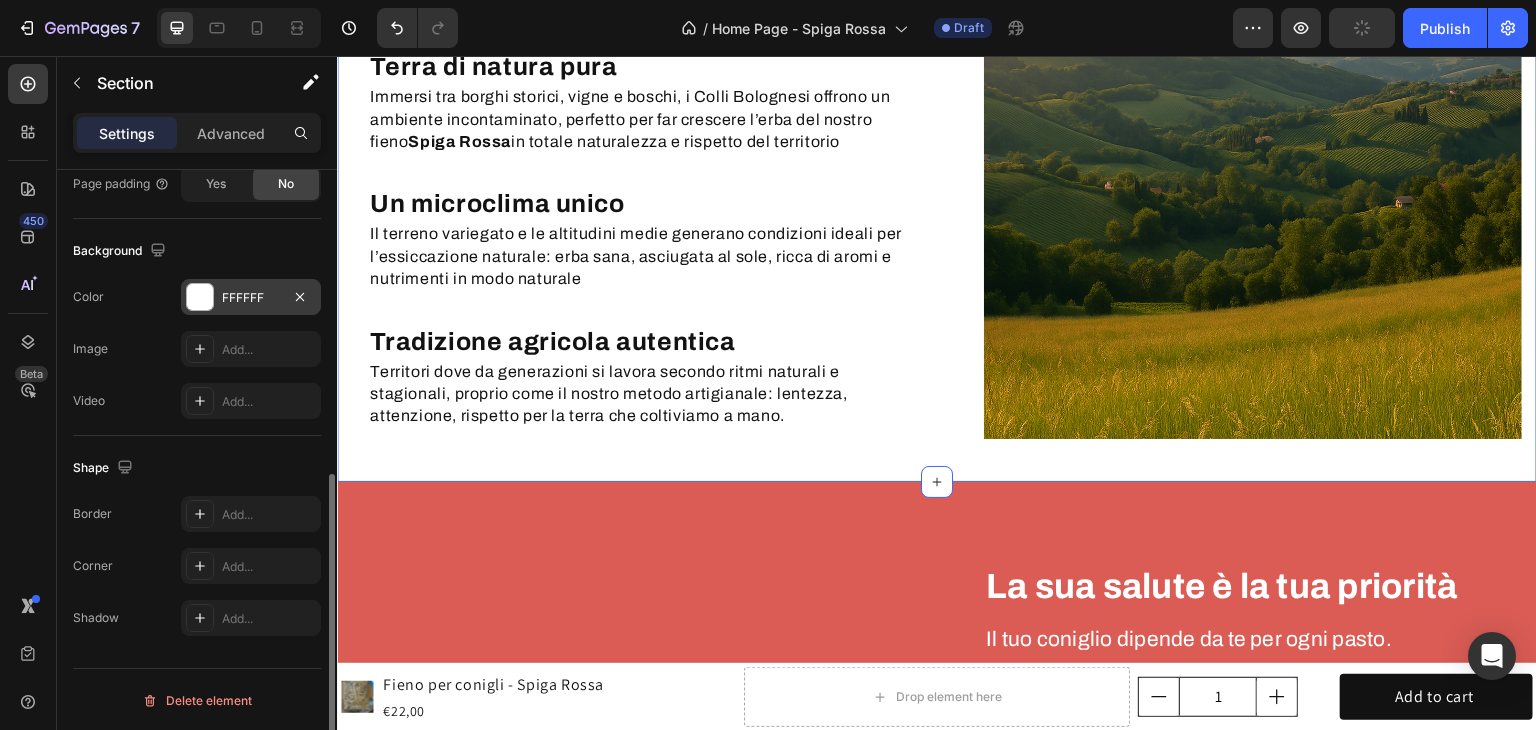 click on "FFFFFF" at bounding box center [251, 298] 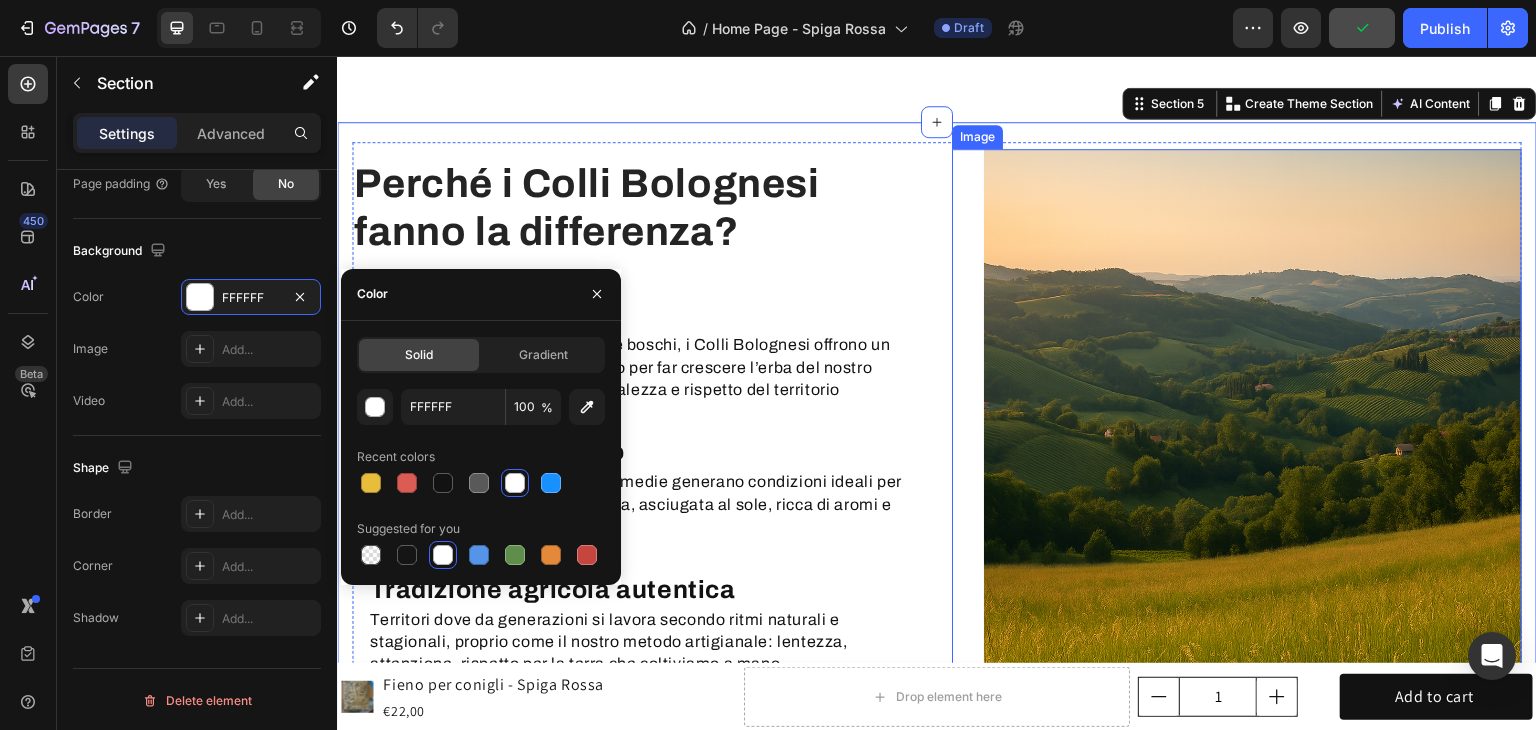 scroll, scrollTop: 1324, scrollLeft: 0, axis: vertical 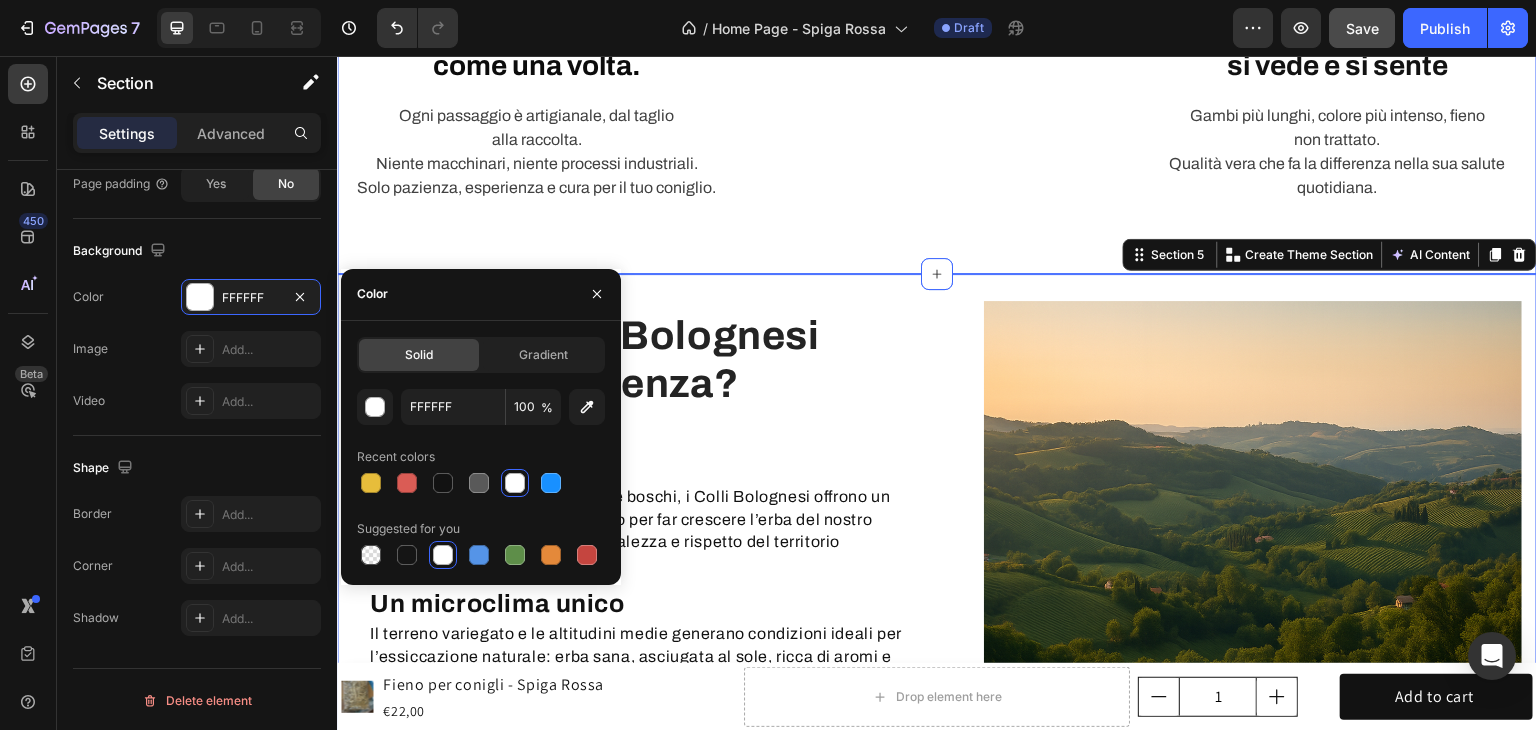 click on "Fieno  Spiga Rossa  con erbe naturali. Per salute, amore e benessere. Heading Row 100% naturale.  Veramente Heading Il nostro fieno cresce libero, senza pesticidi né sostanze chimiche. Solo erba essiccata al sole, raccolta a mano e imbustata con cura. Text block Row Fatto a mano,  come una volta. Heading Ogni passaggio è artigianale, dal taglio  alla raccolta. Niente macchinari, niente processi industriali. Solo pazienza, esperienza e cura per il tuo coniglio. Text block Row Image Addio preoccupazioni  per il suo cibo Heading Il nostro fieno è la scelta sicura per il benessere del tuo coniglio. Dagli solo ciò che merita, ogni giorno, per vederlo felice e pieno di energia. Text block Row La differenza che  si vede e si sente Heading Gambi più lunghi, colore più intenso, fieno  non trattato. Qualità vera che fa la differenza nella sua salute quotidiana. Text block Row Row Section 4" at bounding box center (937, -146) 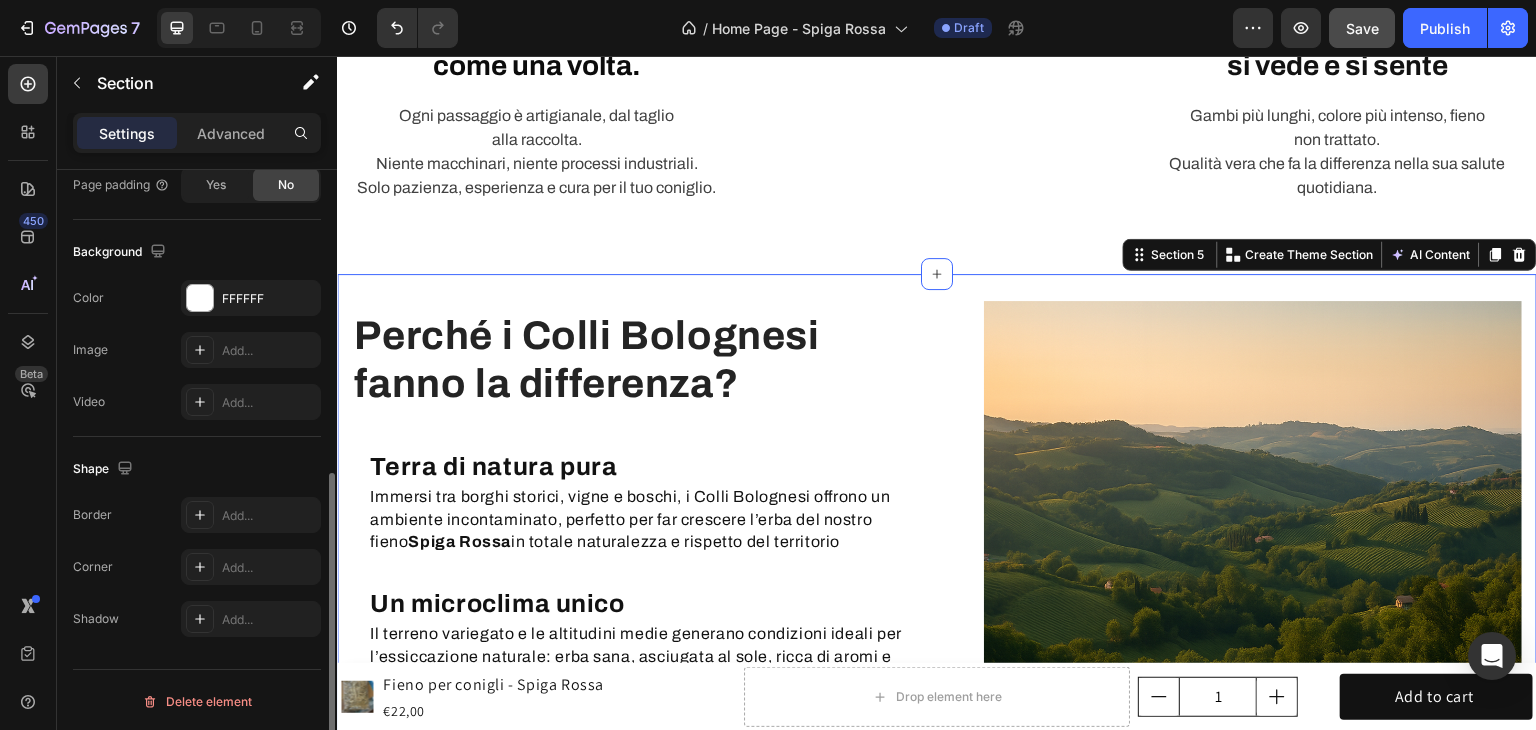click on "Perché i Colli Bolognesi fanno la differenza? Heading Terra di natura pura Heading Immersi tra borghi storici, vigne e boschi, i Colli Bolognesi offrono un ambiente incontaminato, perfetto per far crescere l’erba del nostro fieno  Spiga Rossa  in totale naturalezza e rispetto del territorio  Text Block Row Un microclima unico Heading Il terreno variegato e le altitudini medie generano condizioni ideali per l’essiccazione naturale: erba sana, asciugata al sole, ricca di aromi e nutrimenti in modo naturale  Text Block Row Tradizione agricola autentica Heading Territori dove da generazioni si lavora secondo ritmi naturali e stagionali, proprio come il nostro metodo artigianale: lentezza, attenzione, rispetto per la terra che coltiviamo a mano. Text Block Row Image Row Section 5   You can create reusable sections Create Theme Section AI Content Write with GemAI What would you like to describe here? Tone and Voice Persuasive Product Fieno per conigli - Spiga Rossa Show more Generate" at bounding box center (937, 578) 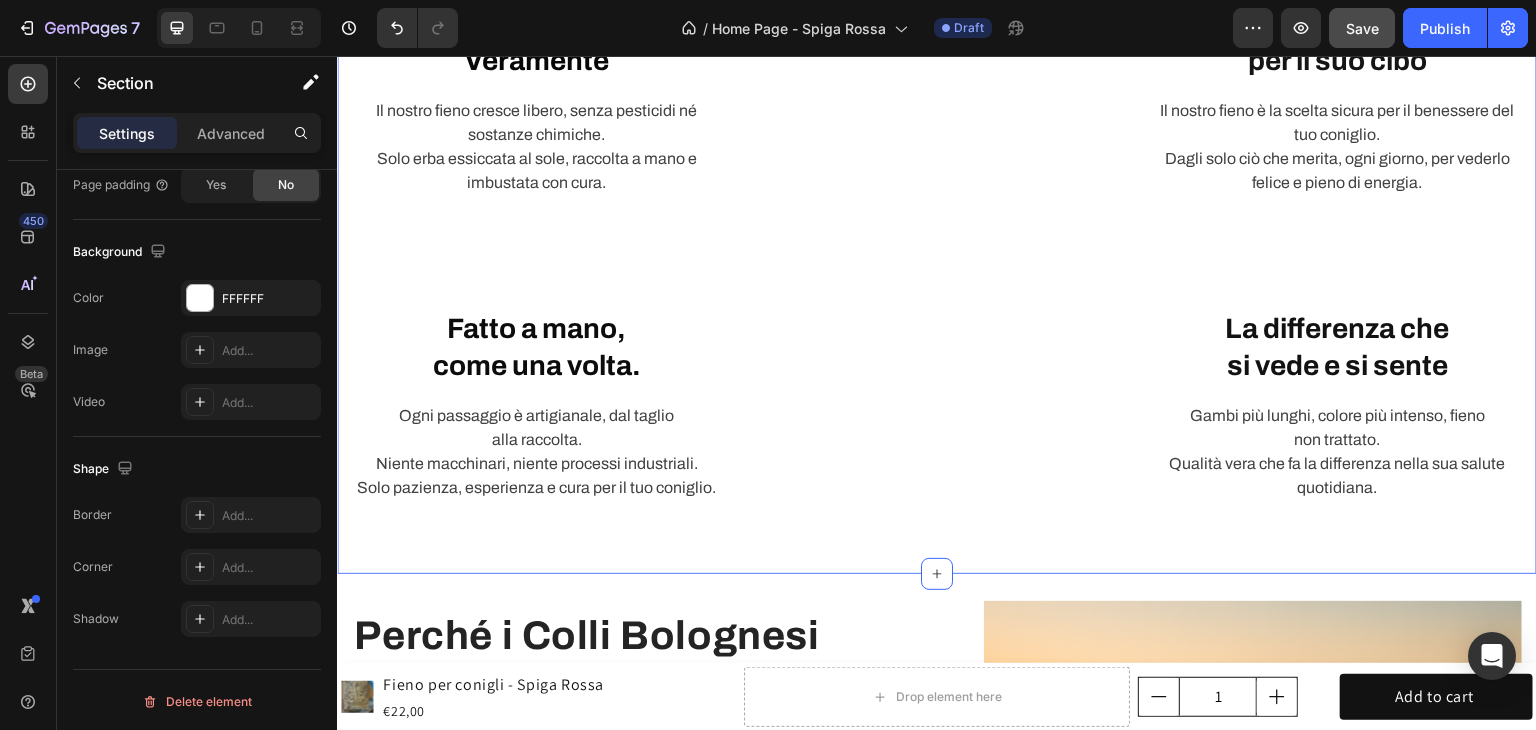 scroll, scrollTop: 1424, scrollLeft: 0, axis: vertical 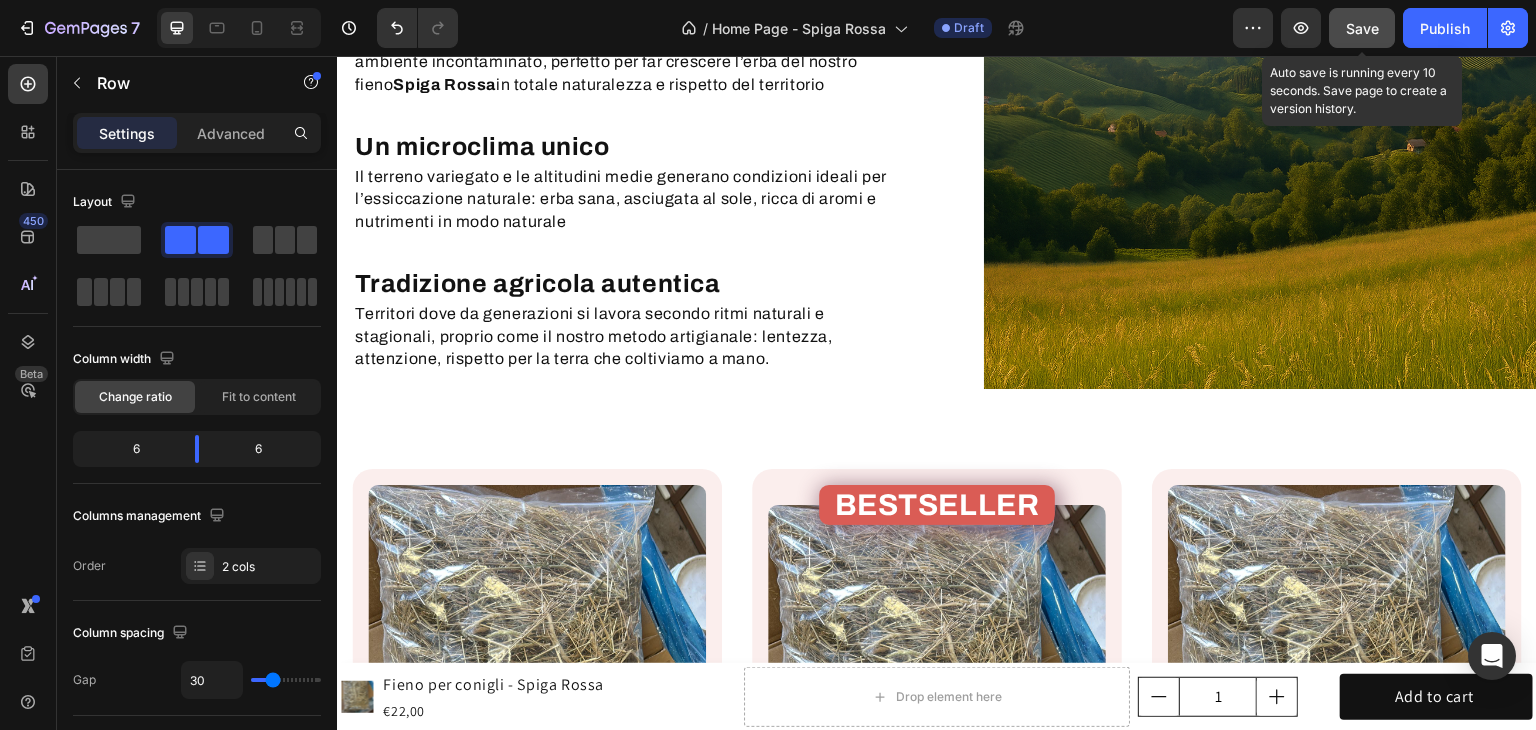 click on "Save" 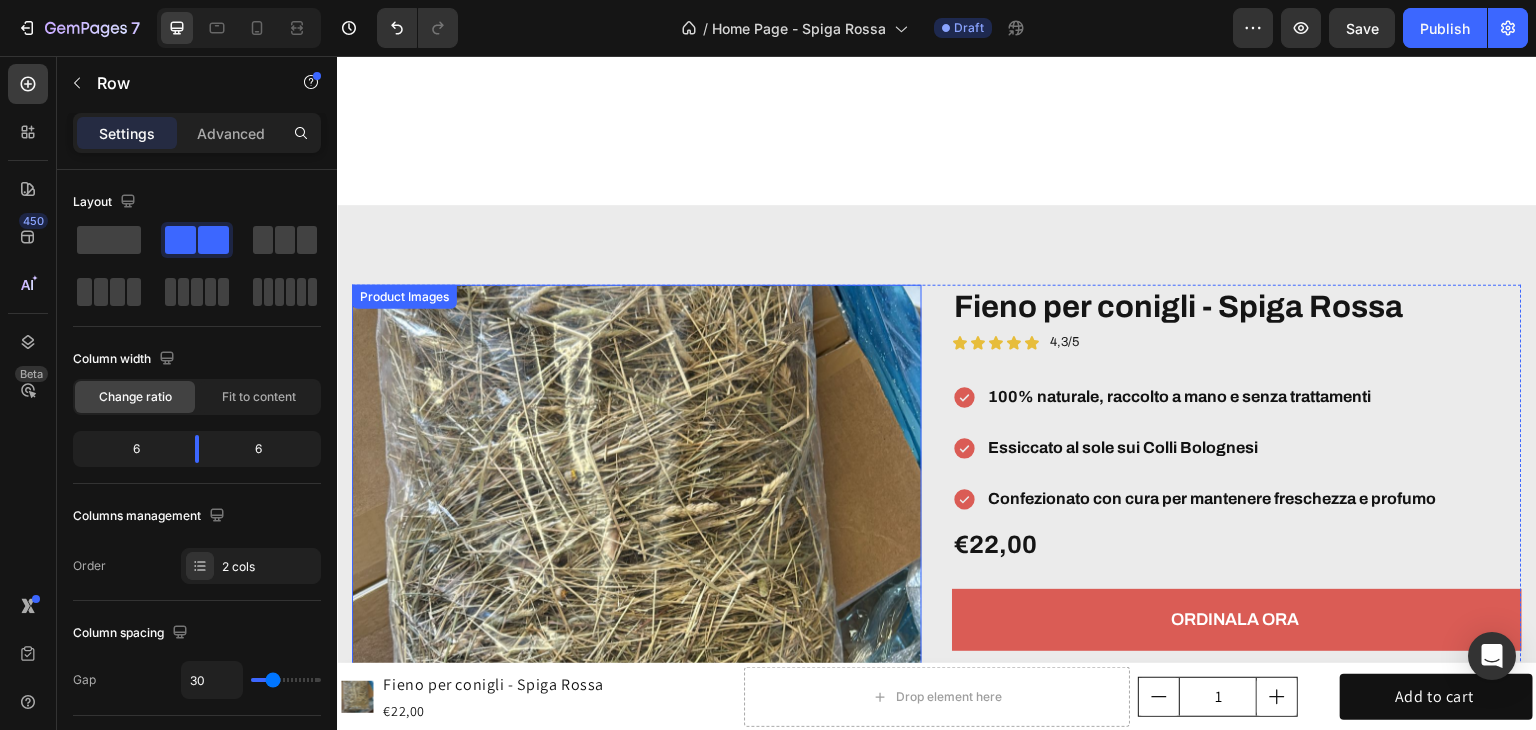 scroll, scrollTop: 6436, scrollLeft: 0, axis: vertical 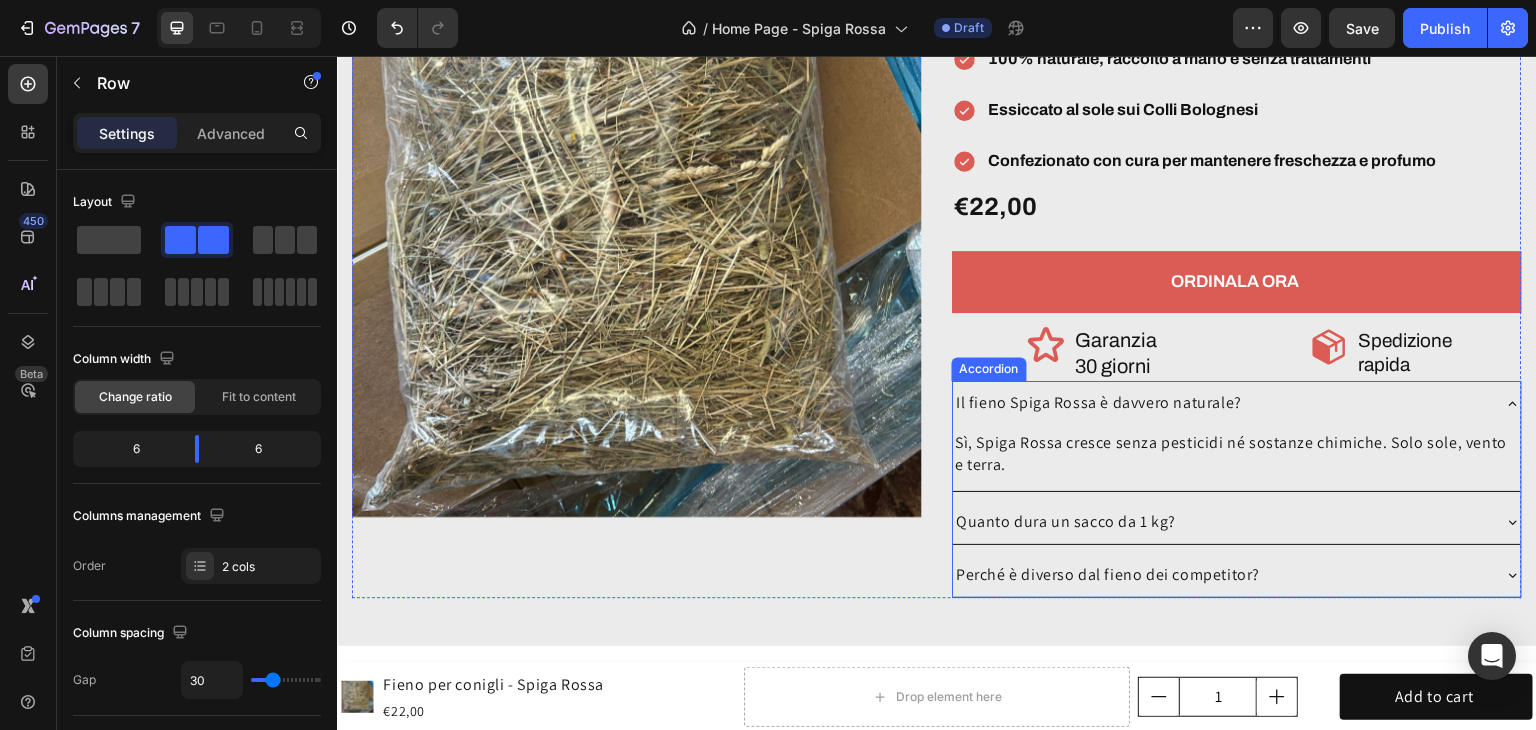 click on "Il fieno Spiga Rossa è davvero naturale?" at bounding box center [1221, 403] 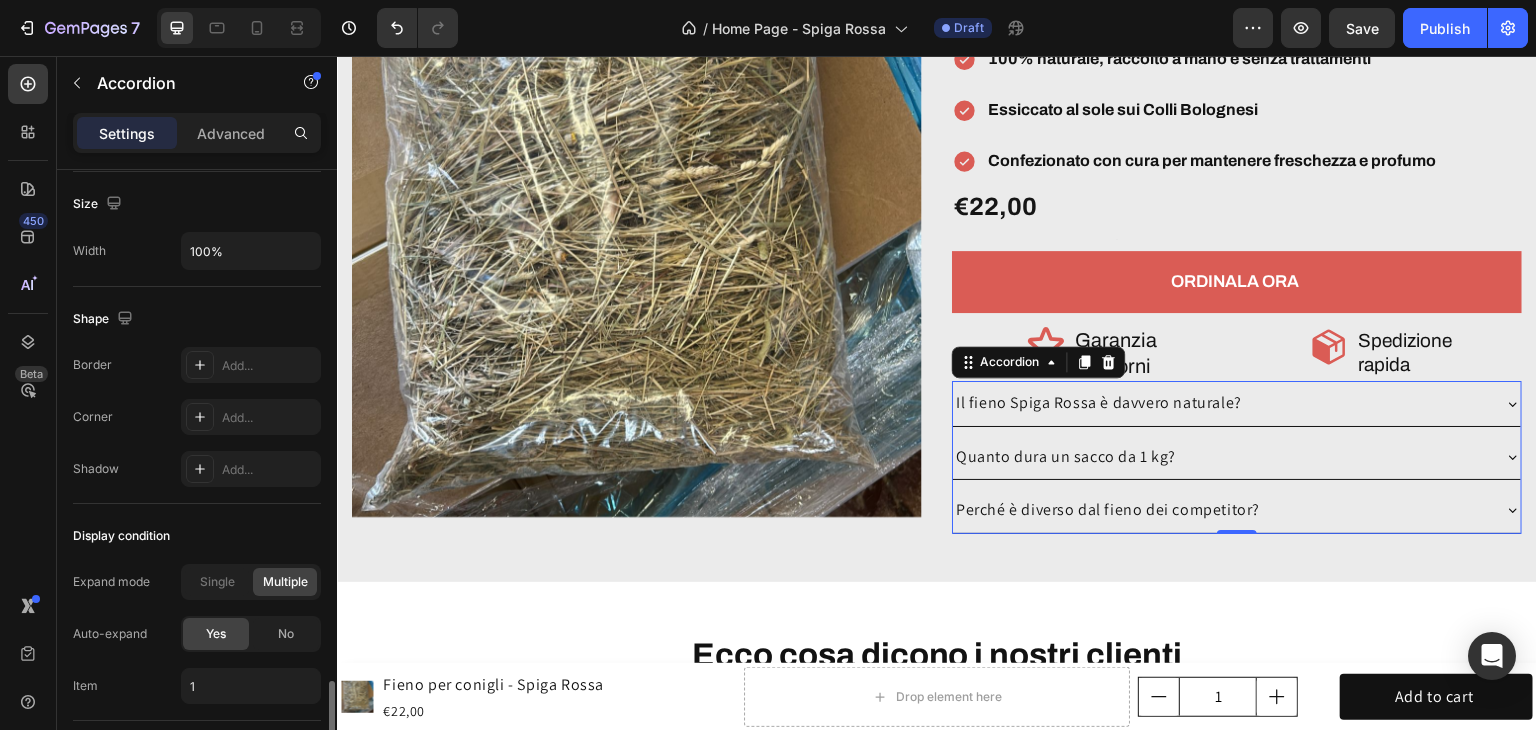scroll, scrollTop: 1336, scrollLeft: 0, axis: vertical 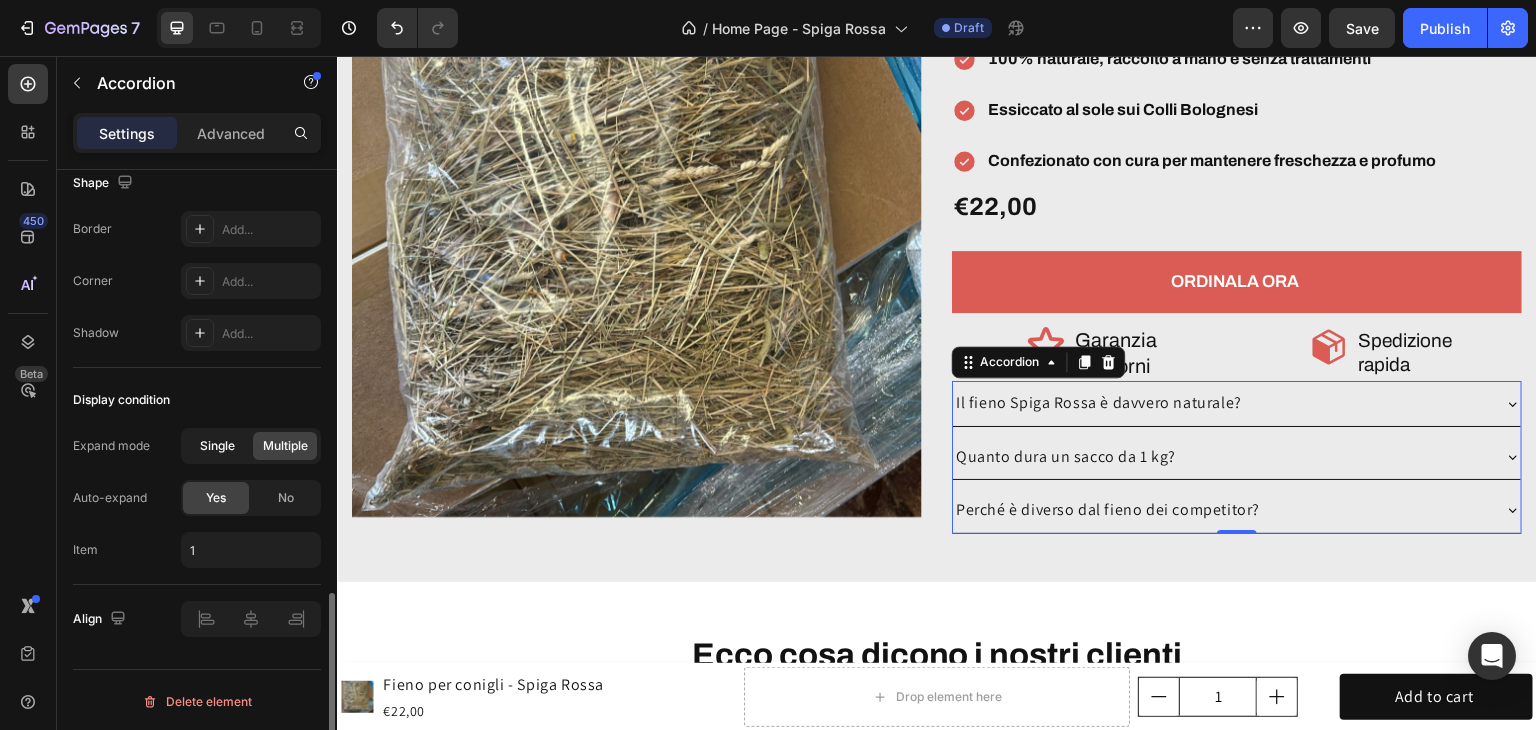 click on "Single" 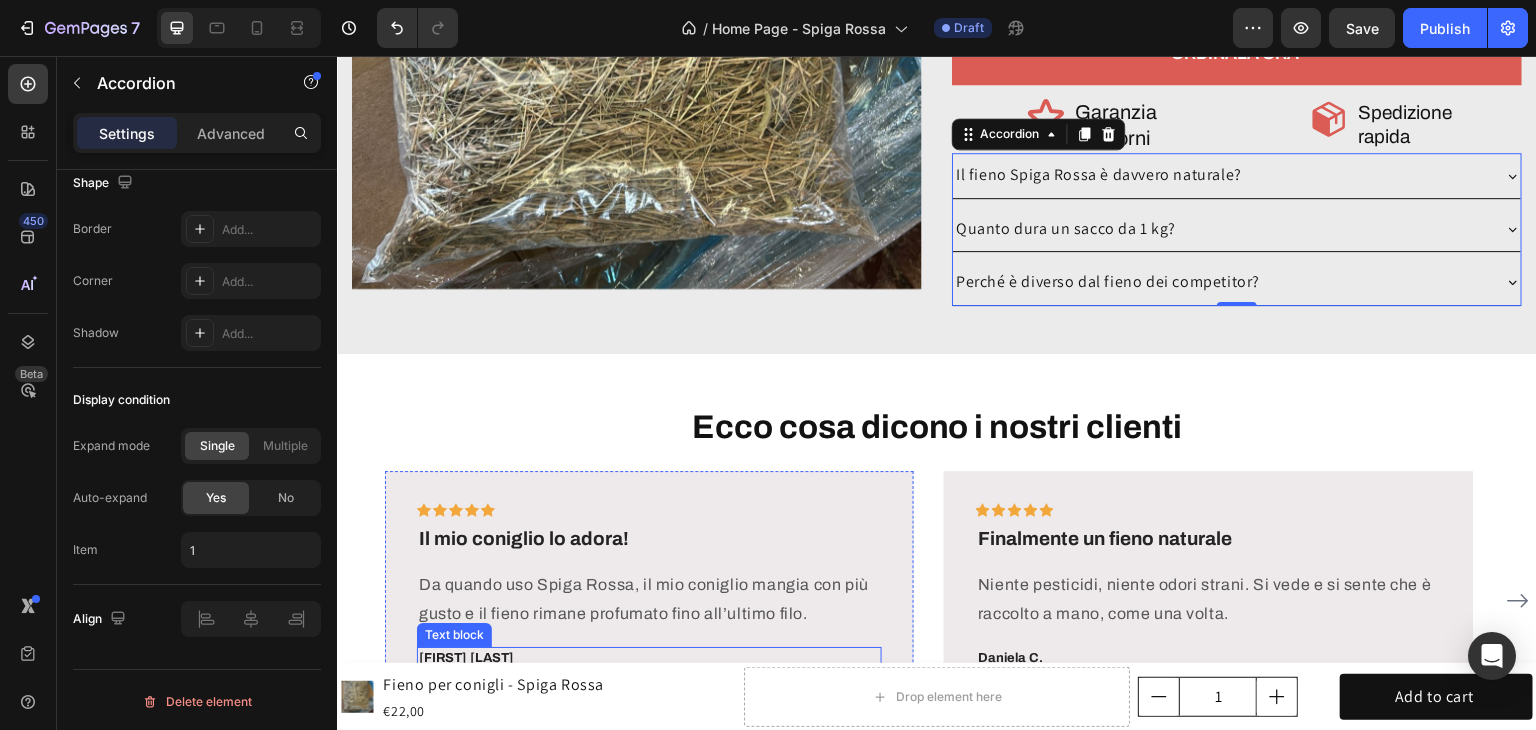 scroll, scrollTop: 6536, scrollLeft: 0, axis: vertical 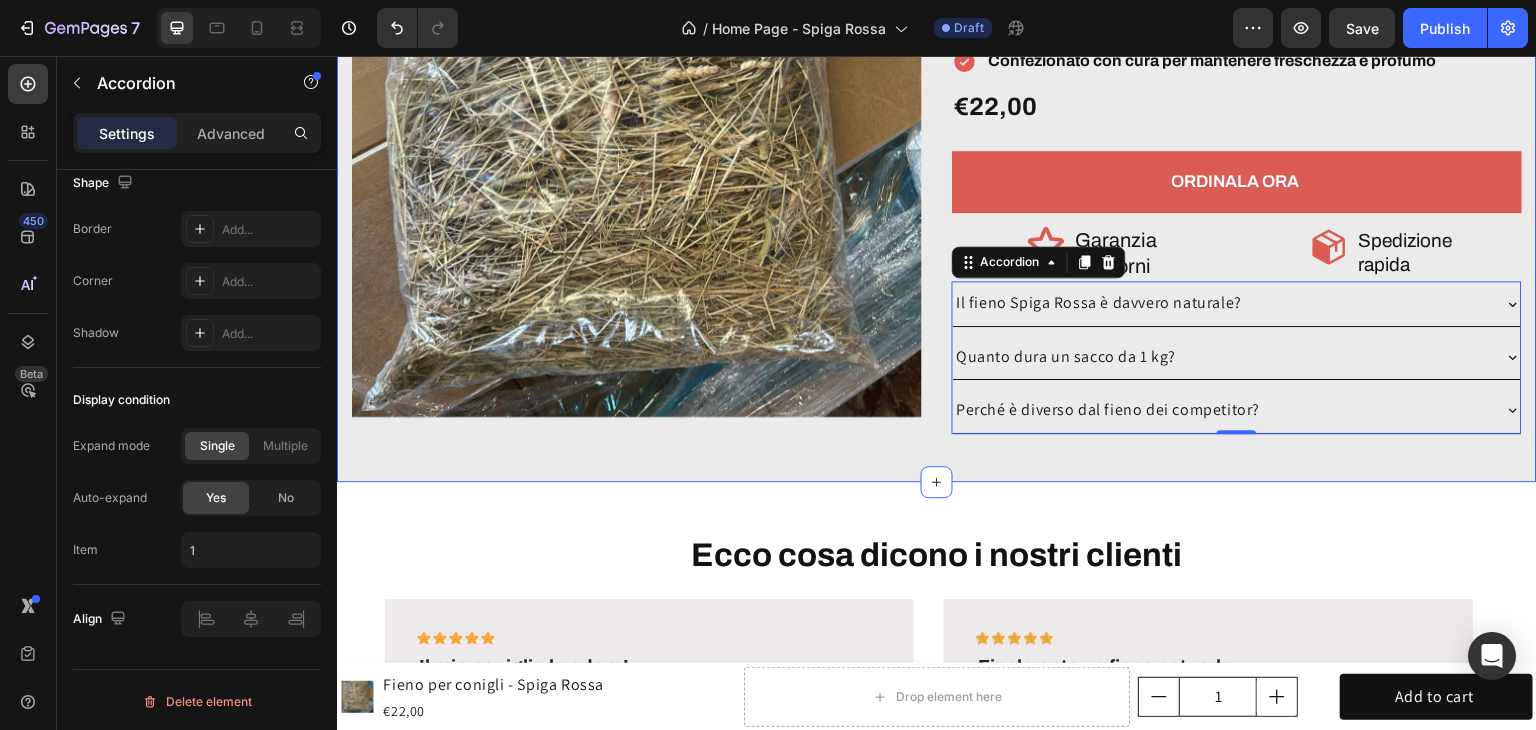 click on "Product Images Fieno per conigli - Spiga Rossa Product Title Icon Icon Icon Icon Icon Icon List 4,3/5 Text Block Row 100% naturale, raccolto a mano e senza trattamenti Essiccato al sole sui Colli Bolognesi Confezionato con cura per mantenere freschezza e profumo Item List €22,00 Product Price Product Price Text Block Row ORDINALA ORA Add to Cart
Icon Garanzia 30 giorni Heading Row
Icon Spedizione rapida Heading Row Row Row
Il fieno Spiga Rossa è davvero naturale?
Quanto dura un sacco da 1 kg?
Perché è diverso dal fieno dei competitor? Accordion   0 Product Product Images Fieno per conigli - Spiga Rossa Product Title Icon Icon Icon Icon Icon Icon List 4,3/5 Text Block Row Rughe visibilmente ridotte in 30 giorni Formula   dermatologicamente testata Un solo prodotto, 4 azioni mirate Pelle più giovane e luminosa Item List €22,00 Product Price Product Price No compare price Product Price Row" at bounding box center (937, 124) 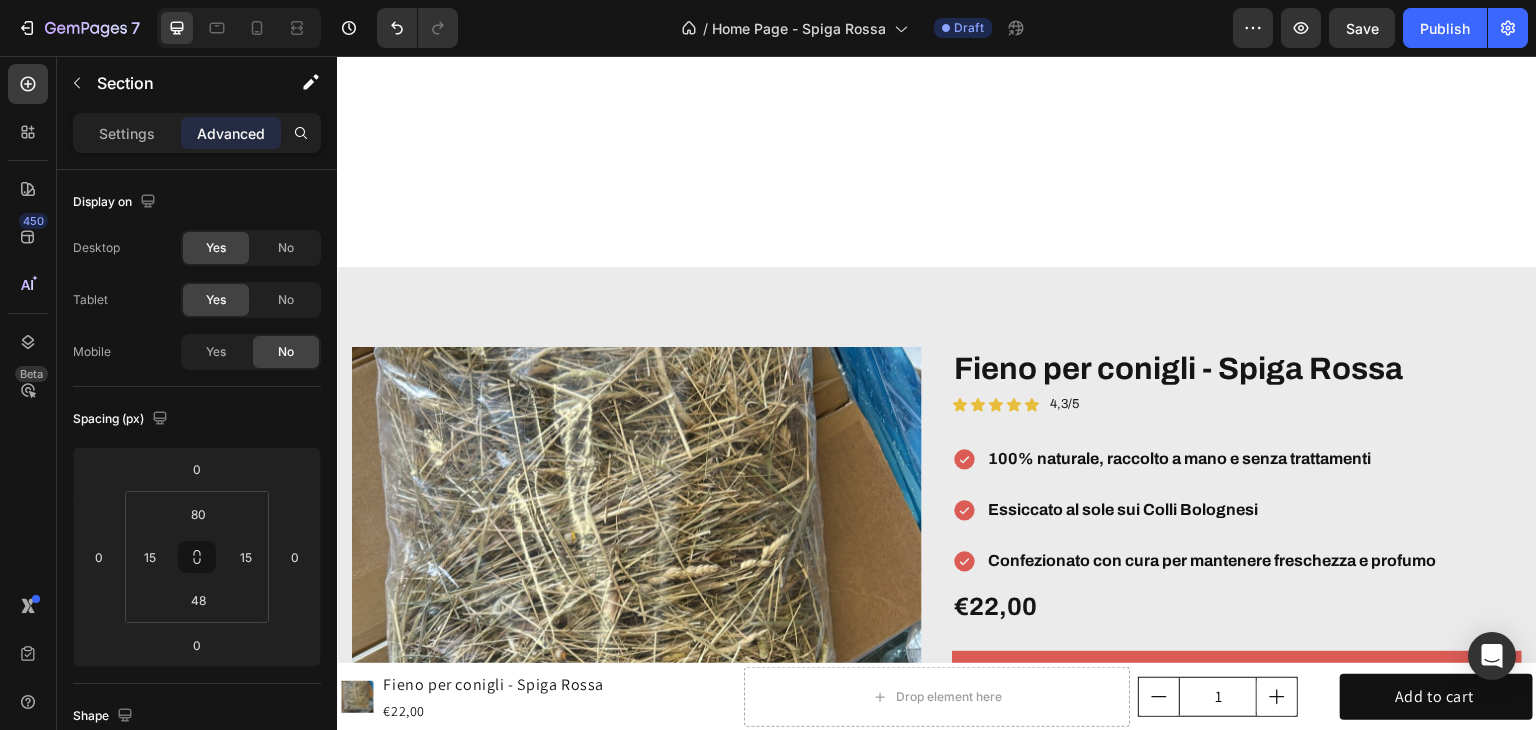 scroll, scrollTop: 6536, scrollLeft: 0, axis: vertical 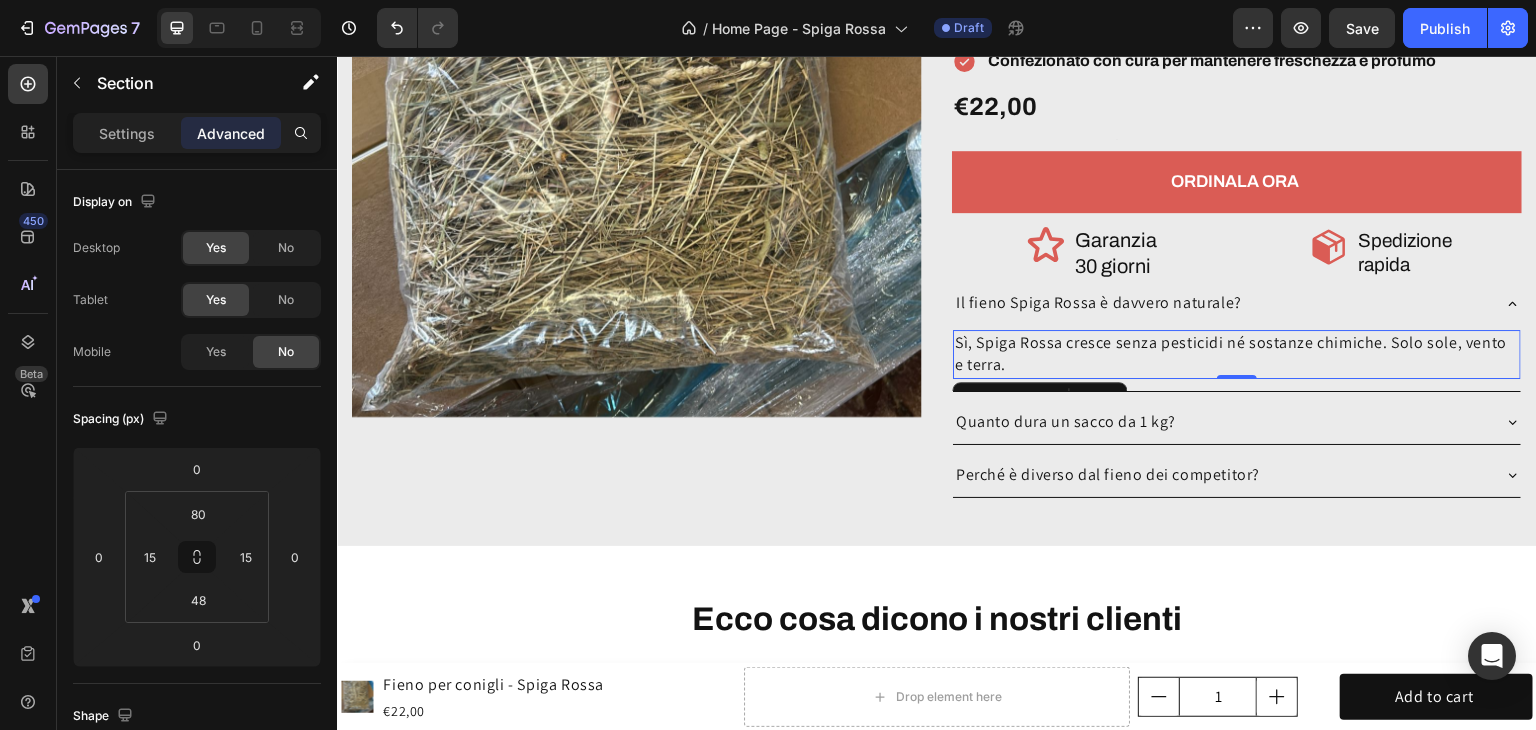click on "Sì, Spiga Rossa cresce senza pesticidi né sostanze chimiche. Solo sole, vento e terra." at bounding box center (1237, 354) 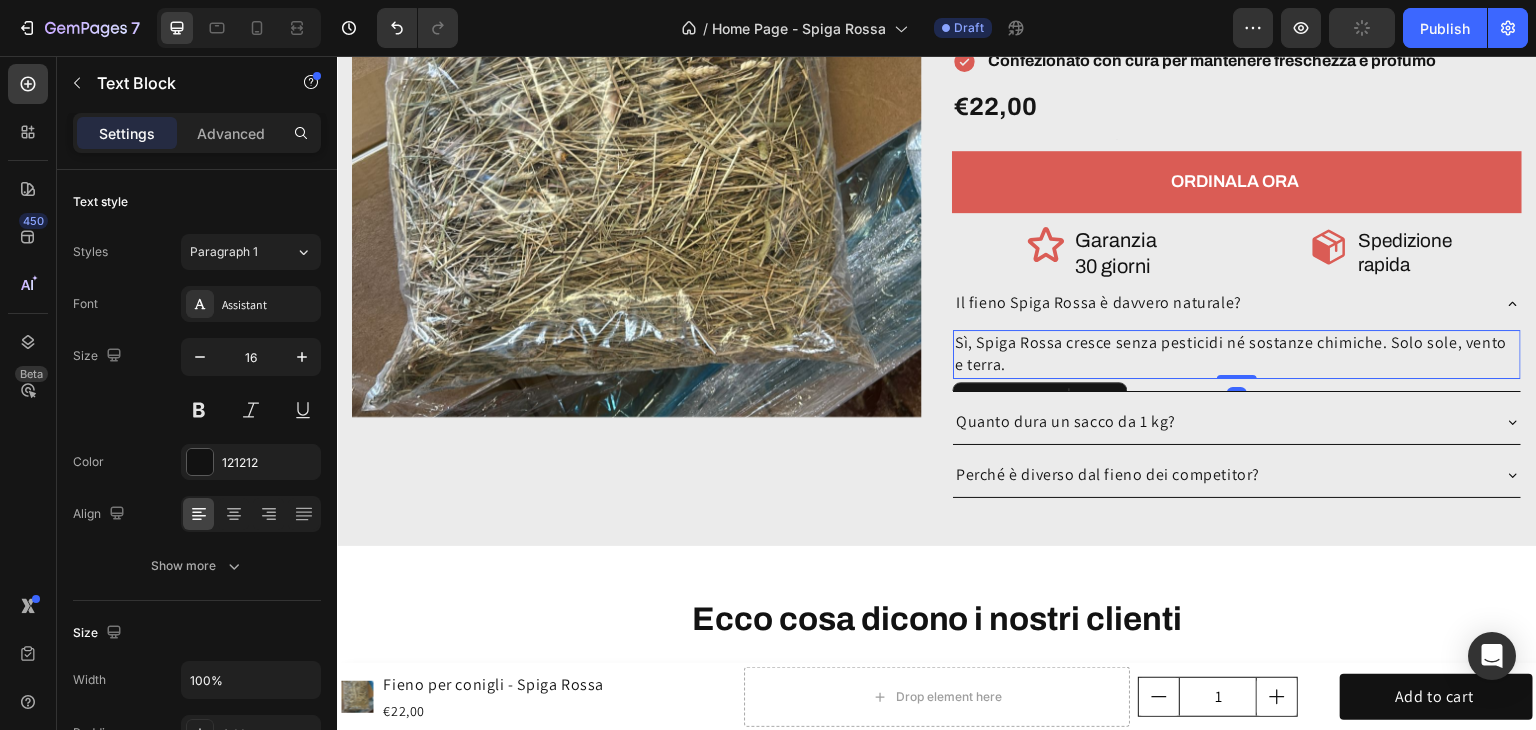 click on "Il fieno Spiga Rossa è davvero naturale?" at bounding box center (1221, 303) 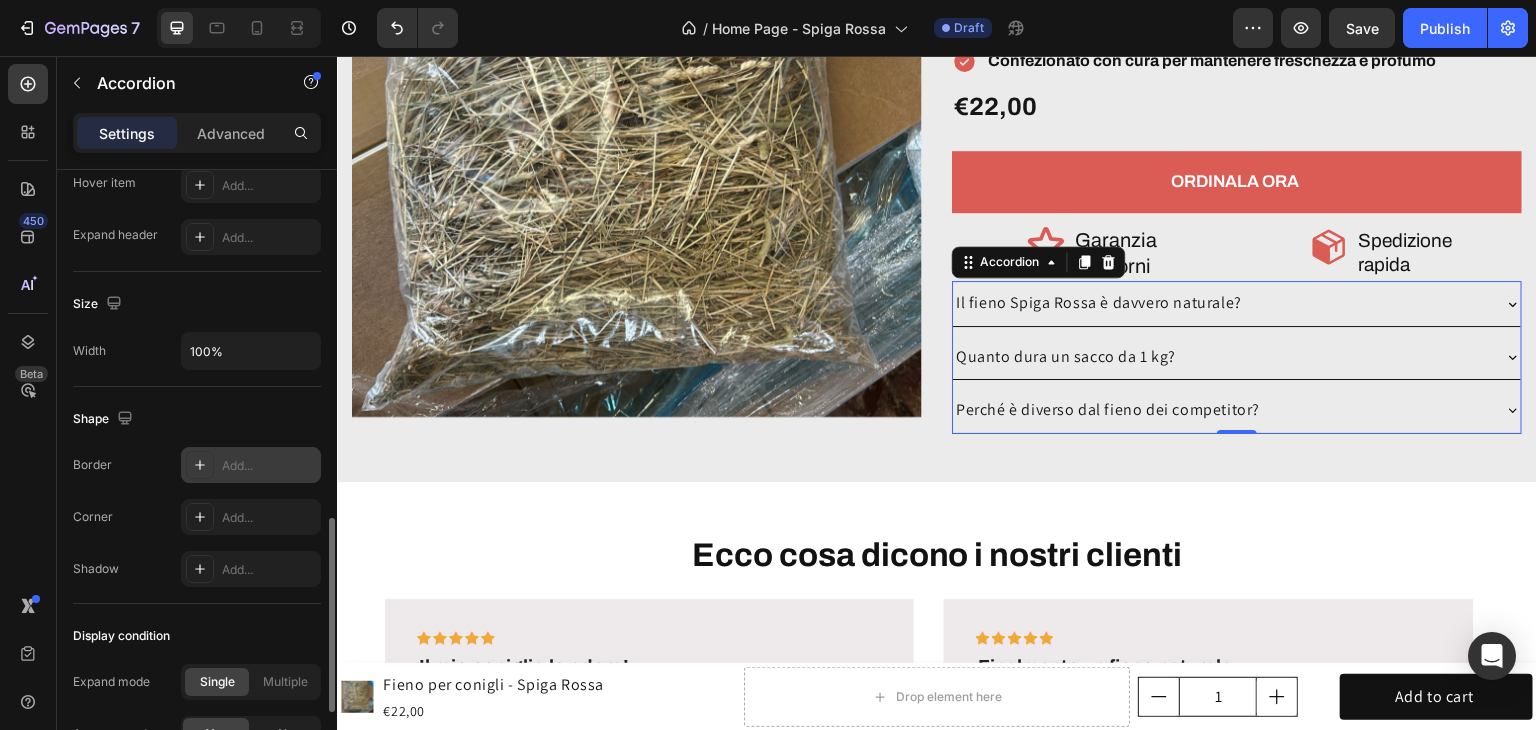 scroll, scrollTop: 1300, scrollLeft: 0, axis: vertical 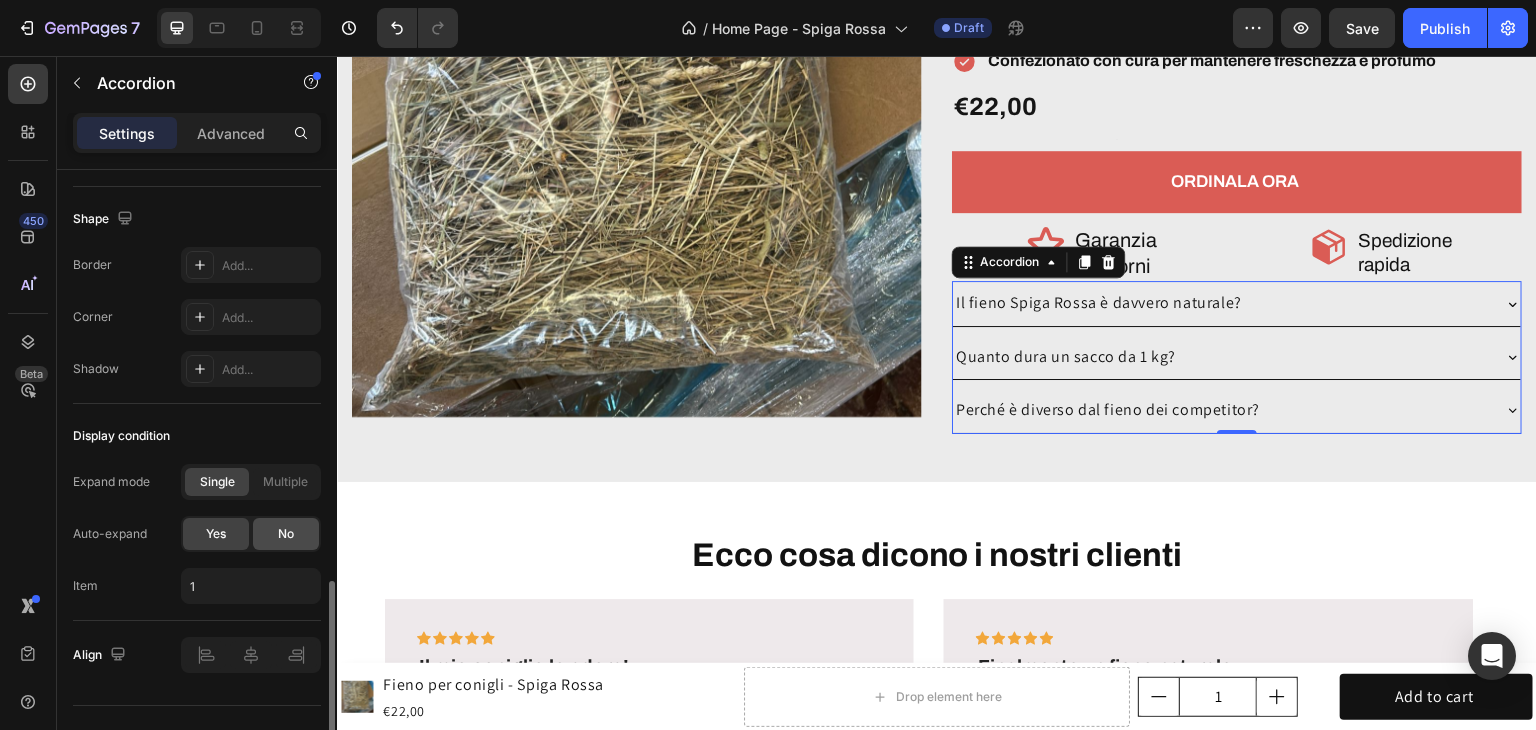 click on "No" 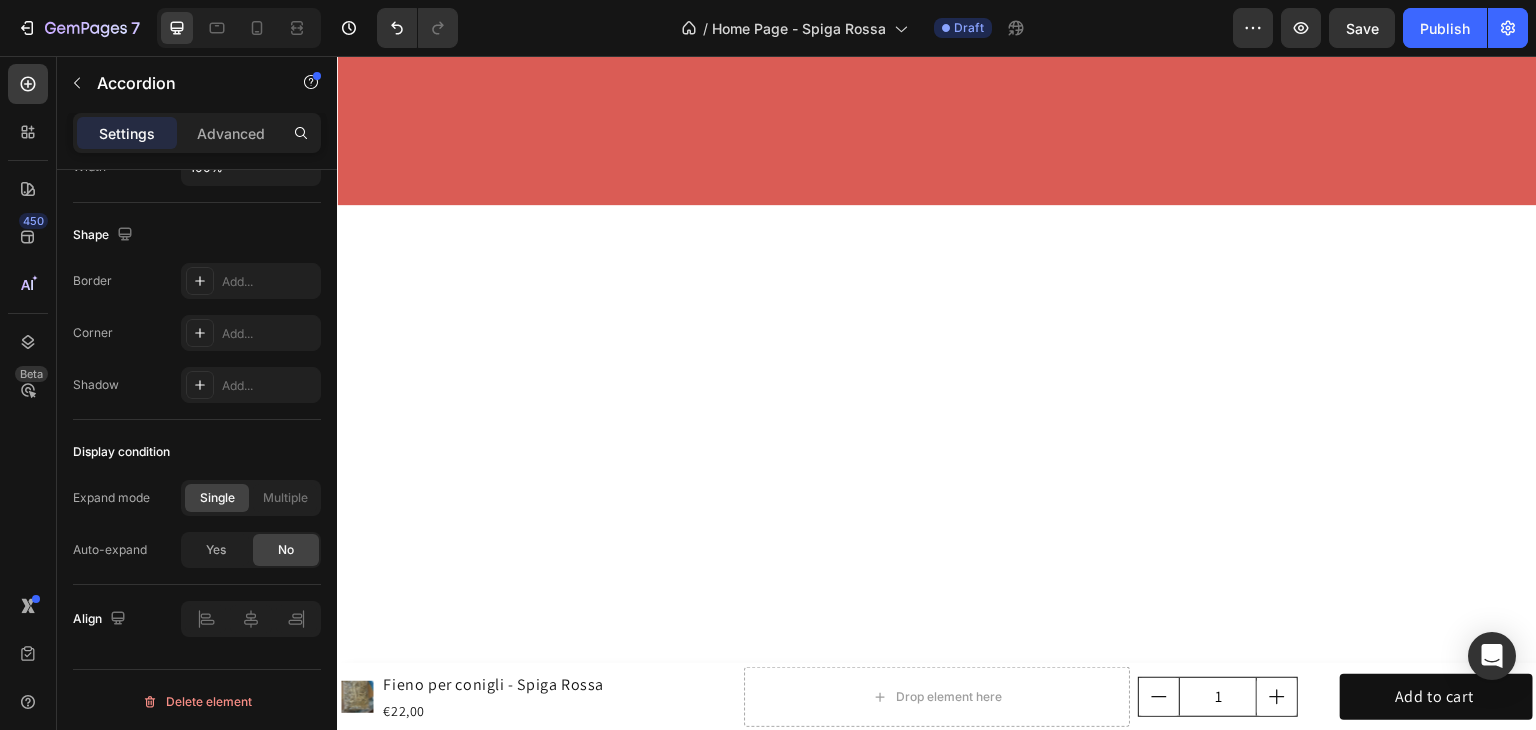 scroll, scrollTop: 6536, scrollLeft: 0, axis: vertical 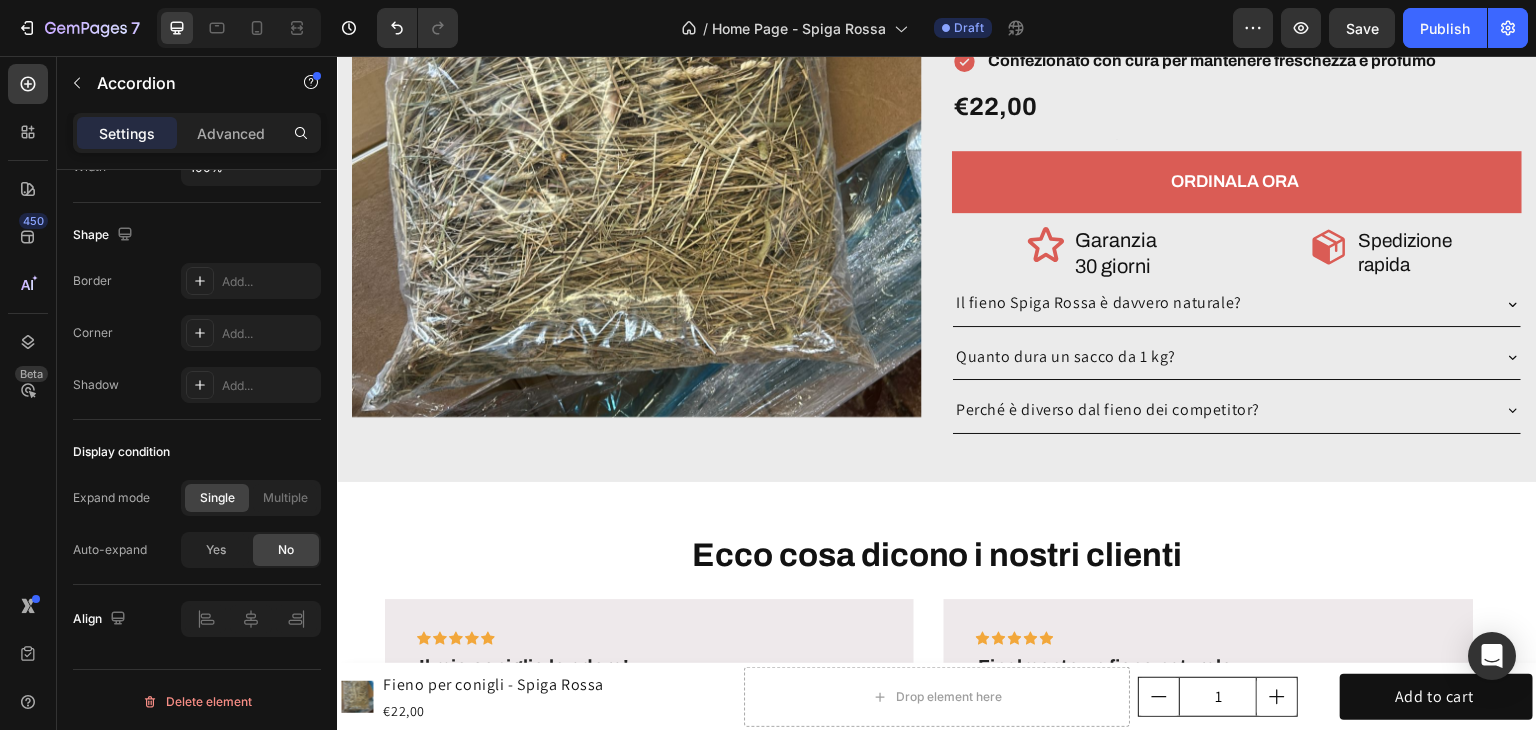 click on "7  Version history  /  Home Page - Spiga Rossa Draft Preview  Save   Publish" 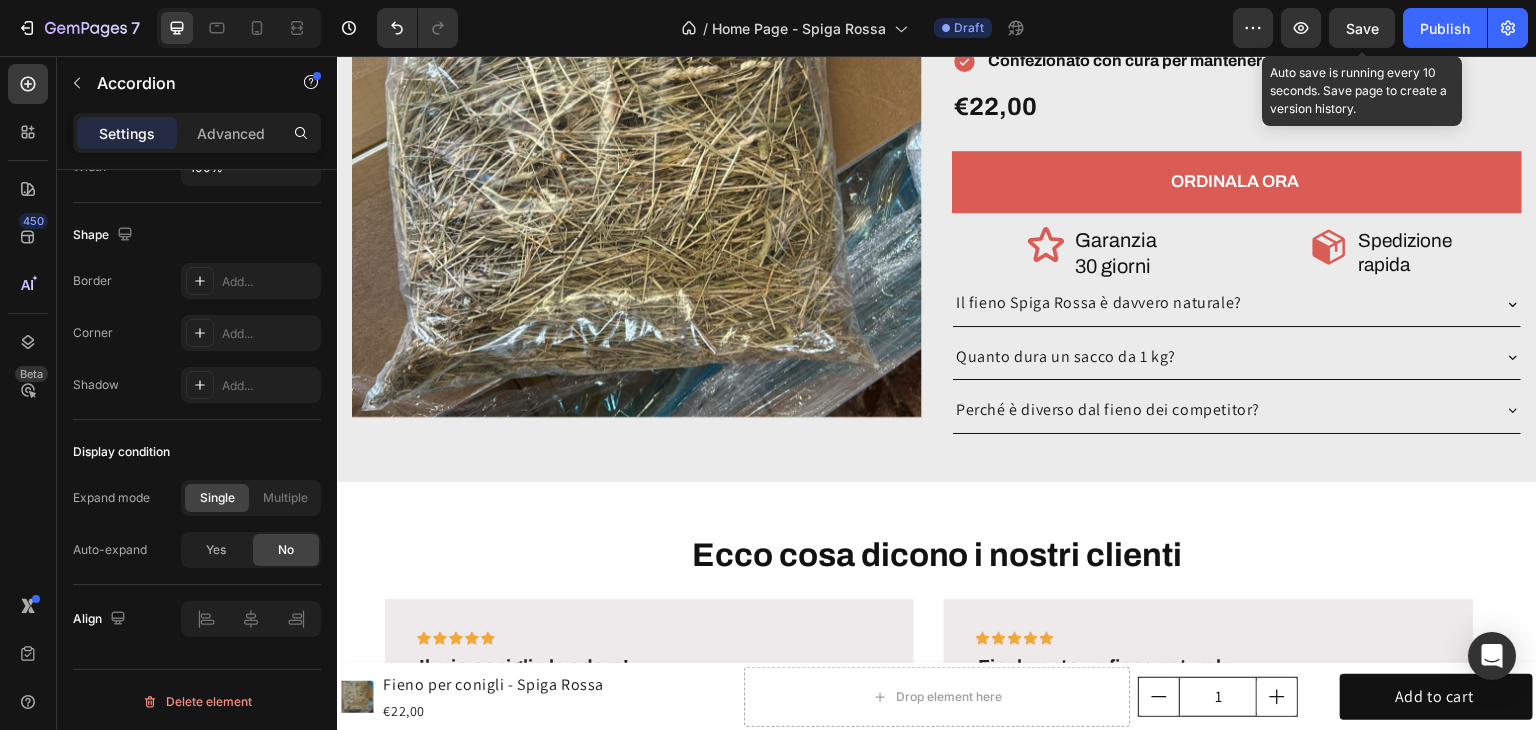 click on "Save" at bounding box center [1362, 28] 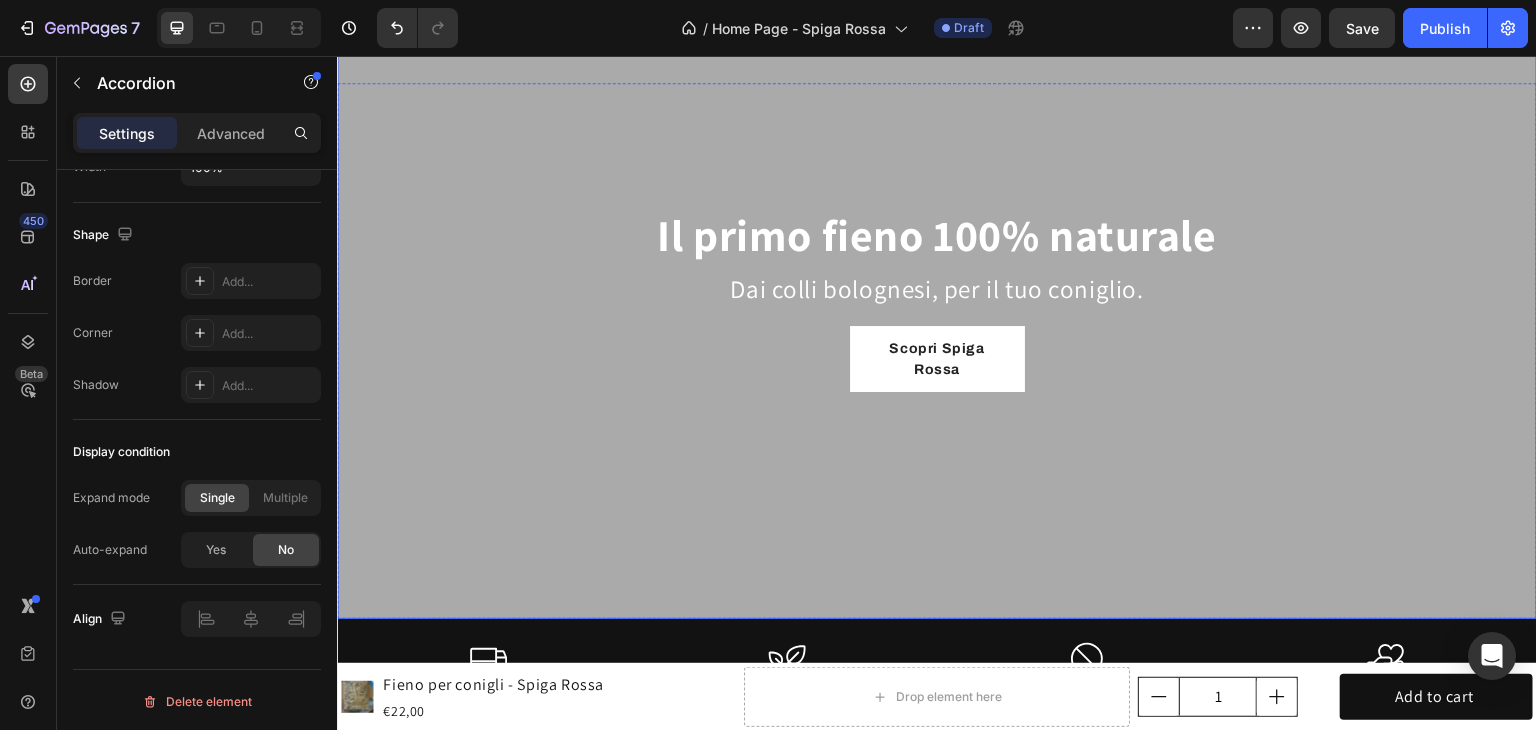 scroll, scrollTop: 300, scrollLeft: 0, axis: vertical 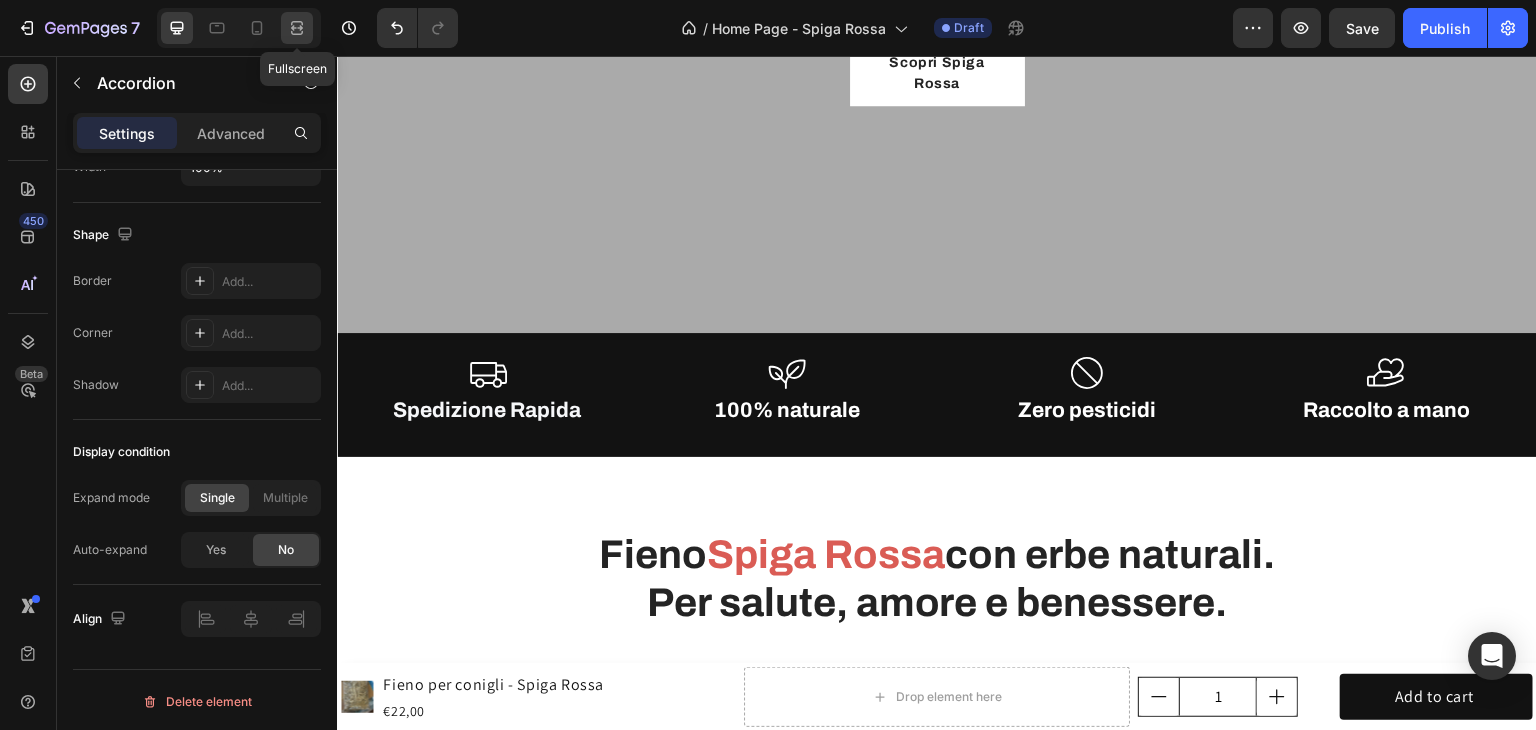 click 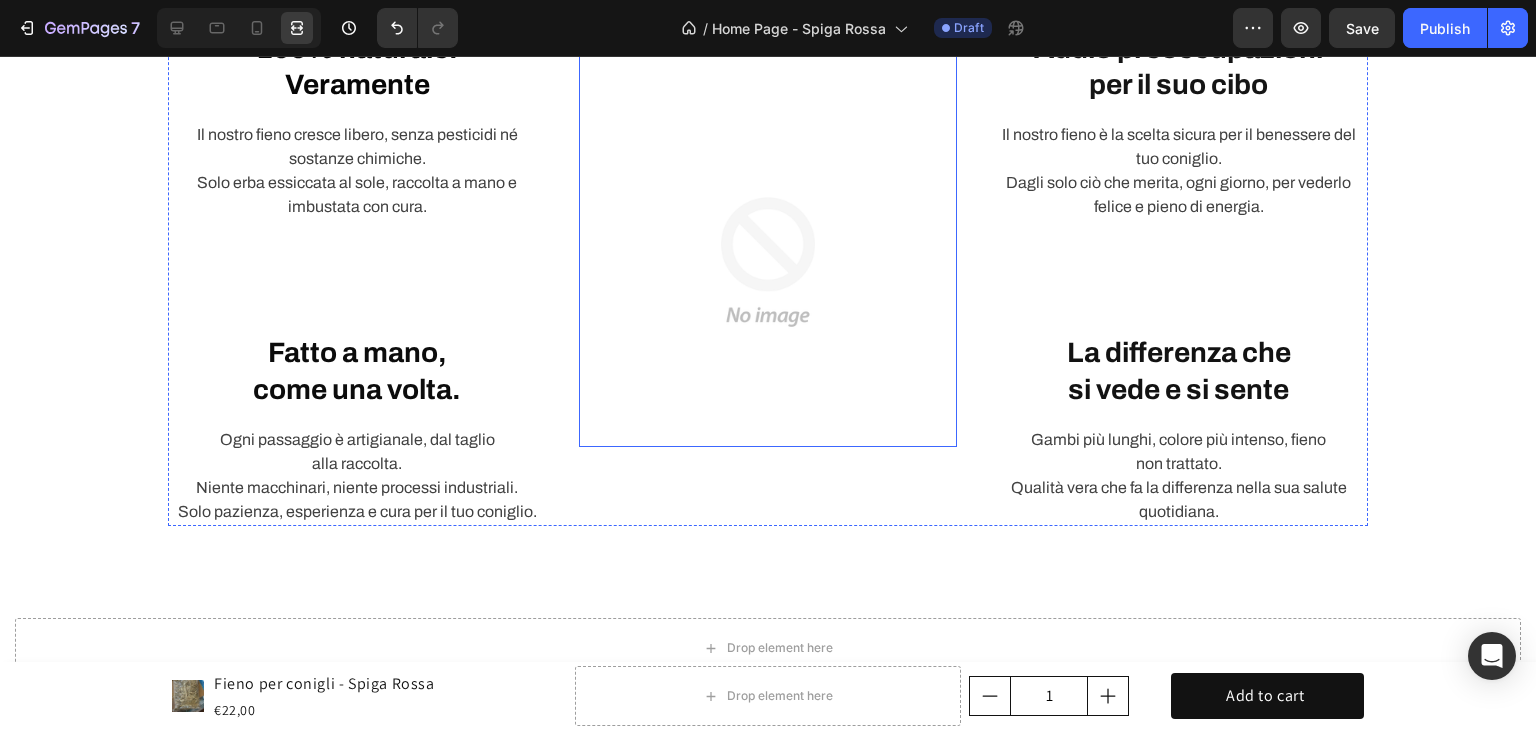 scroll, scrollTop: 1200, scrollLeft: 0, axis: vertical 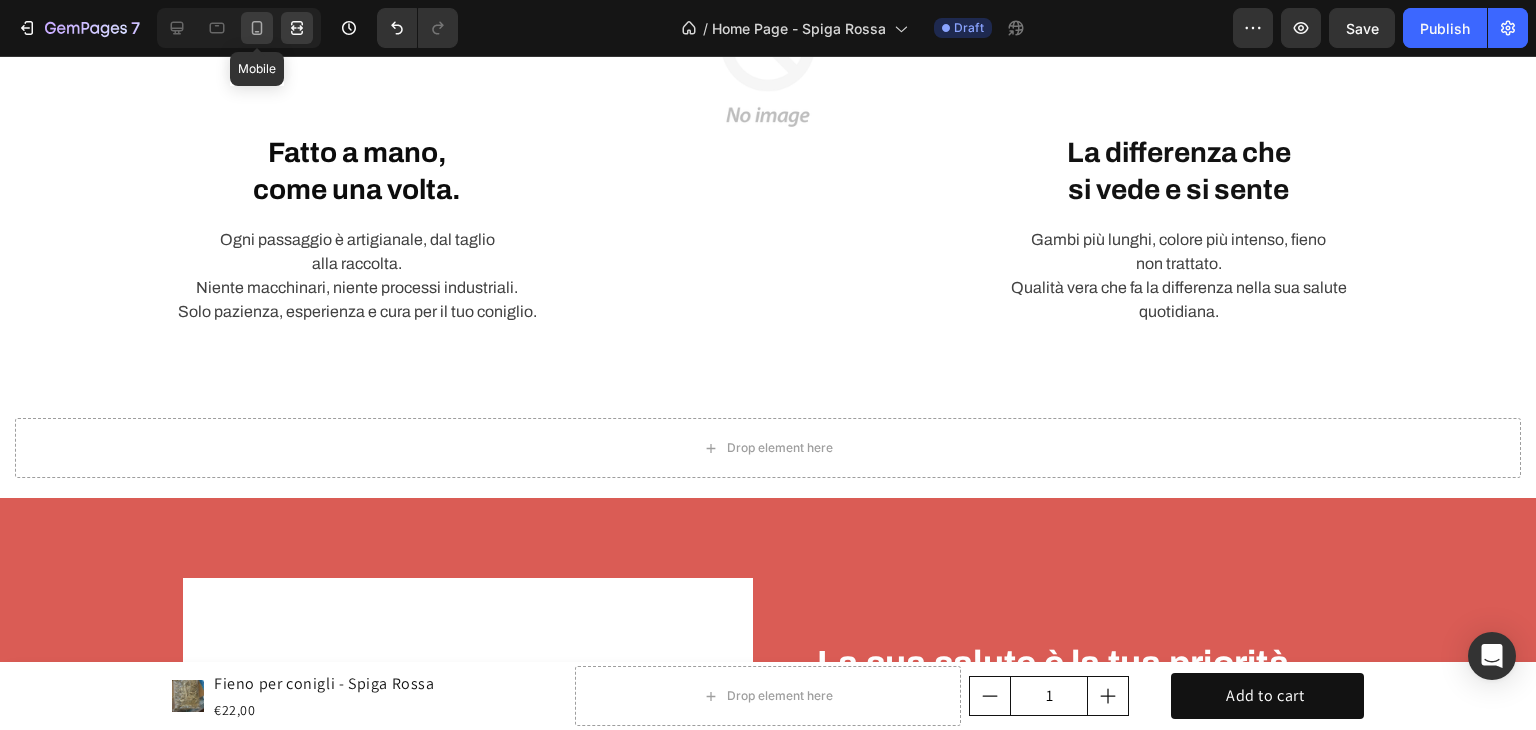 click 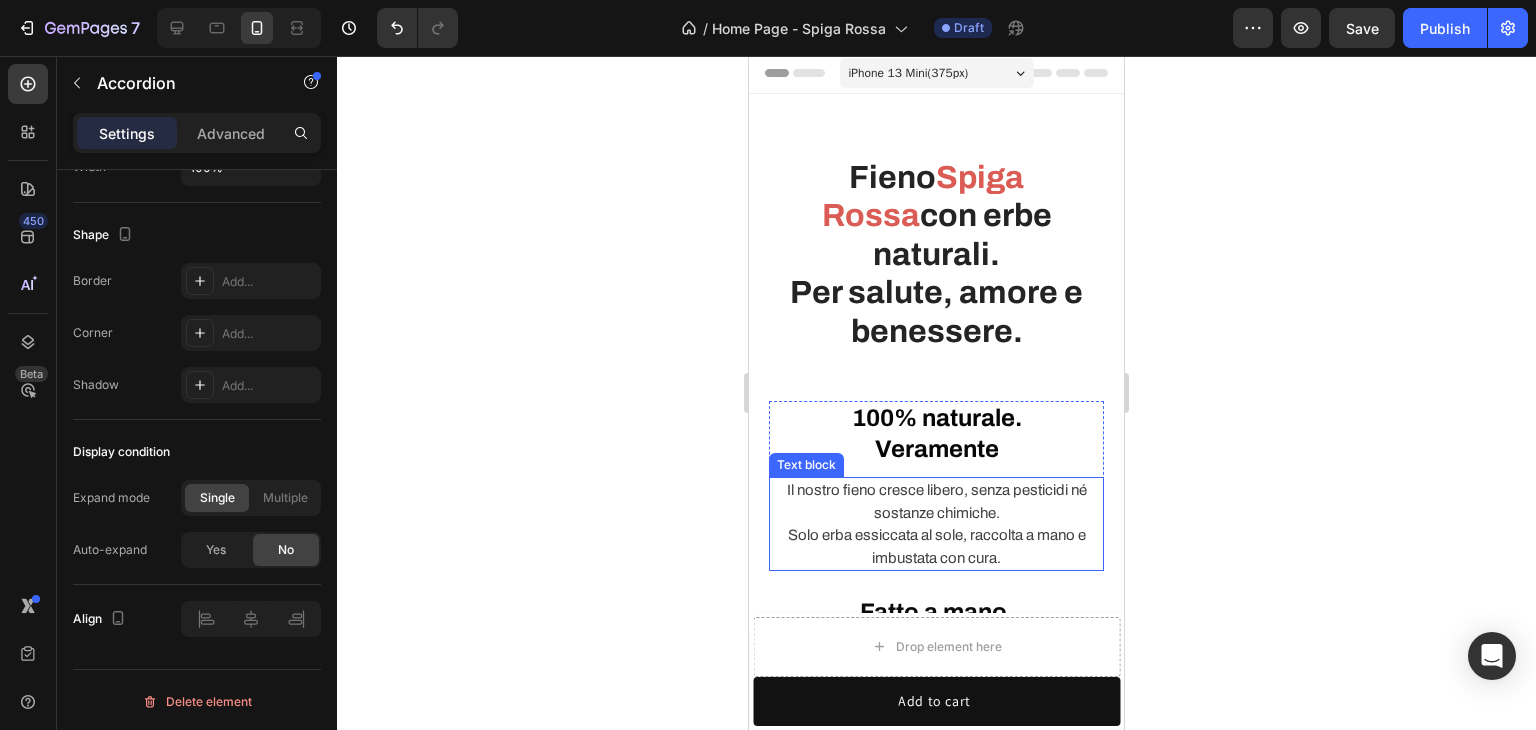 scroll, scrollTop: 0, scrollLeft: 0, axis: both 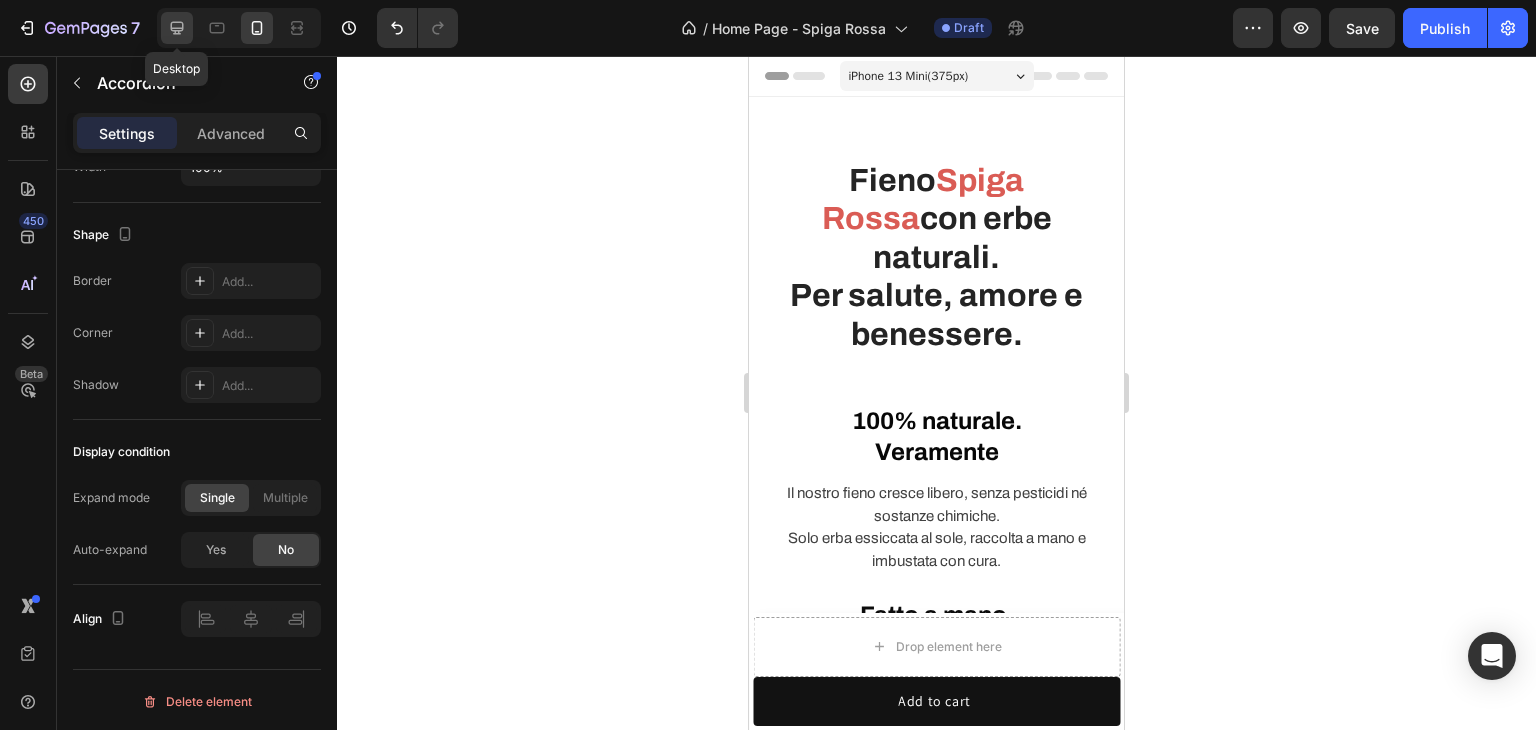 click 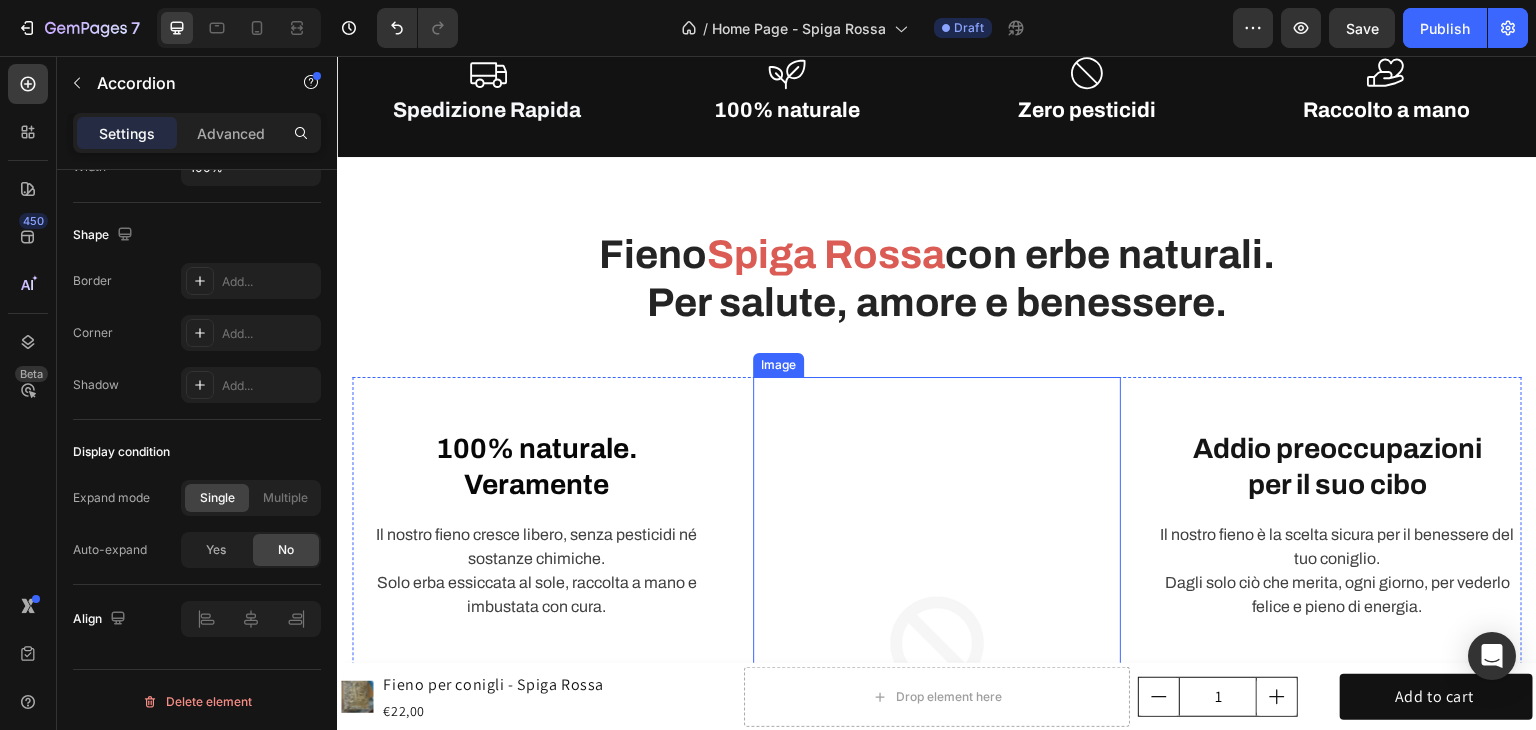 scroll, scrollTop: 800, scrollLeft: 0, axis: vertical 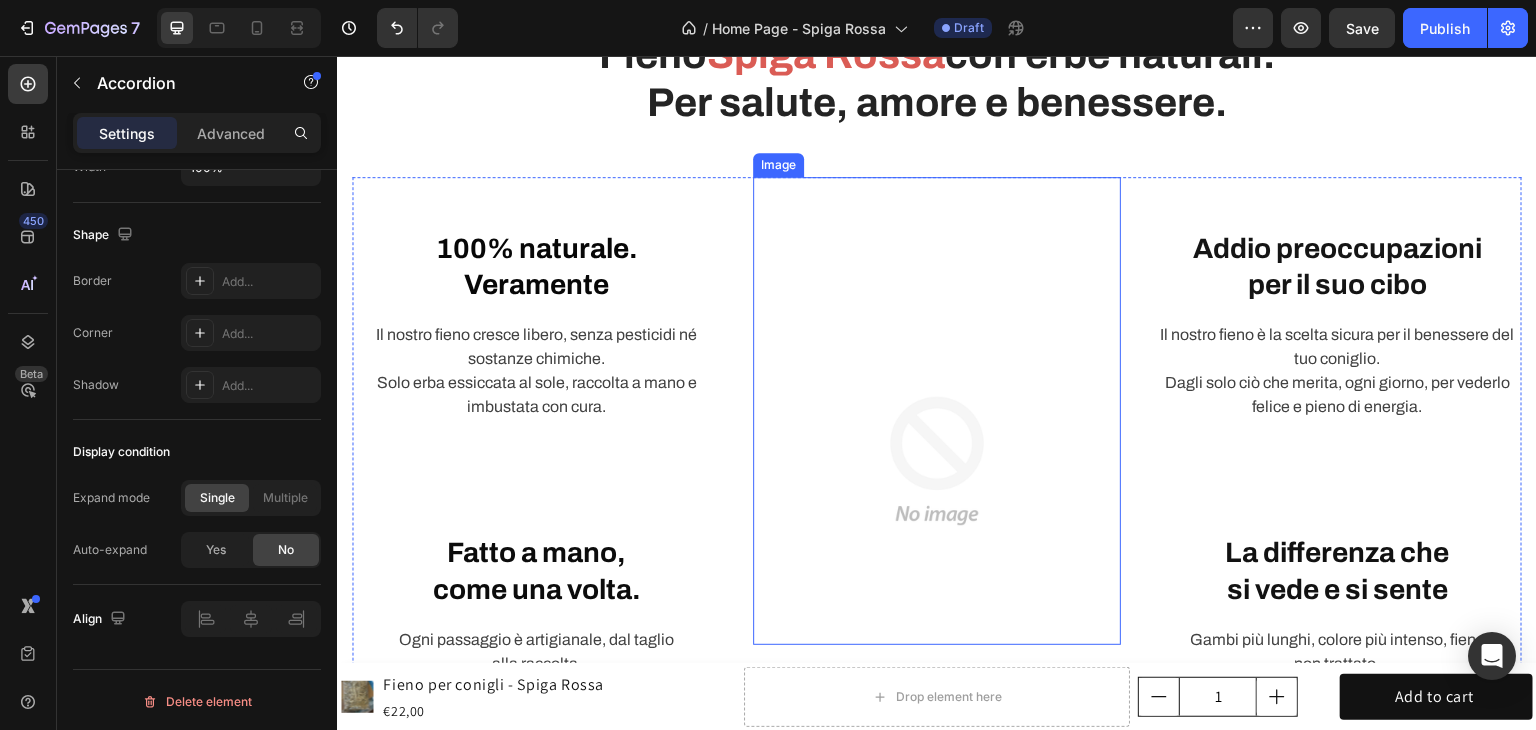 click at bounding box center [937, 461] 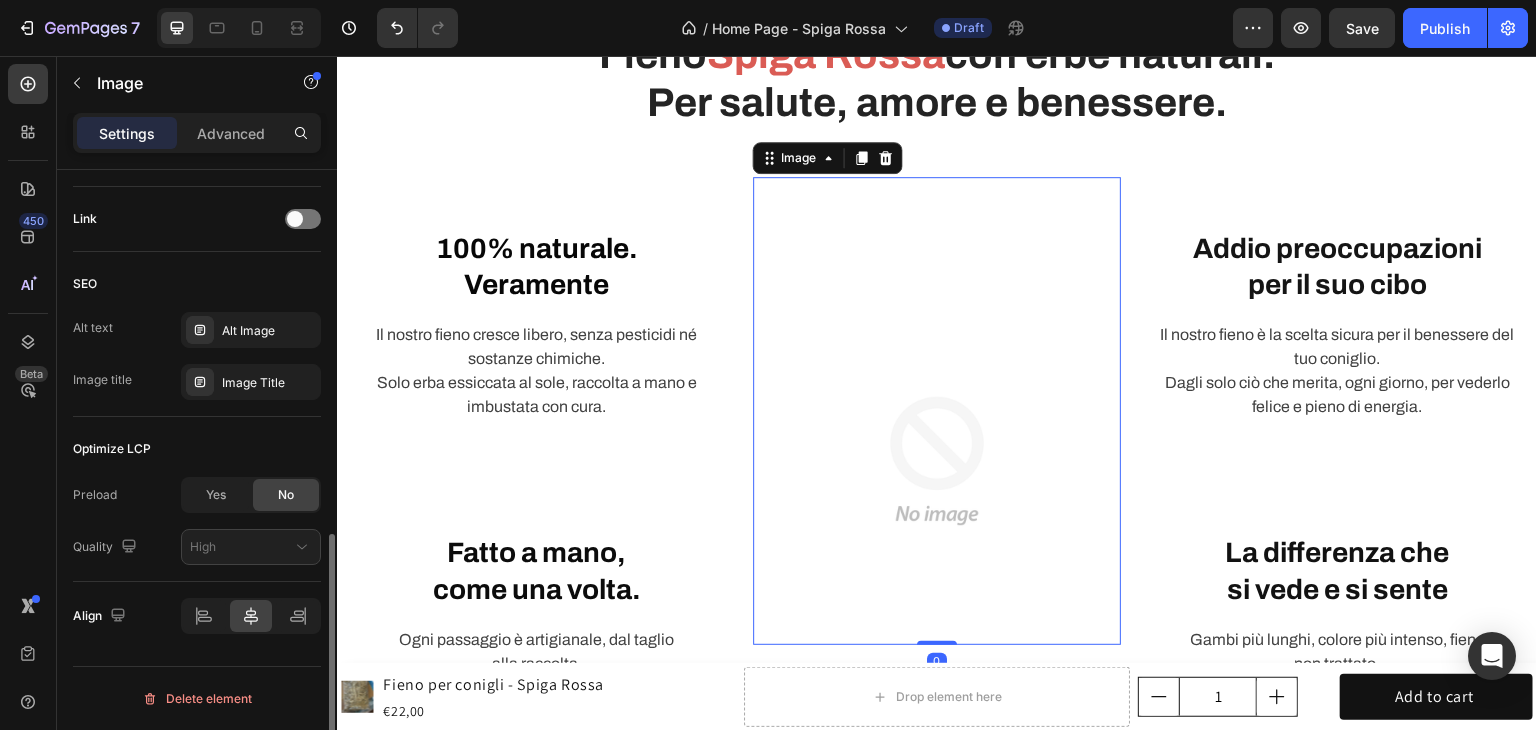 scroll, scrollTop: 0, scrollLeft: 0, axis: both 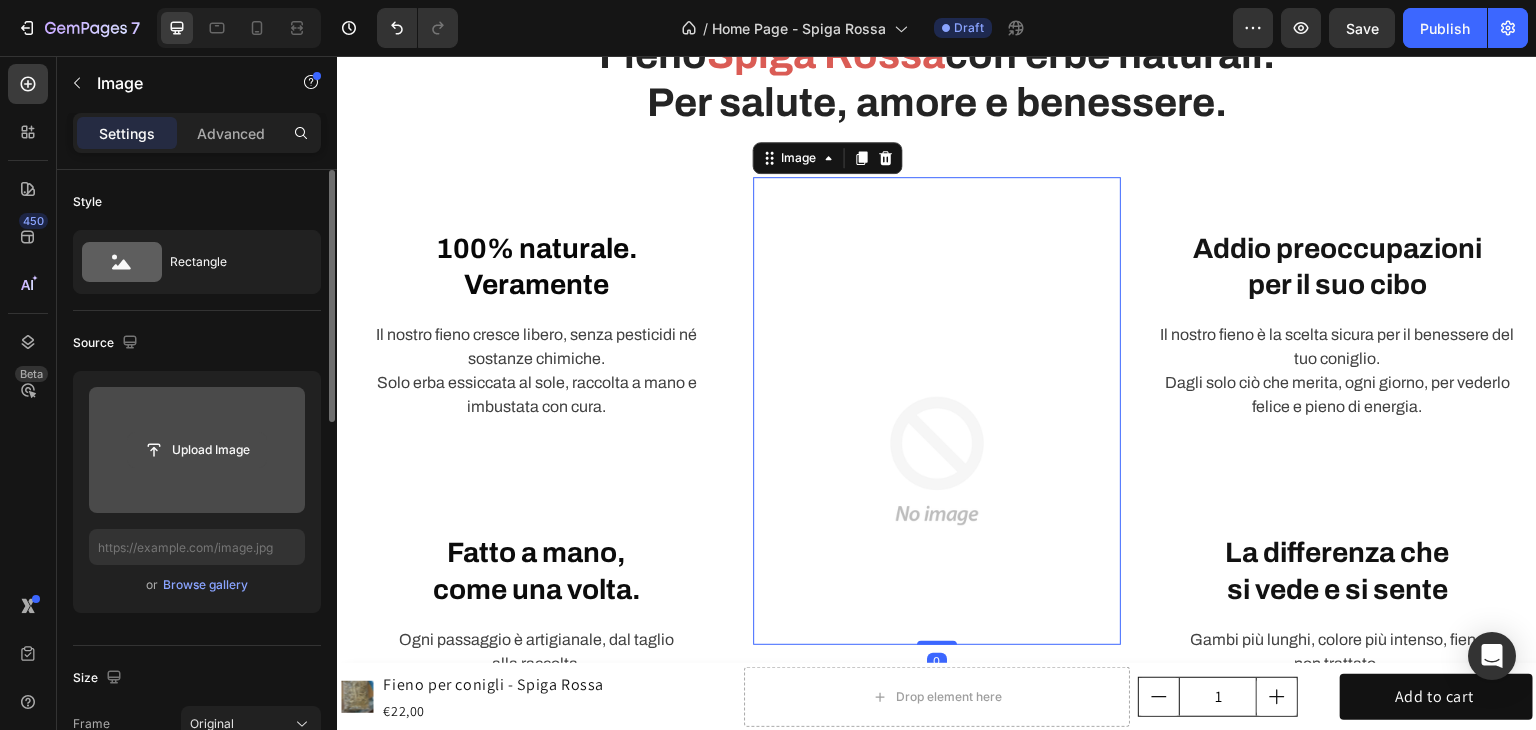click 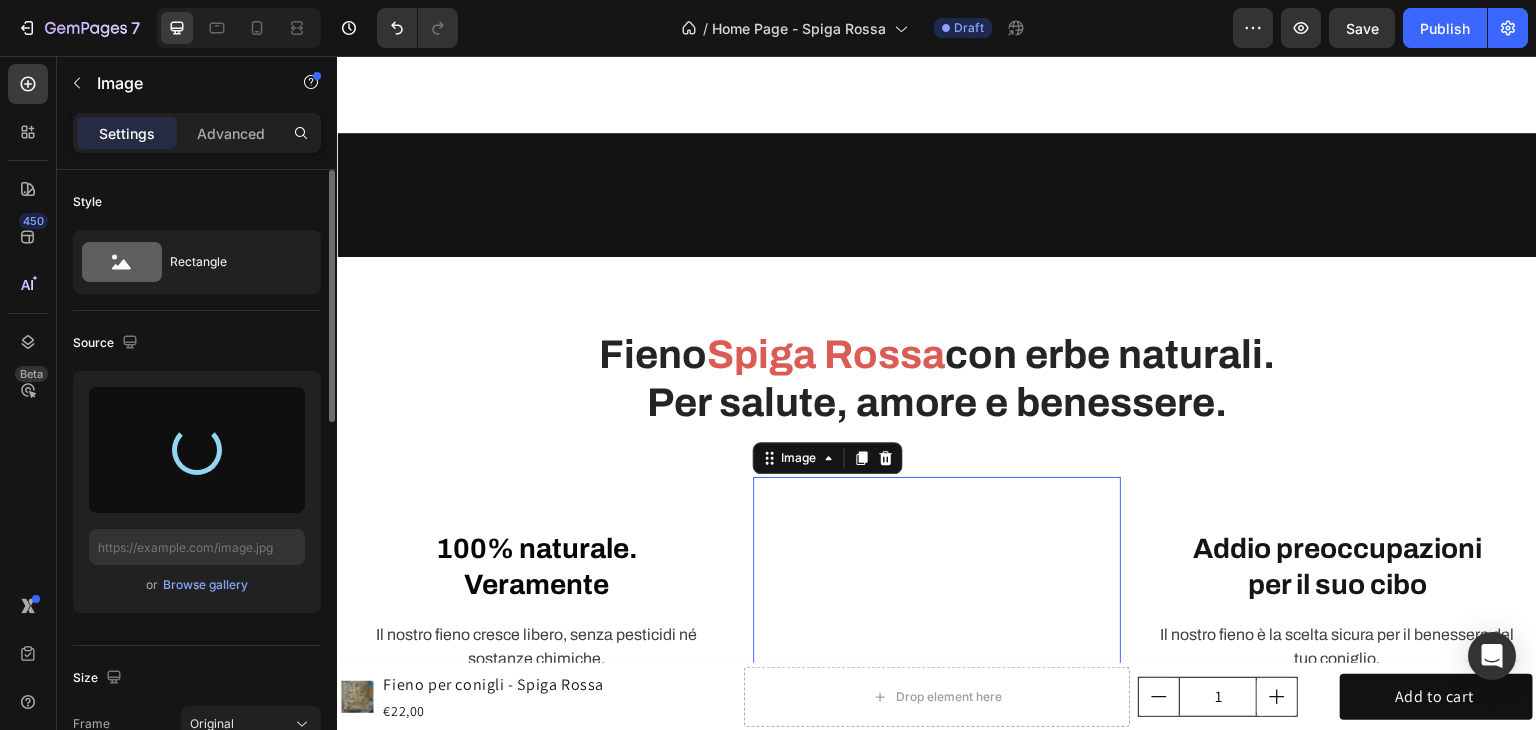 scroll, scrollTop: 900, scrollLeft: 0, axis: vertical 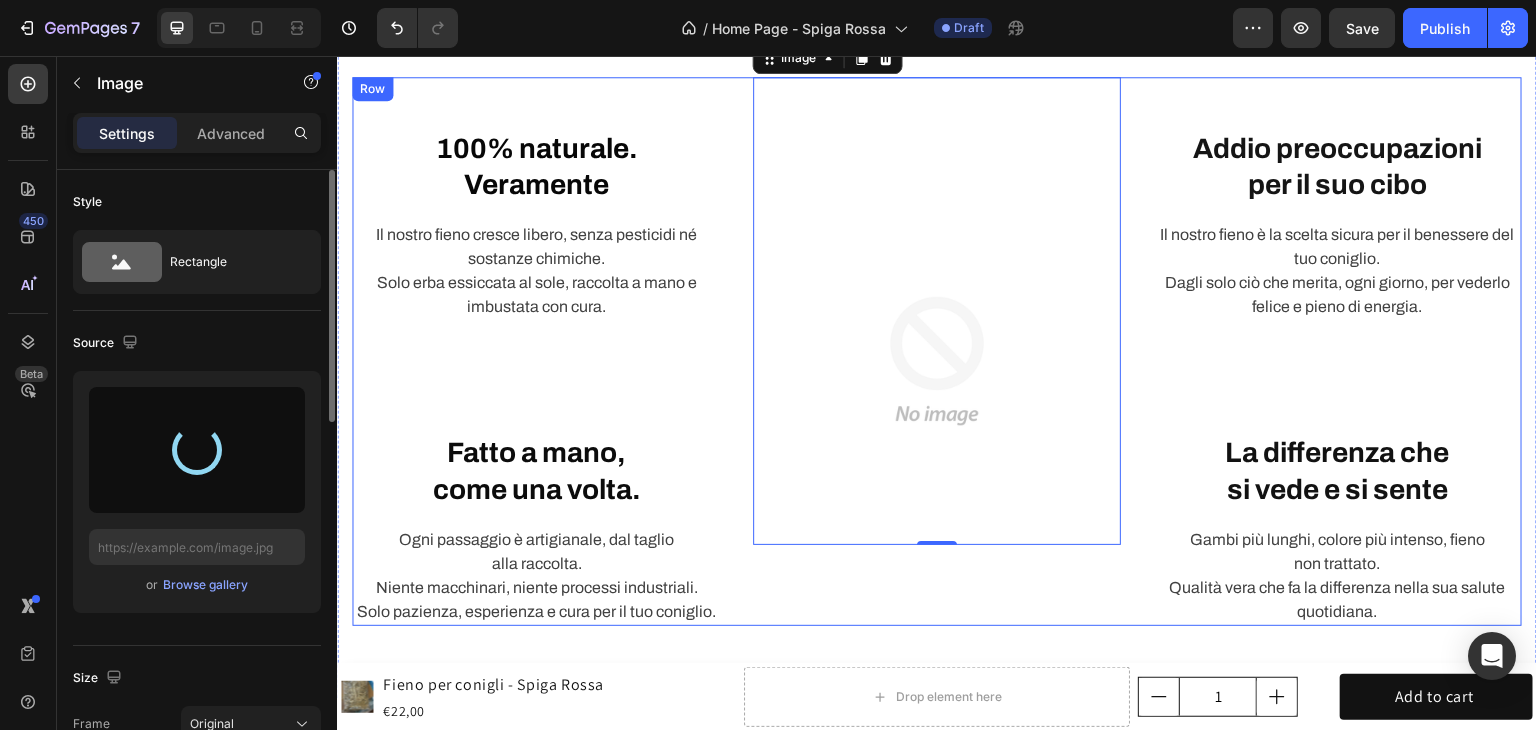 type on "https://cdn.shopify.com/s/files/1/0954/6111/4191/files/gempages_577160842039002003-cf78dbe0-25d3-45d9-80d1-07081464ca51.png" 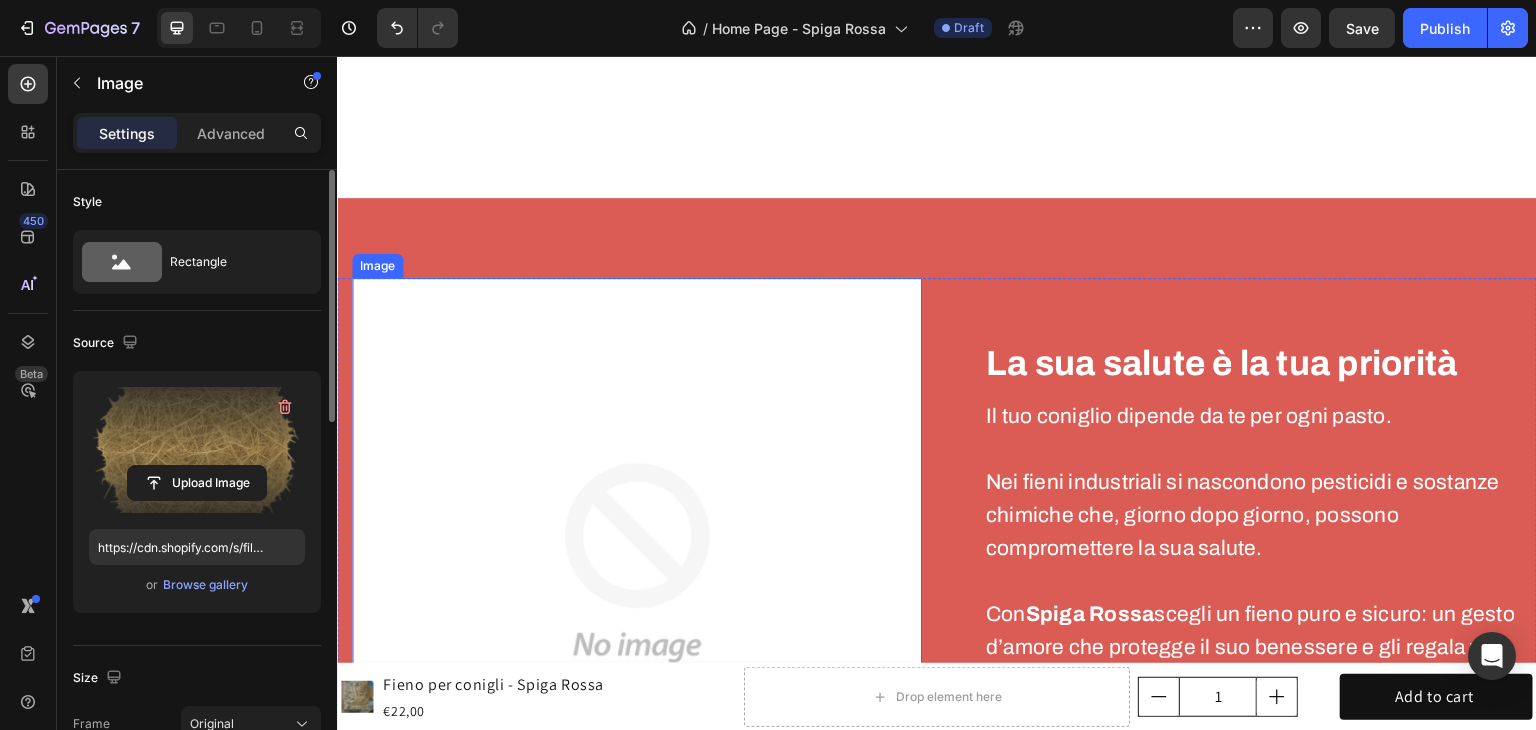scroll, scrollTop: 2100, scrollLeft: 0, axis: vertical 